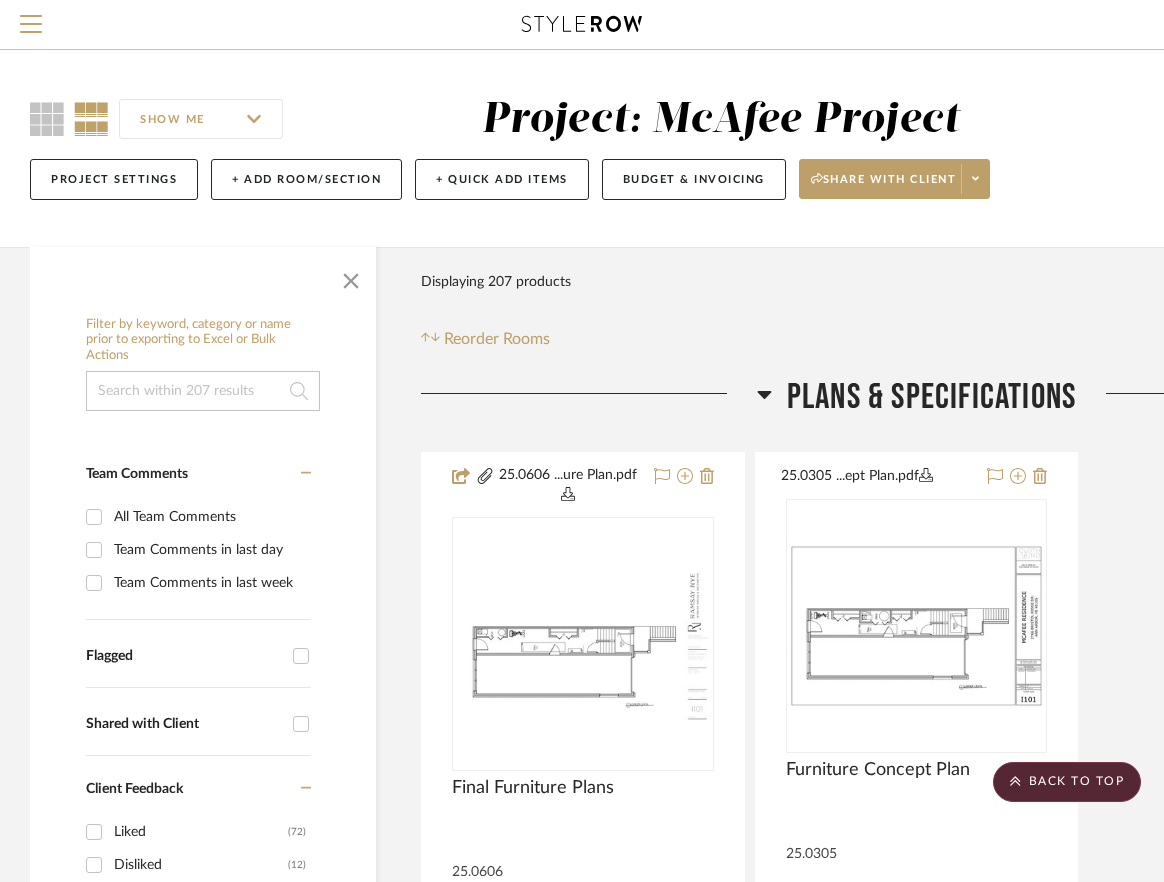 scroll, scrollTop: 10825, scrollLeft: 276, axis: both 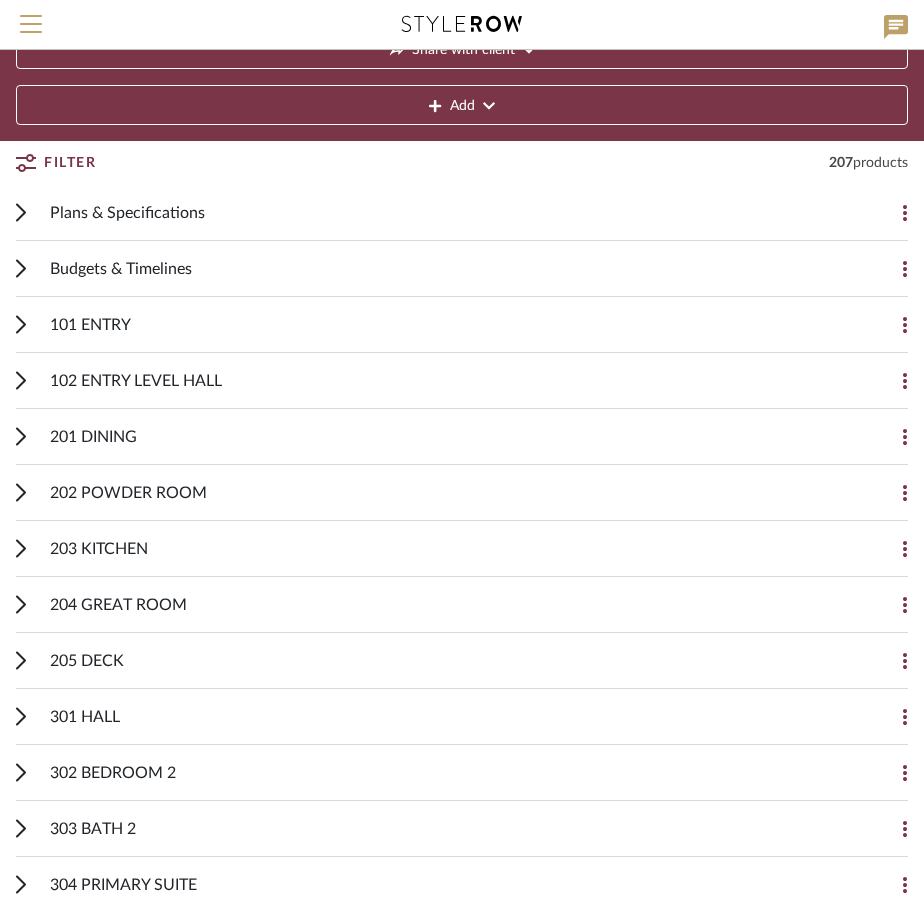 click 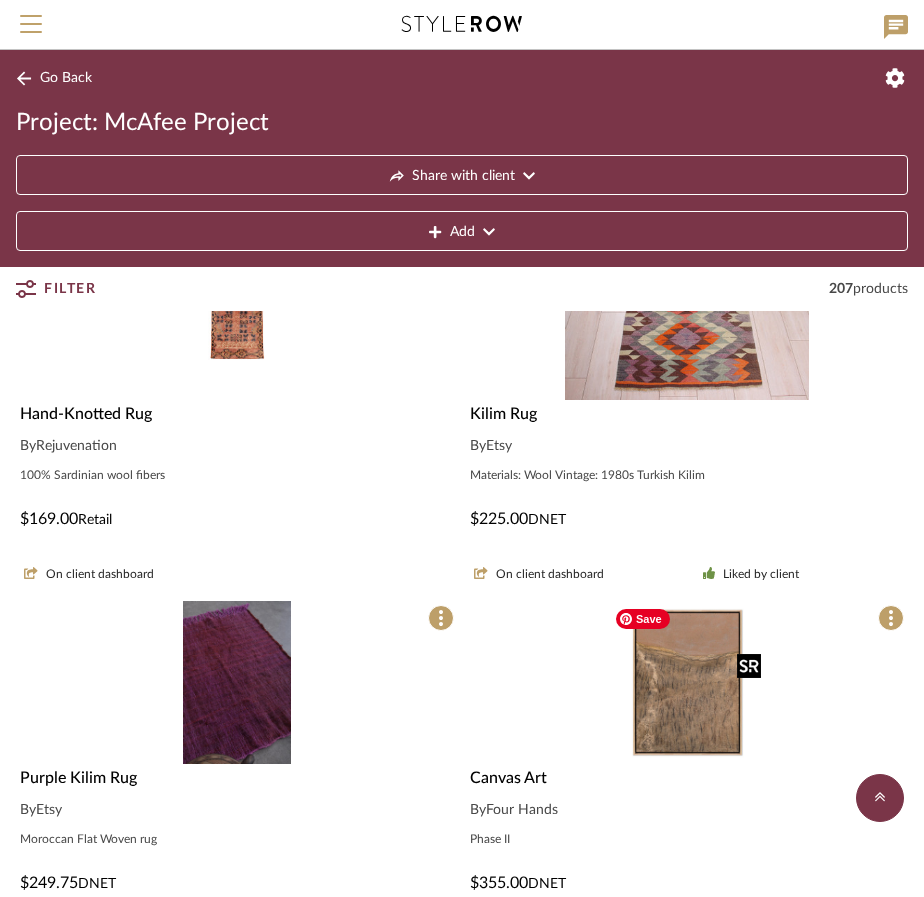 scroll, scrollTop: 1826, scrollLeft: 0, axis: vertical 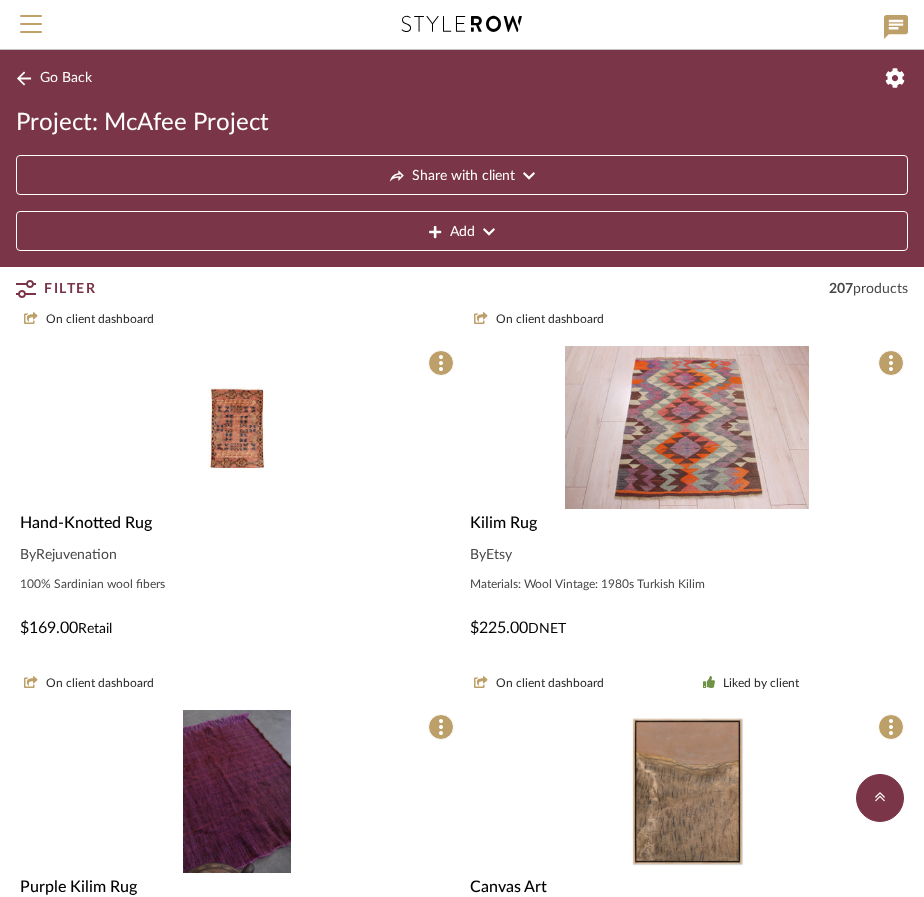 click on "By  Etsy" at bounding box center [687, 555] 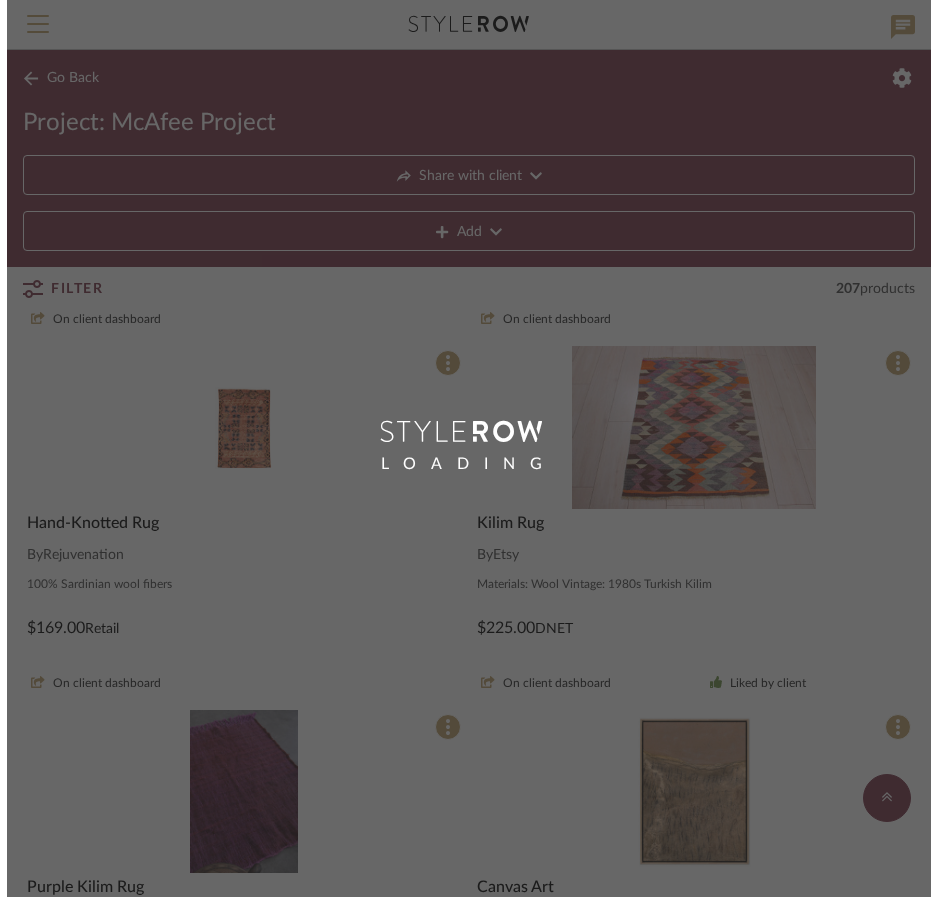 scroll, scrollTop: 0, scrollLeft: 0, axis: both 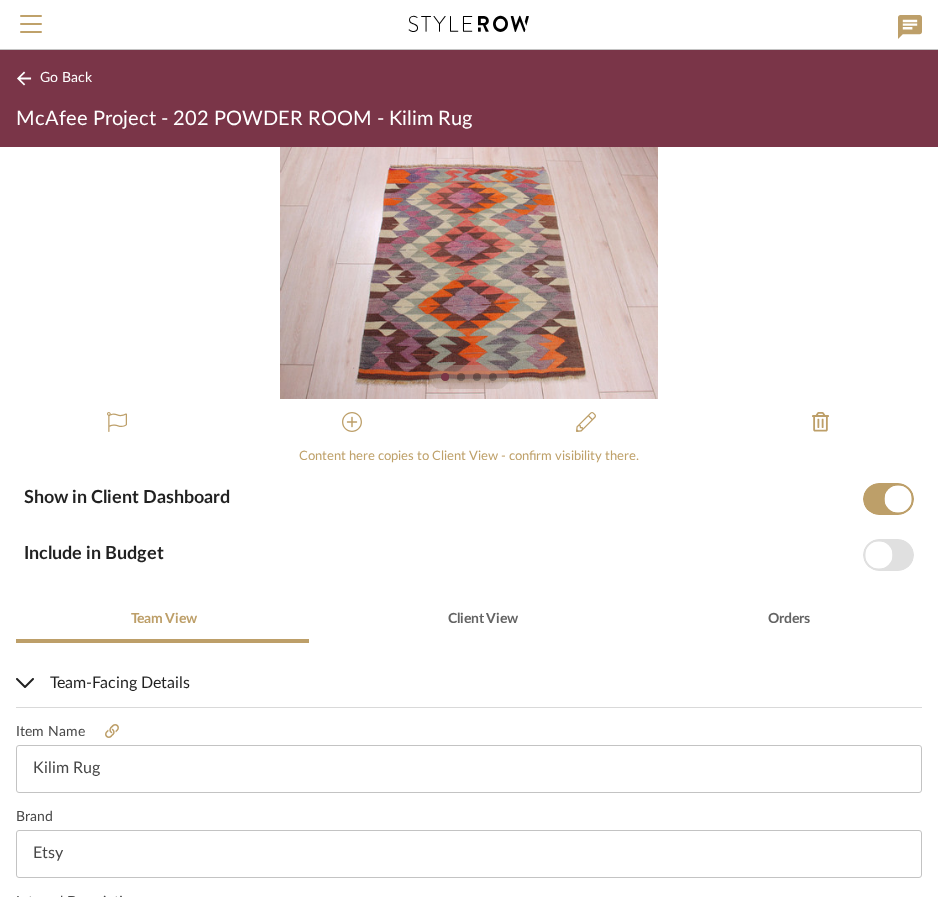 click at bounding box center [888, 499] 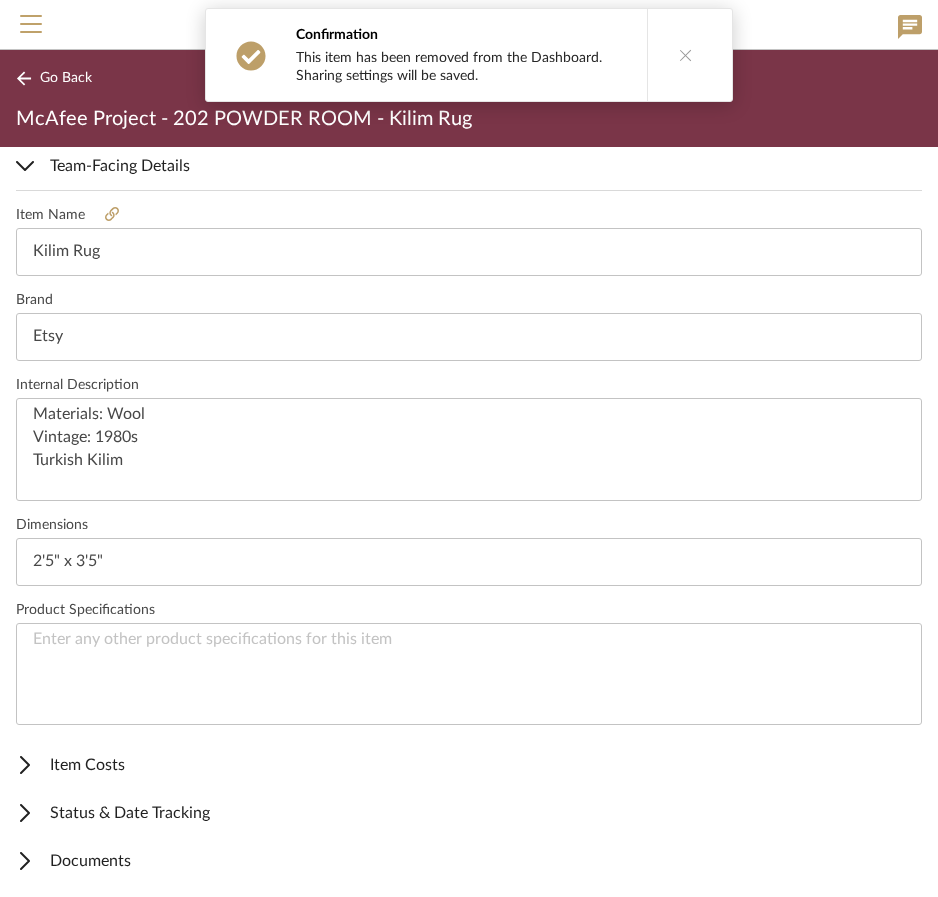 scroll, scrollTop: 18, scrollLeft: 0, axis: vertical 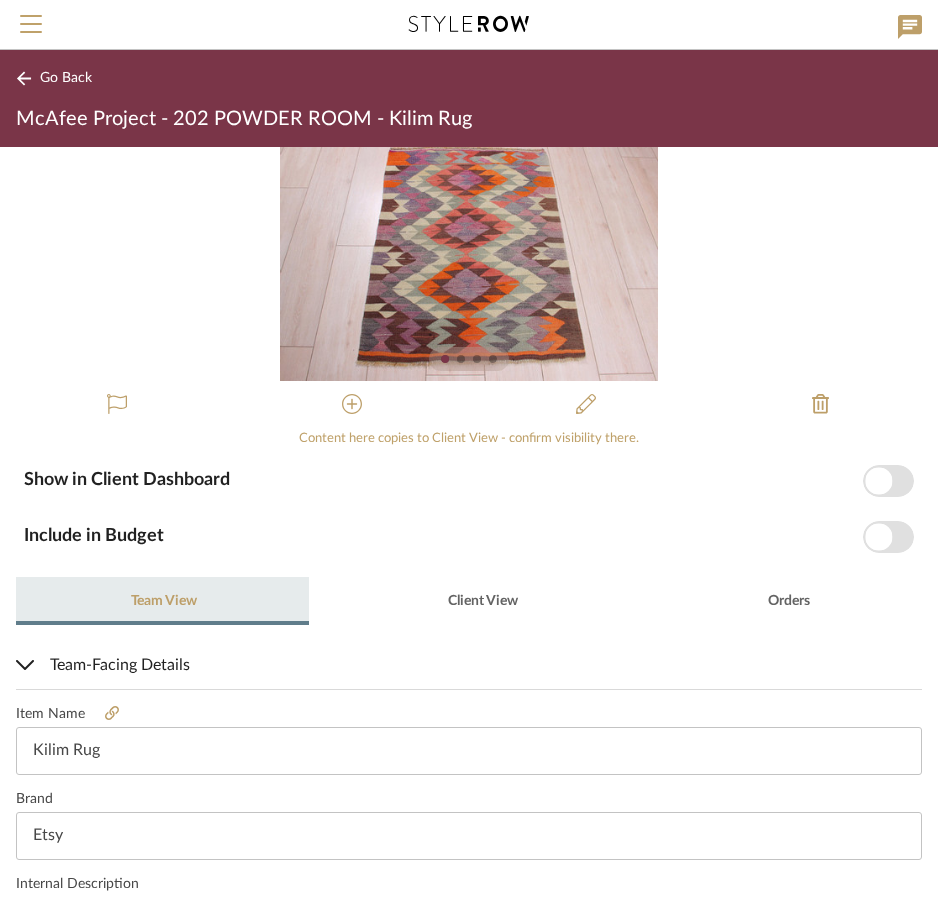 click on "Team View" at bounding box center (164, 601) 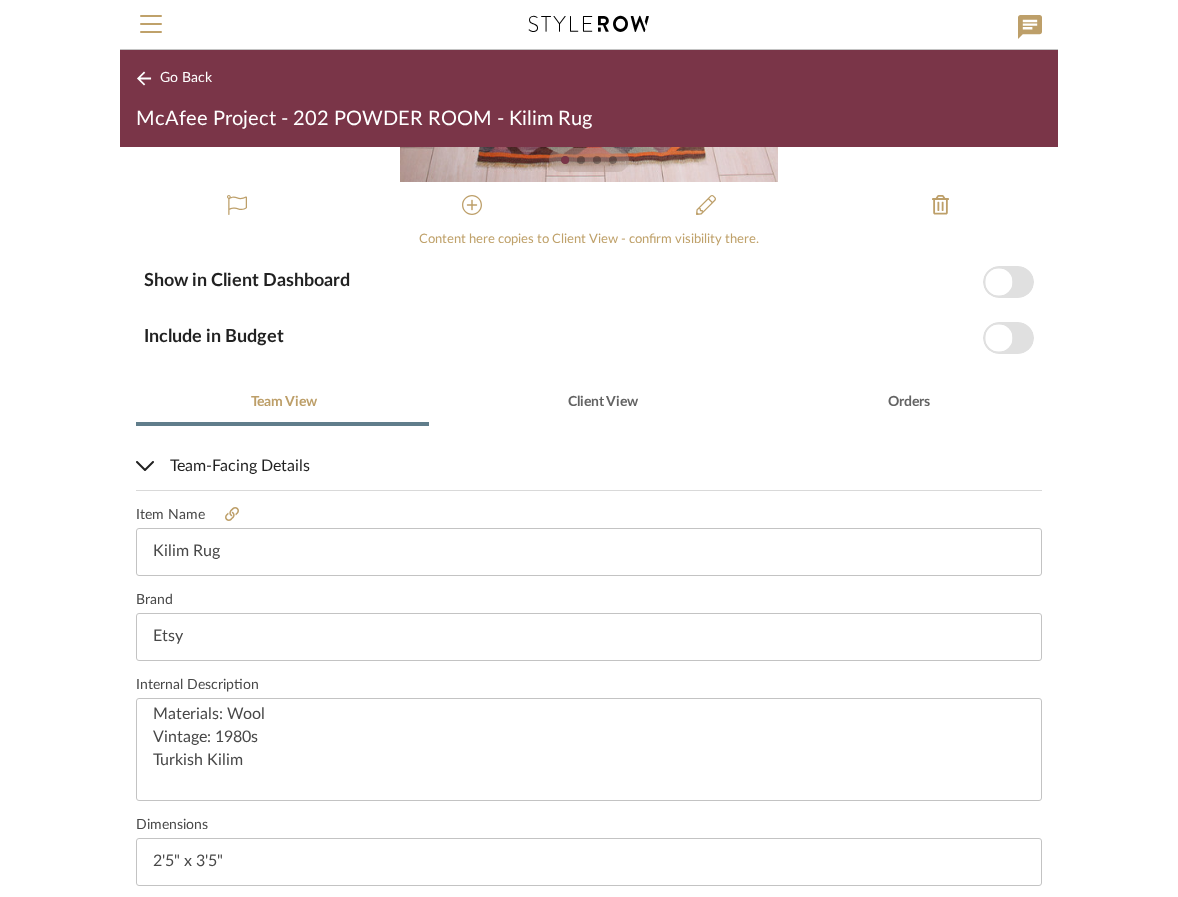 scroll, scrollTop: 517, scrollLeft: 0, axis: vertical 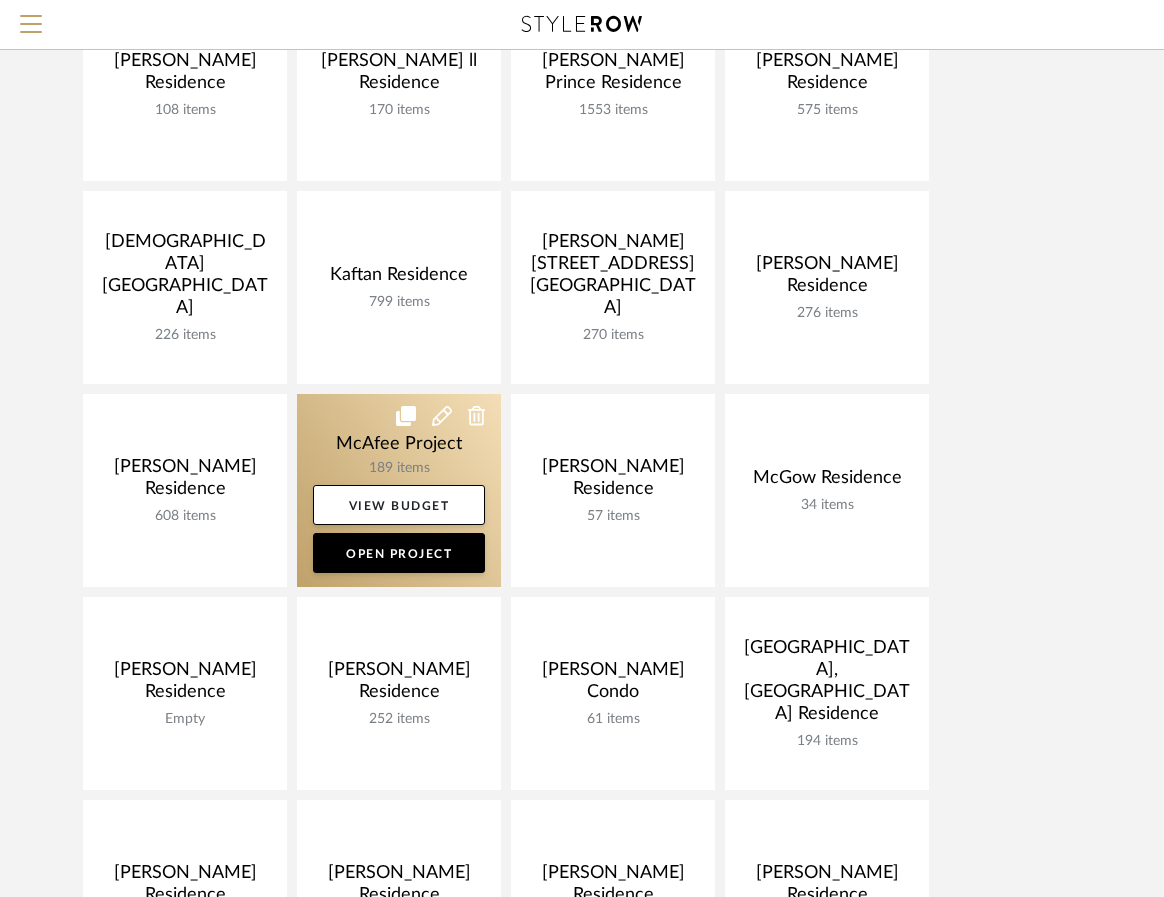 click 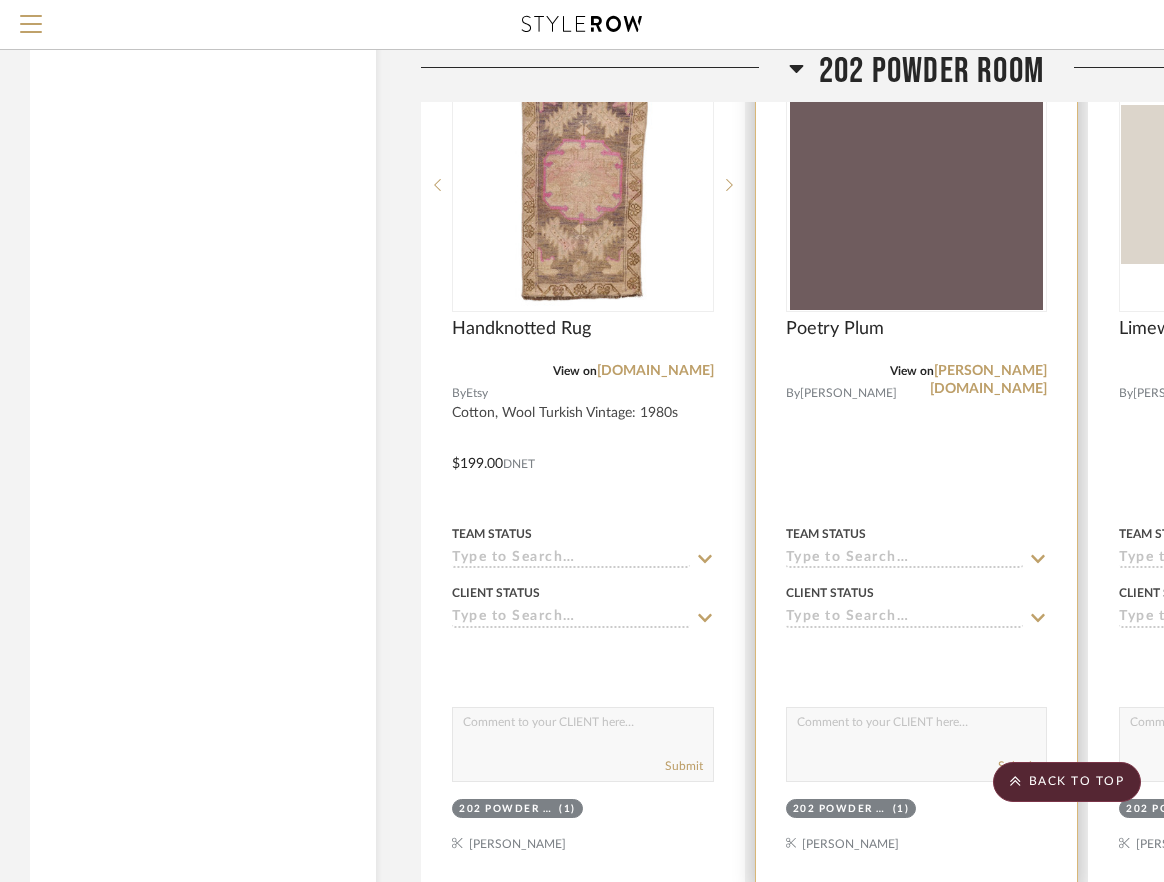 scroll, scrollTop: 7100, scrollLeft: 0, axis: vertical 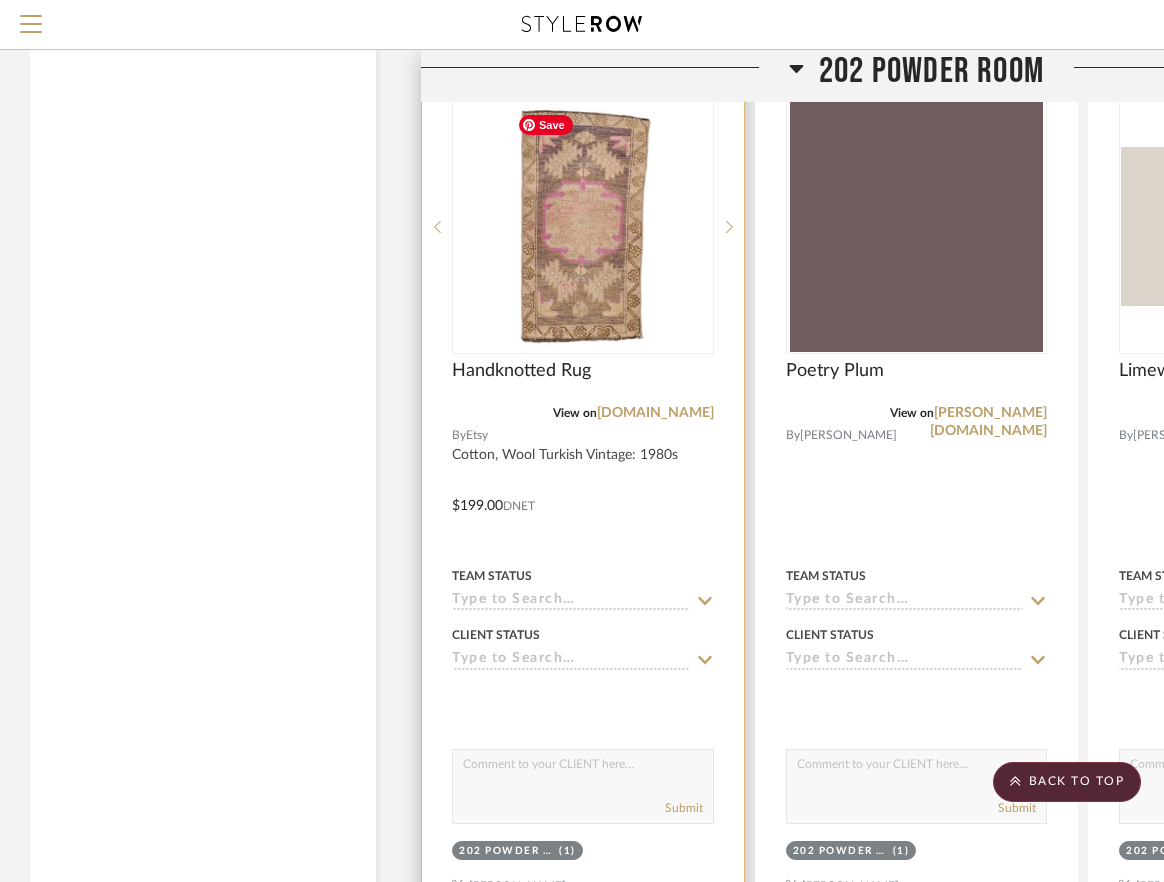 click at bounding box center (583, 227) 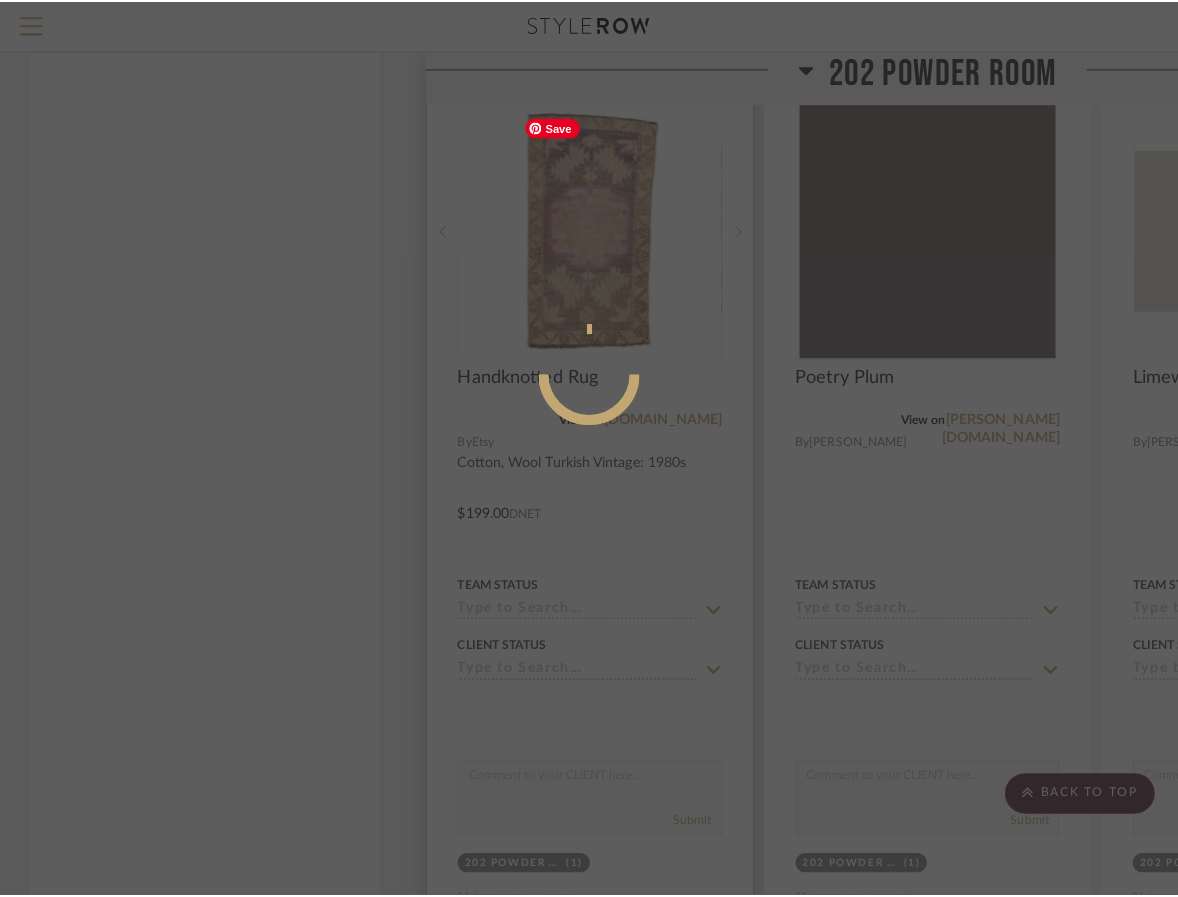 scroll, scrollTop: 0, scrollLeft: 0, axis: both 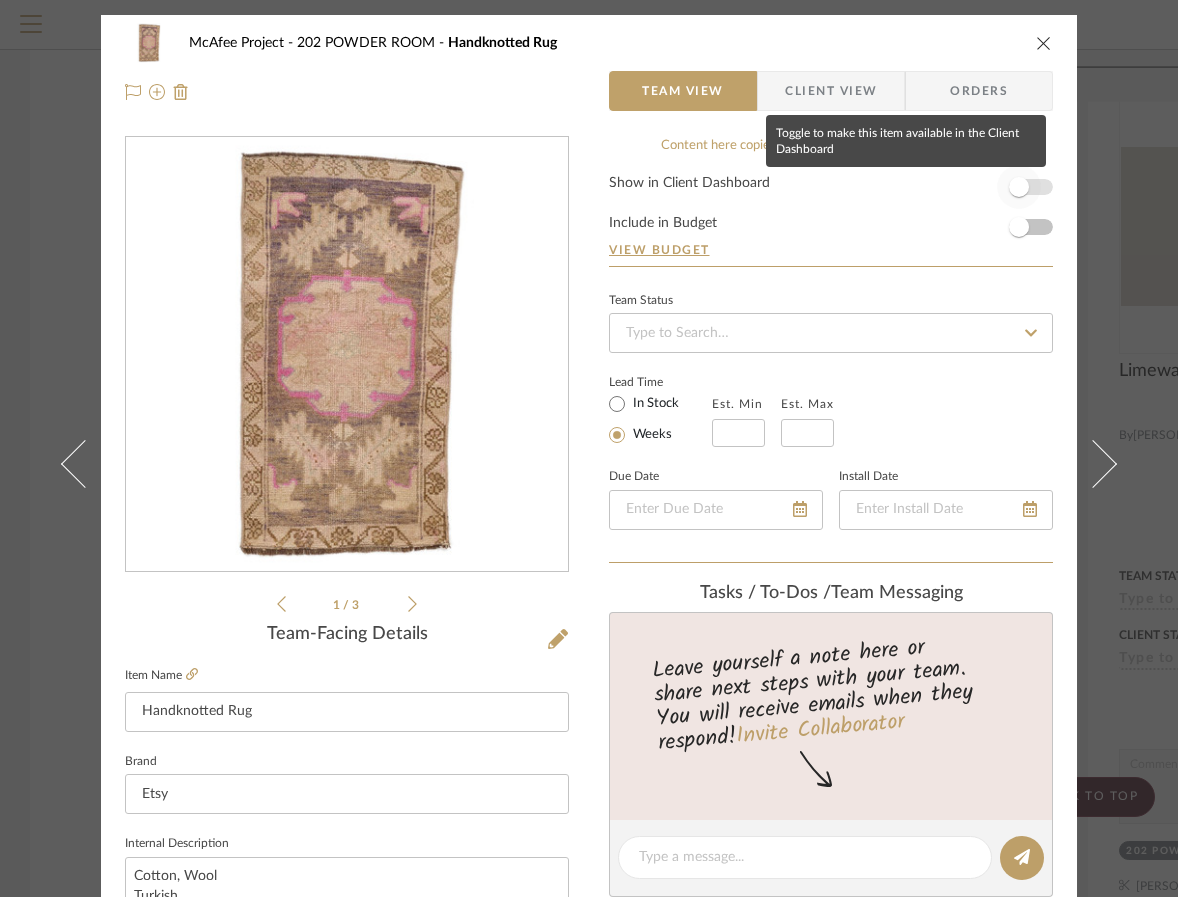 click at bounding box center [1019, 187] 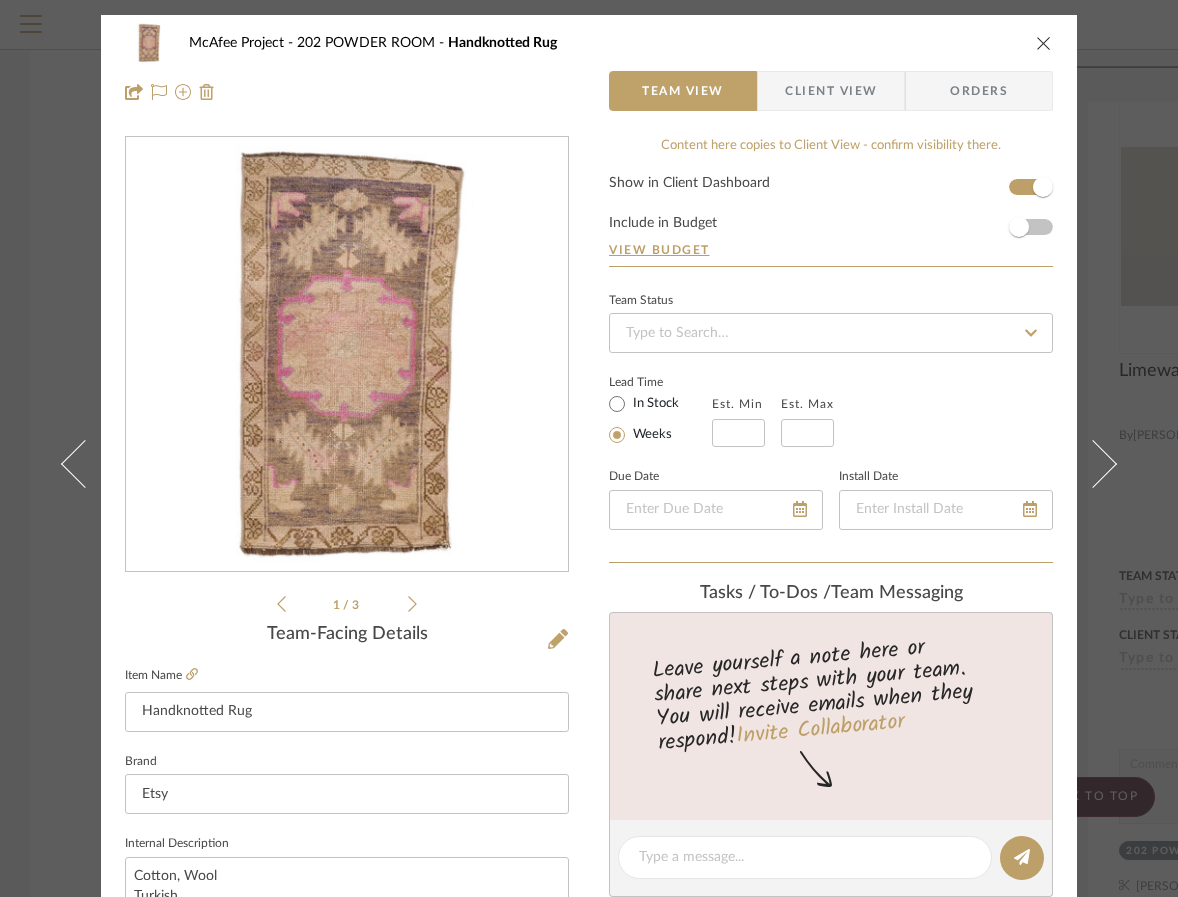 type 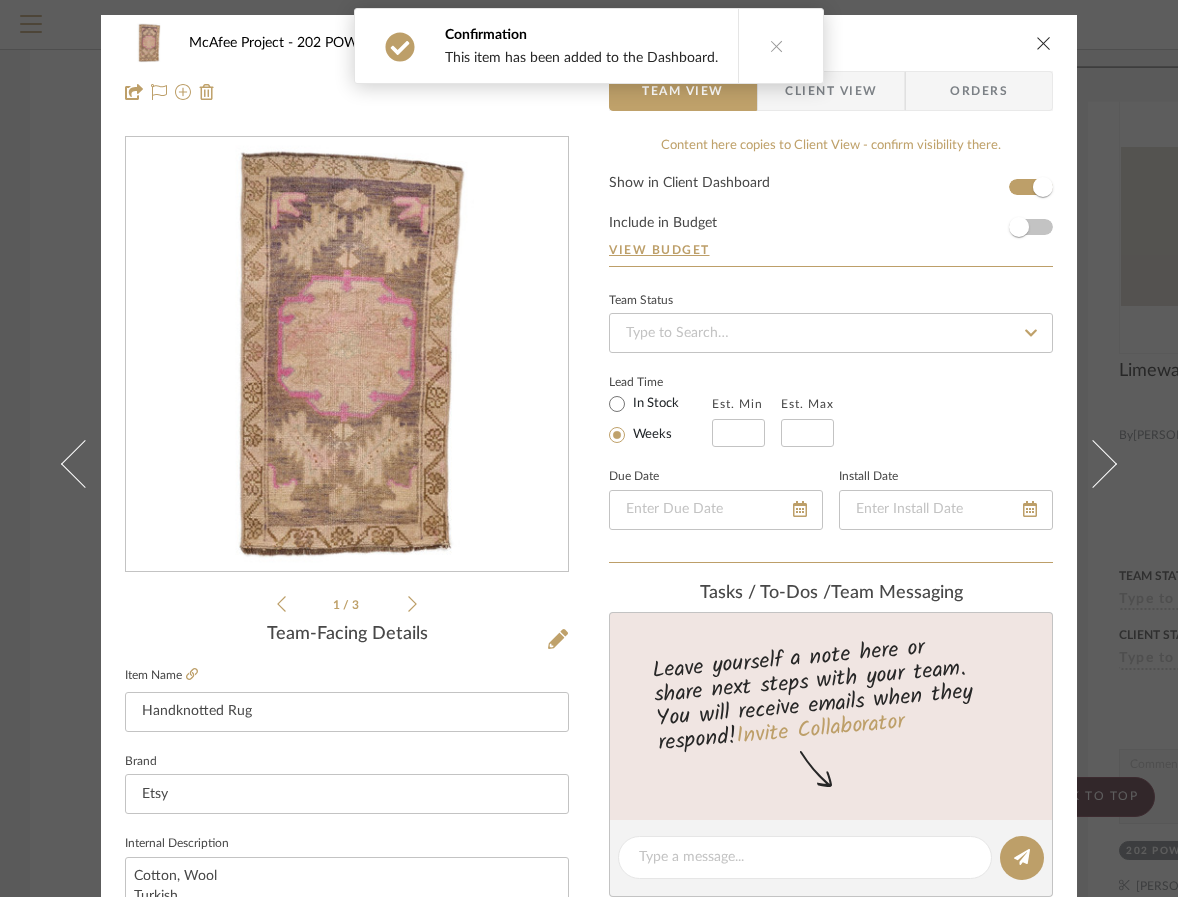 click 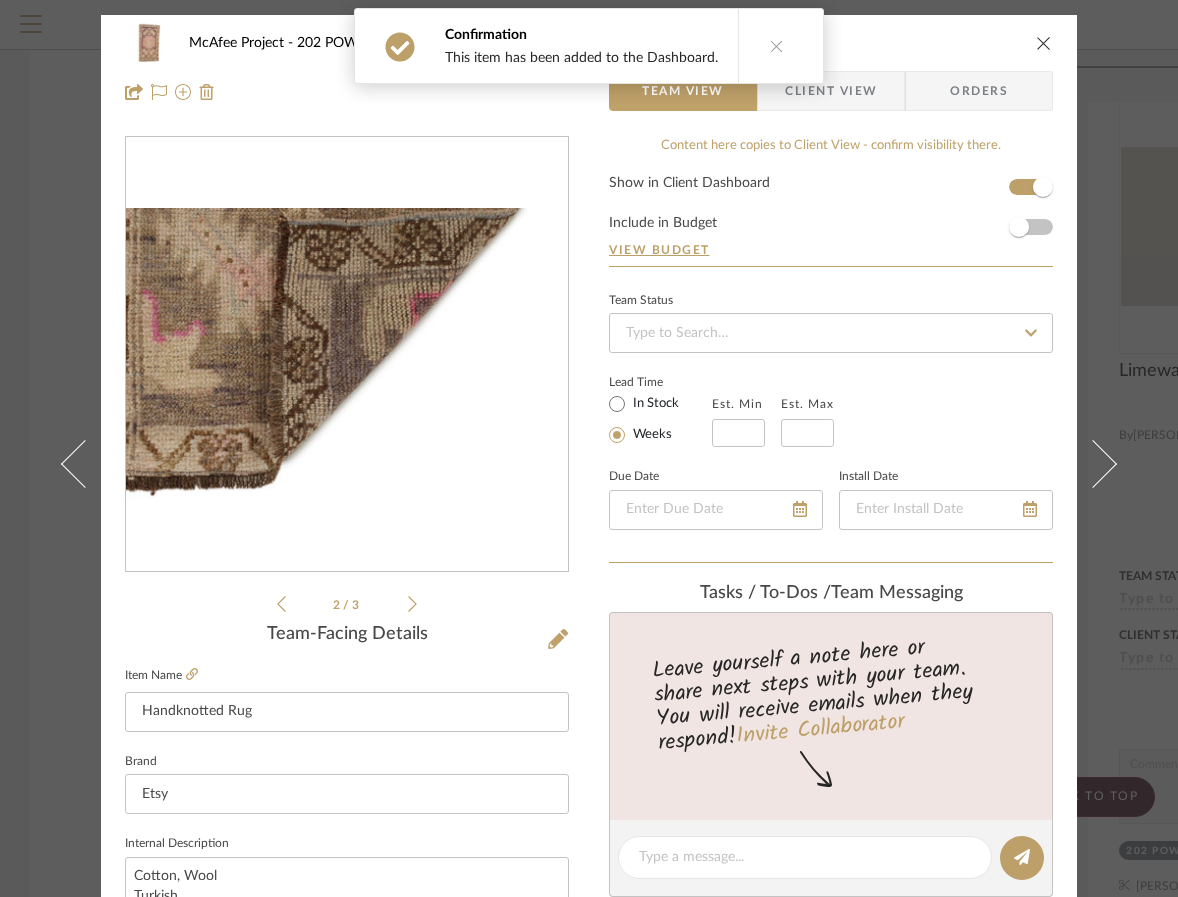 click 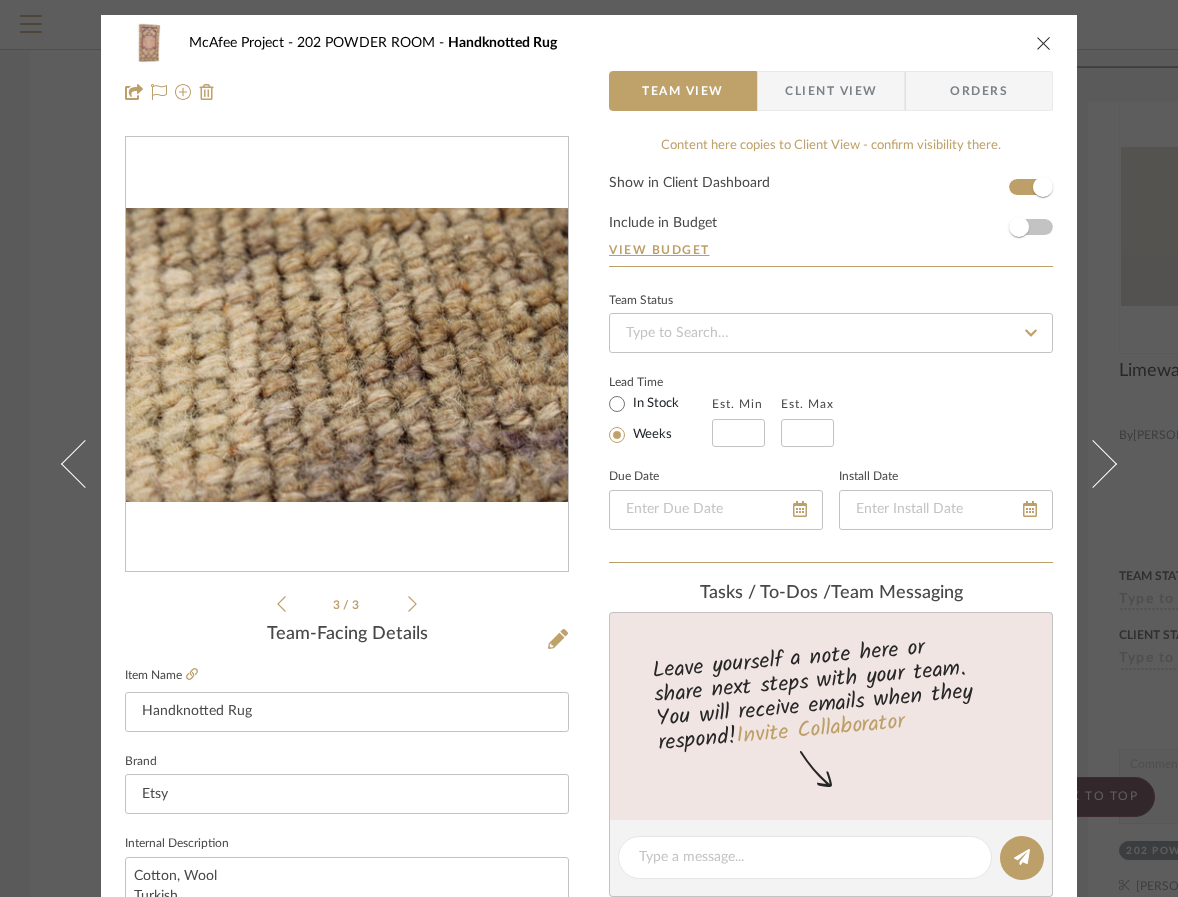 click at bounding box center (1044, 43) 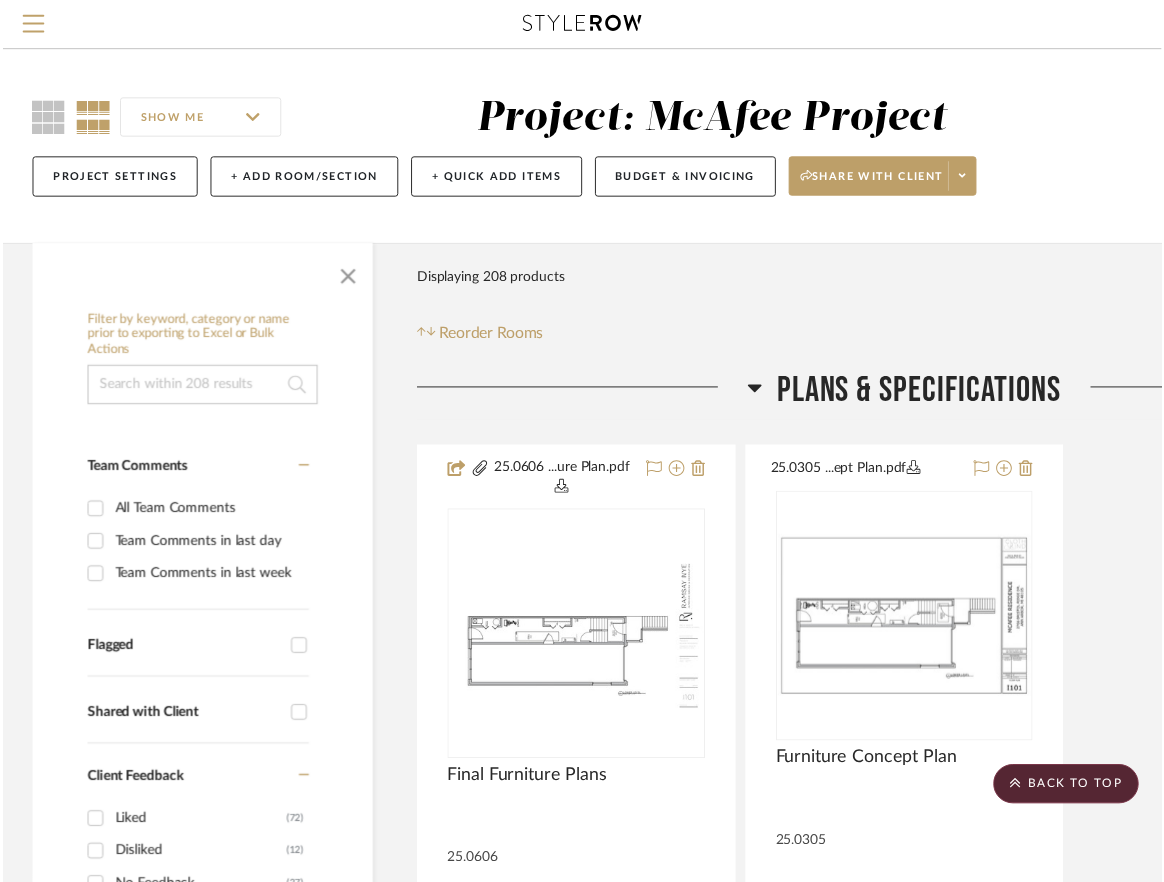 scroll, scrollTop: 7100, scrollLeft: 0, axis: vertical 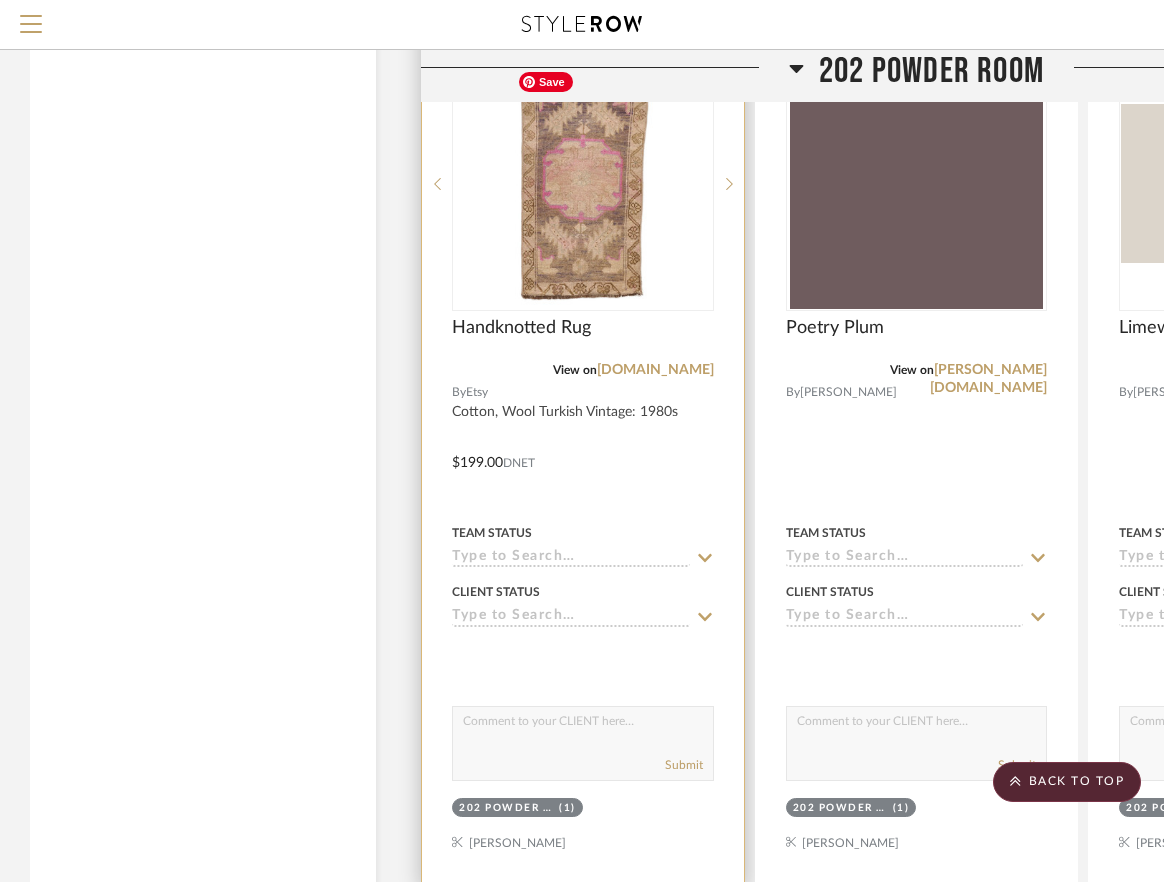 type 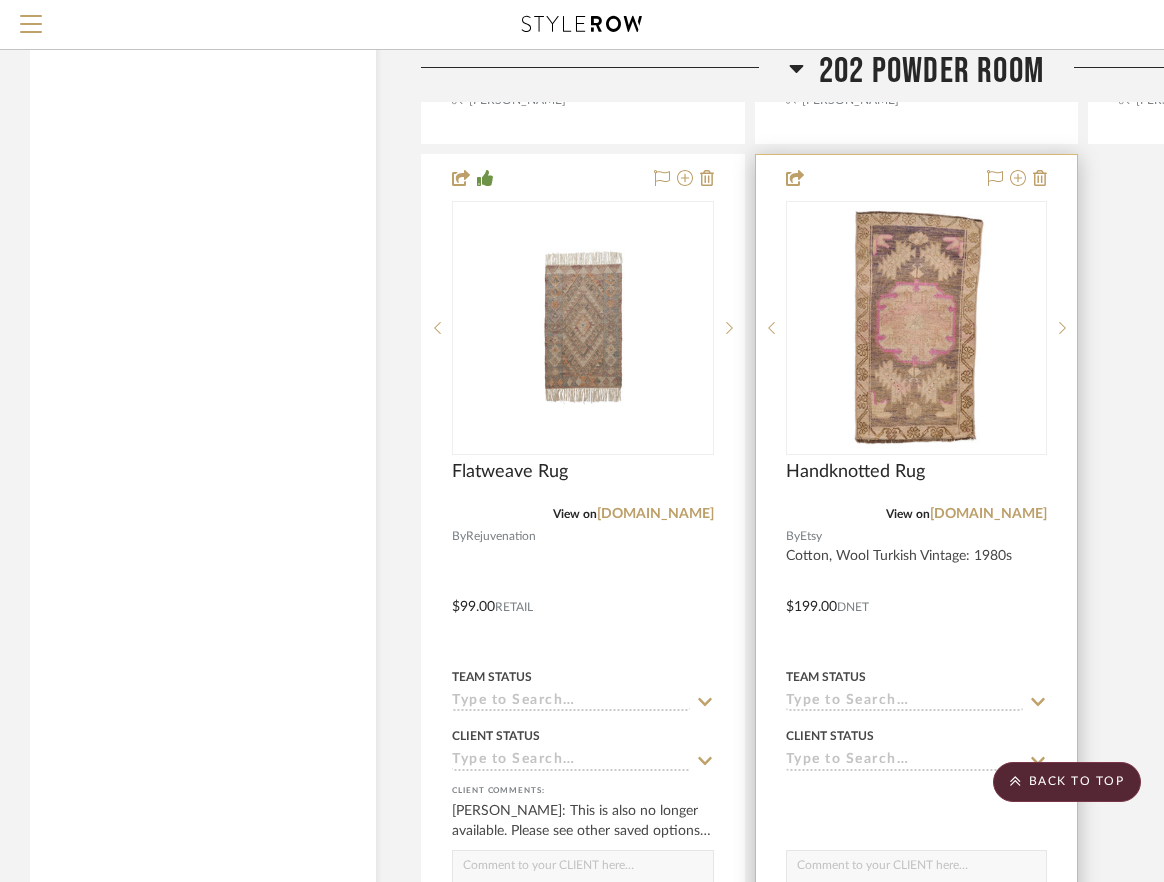 scroll, scrollTop: 9273, scrollLeft: 0, axis: vertical 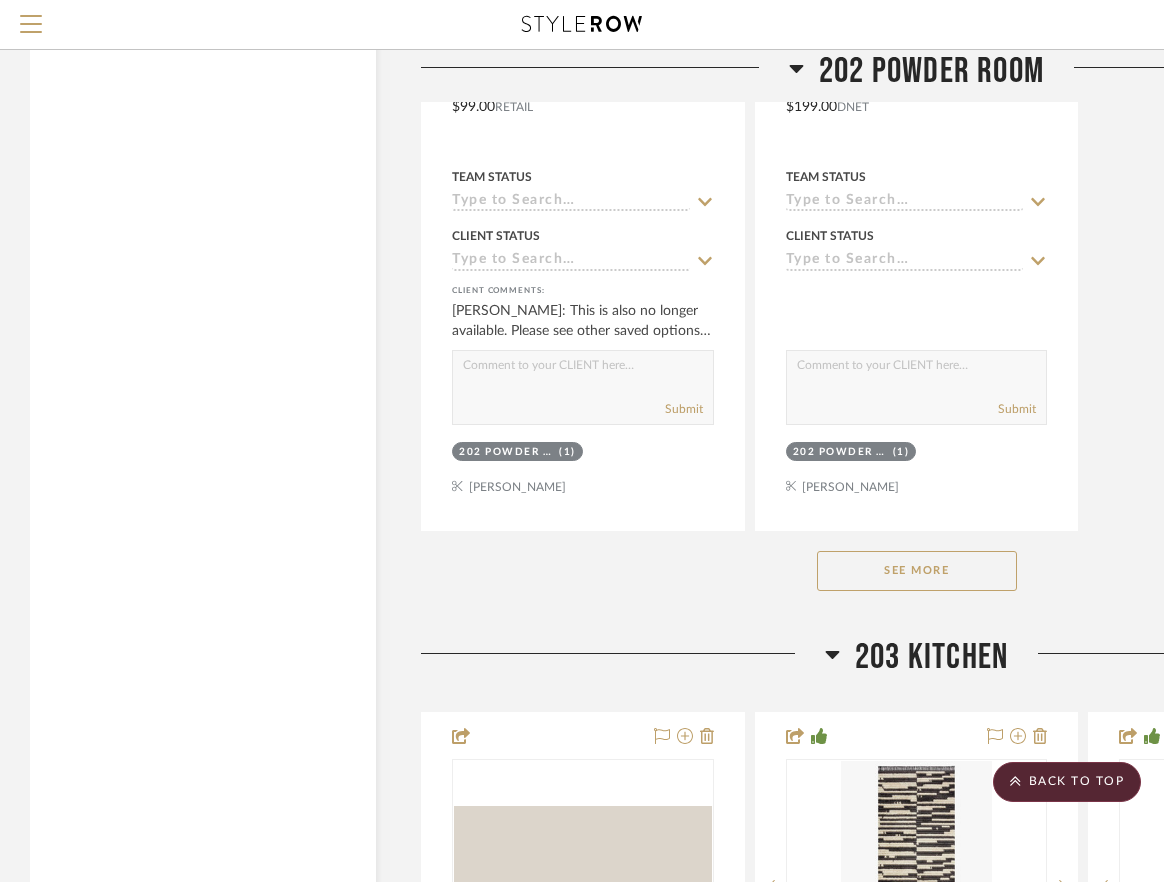 click on "See More" 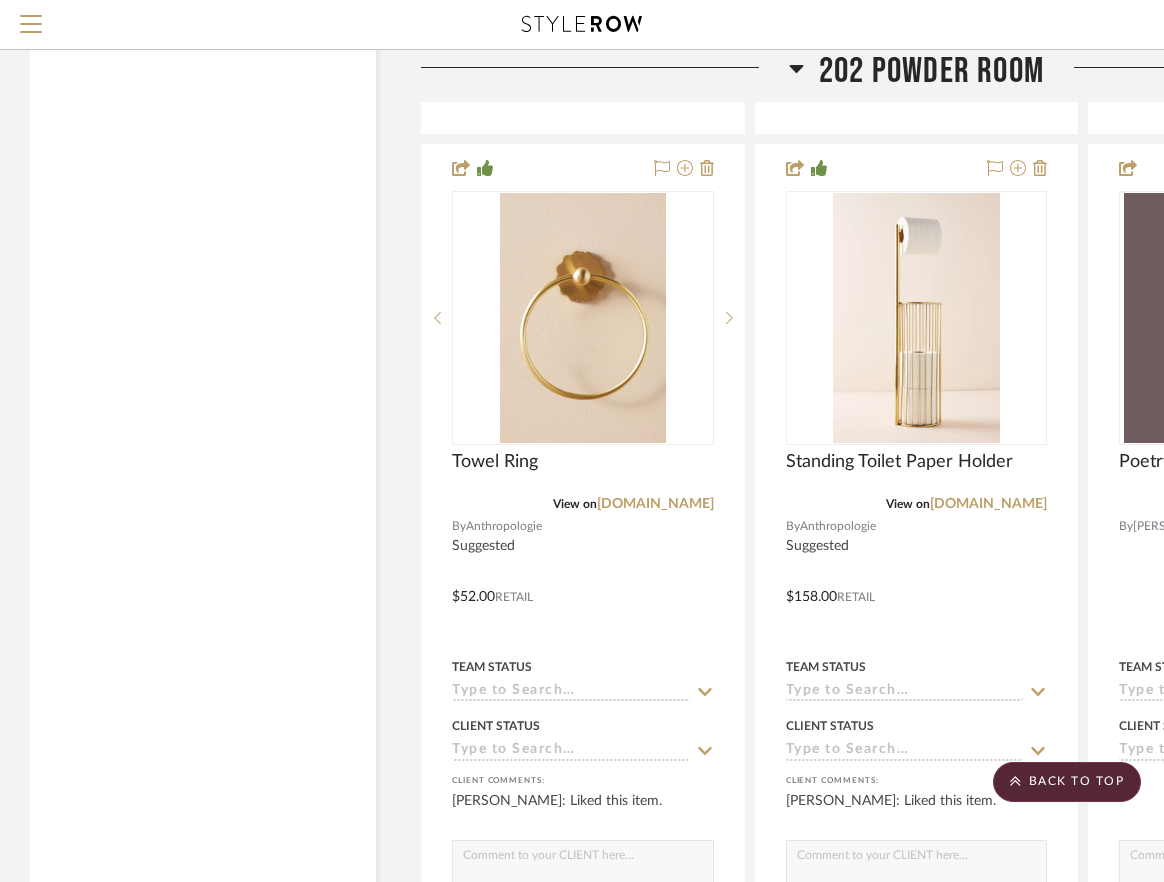 scroll, scrollTop: 8873, scrollLeft: 0, axis: vertical 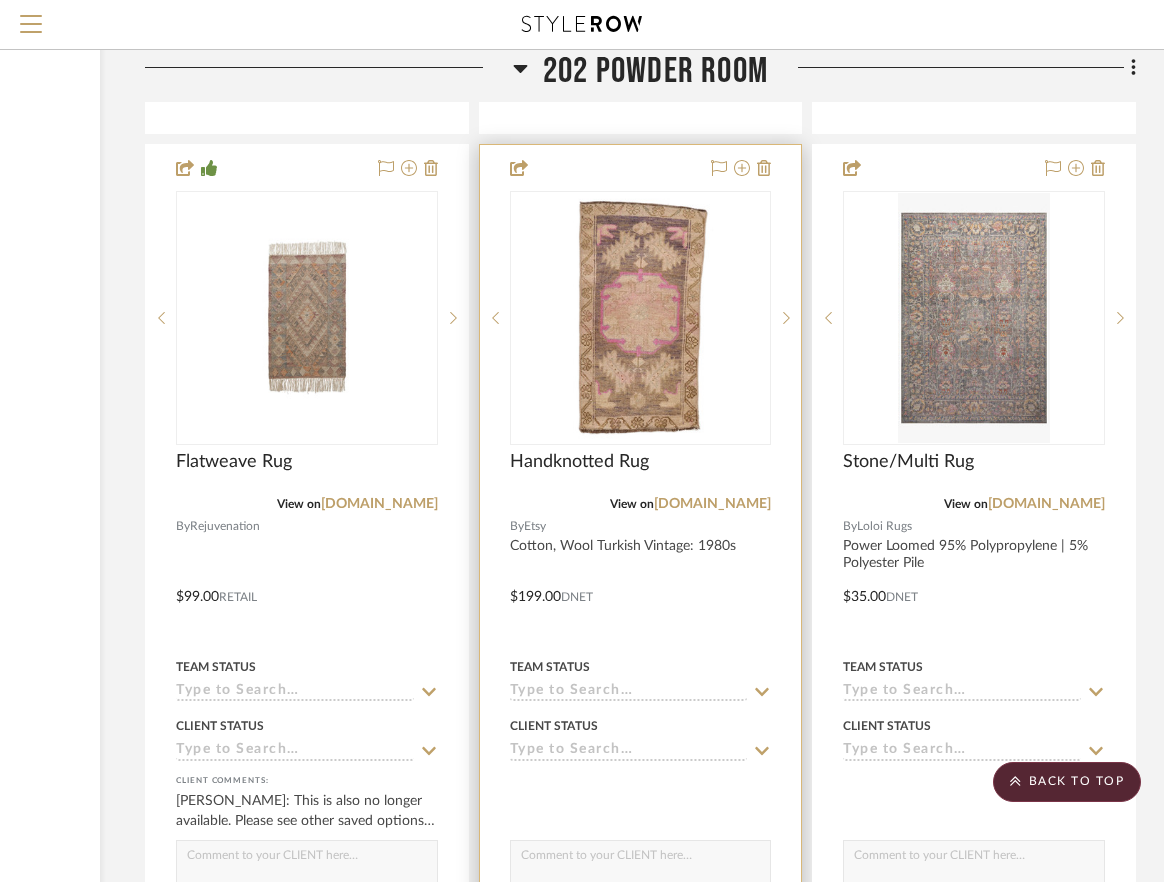 click at bounding box center [641, 582] 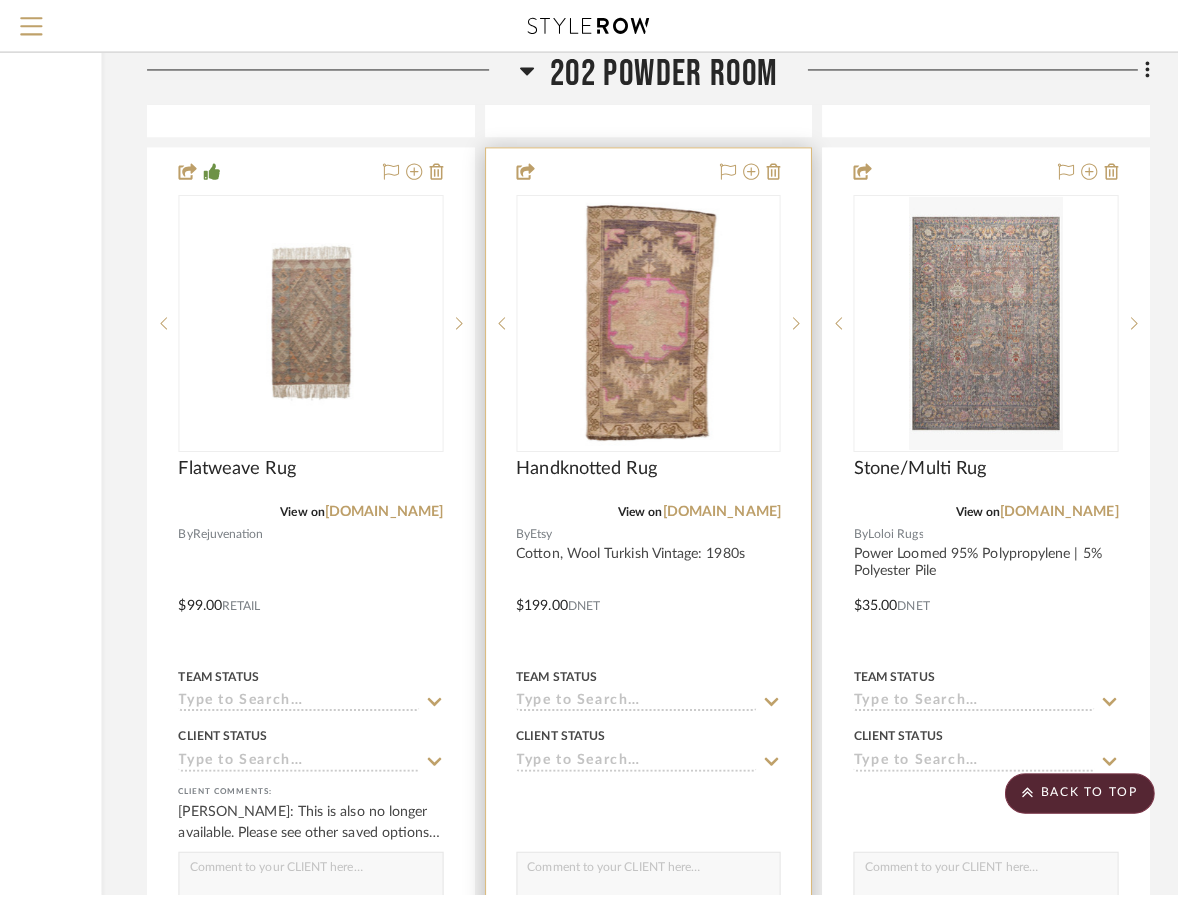 scroll, scrollTop: 0, scrollLeft: 0, axis: both 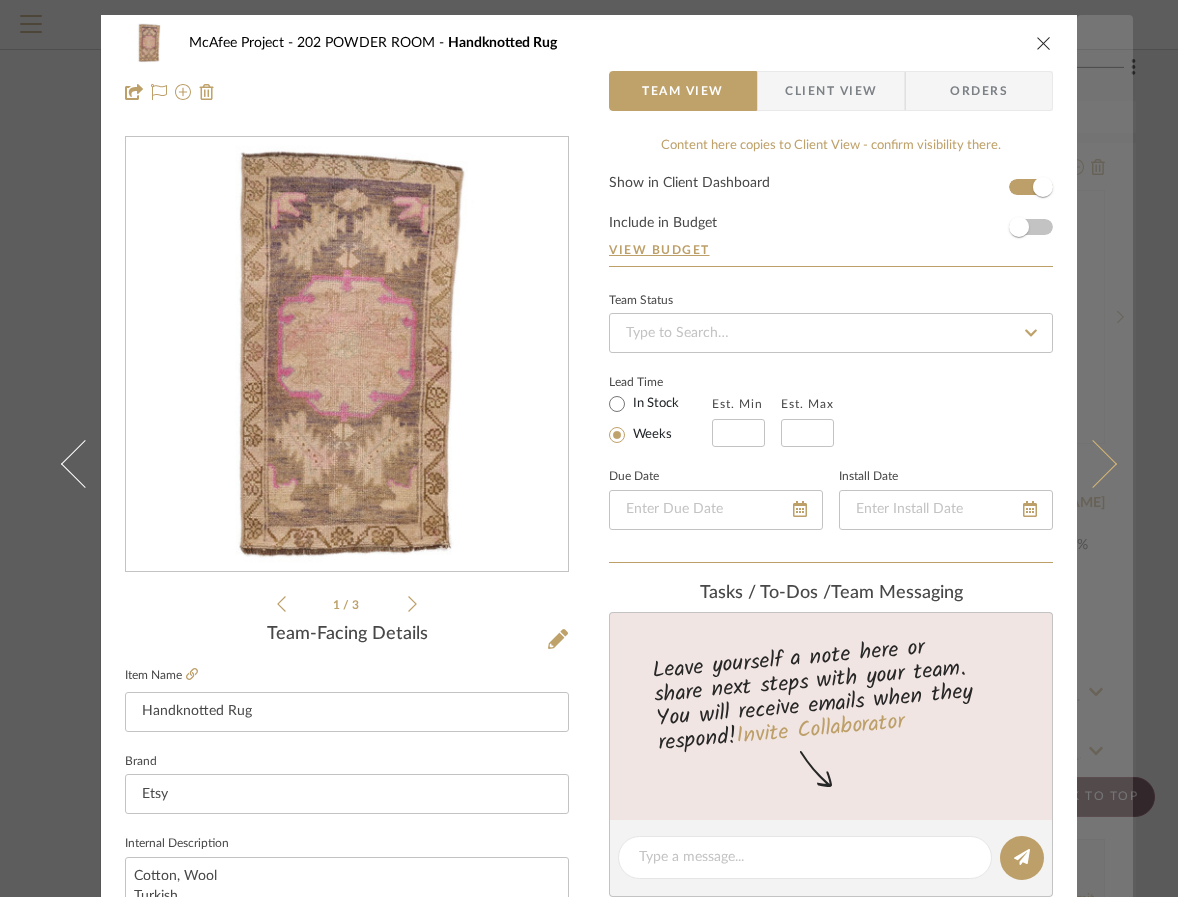 click at bounding box center [1093, 463] 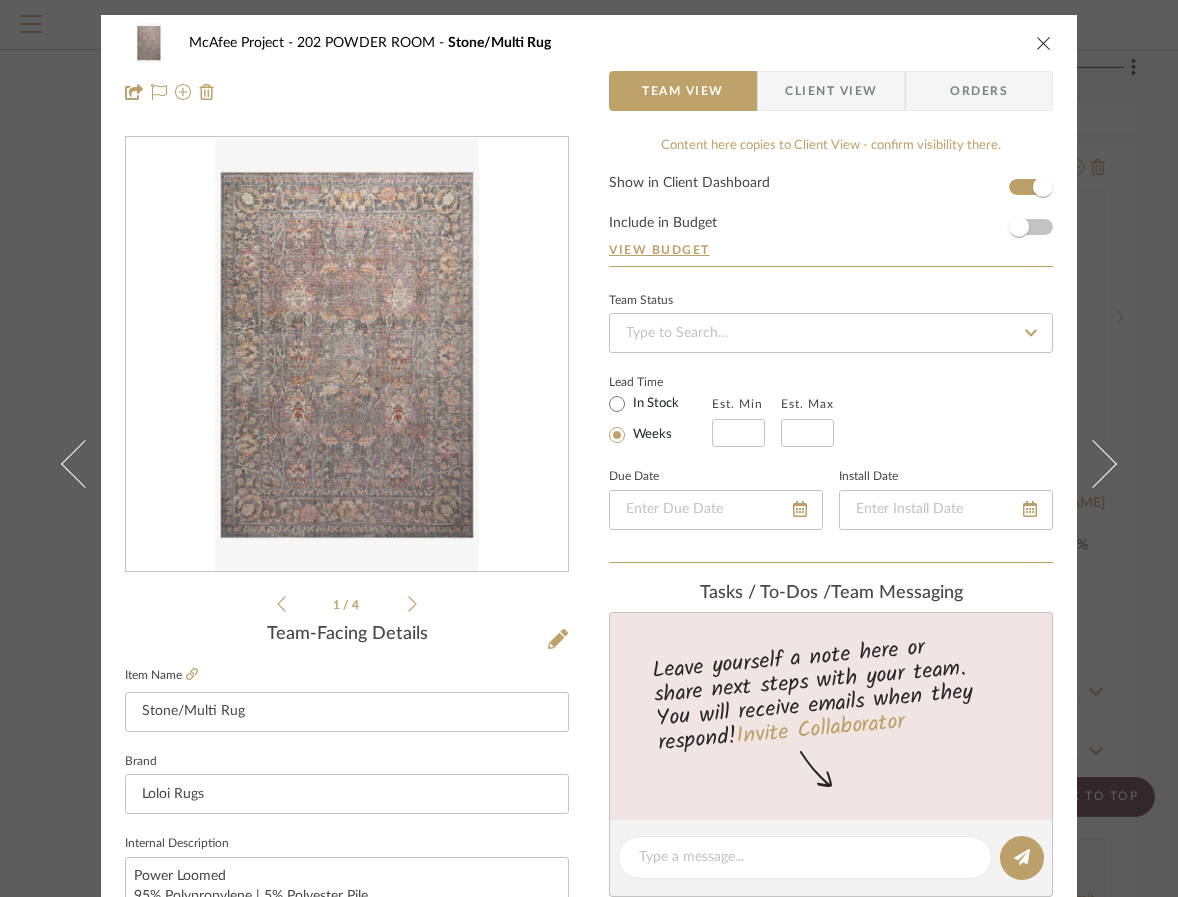 click at bounding box center (1093, 463) 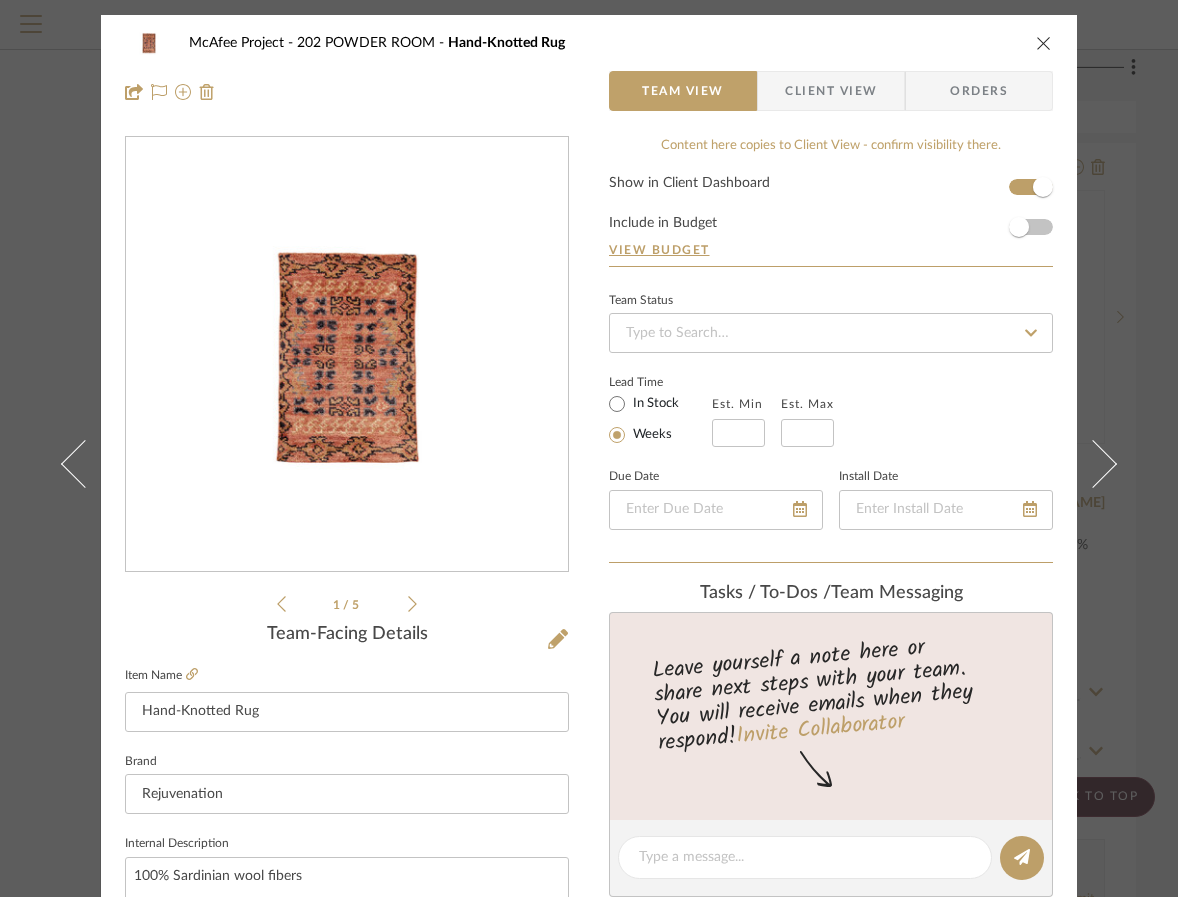click at bounding box center (1093, 463) 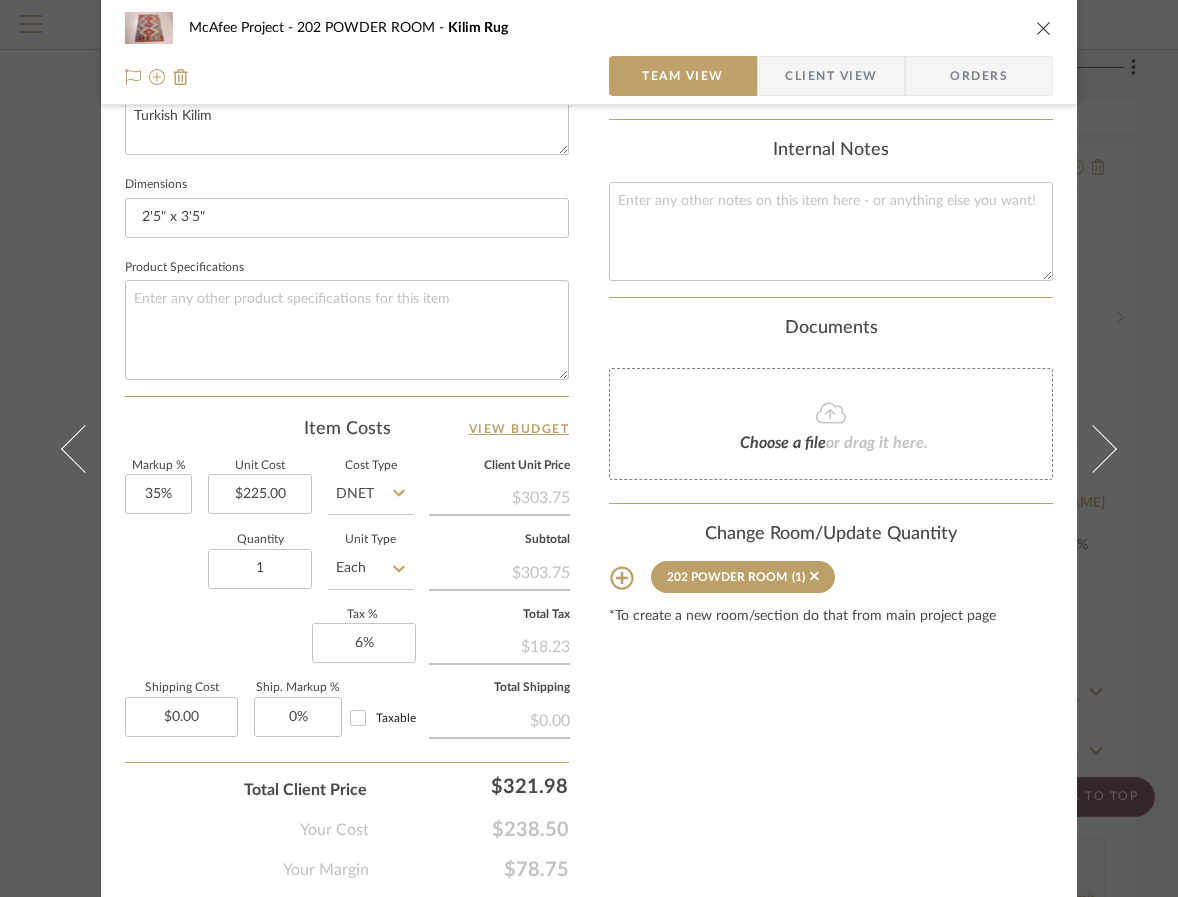 scroll, scrollTop: 862, scrollLeft: 0, axis: vertical 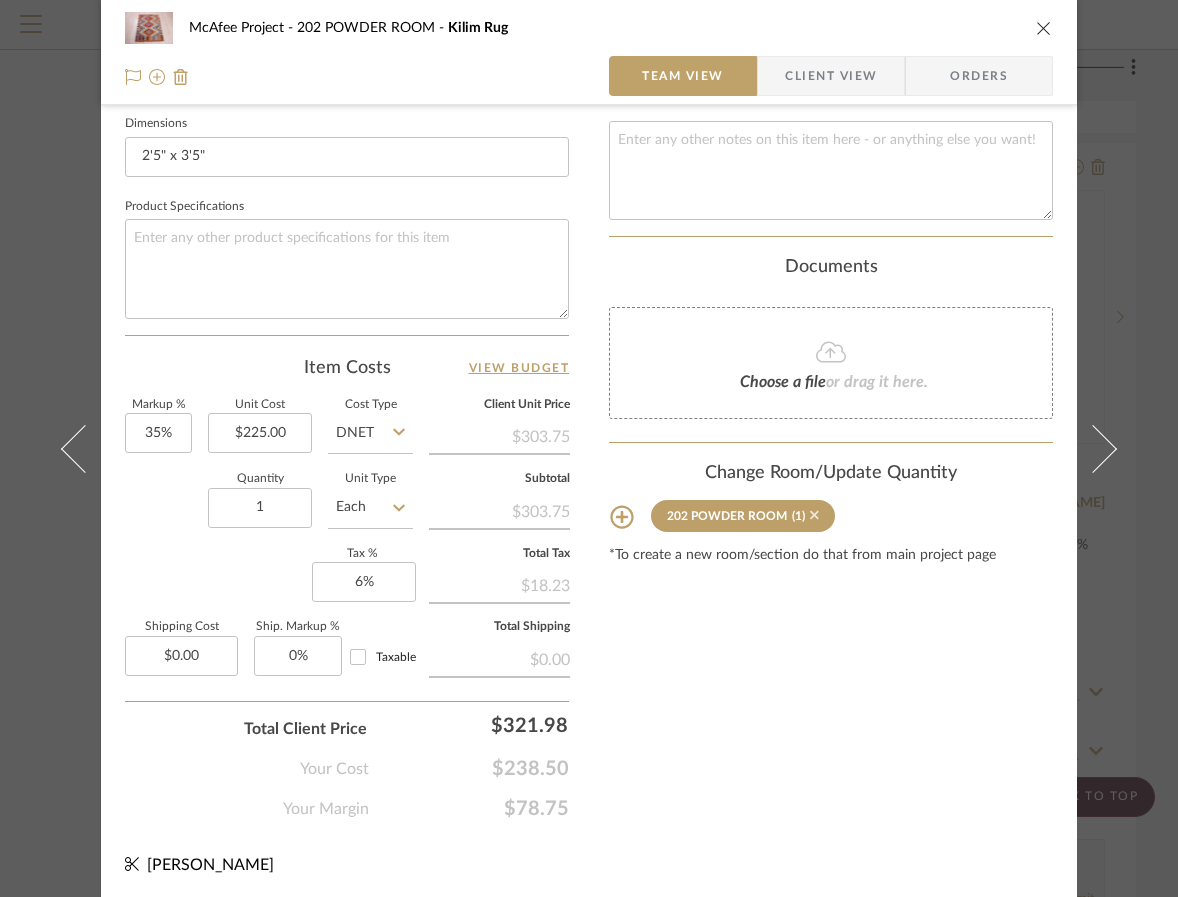 click 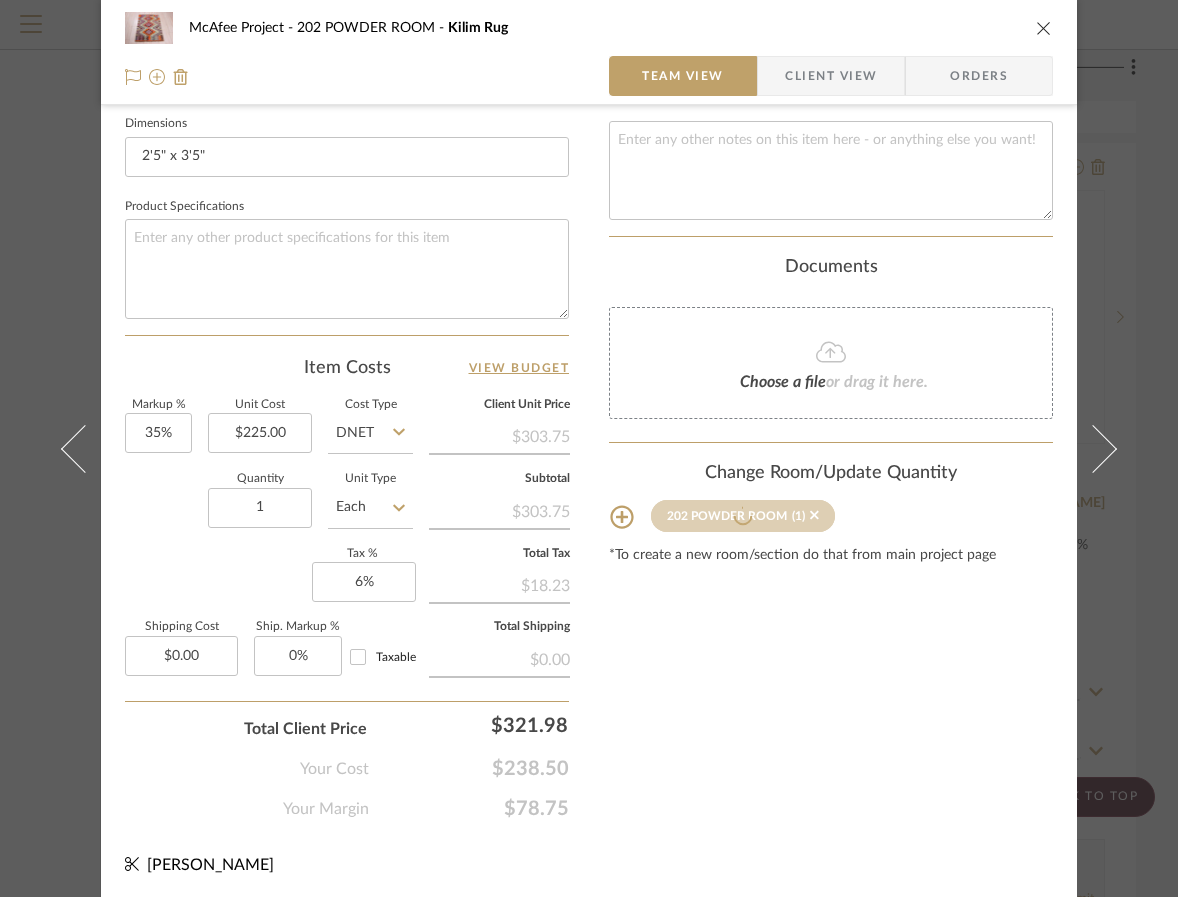 type 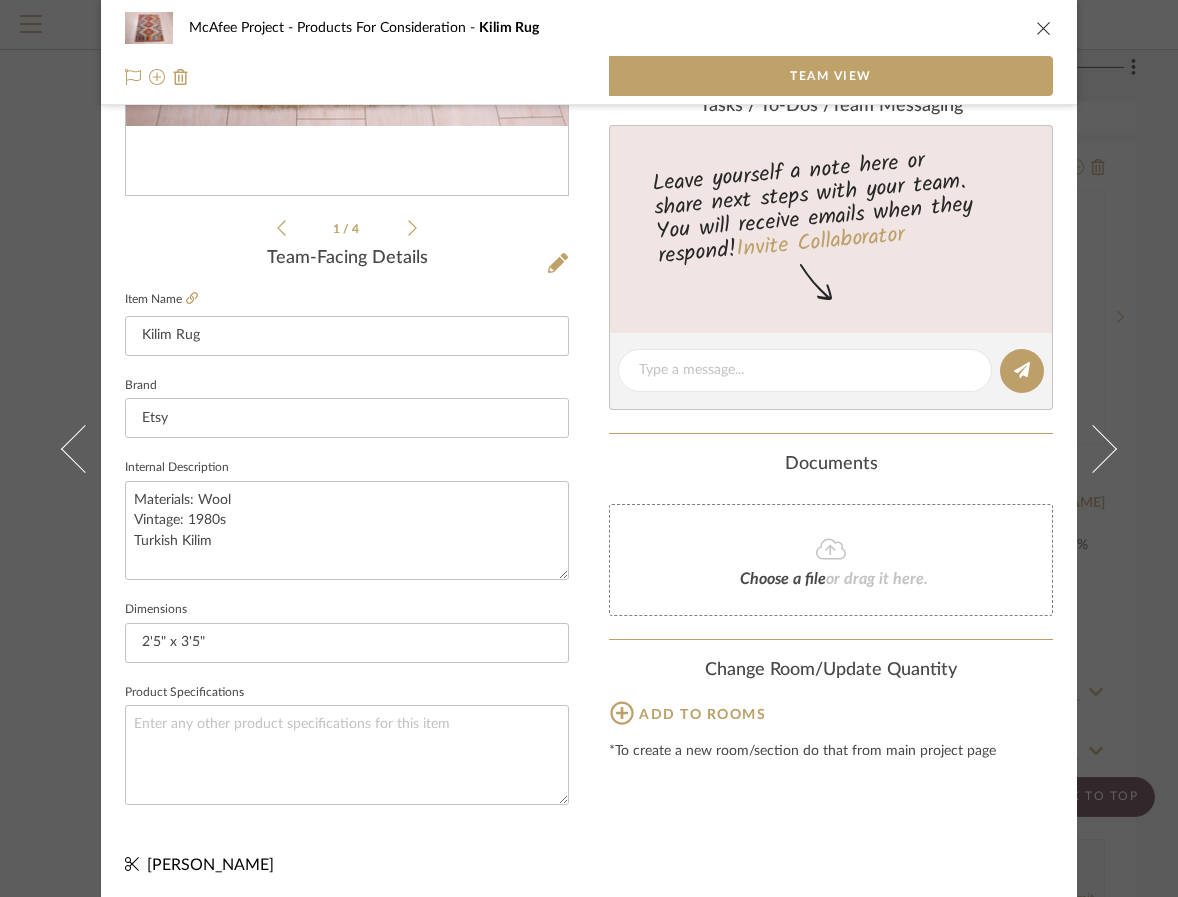 click on "McAfee Project Products For Consideration Kilim Rug Team View 1 / 4  Team-Facing Details   Item Name  Kilim Rug  Brand  Etsy  Internal Description  Materials: Wool
Vintage: 1980s
Turkish Kilim  Dimensions  2'5" x 3'5"  Product Specifications  Content here copies to Client View - confirm visibility there. Team Status  Lead Time  In Stock Weeks  Est. Min   Est. Max   Due Date   Install Date  Tasks / To-Dos /  team Messaging  Leave yourself a note here or share next steps with your team. You will receive emails when they
respond!  Invite Collaborator  Documents  Choose a file  or drag it here. Change Room/Update Quantity Add to rooms *To create a new room/section do that from main project page    Kris Pittard" at bounding box center (589, 448) 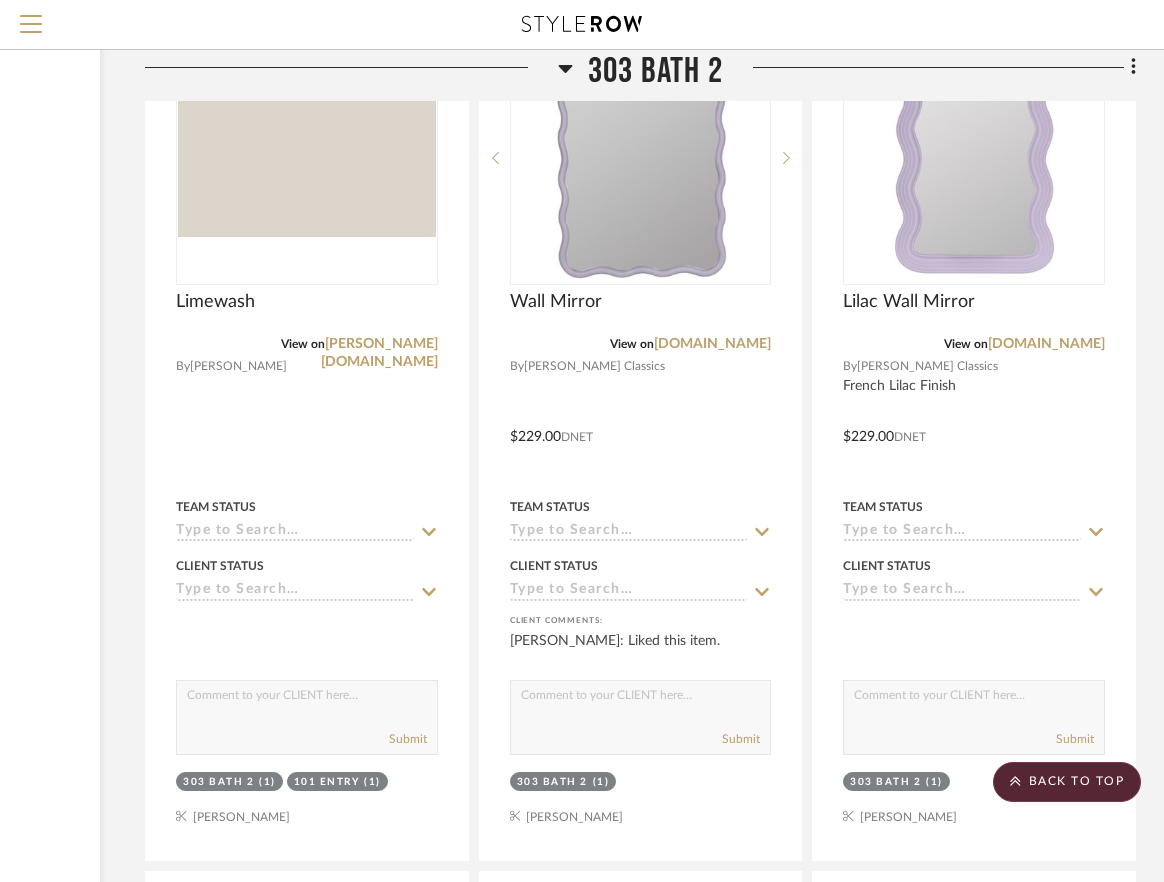 scroll, scrollTop: 20583, scrollLeft: 276, axis: both 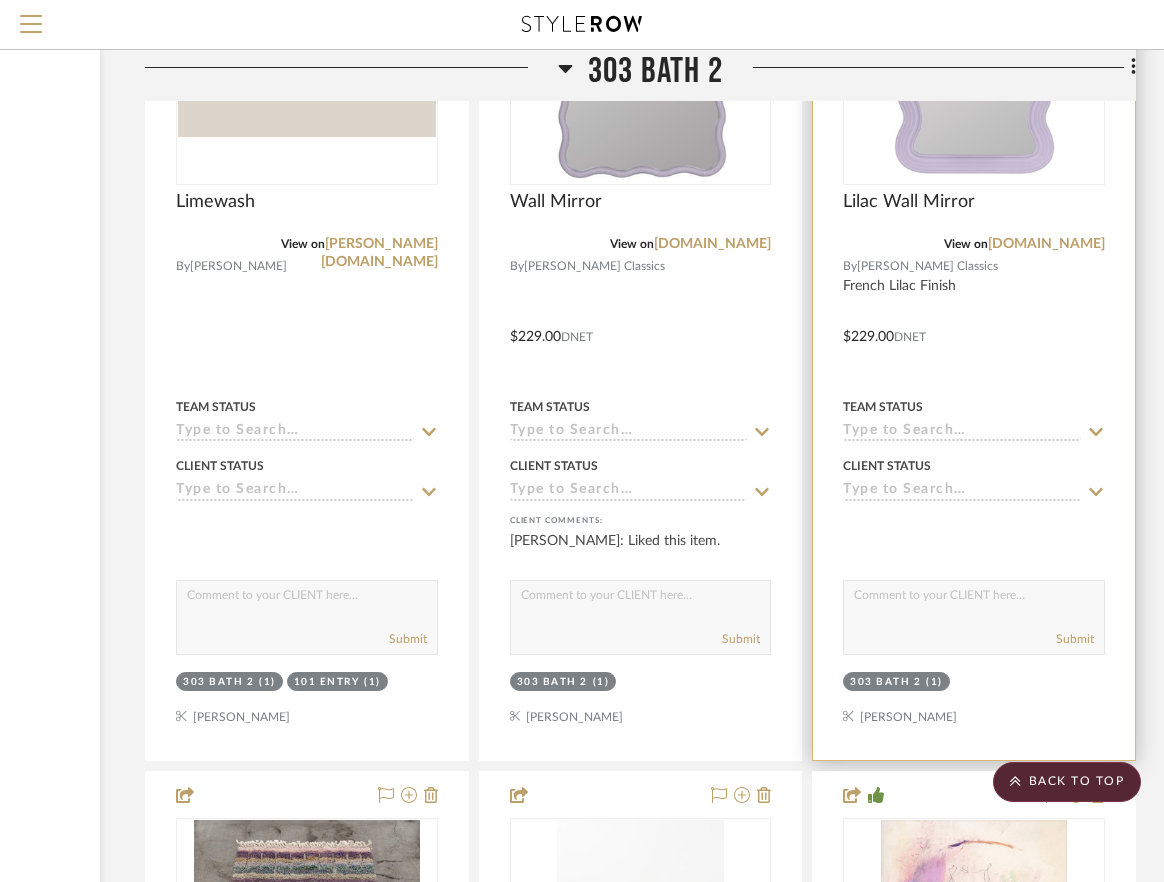 click at bounding box center (974, 531) 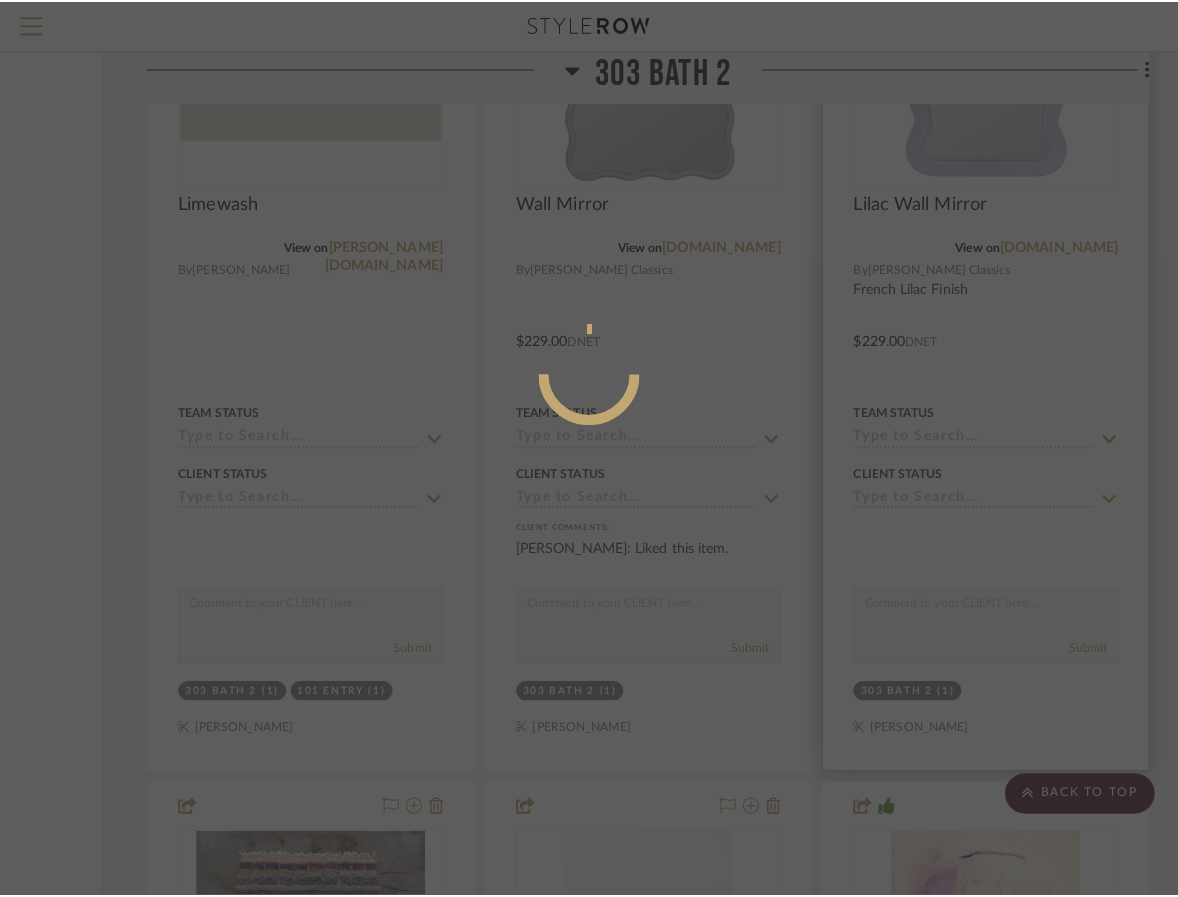 scroll, scrollTop: 0, scrollLeft: 0, axis: both 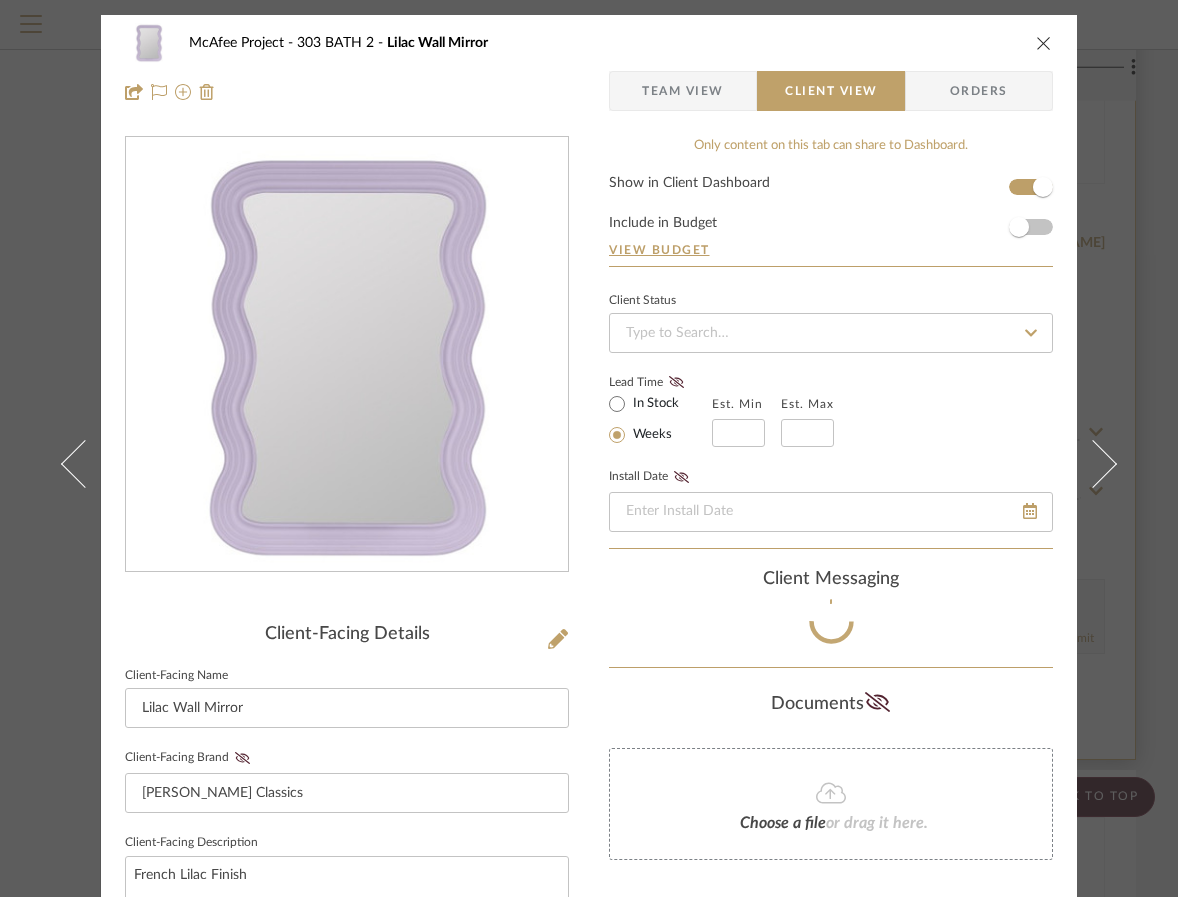 type 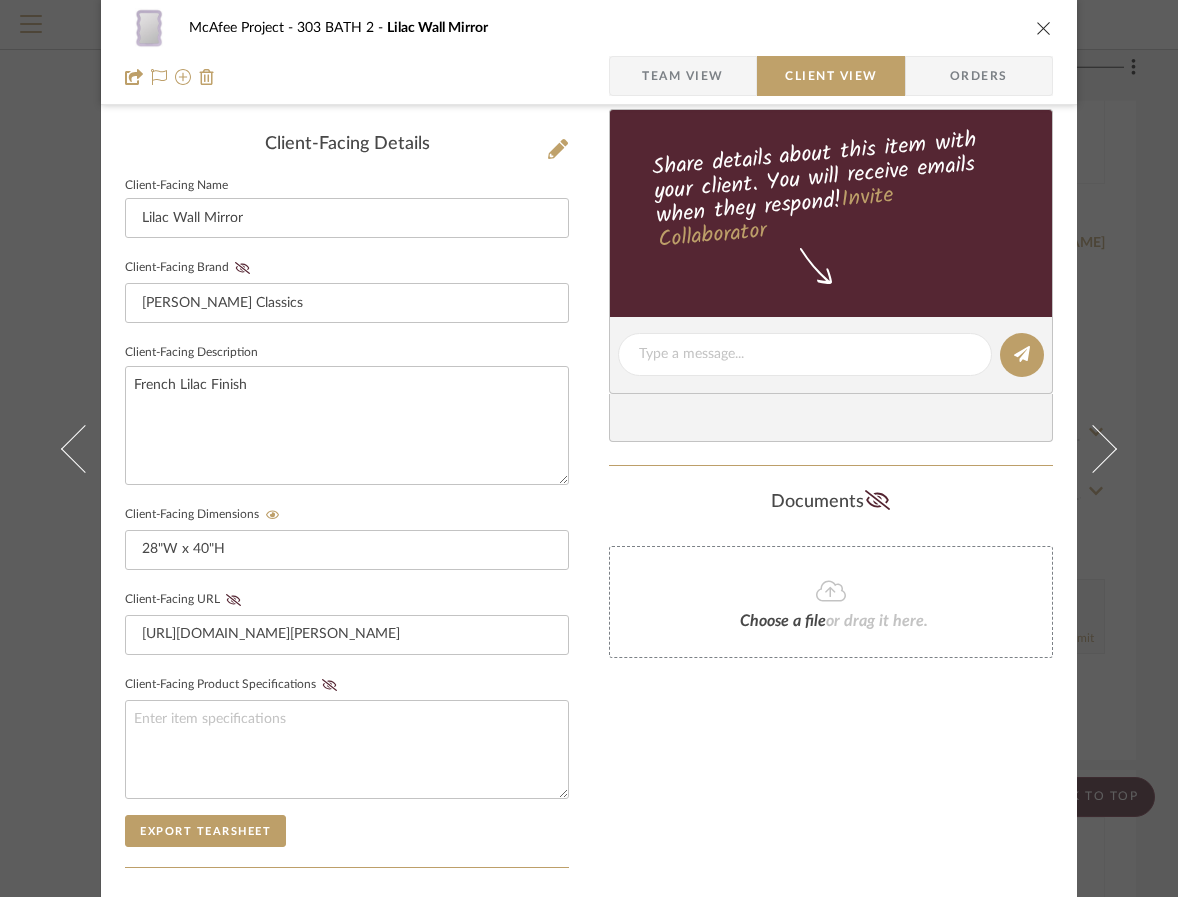 scroll, scrollTop: 500, scrollLeft: 0, axis: vertical 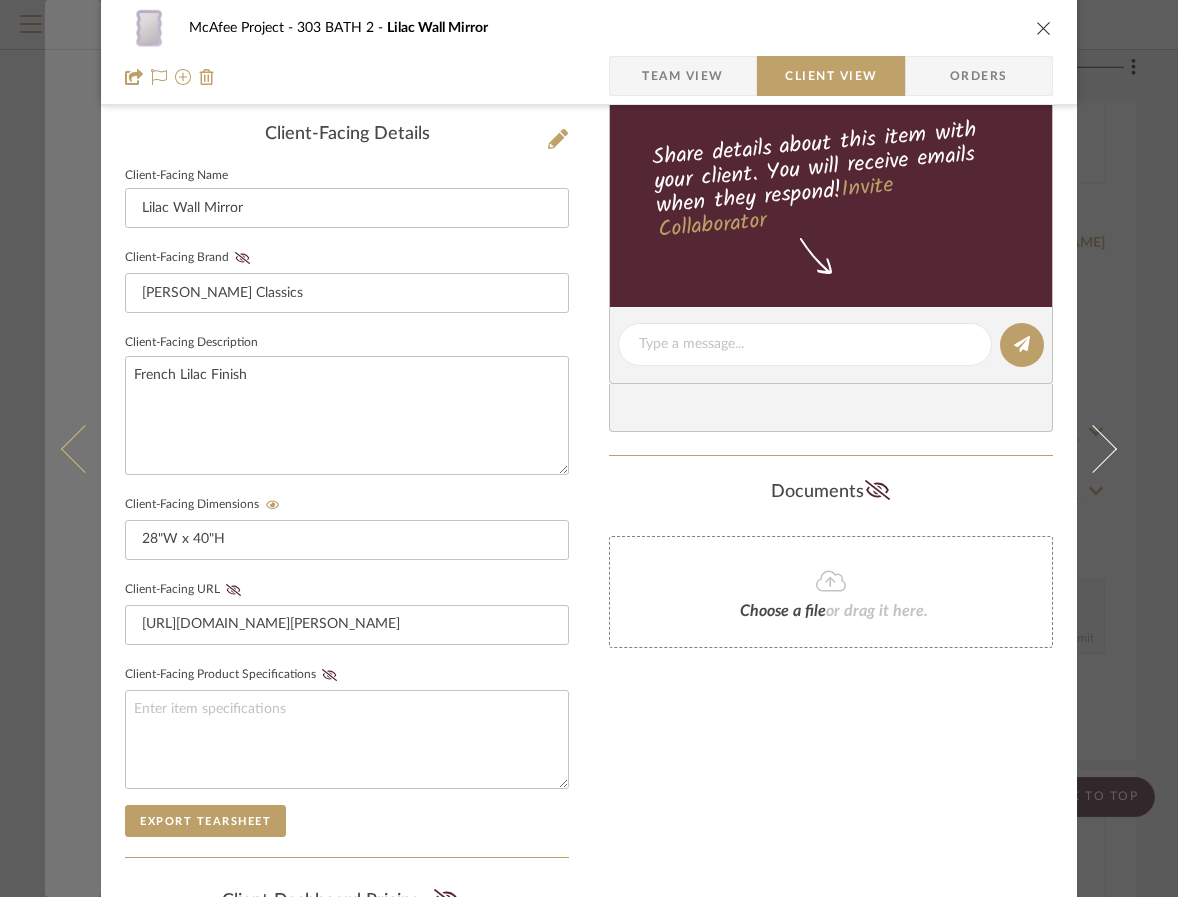 click at bounding box center [73, 448] 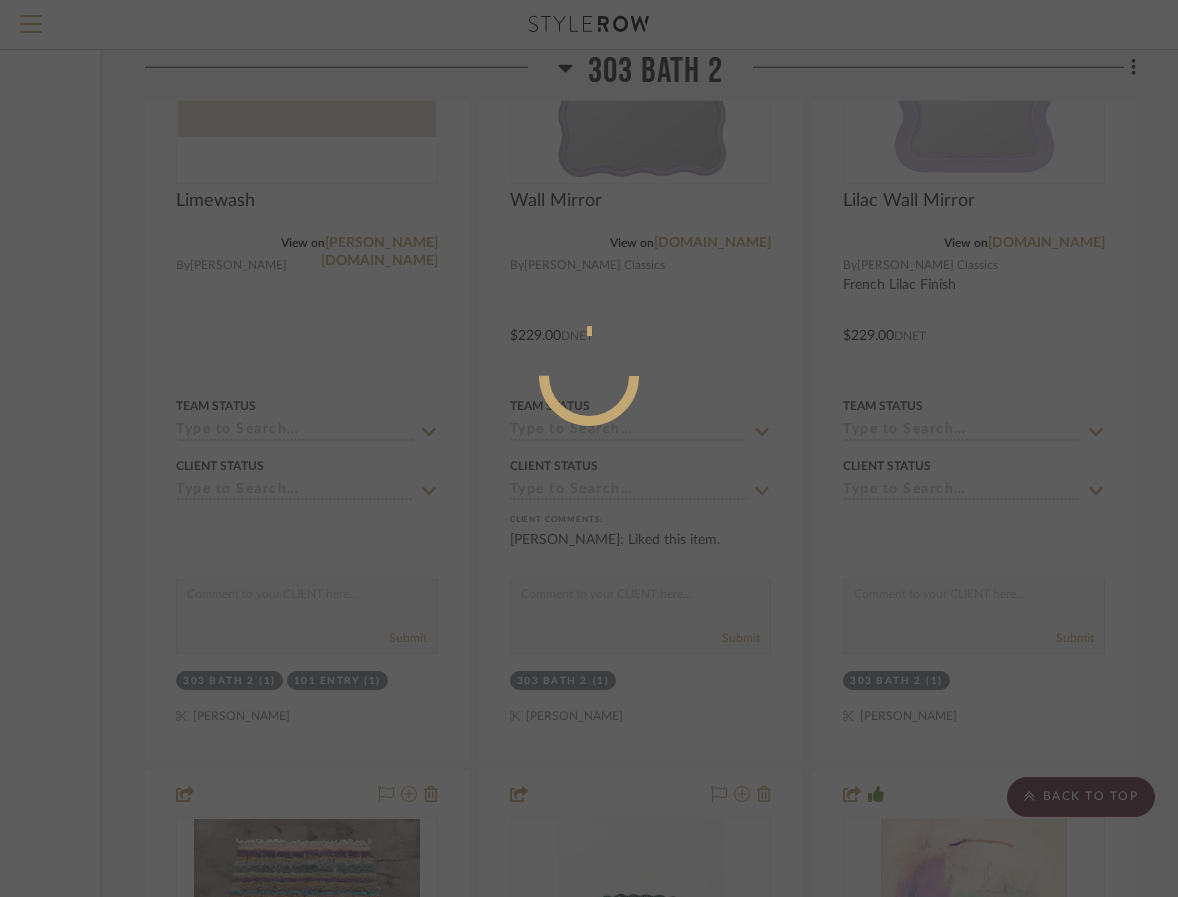 scroll, scrollTop: 0, scrollLeft: 0, axis: both 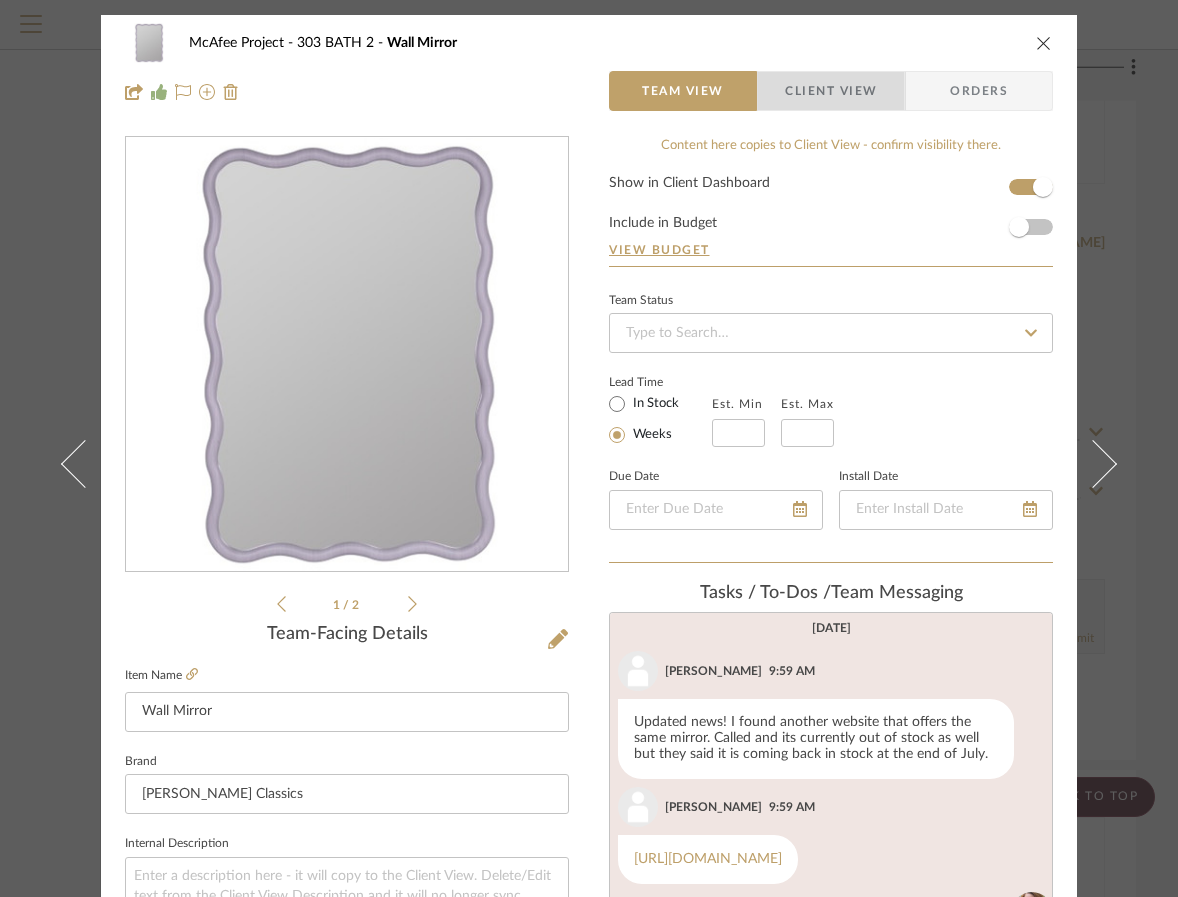 click on "Client View" at bounding box center [831, 91] 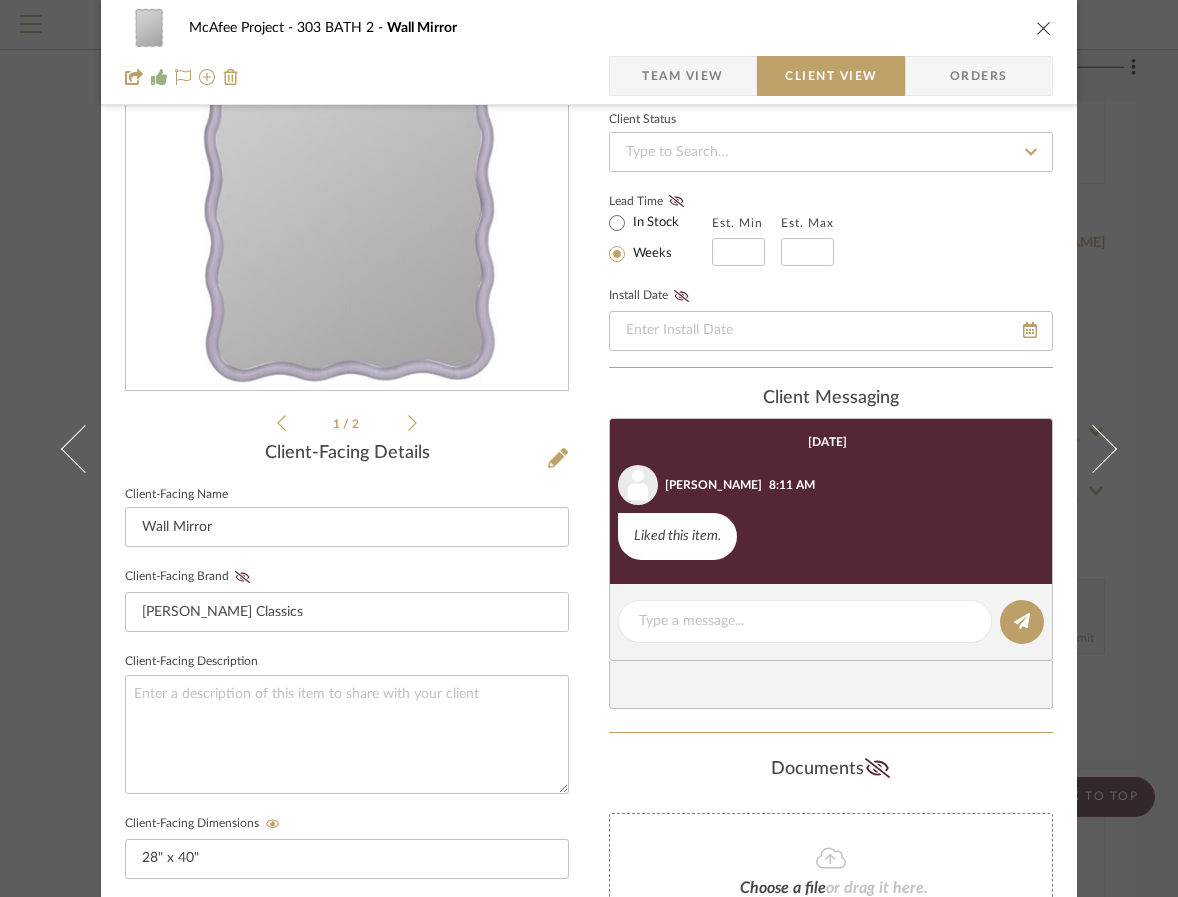 scroll, scrollTop: 200, scrollLeft: 0, axis: vertical 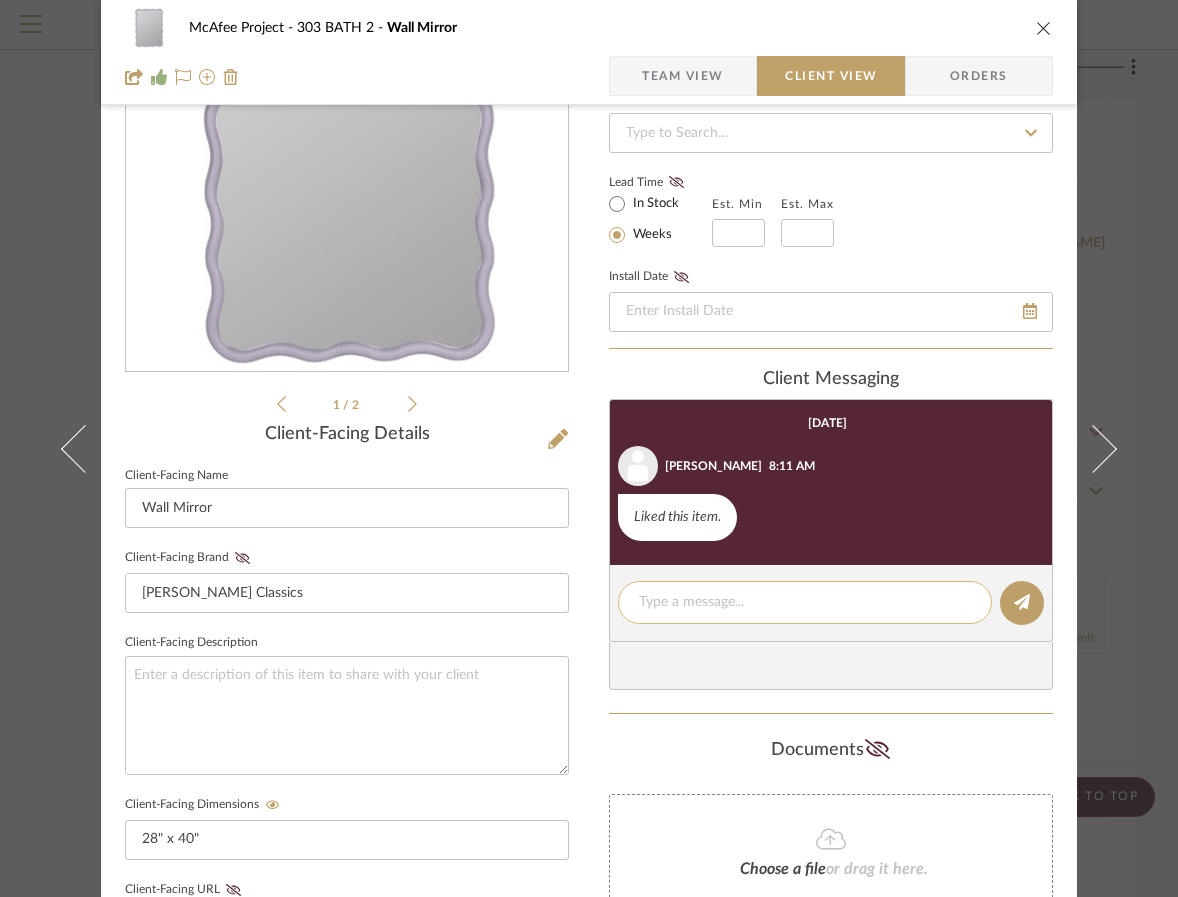 click 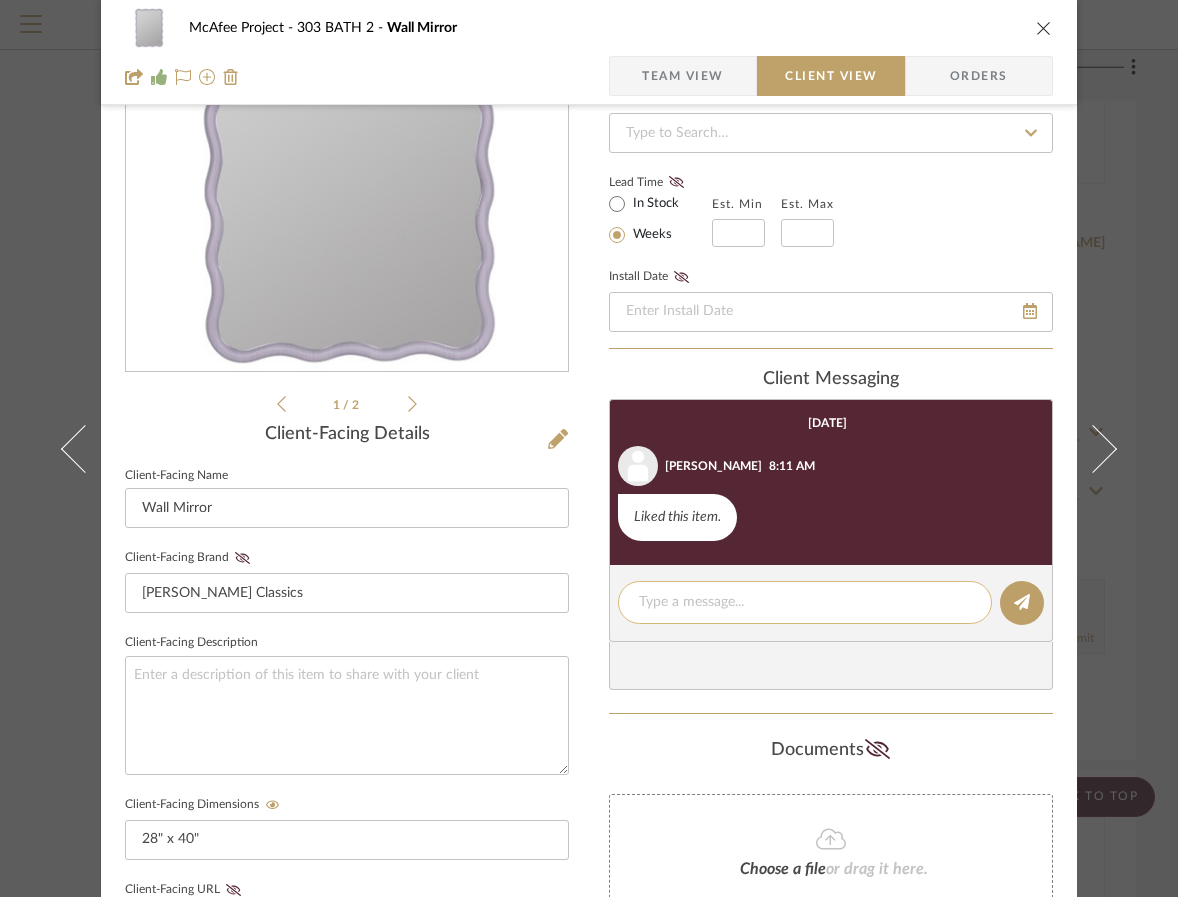 click 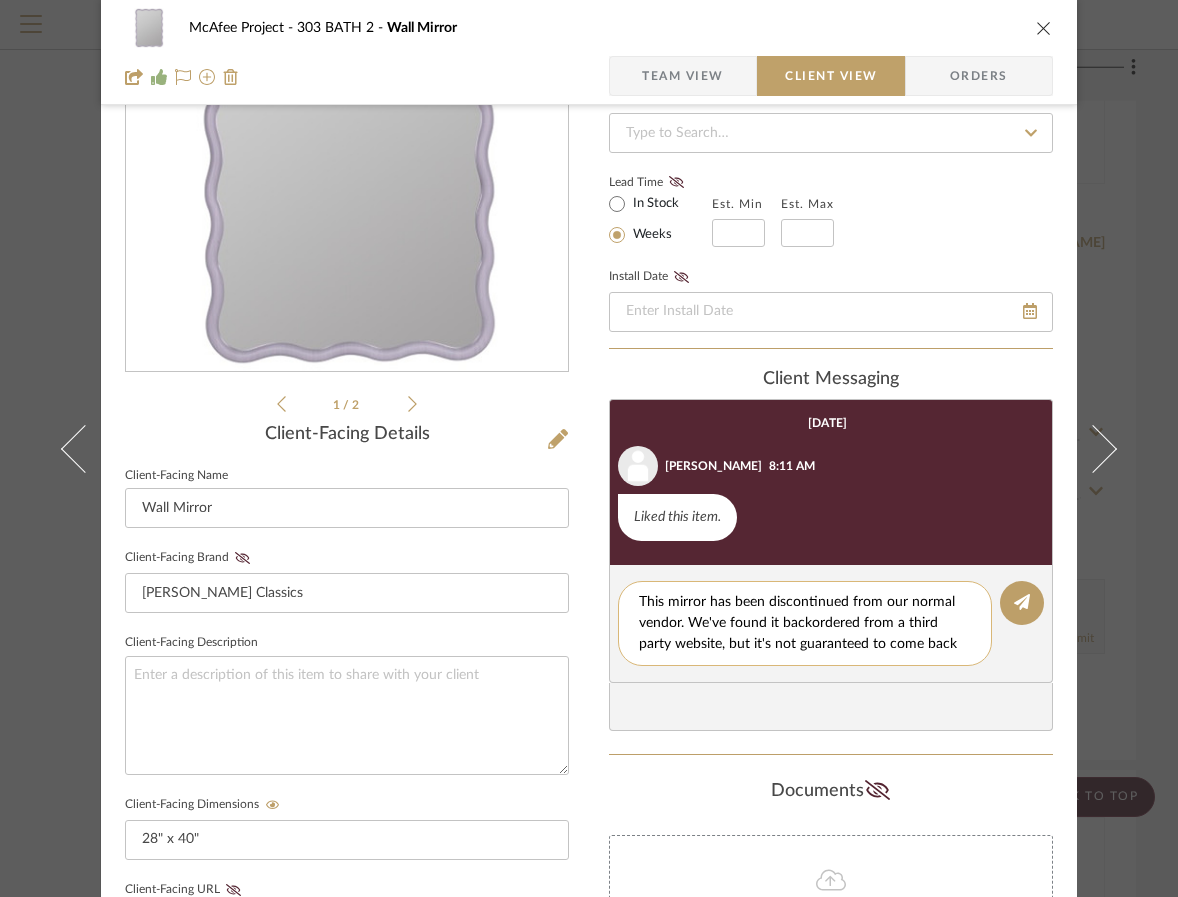 scroll, scrollTop: 0, scrollLeft: 0, axis: both 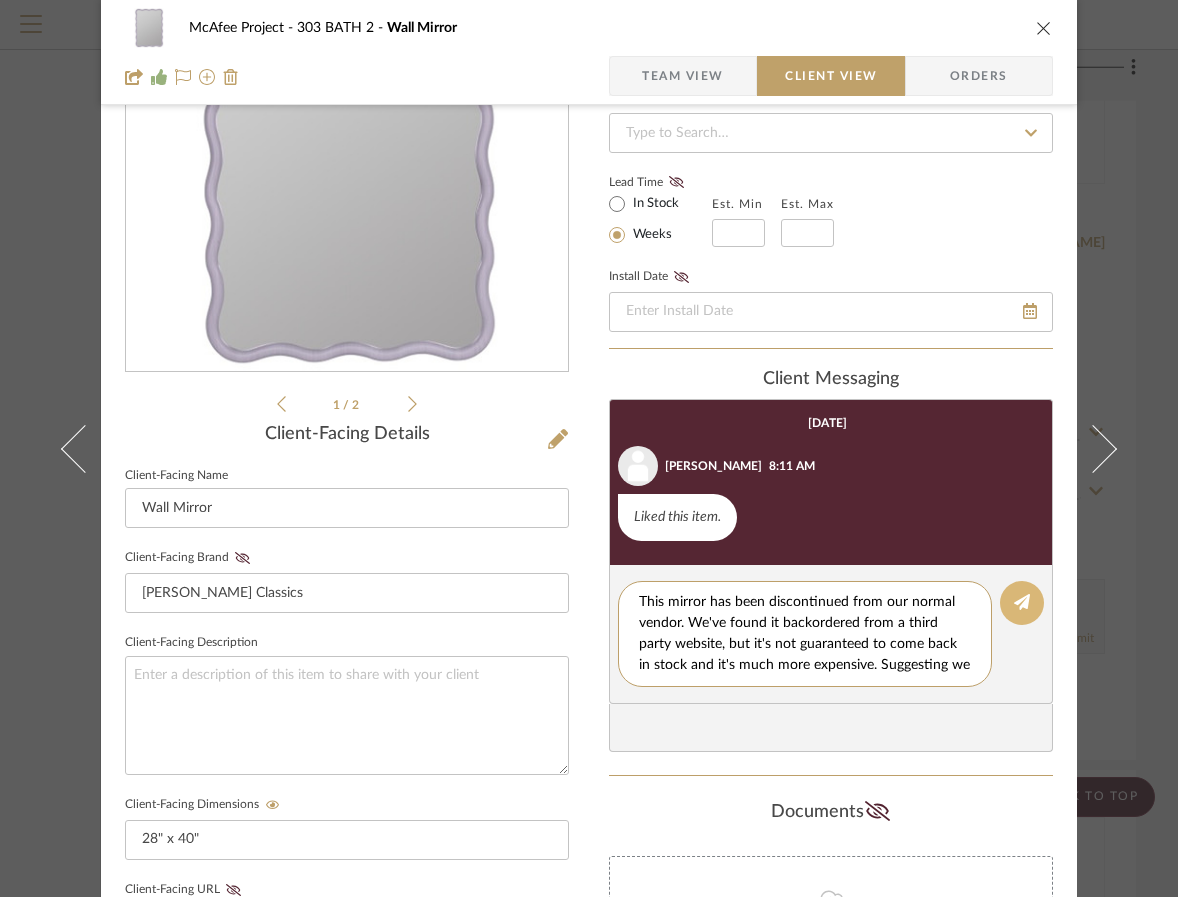type on "This mirror has been discontinued from our normal vendor. We've found it backordered from a third party website, but it's not guaranteed to come back in stock and it's much more expensive. Suggesting we reselect." 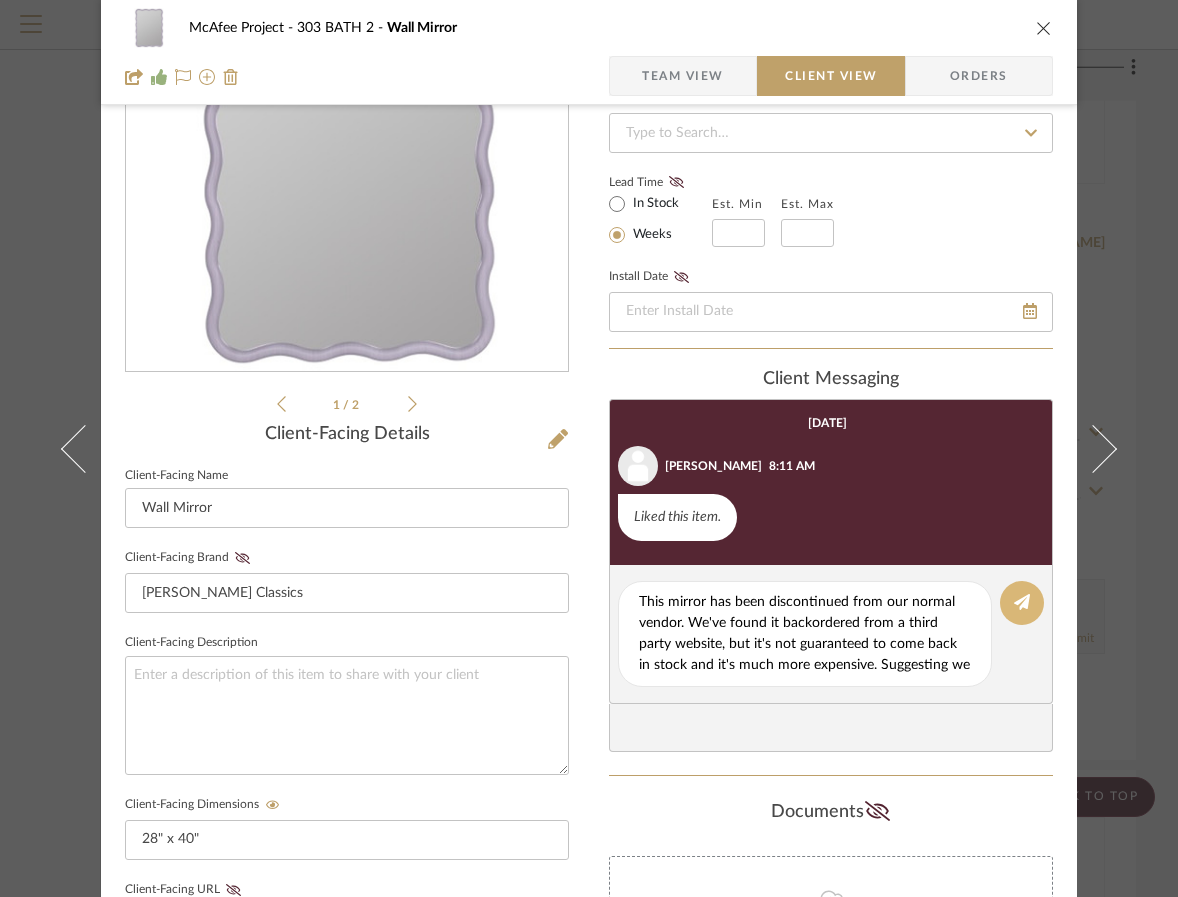 click 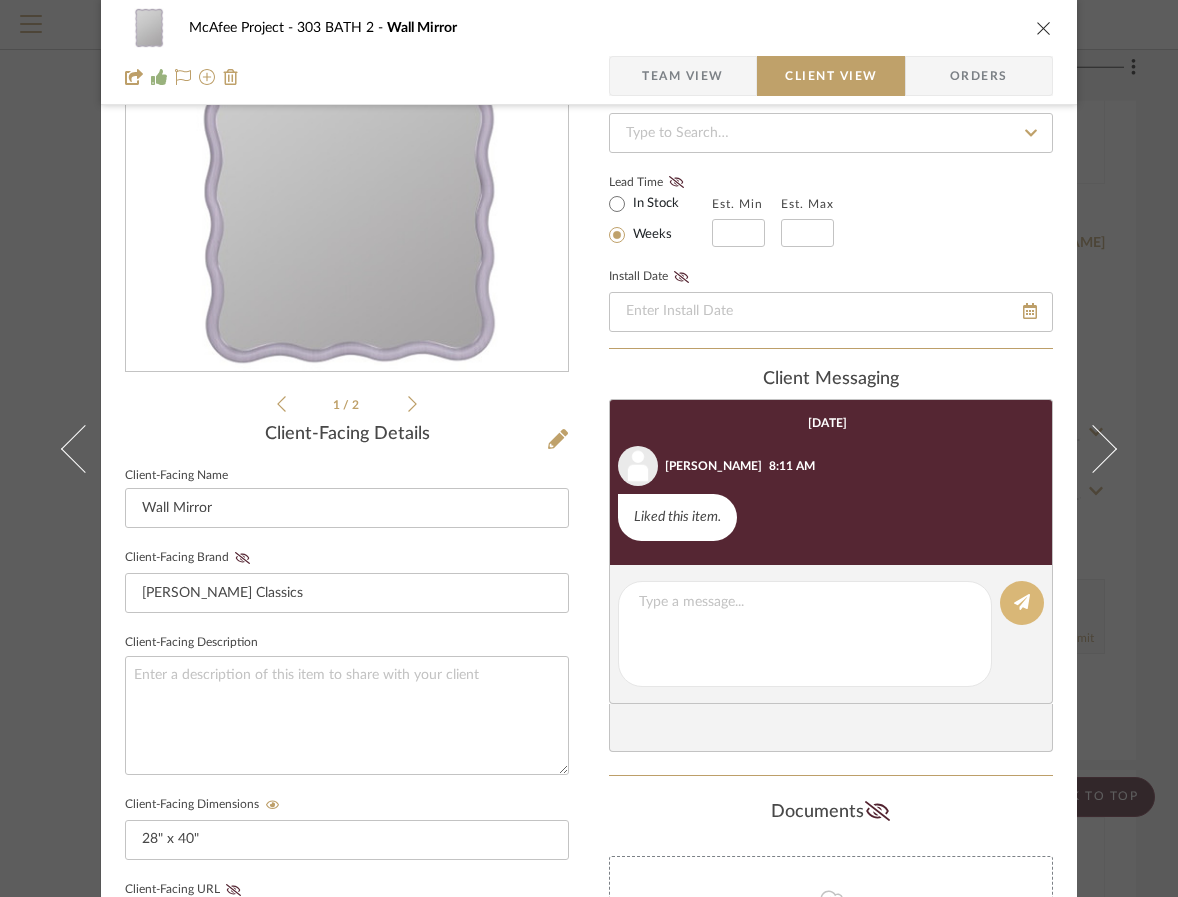 type 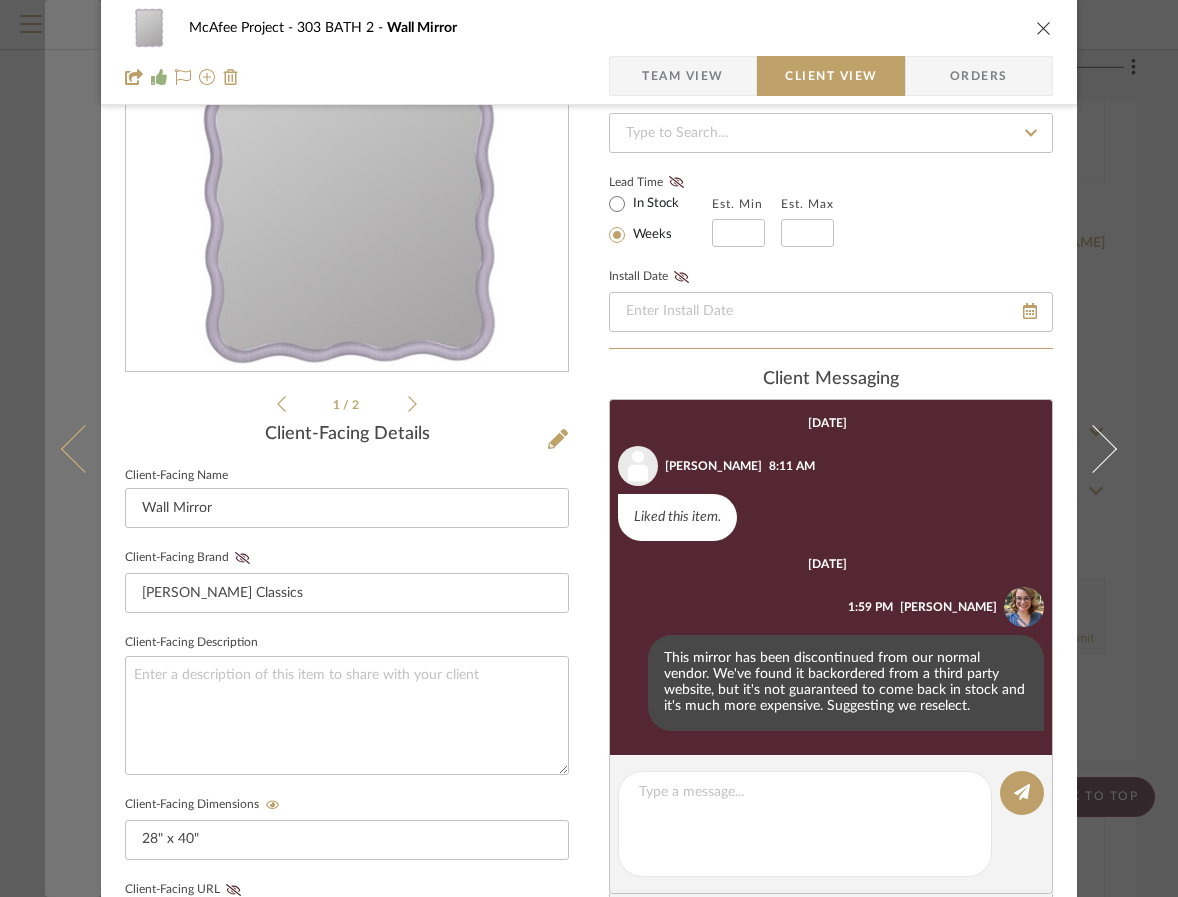 click at bounding box center (73, 448) 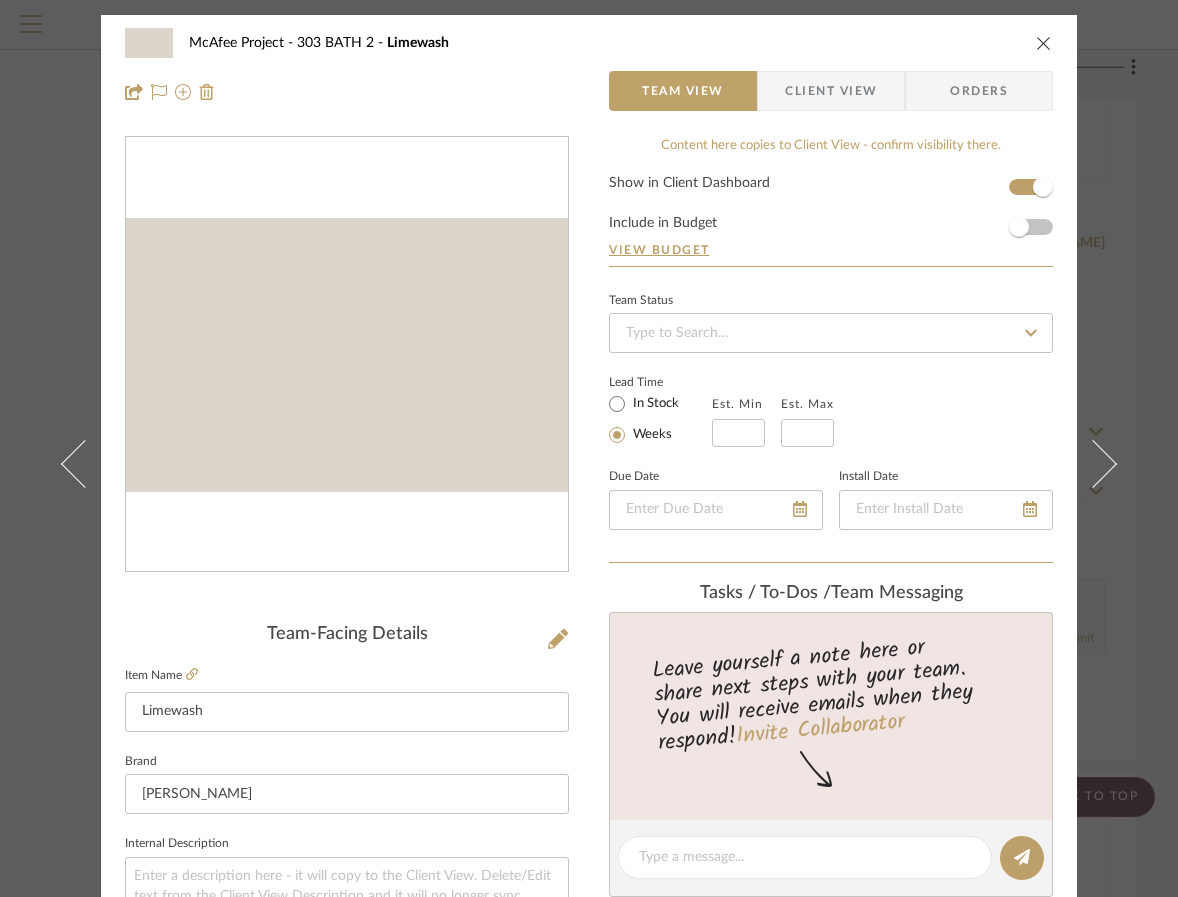 click on "McAfee Project 303 BATH 2 Limewash Team View Client View Orders  Team-Facing Details   Item Name  Limewash  Brand  Sherwin Williams  Internal Description   Dimensions   Product Specifications  SW 9589  Item Costs   View Budget   Markup %  35%  Unit Cost  $0.00  Cost Type  DNET  Client Unit Price   $0.00   Quantity  1  Unit Type  Each  Subtotal   $0.00   Tax %  6%  Total Tax   $0.00   Shipping Cost  $0.00  Ship. Markup %  0% Taxable  Total Shipping   $0.00  Total Client Price  $0.00  Your Cost  $0.00  Your Margin  $0.00  Content here copies to Client View - confirm visibility there.  Show in Client Dashboard   Include in Budget   View Budget  Team Status  Lead Time  In Stock Weeks  Est. Min   Est. Max   Due Date   Install Date  Tasks / To-Dos /  team Messaging  Leave yourself a note here or share next steps with your team. You will receive emails when they
respond!  Invite Collaborator Internal Notes  Documents  Choose a file  or drag it here. Change Room/Update Quantity  303 BATH 2  (1)  101 ENTRY" at bounding box center (589, 448) 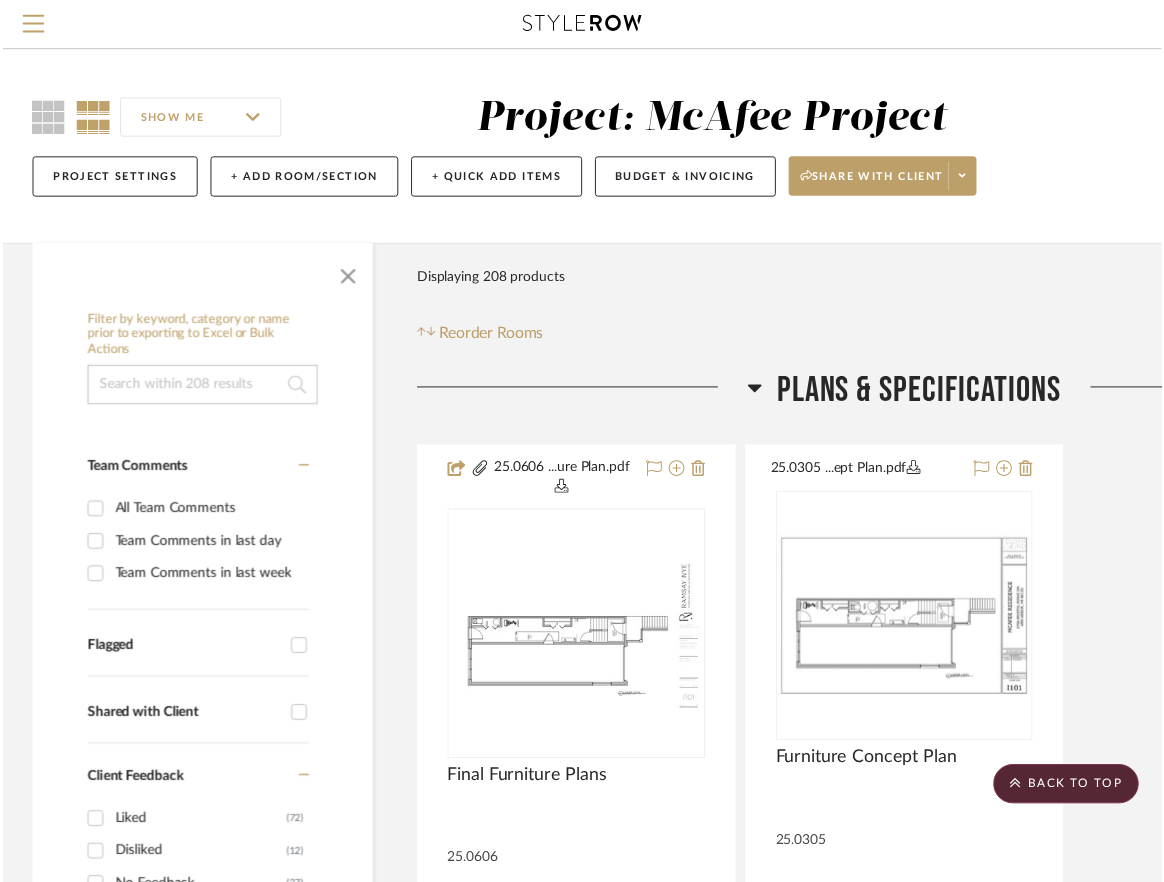 scroll, scrollTop: 20583, scrollLeft: 276, axis: both 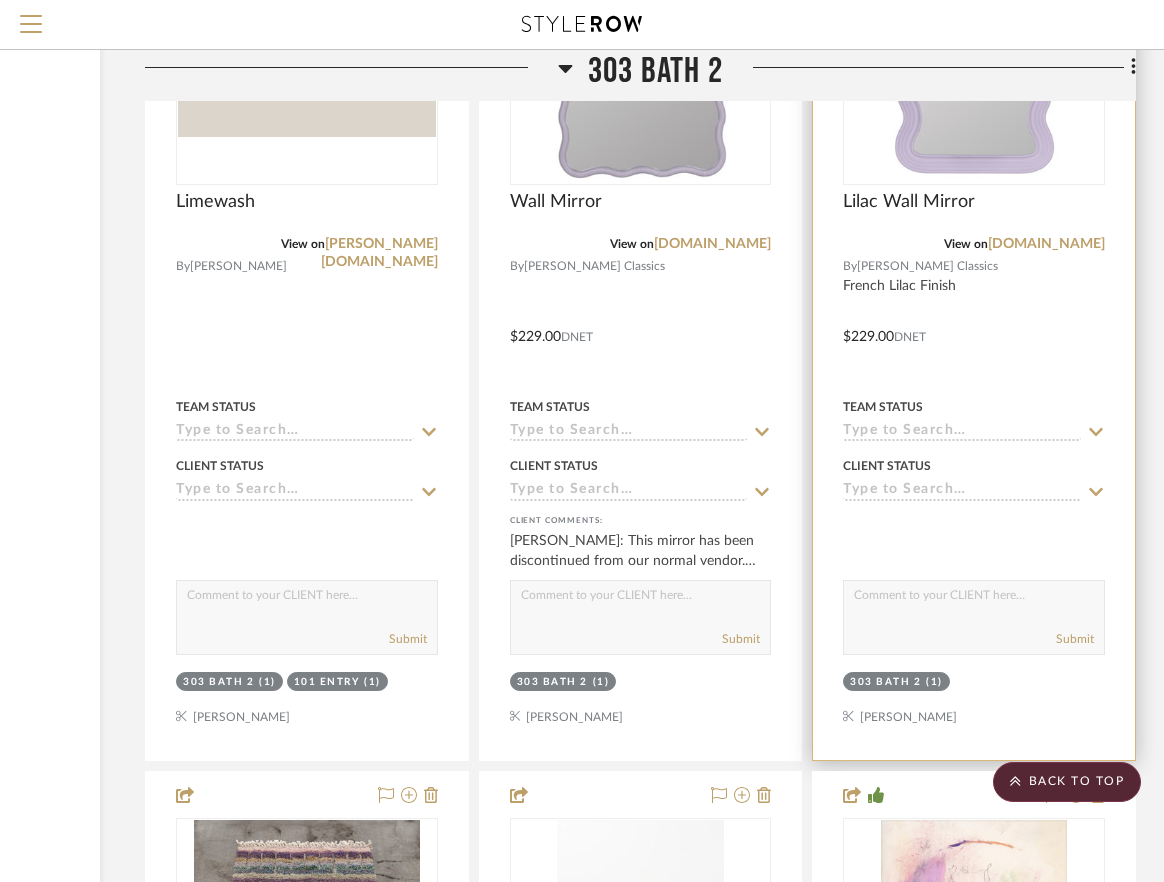 click at bounding box center (974, 322) 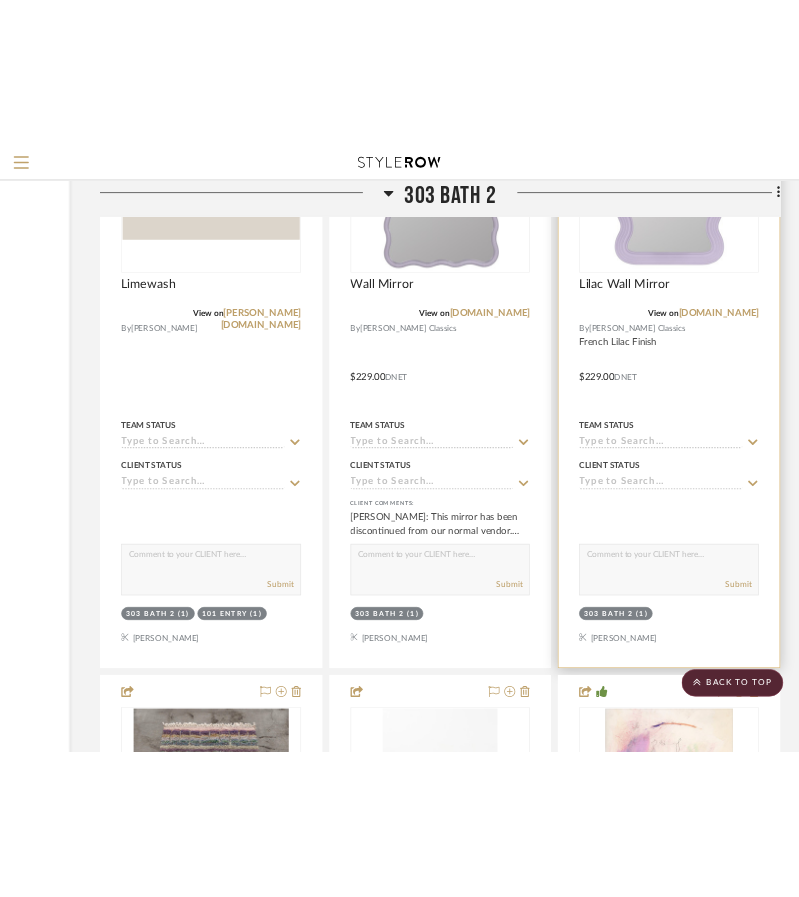 scroll, scrollTop: 0, scrollLeft: 0, axis: both 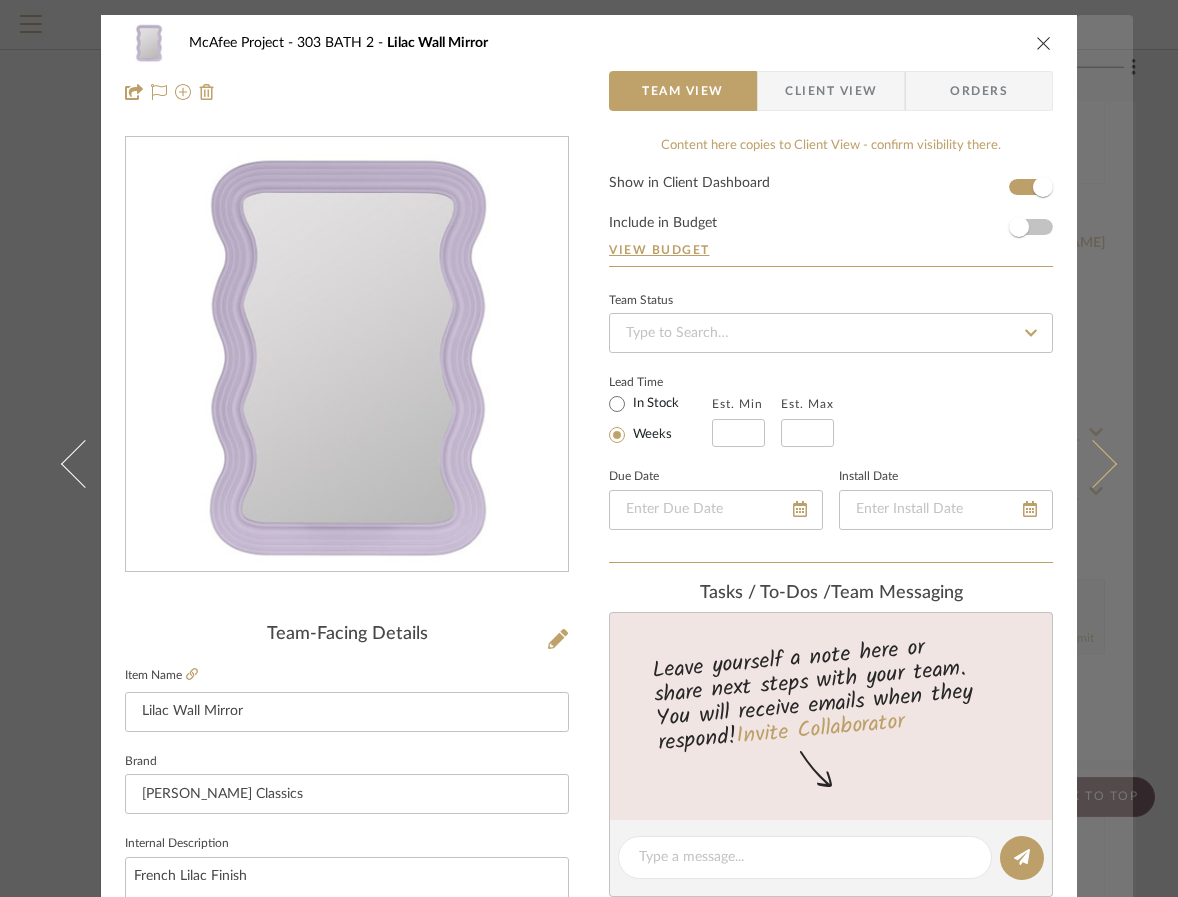 click at bounding box center [1093, 463] 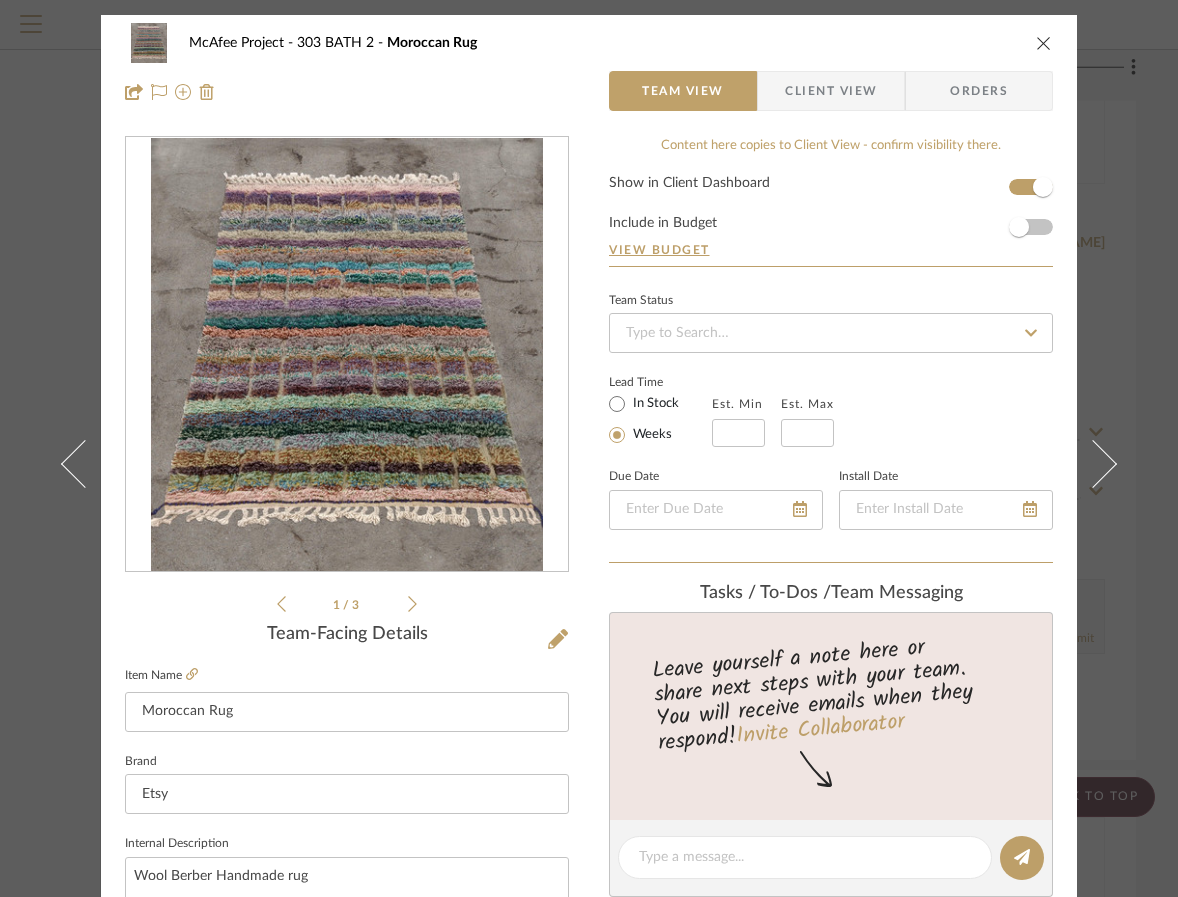 click at bounding box center [1093, 463] 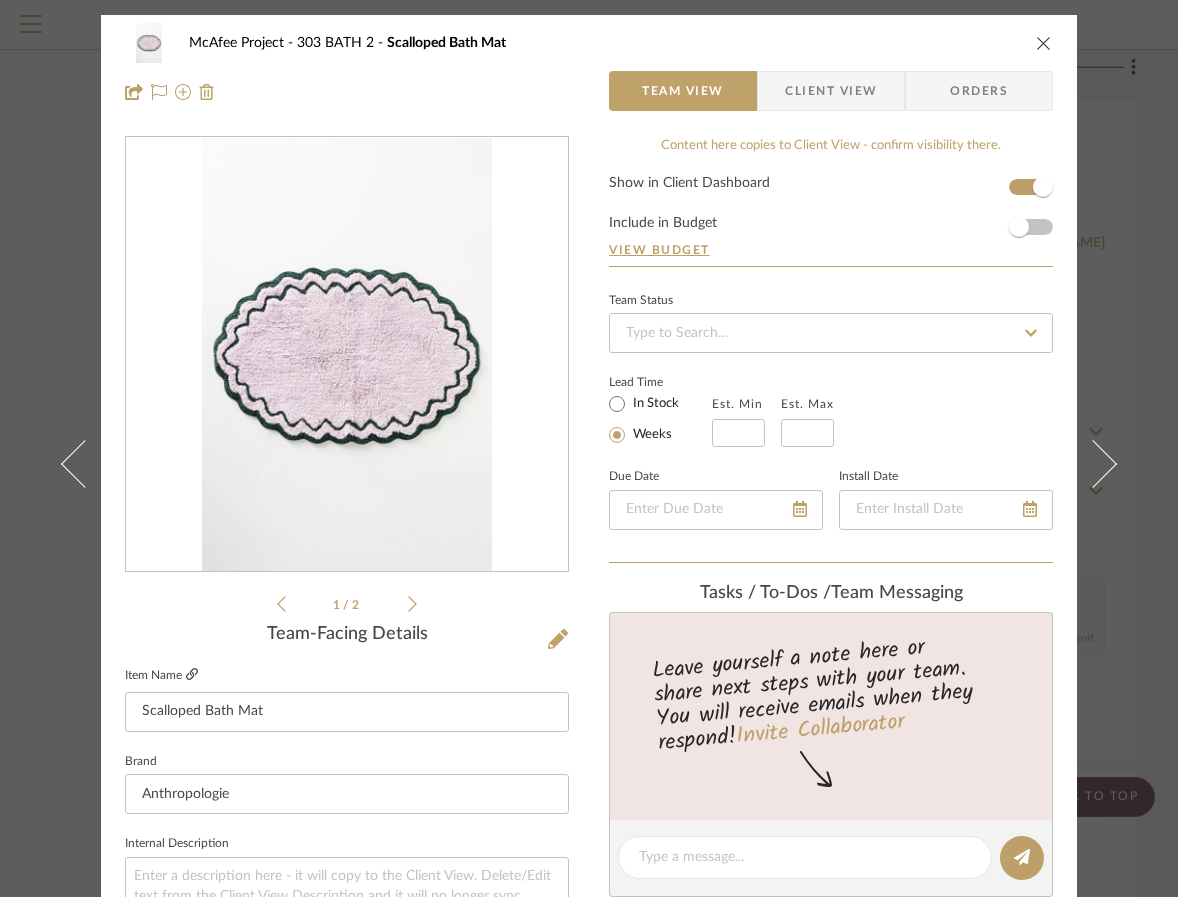 click 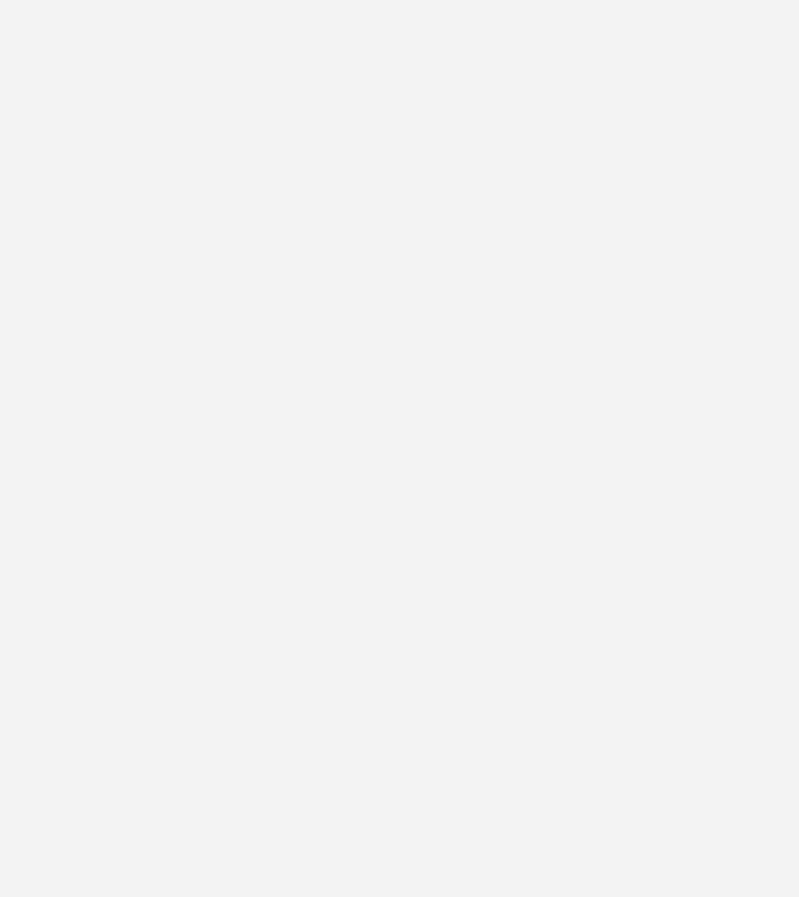 scroll, scrollTop: 0, scrollLeft: 0, axis: both 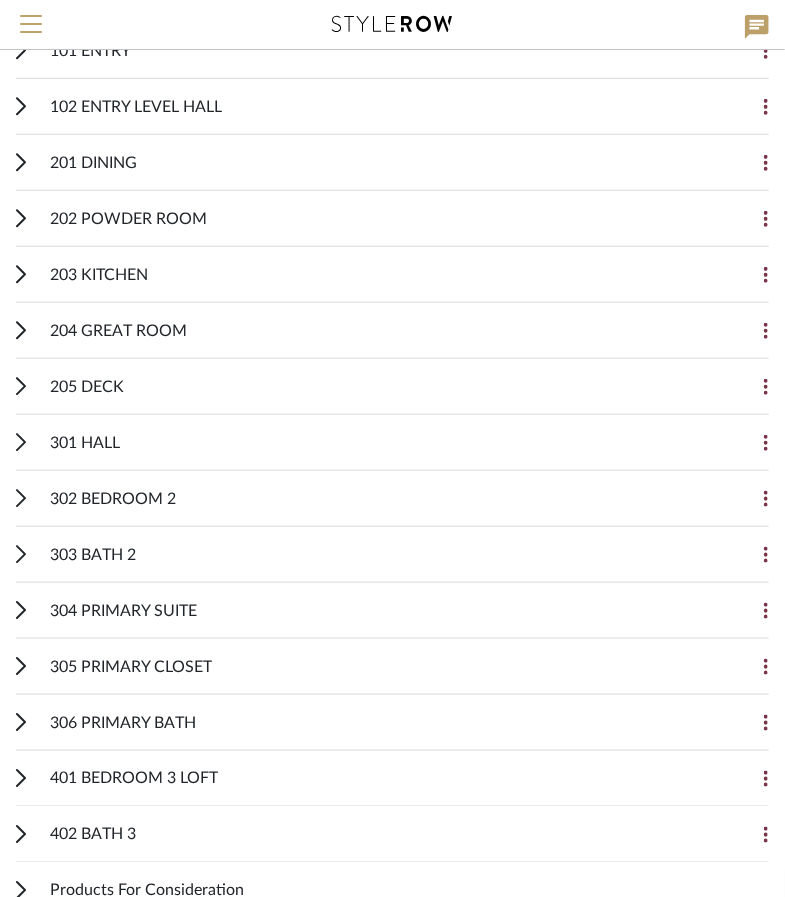 click on "303 BATH 2" at bounding box center (93, 555) 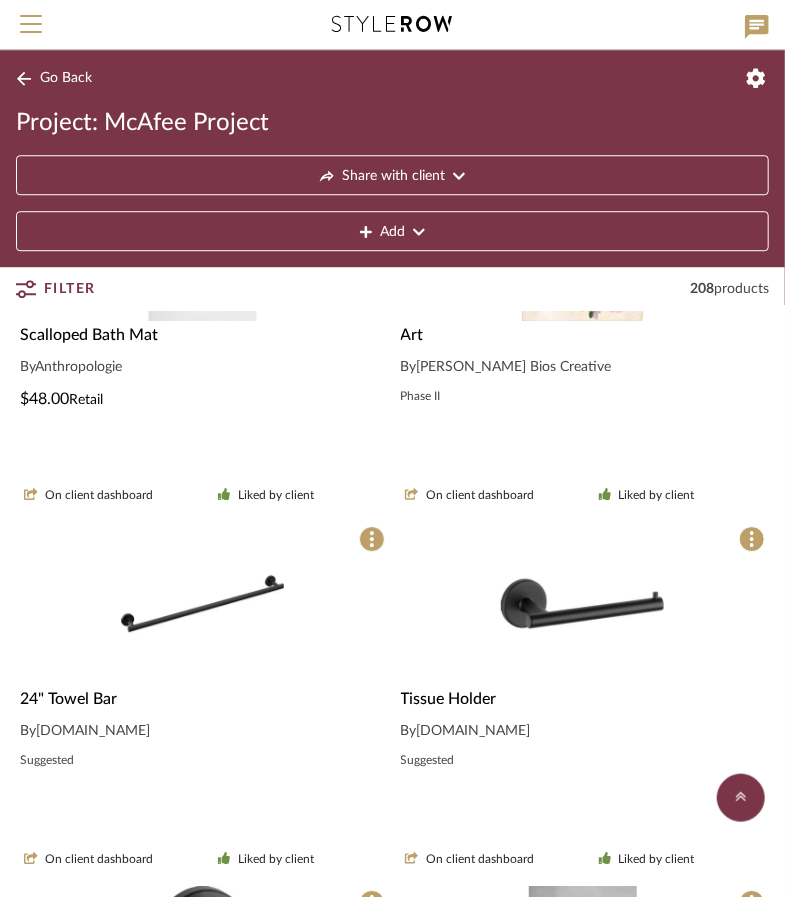 scroll, scrollTop: 1500, scrollLeft: 0, axis: vertical 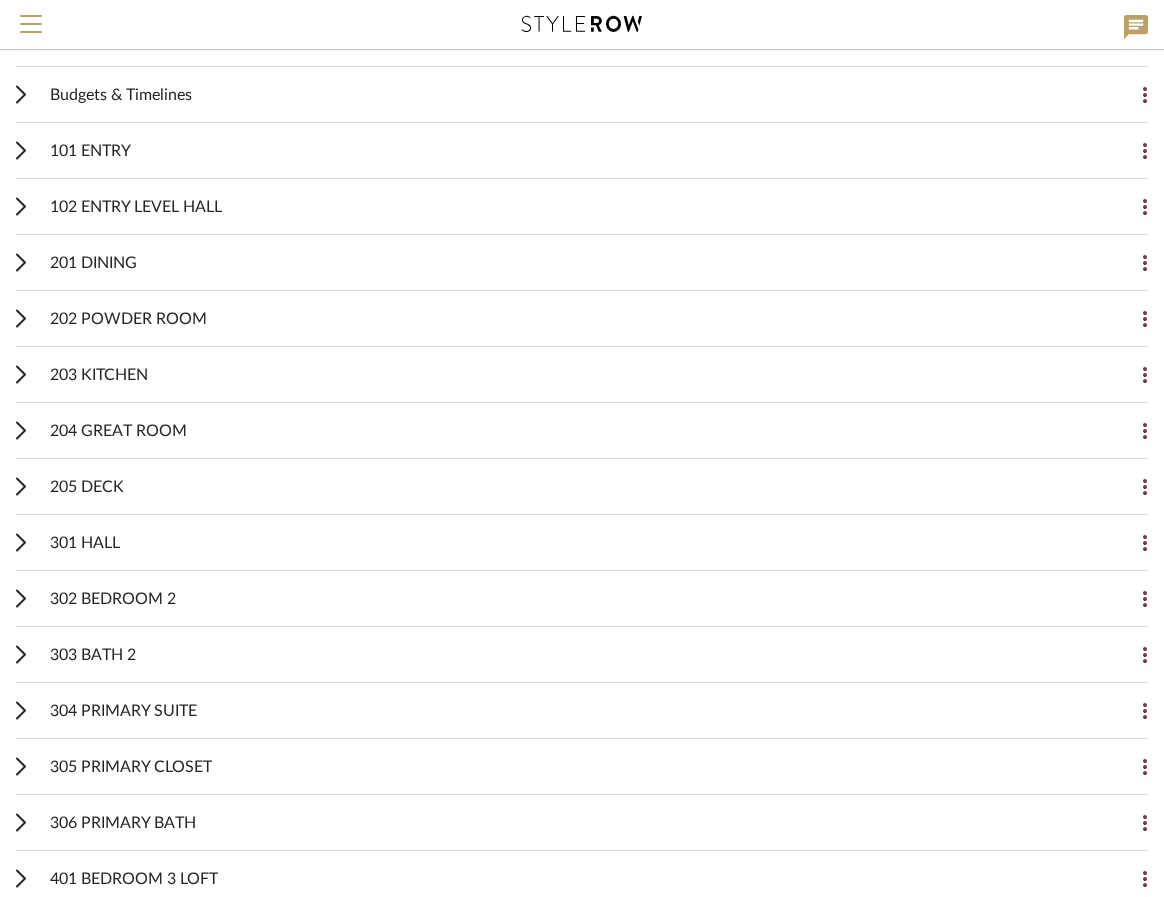 click on "303 BATH 2" at bounding box center (567, 654) 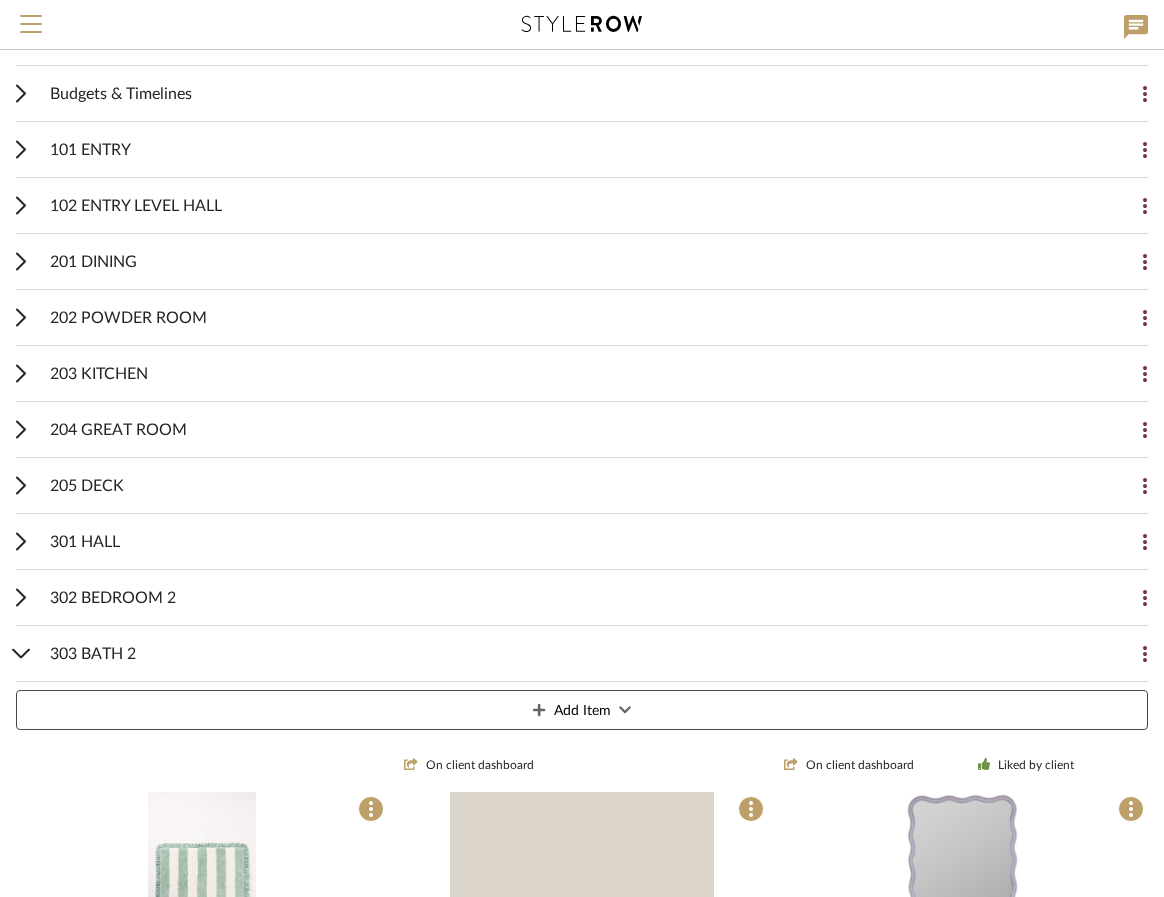 scroll, scrollTop: 568, scrollLeft: 0, axis: vertical 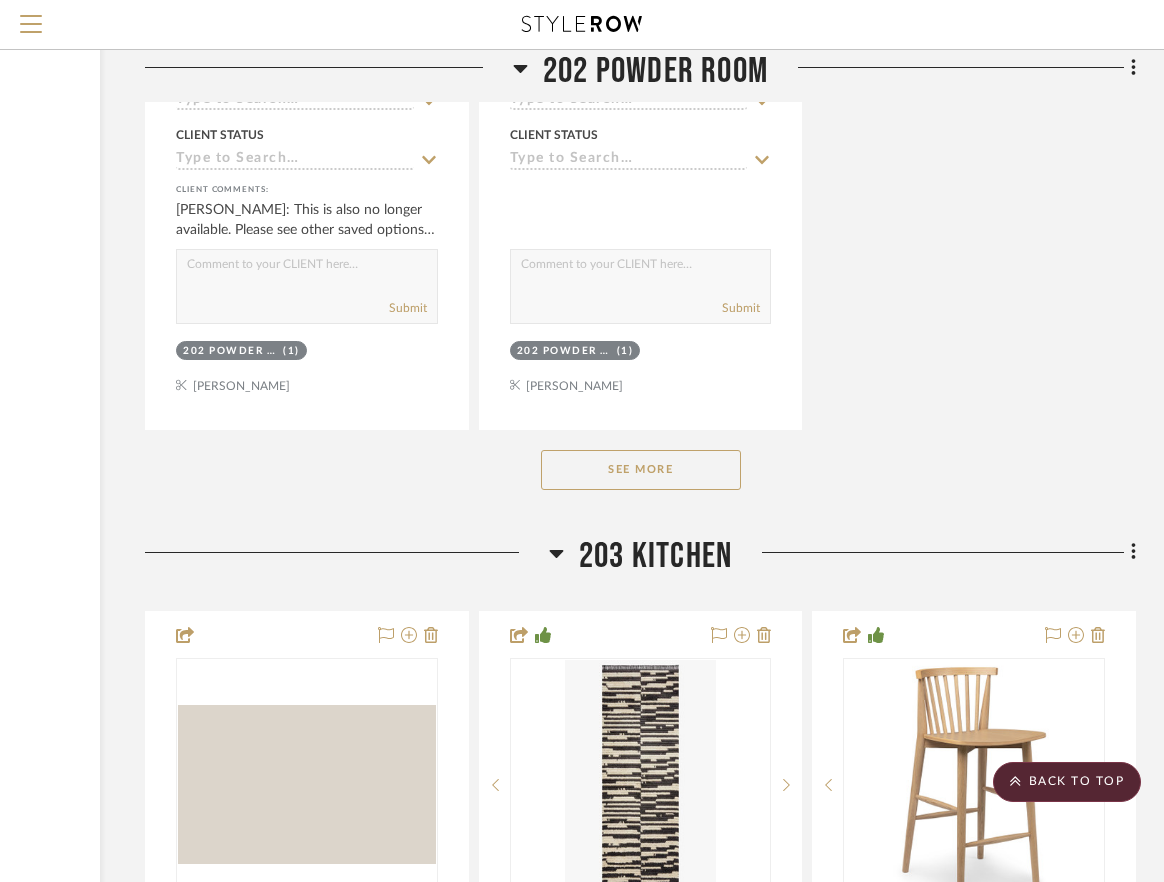 click on "See More" 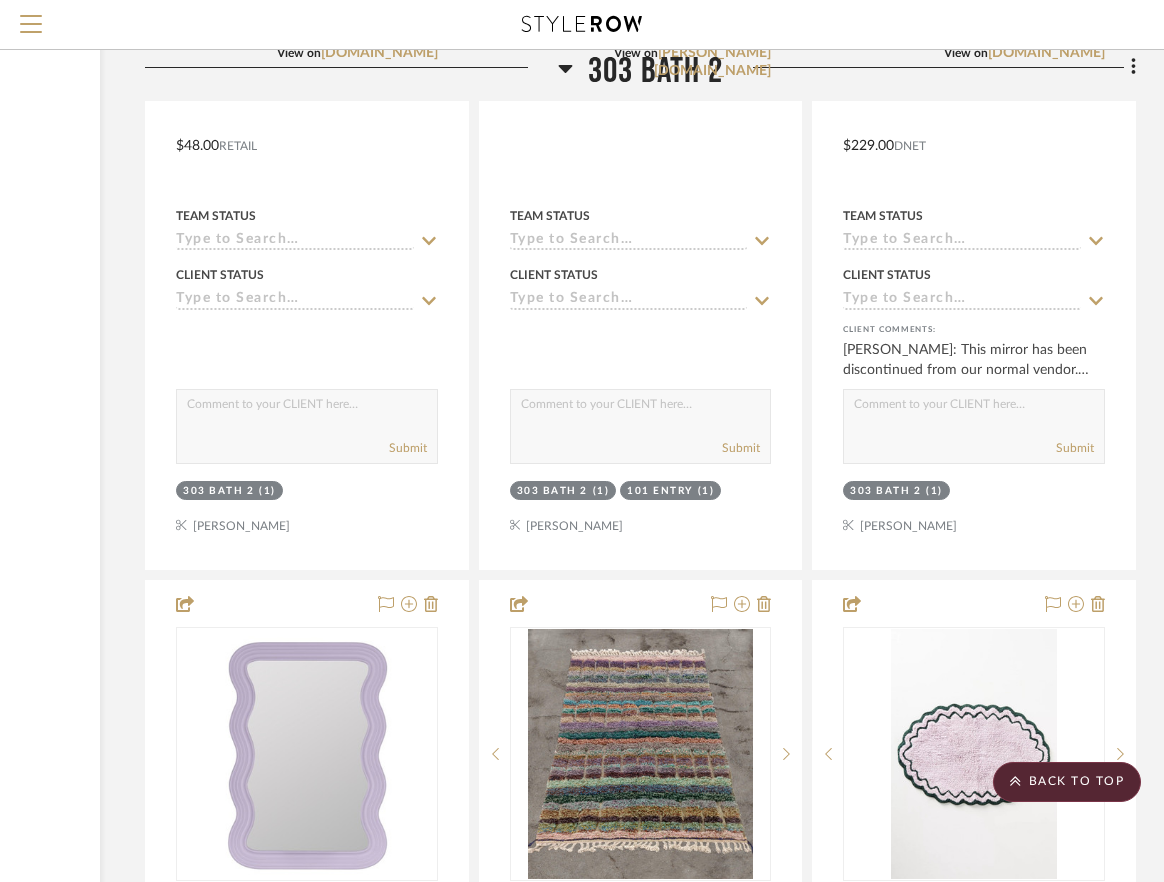 scroll, scrollTop: 20374, scrollLeft: 276, axis: both 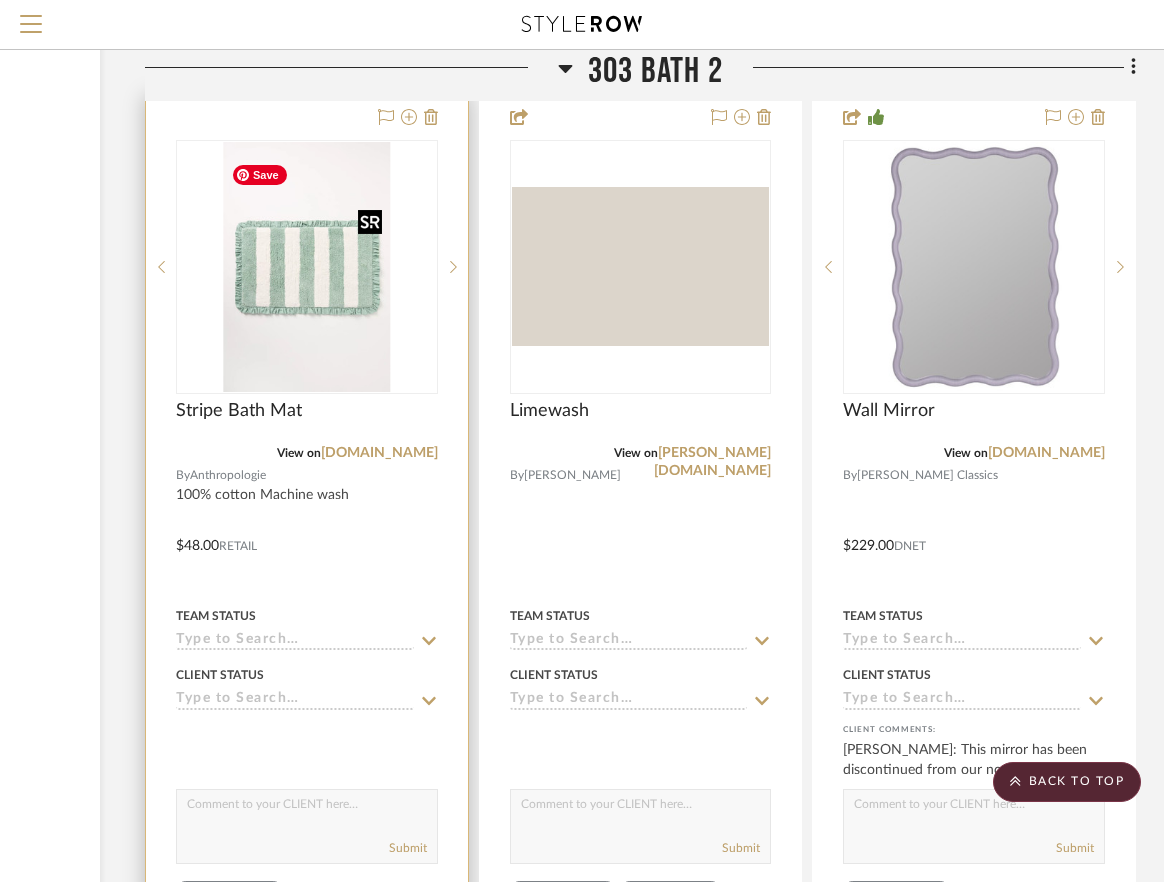 type 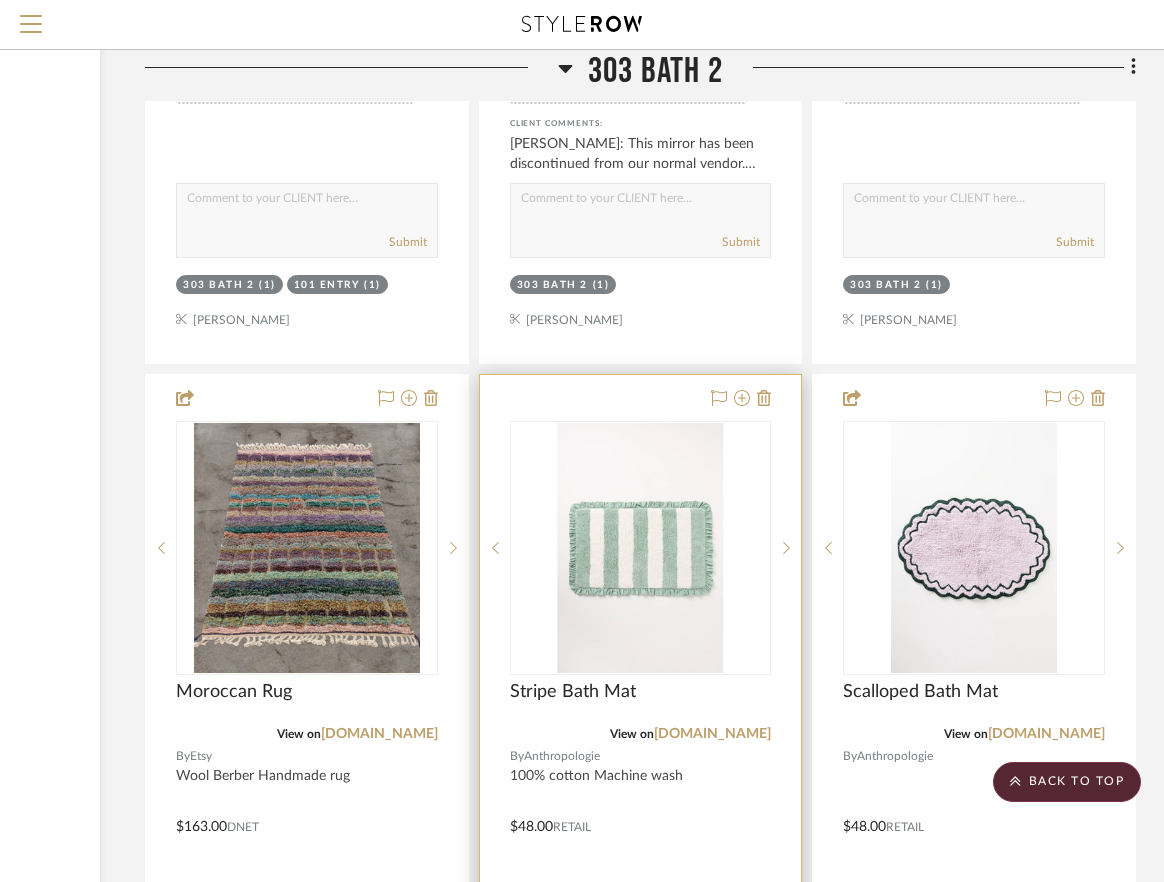 scroll, scrollTop: 21297, scrollLeft: 276, axis: both 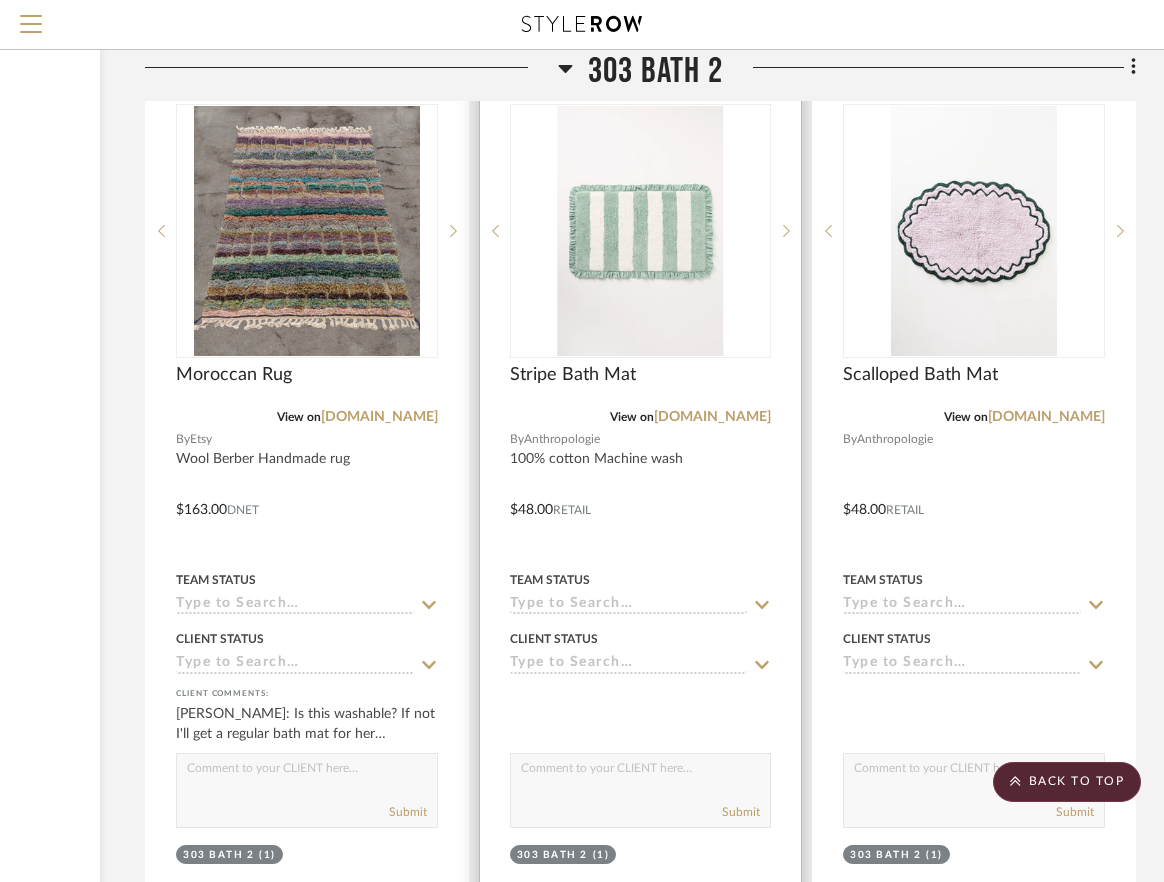 click at bounding box center [641, 495] 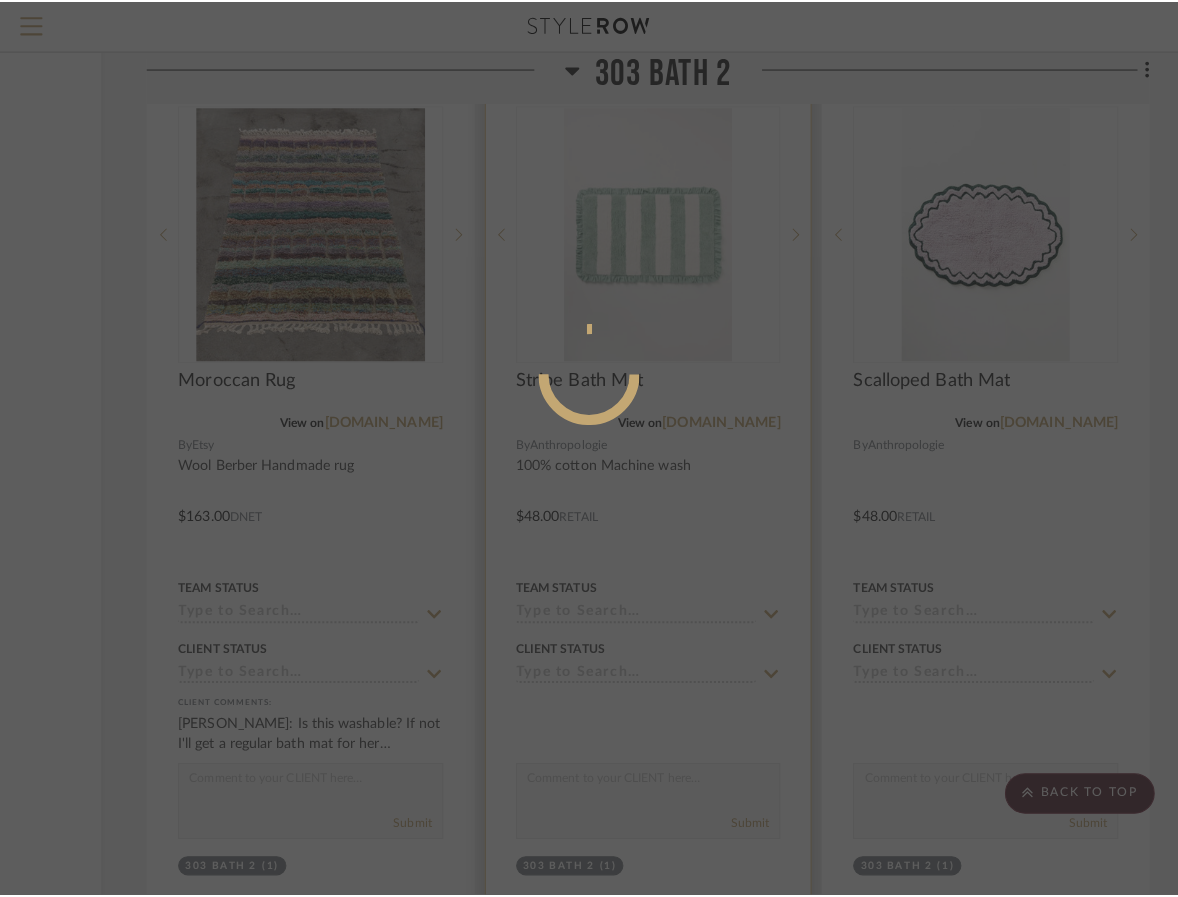 scroll, scrollTop: 0, scrollLeft: 0, axis: both 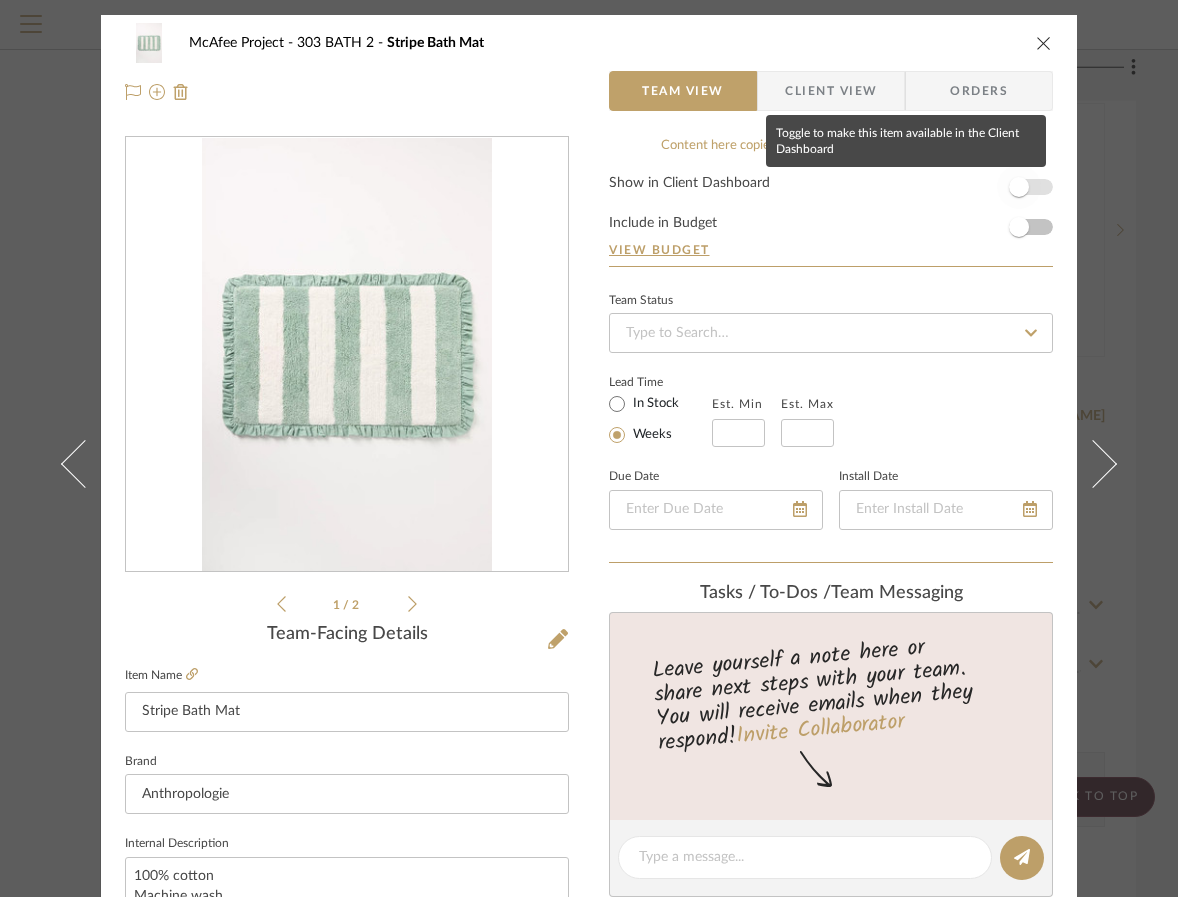 click at bounding box center [1019, 187] 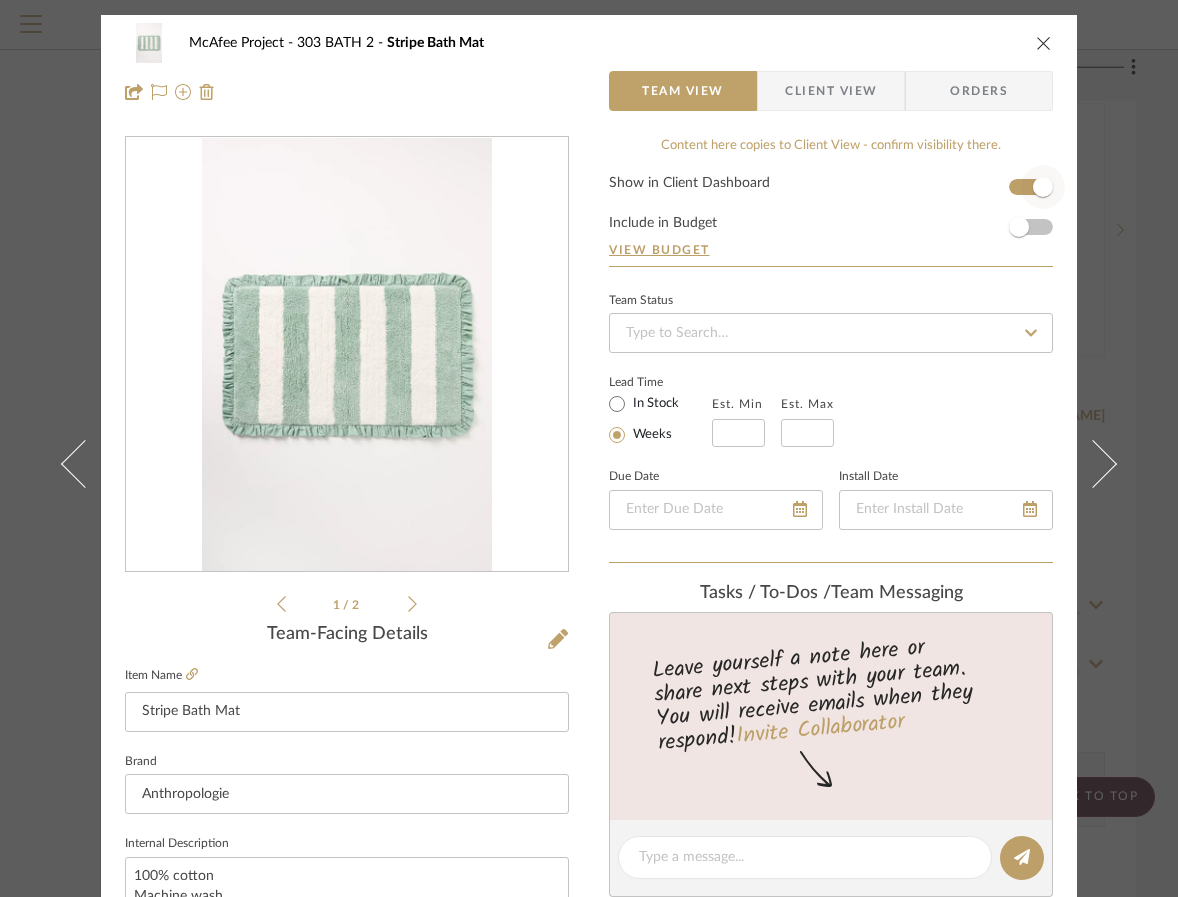type 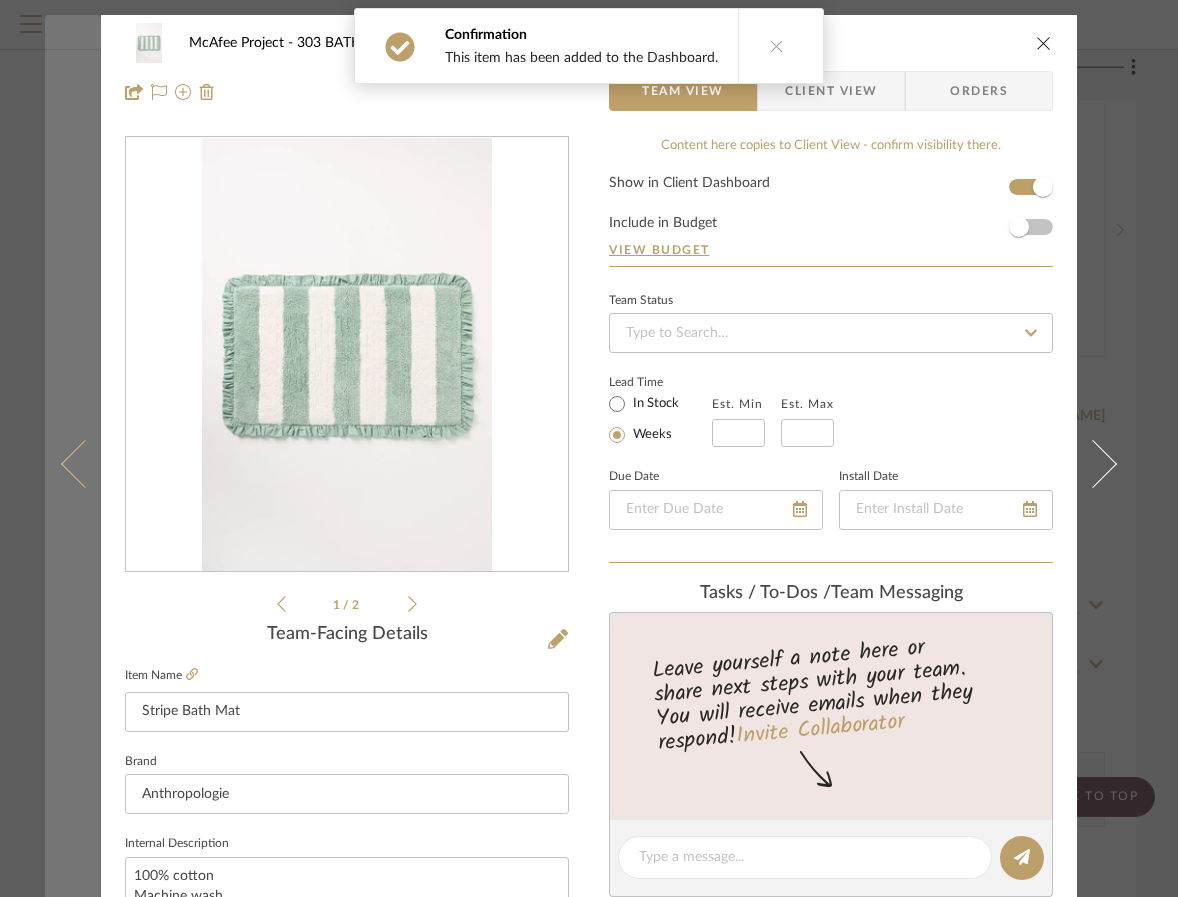 click at bounding box center [73, 463] 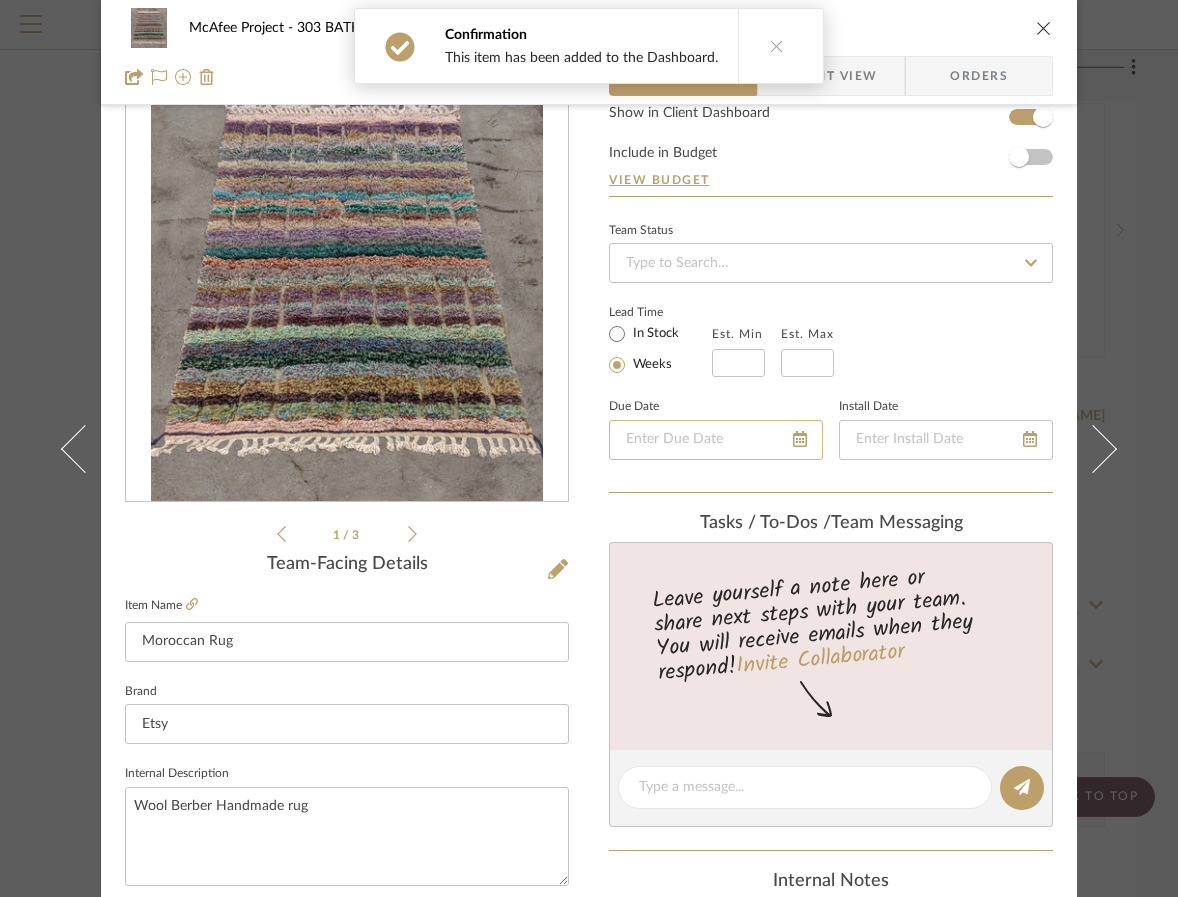 scroll, scrollTop: 100, scrollLeft: 0, axis: vertical 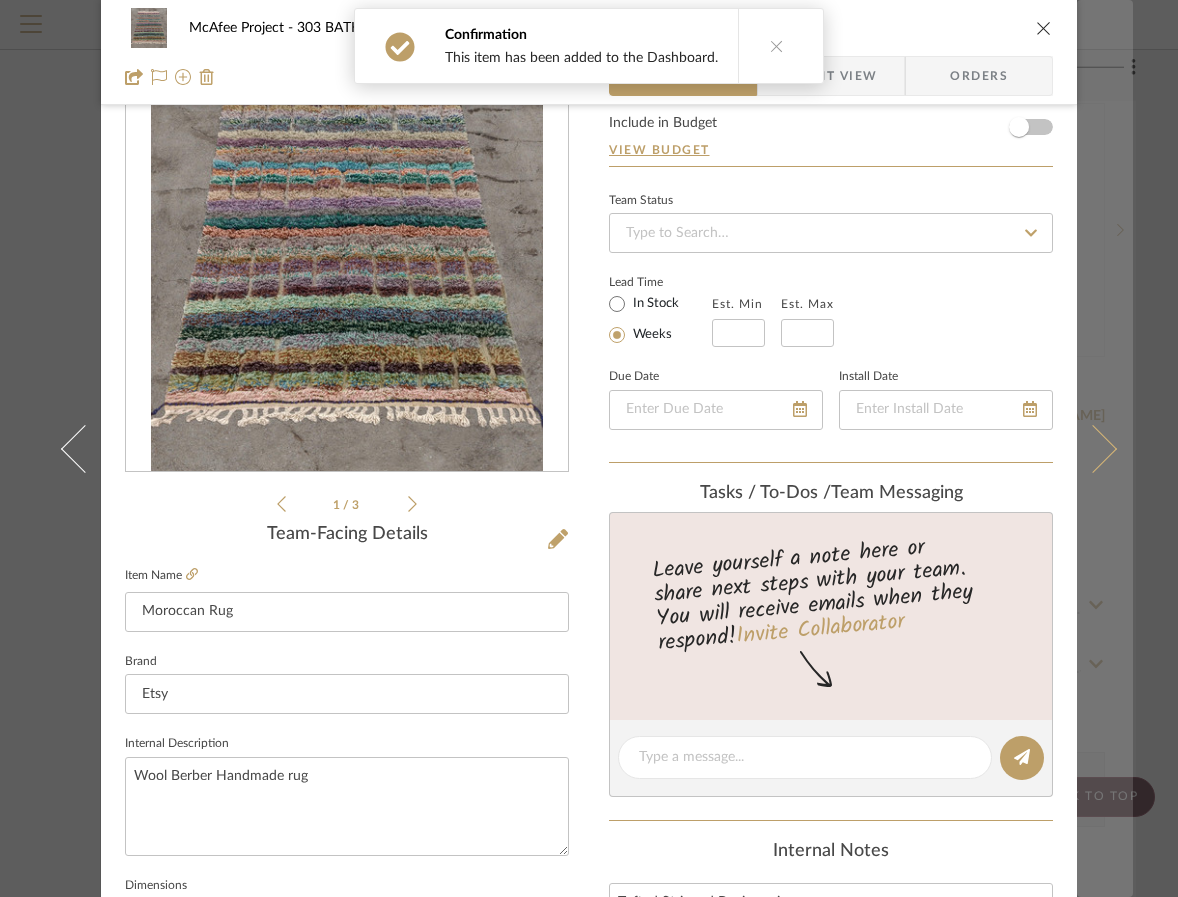 click at bounding box center [1093, 448] 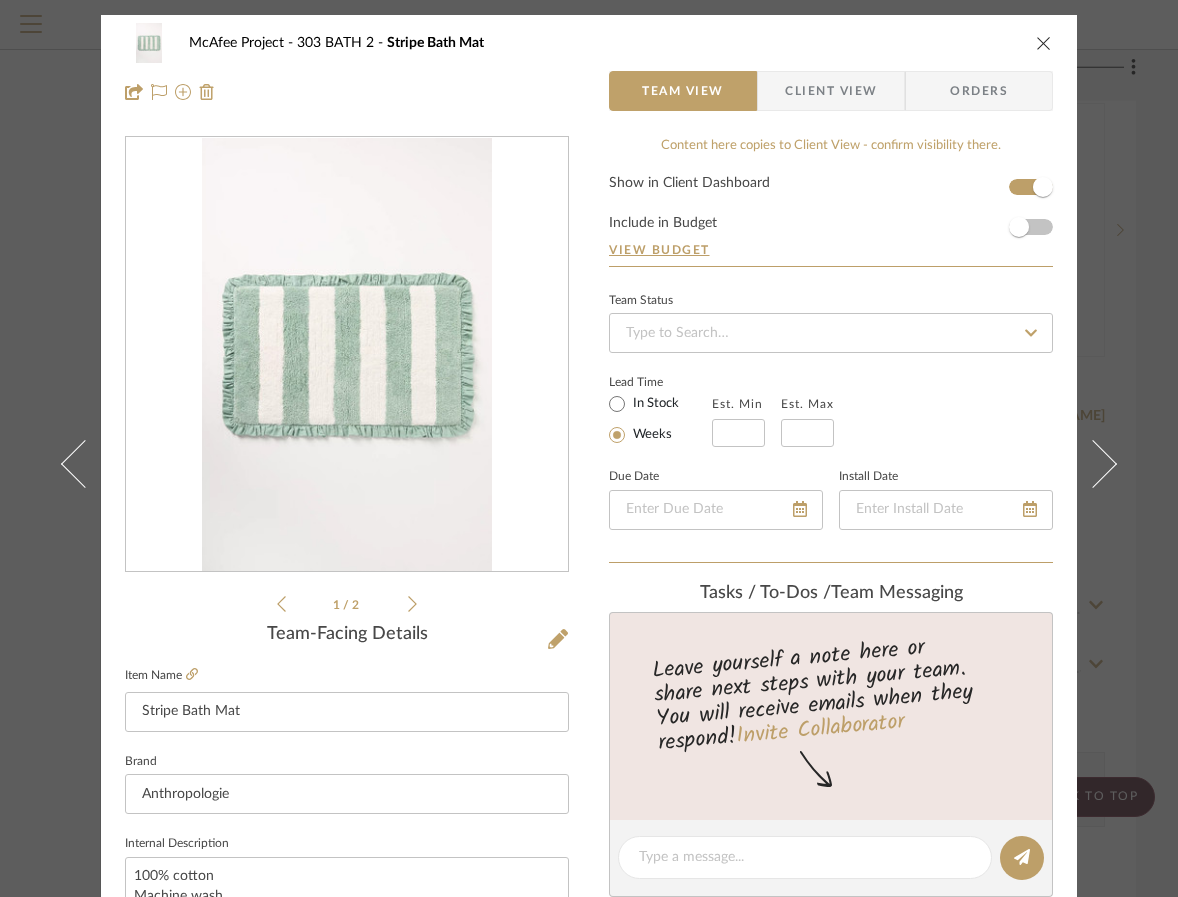 click at bounding box center (1093, 463) 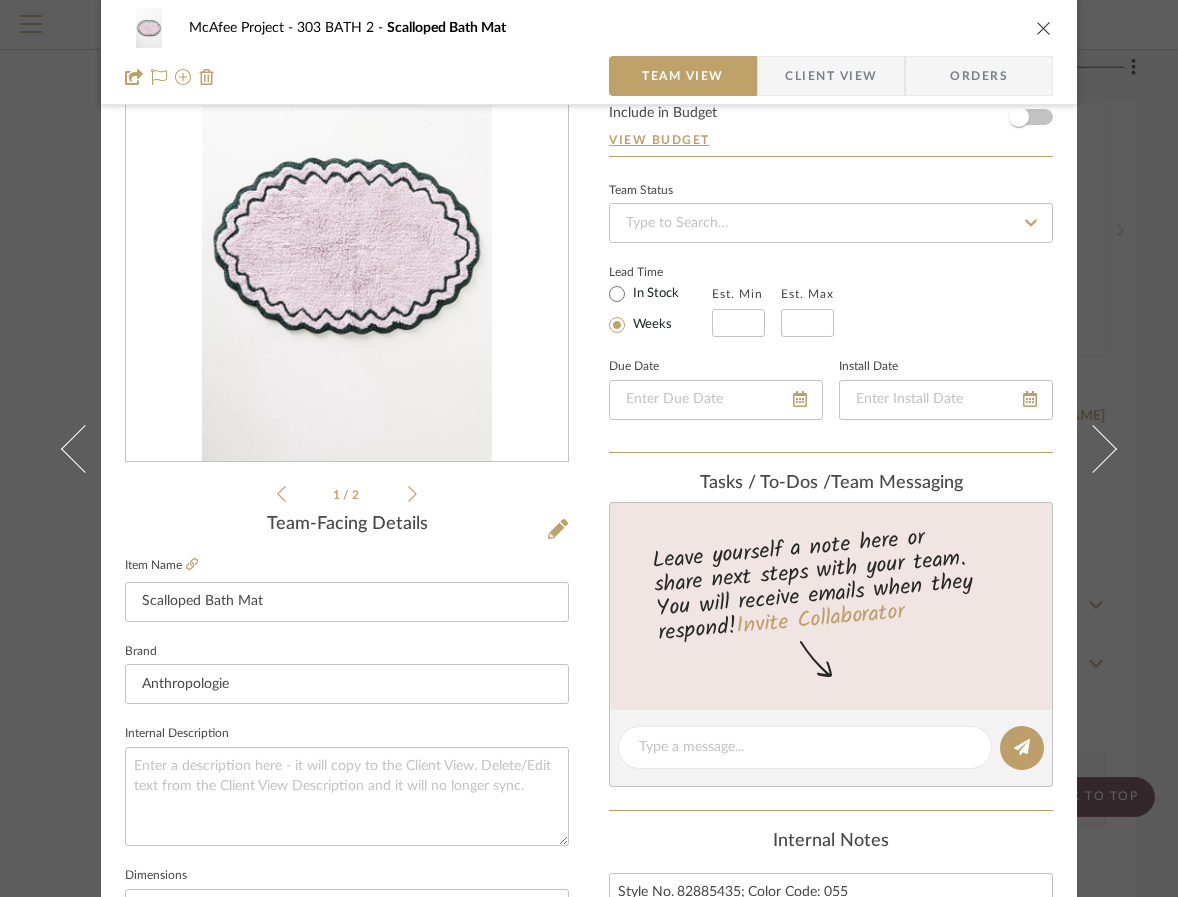 scroll, scrollTop: 200, scrollLeft: 0, axis: vertical 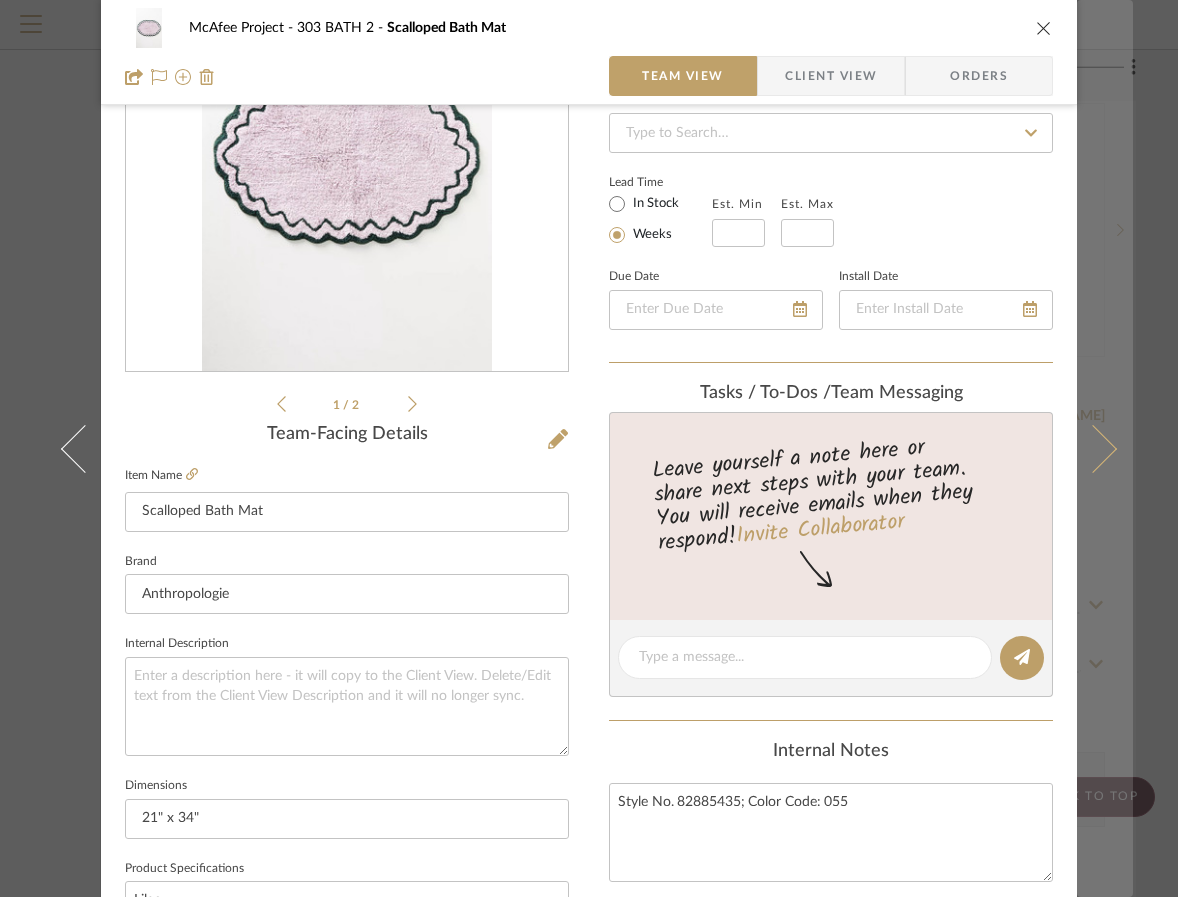 click at bounding box center [1093, 448] 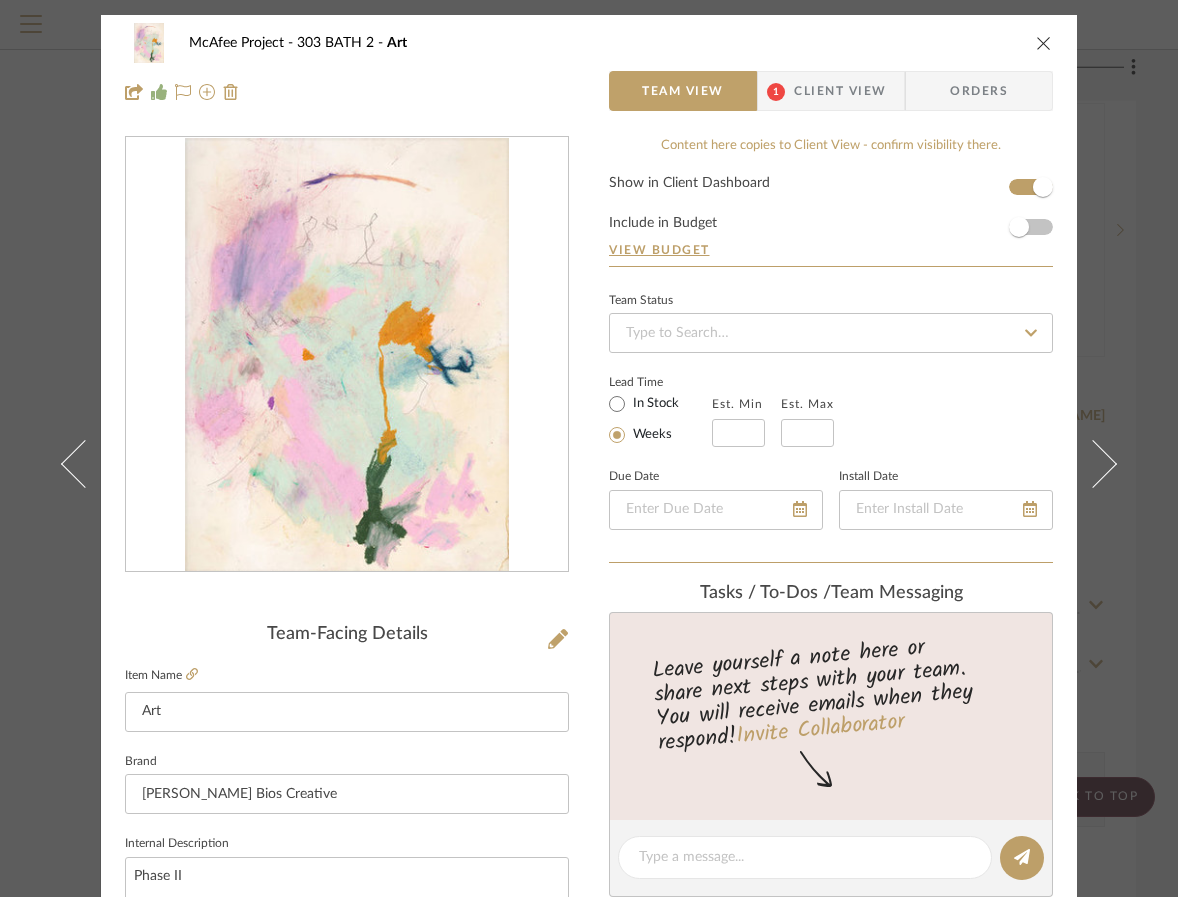 click on "McAfee Project 303 BATH 2 Art Team View  1  Client View Orders  Team-Facing Details   Item Name  Art  Brand  Zoe Bios Creative  Internal Description  Phase II  Dimensions  24 x 36  Product Specifications   Item Costs   View Budget   Markup %  35%  Unit Cost  $0.00  Cost Type  DNET  Client Unit Price   $0.00   Quantity  1  Unit Type  Each  Subtotal   $0.00   Tax %  6%  Total Tax   $0.00   Shipping Cost  $0.00  Ship. Markup %  0% Taxable  Total Shipping   $0.00  Total Client Price  $0.00  Your Cost  $0.00  Your Margin  $0.00  Content here copies to Client View - confirm visibility there.  Show in Client Dashboard   Include in Budget   View Budget  Team Status  Lead Time  In Stock Weeks  Est. Min   Est. Max   Due Date   Install Date  Tasks / To-Dos /  team Messaging  Leave yourself a note here or share next steps with your team. You will receive emails when they
respond!  Invite Collaborator Internal Notes Pepper Tree
quote in 18x24  Documents  Choose a file  or drag it here.  303 BATH 2  (1)" at bounding box center (589, 448) 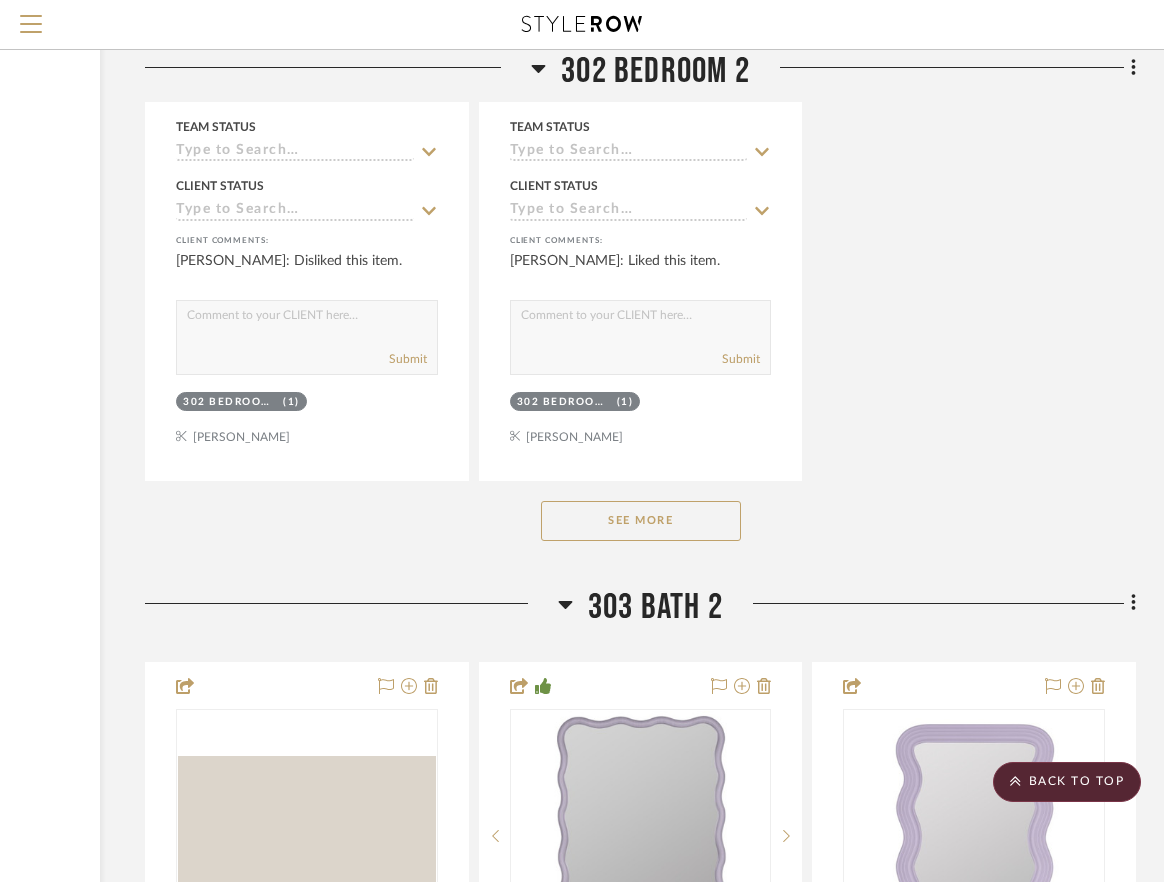 scroll, scrollTop: 19797, scrollLeft: 276, axis: both 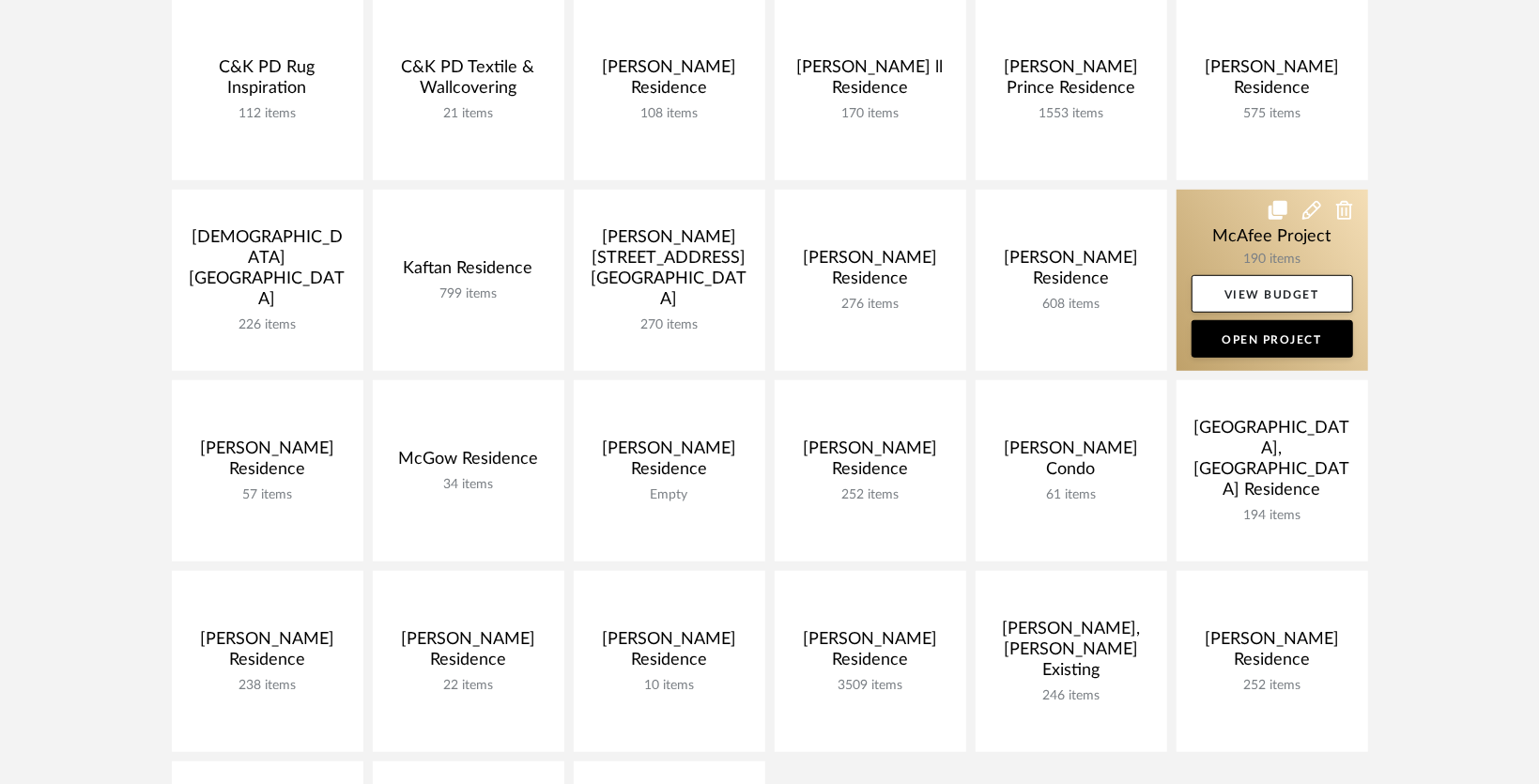click 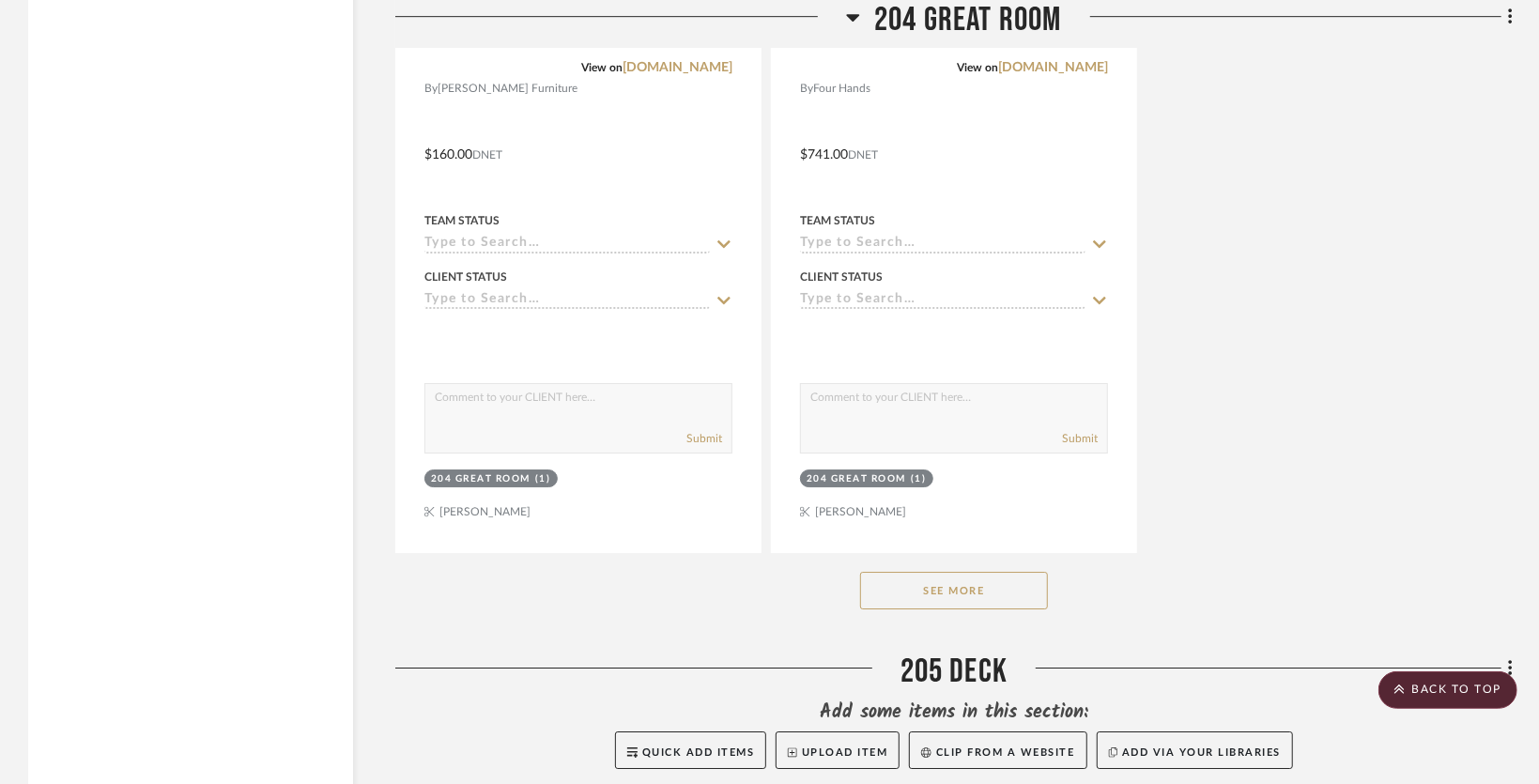 scroll, scrollTop: 13333, scrollLeft: 0, axis: vertical 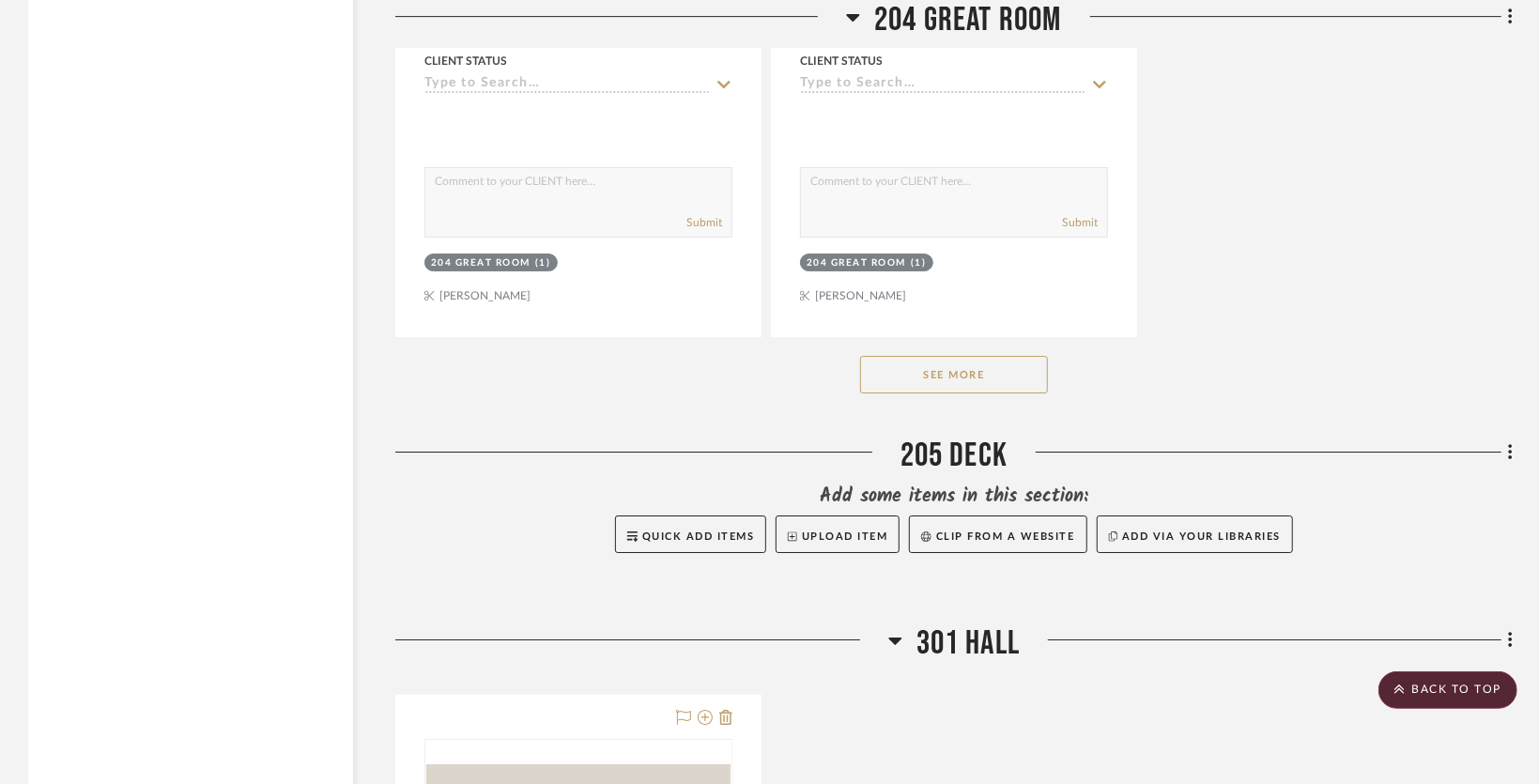 click on "See More" 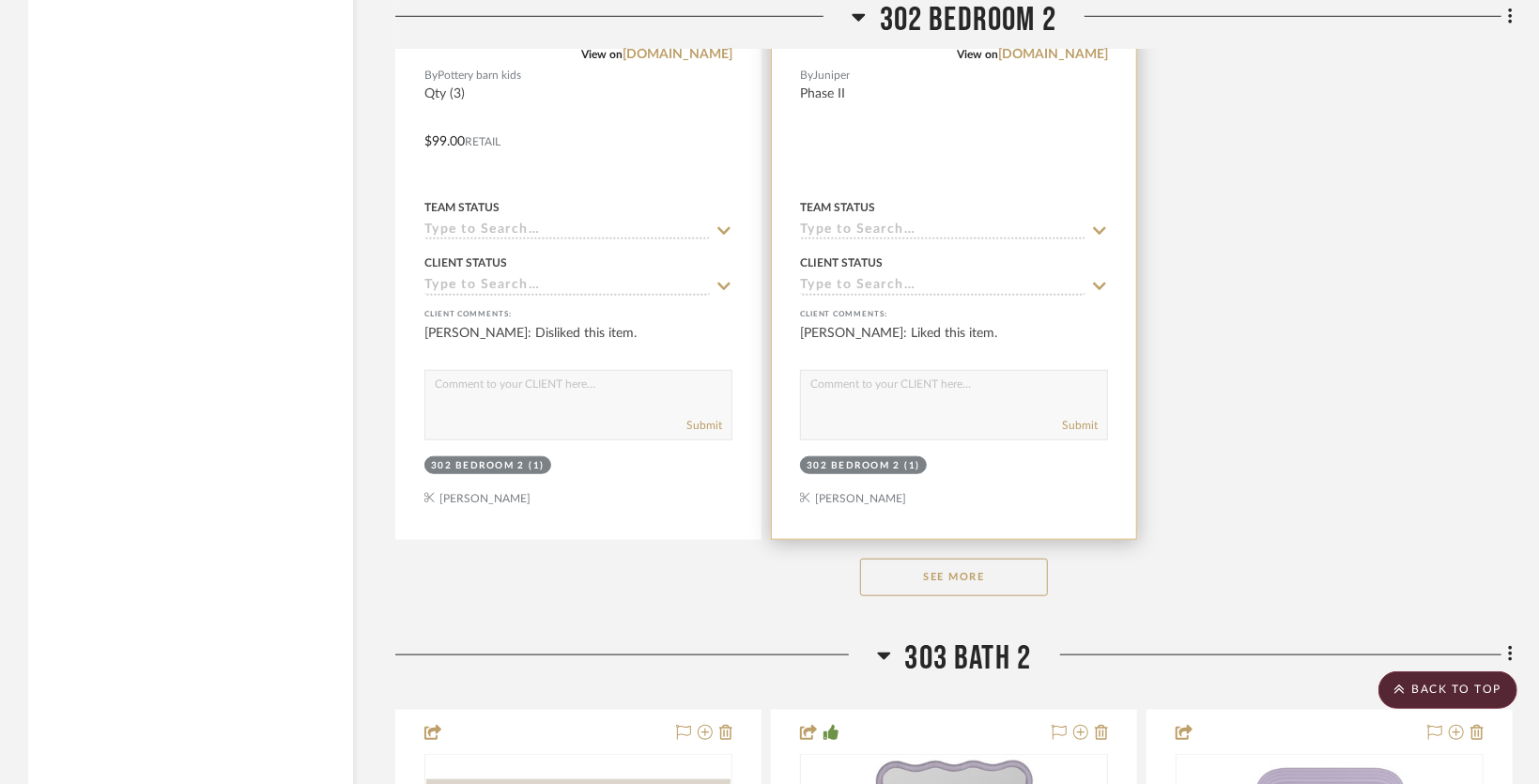 scroll, scrollTop: 19623, scrollLeft: 0, axis: vertical 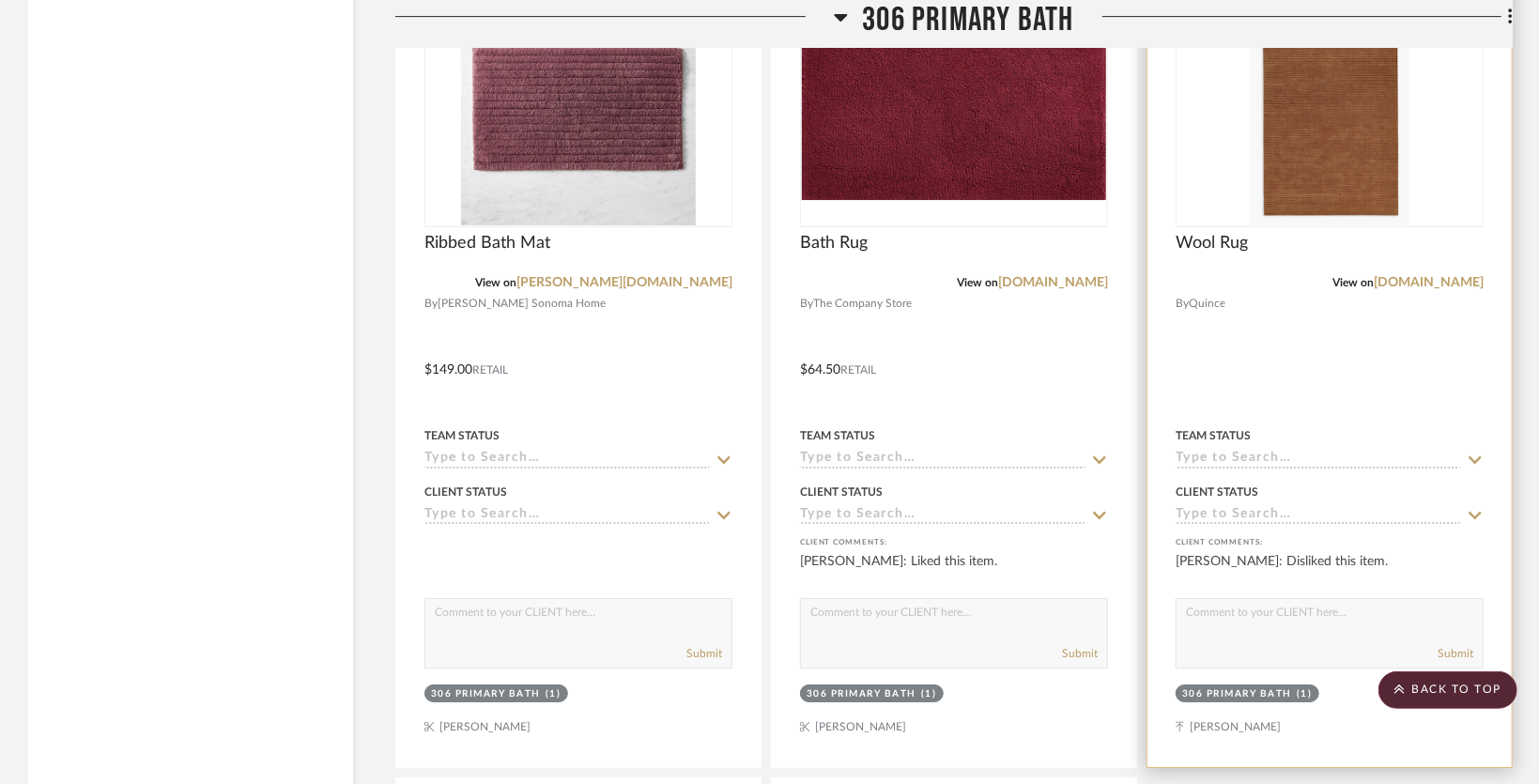 click at bounding box center (1330, 356) 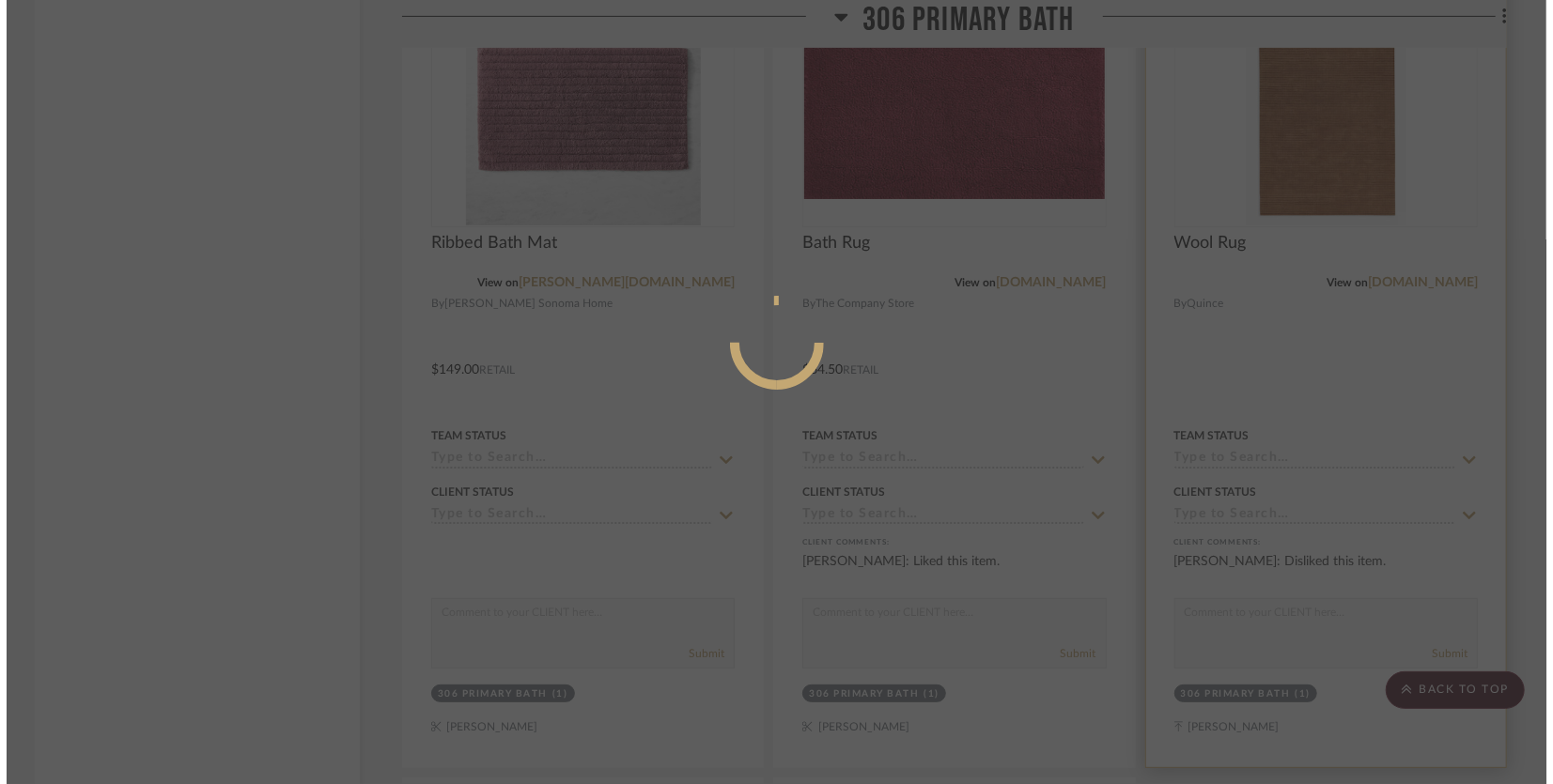 scroll, scrollTop: 0, scrollLeft: 0, axis: both 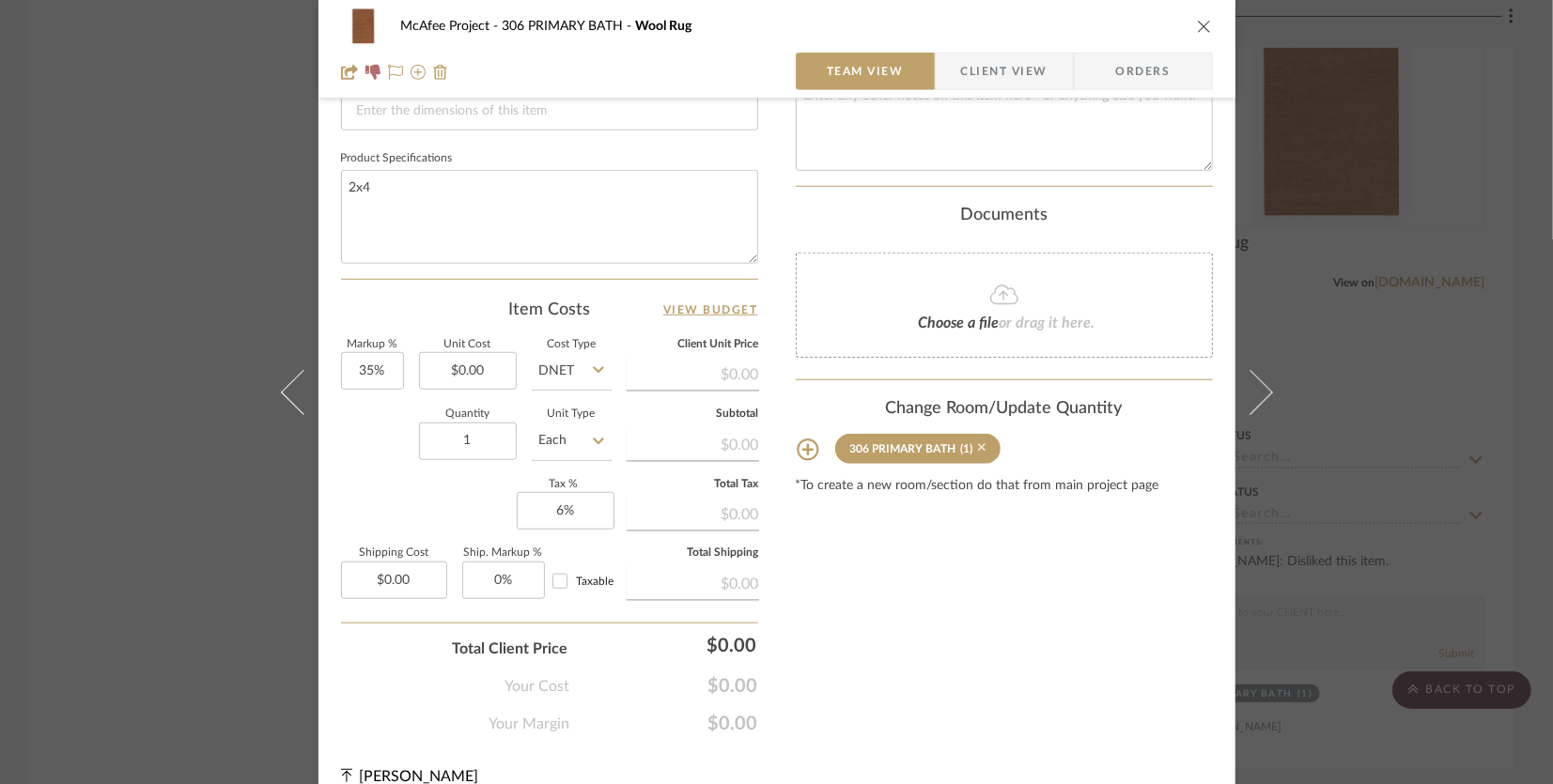 click 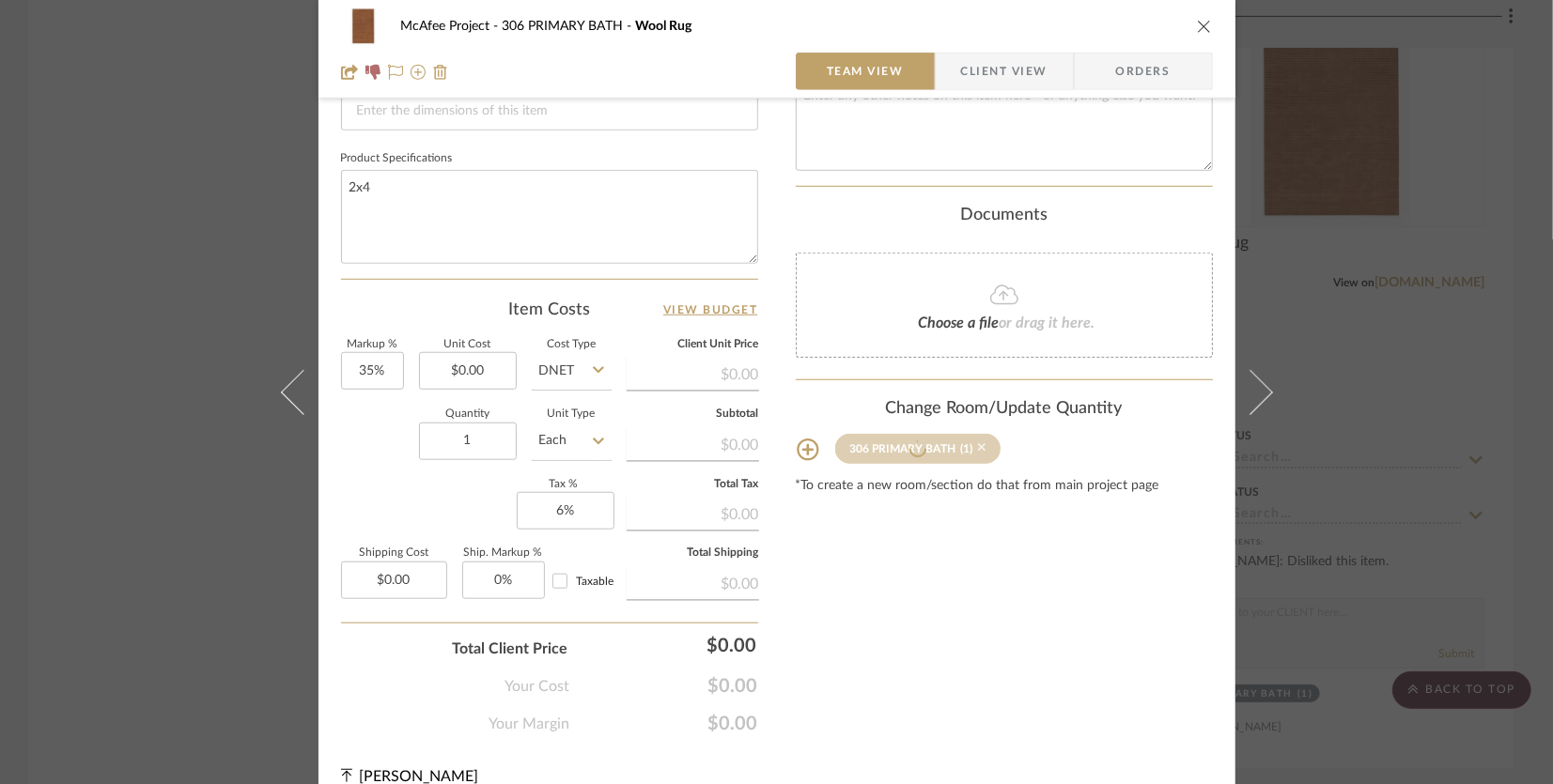 type 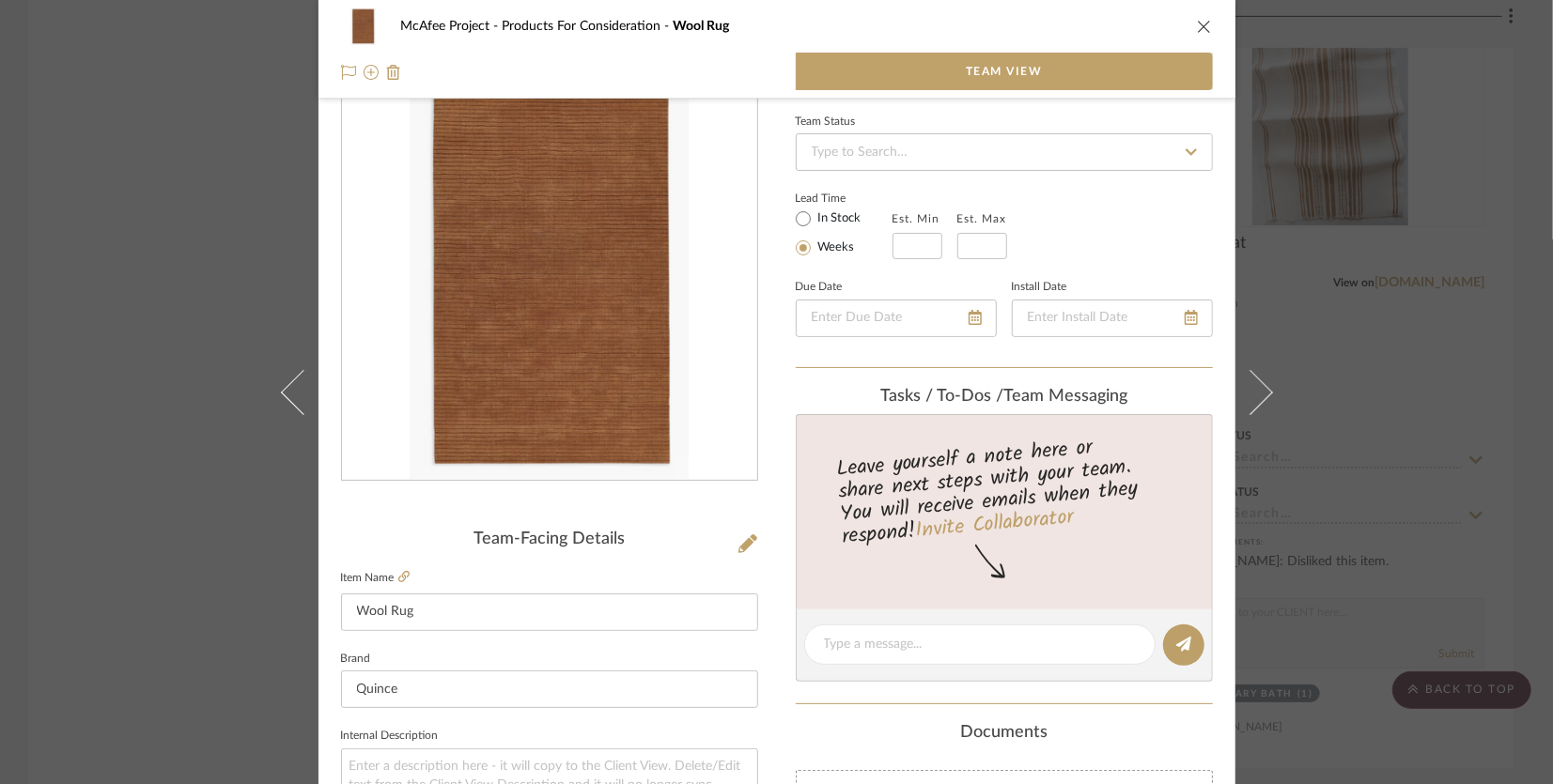 scroll, scrollTop: 0, scrollLeft: 0, axis: both 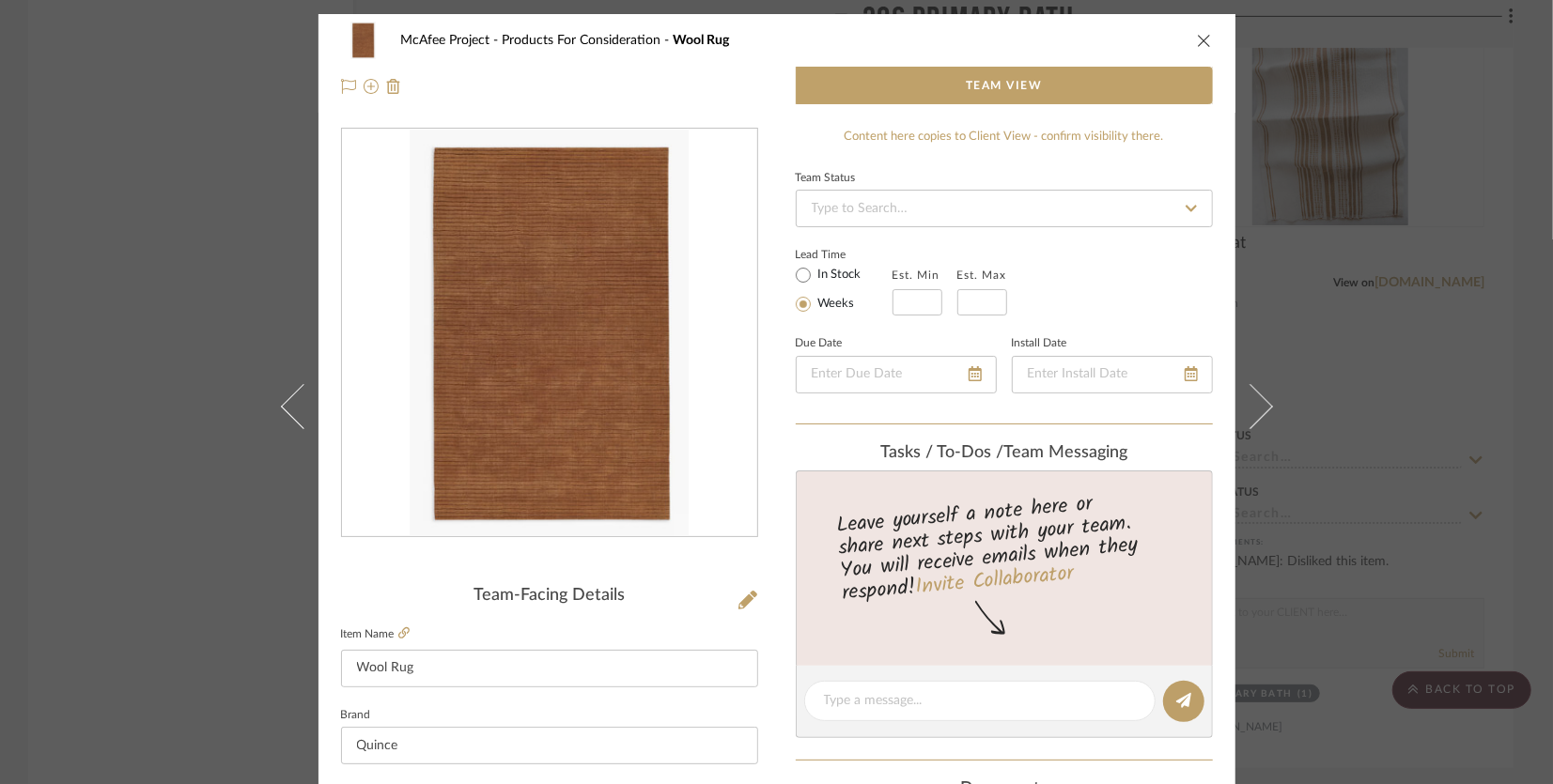 click on "McAfee Project Products For Consideration Wool Rug Team View  Team-Facing Details   Item Name  Wool Rug  Brand  Quince  Internal Description   Dimensions   Product Specifications  2x4 Content here copies to Client View - confirm visibility there. Team Status  Lead Time  In Stock Weeks  Est. Min   Est. Max   Due Date   Install Date  Tasks / To-Dos /  team Messaging  Leave yourself a note here or share next steps with your team. You will receive emails when they
respond!  Invite Collaborator  Documents  Choose a file  or drag it here. Change Room/Update Quantity Add to rooms *To create a new room/section do that from main project page    Carly Paten" at bounding box center (776, 392) 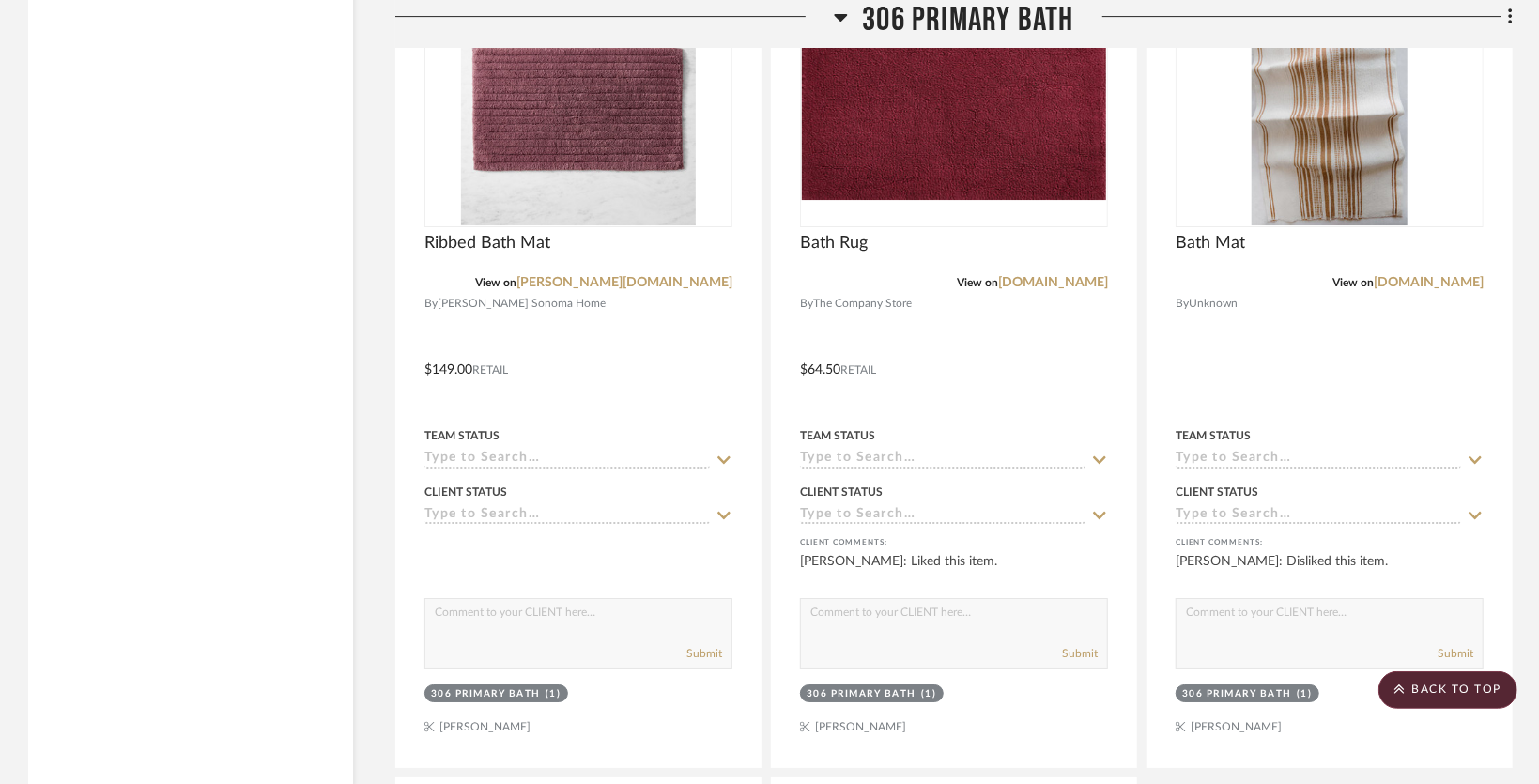 scroll, scrollTop: 27135, scrollLeft: 0, axis: vertical 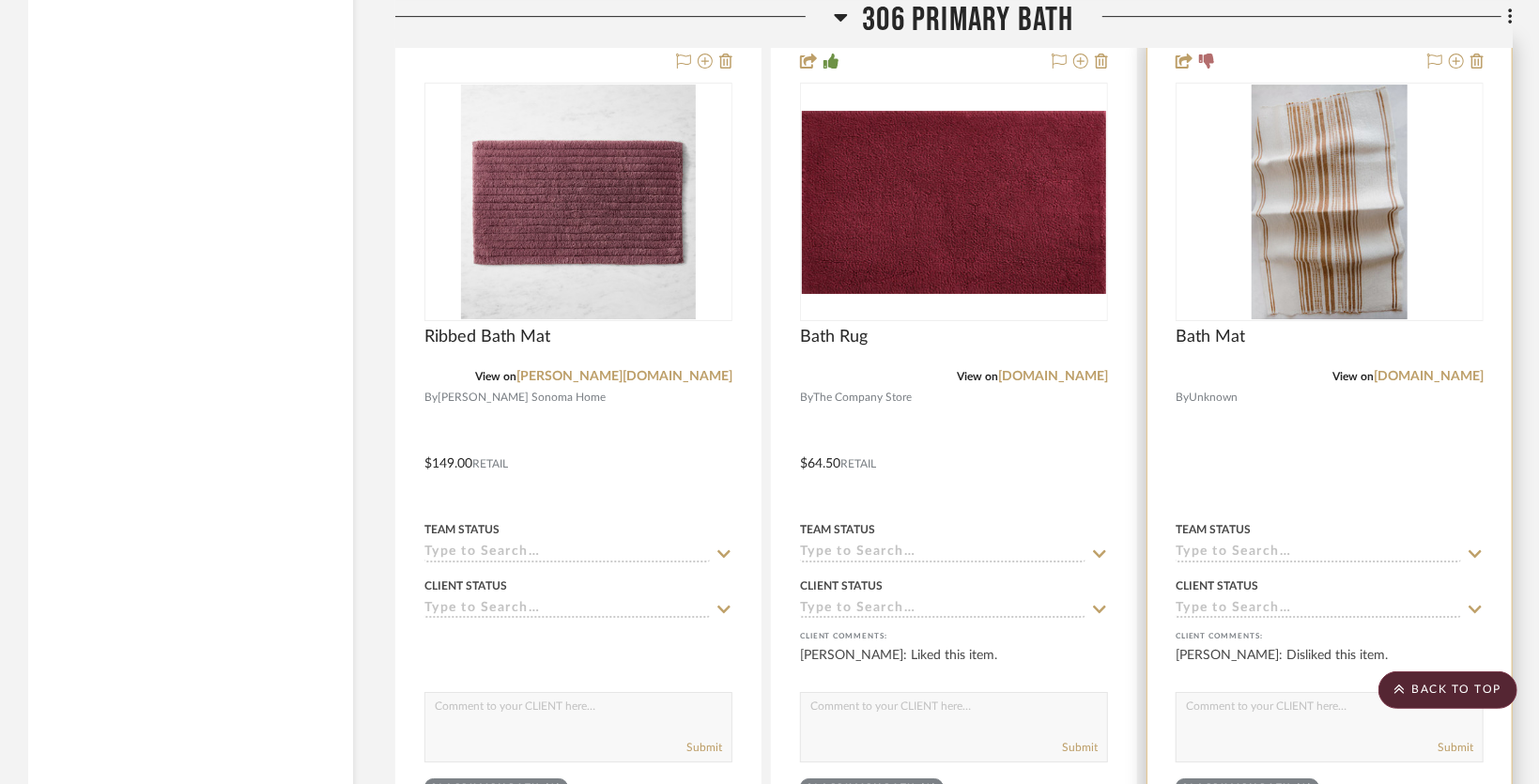 click at bounding box center [1330, 450] 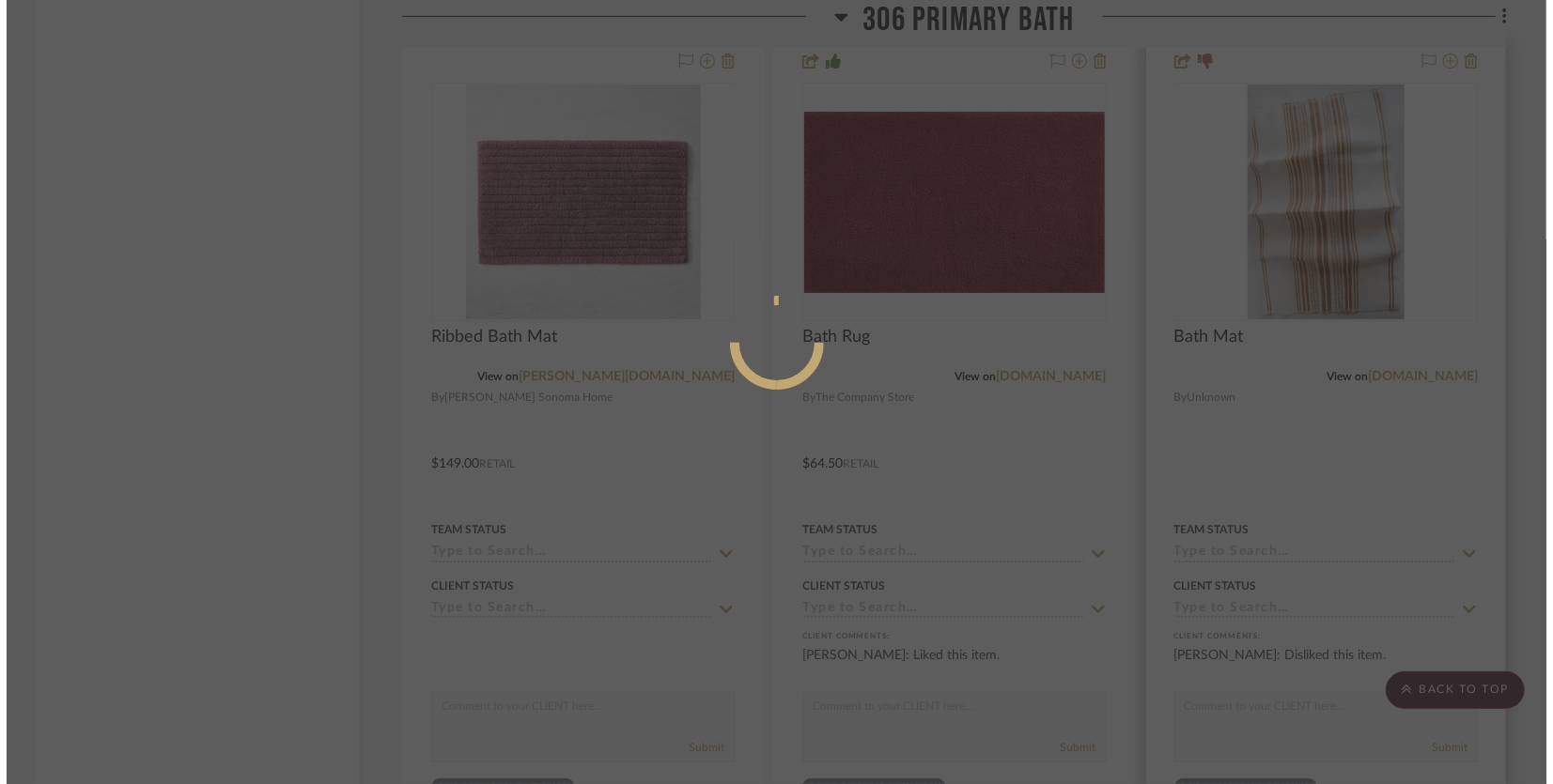 scroll, scrollTop: 0, scrollLeft: 0, axis: both 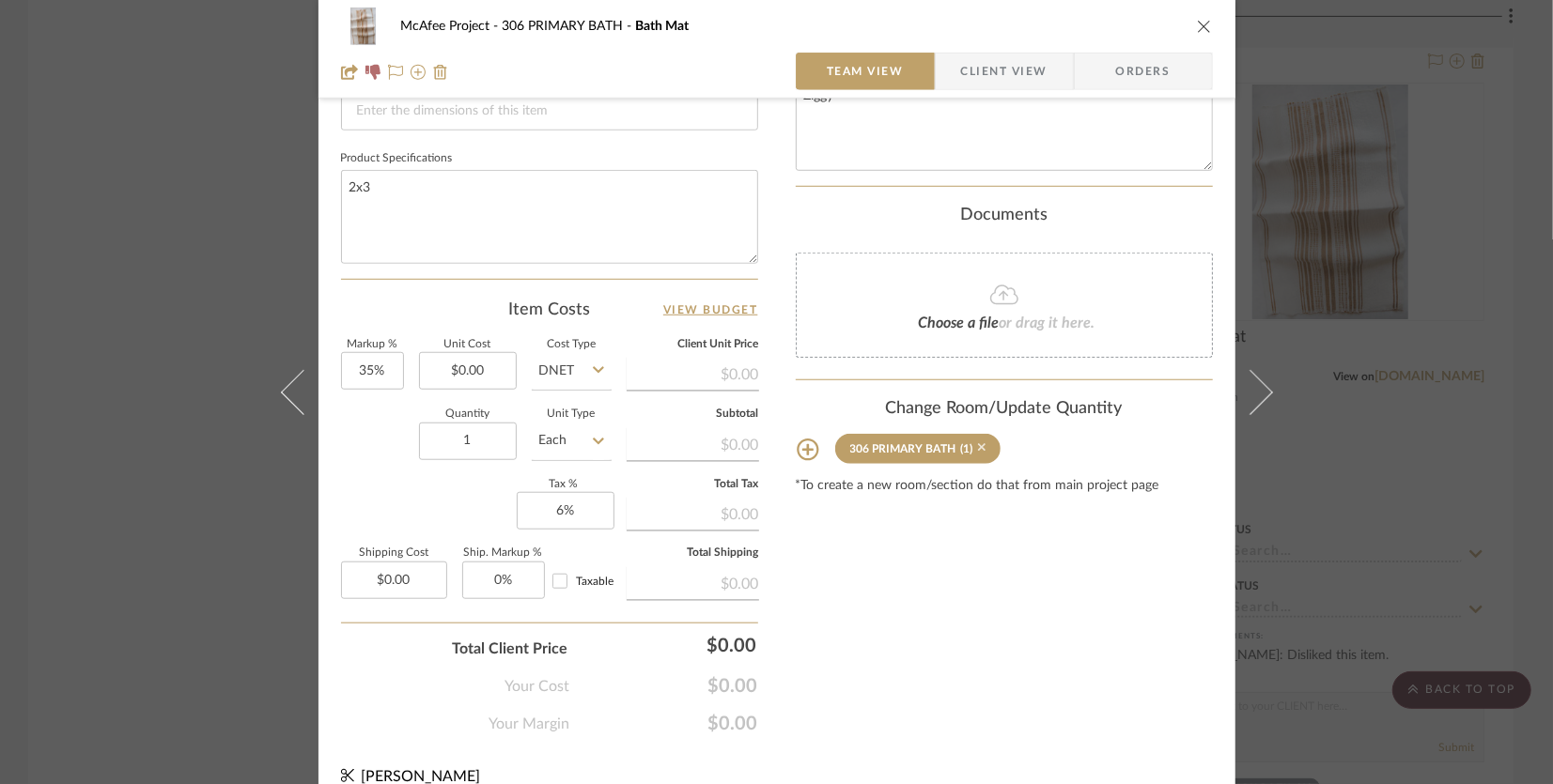 click 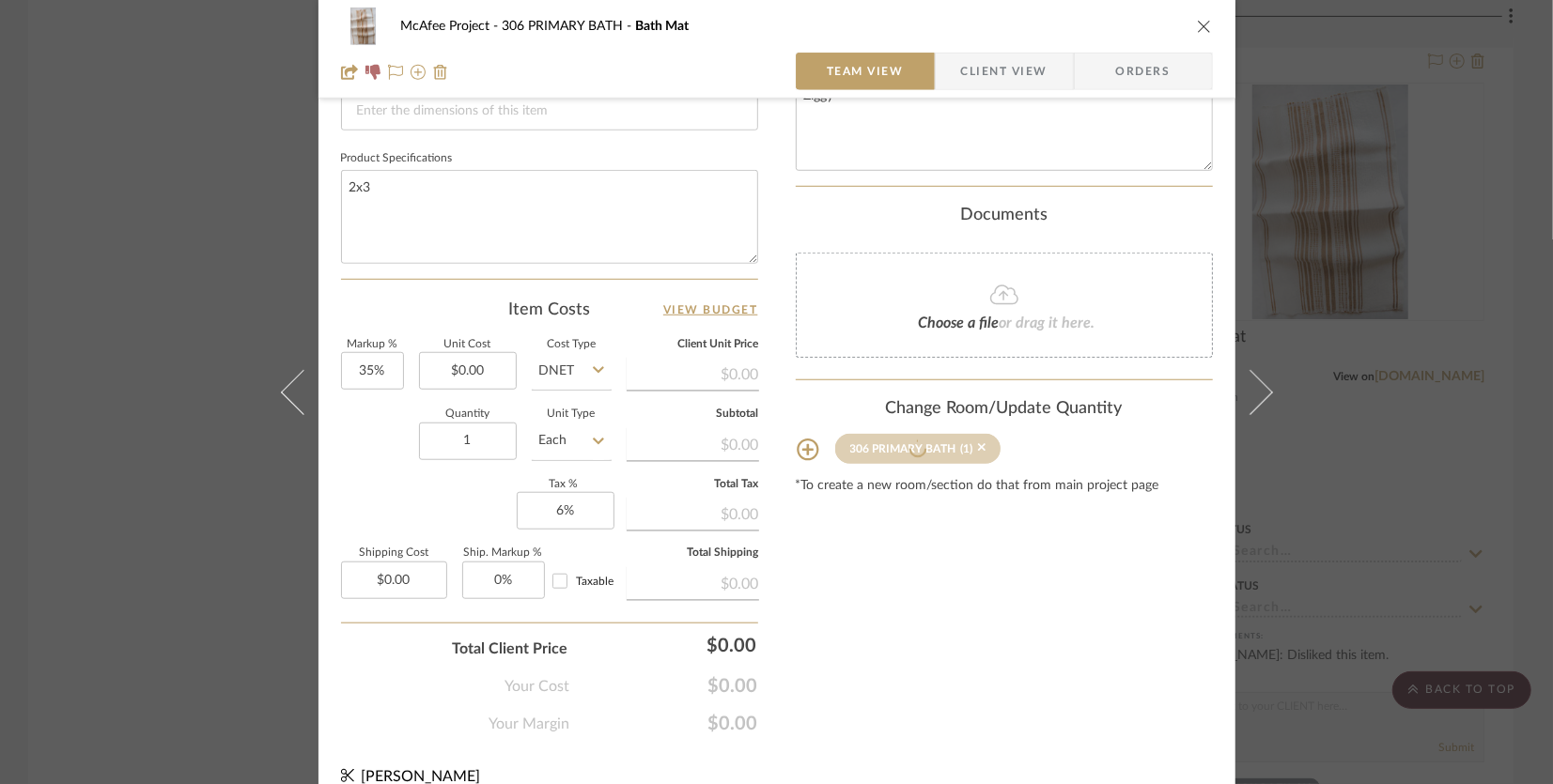 type 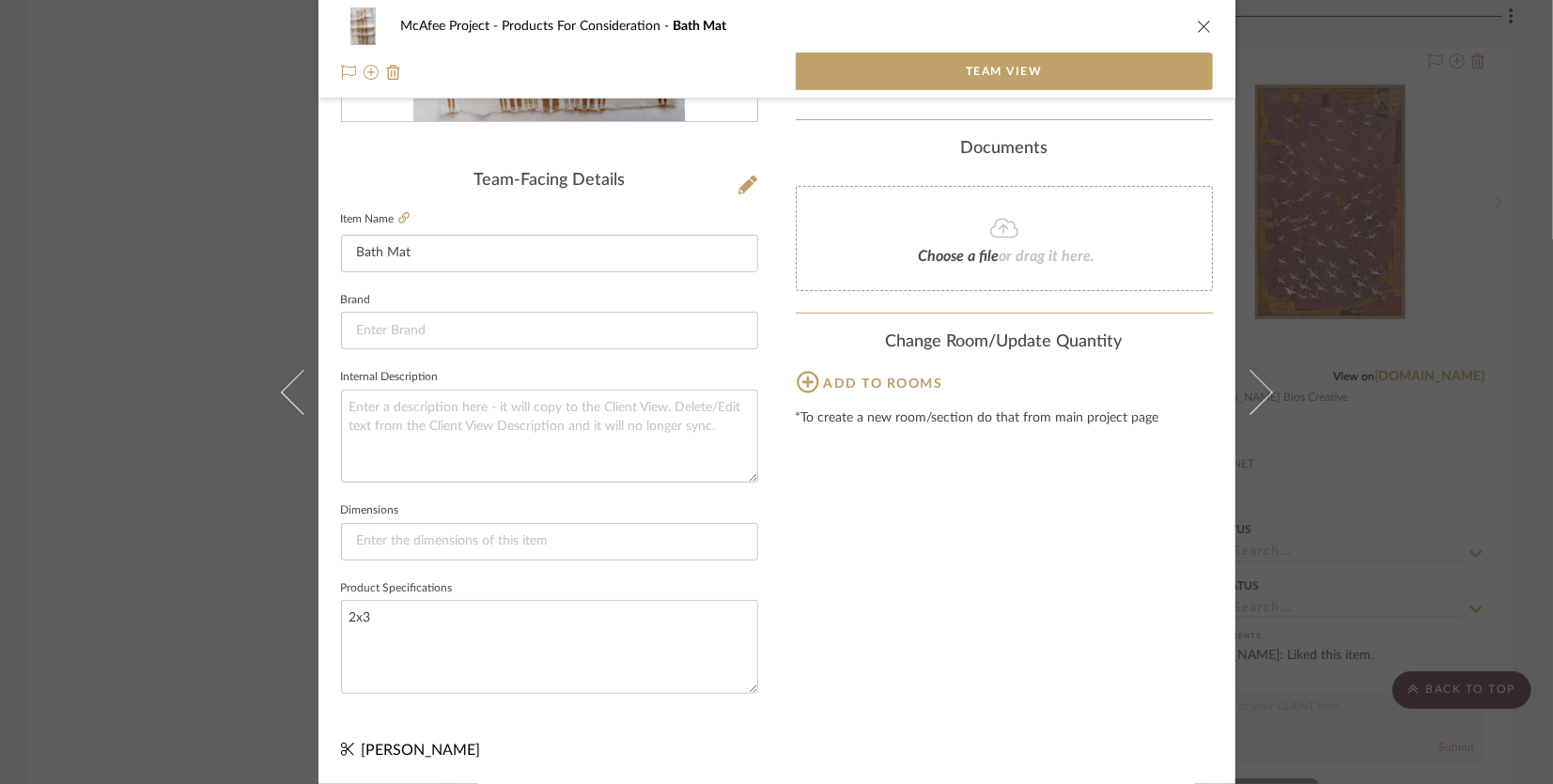 scroll, scrollTop: 411, scrollLeft: 0, axis: vertical 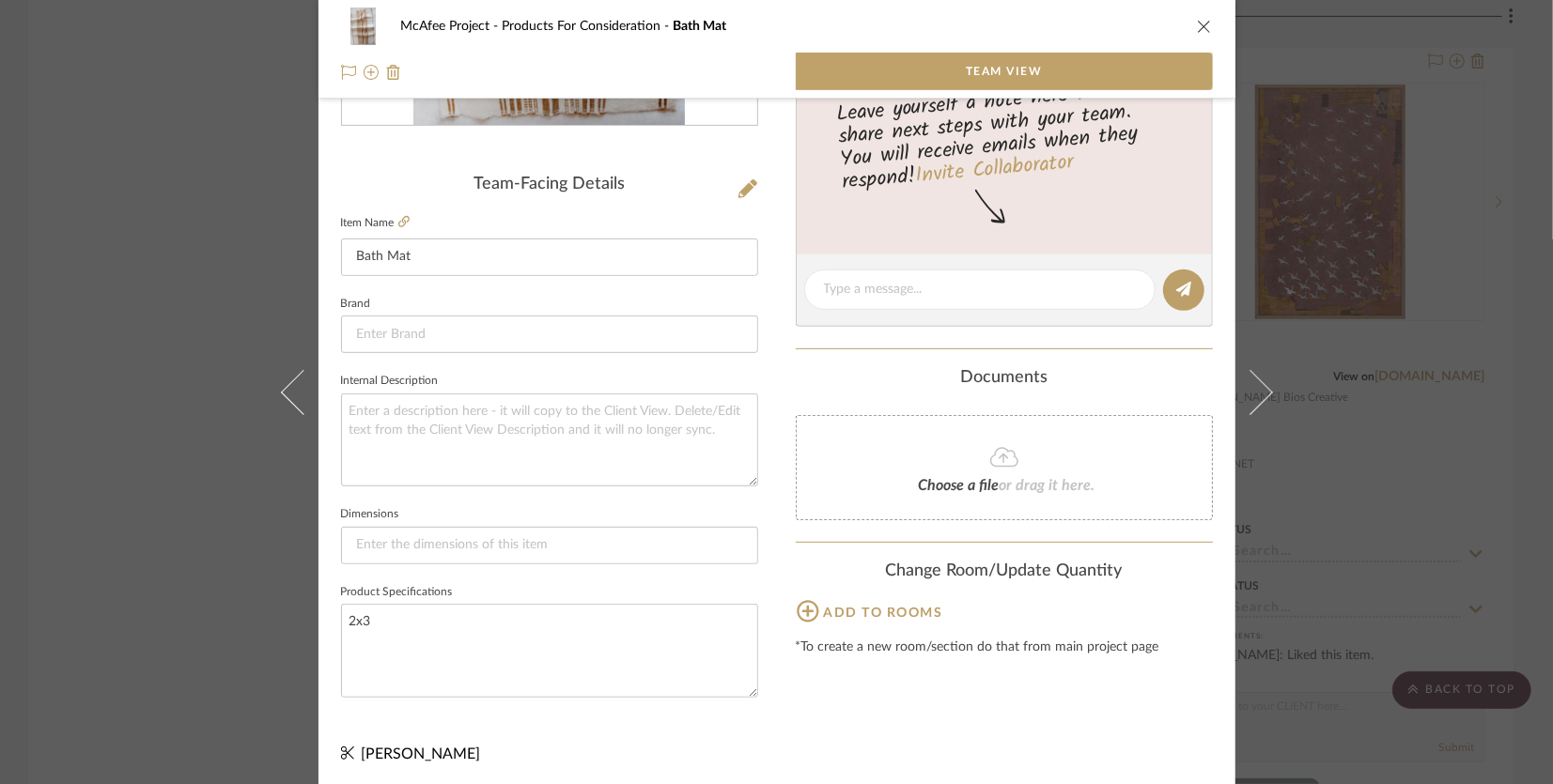 click on "McAfee Project Products For Consideration Bath Mat Team View  Team-Facing Details   Item Name  Bath Mat  Brand   Internal Description   Dimensions   Product Specifications  2x3 Content here copies to Client View - confirm visibility there. Team Status  Lead Time  In Stock Weeks  Est. Min   Est. Max   Due Date   Install Date  Tasks / To-Dos /  team Messaging  Leave yourself a note here or share next steps with your team. You will receive emails when they
respond!  Invite Collaborator  Documents  Choose a file  or drag it here. Change Room/Update Quantity Add to rooms *To create a new room/section do that from main project page    Carly Paten" at bounding box center [776, 392] 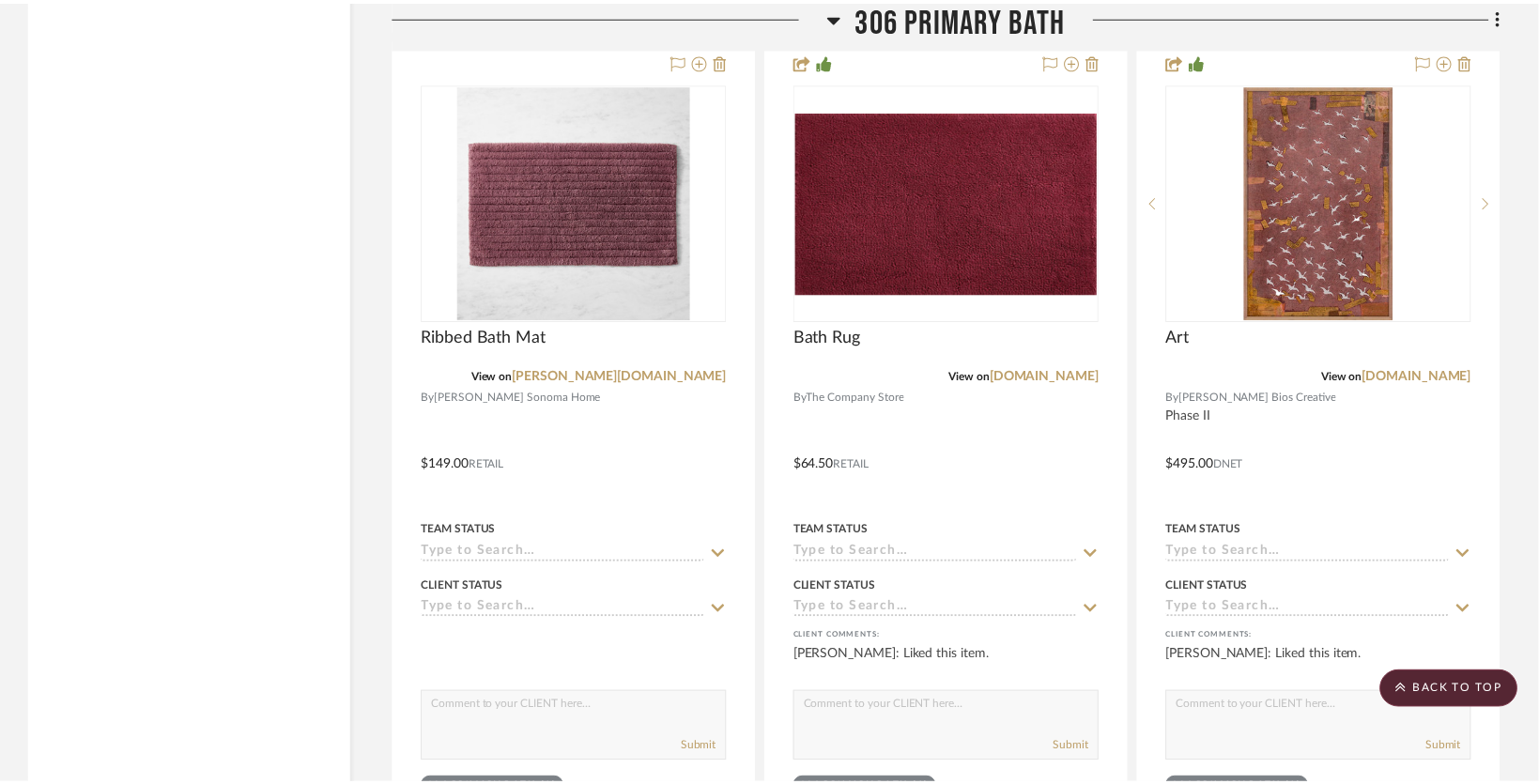 scroll, scrollTop: 27135, scrollLeft: 0, axis: vertical 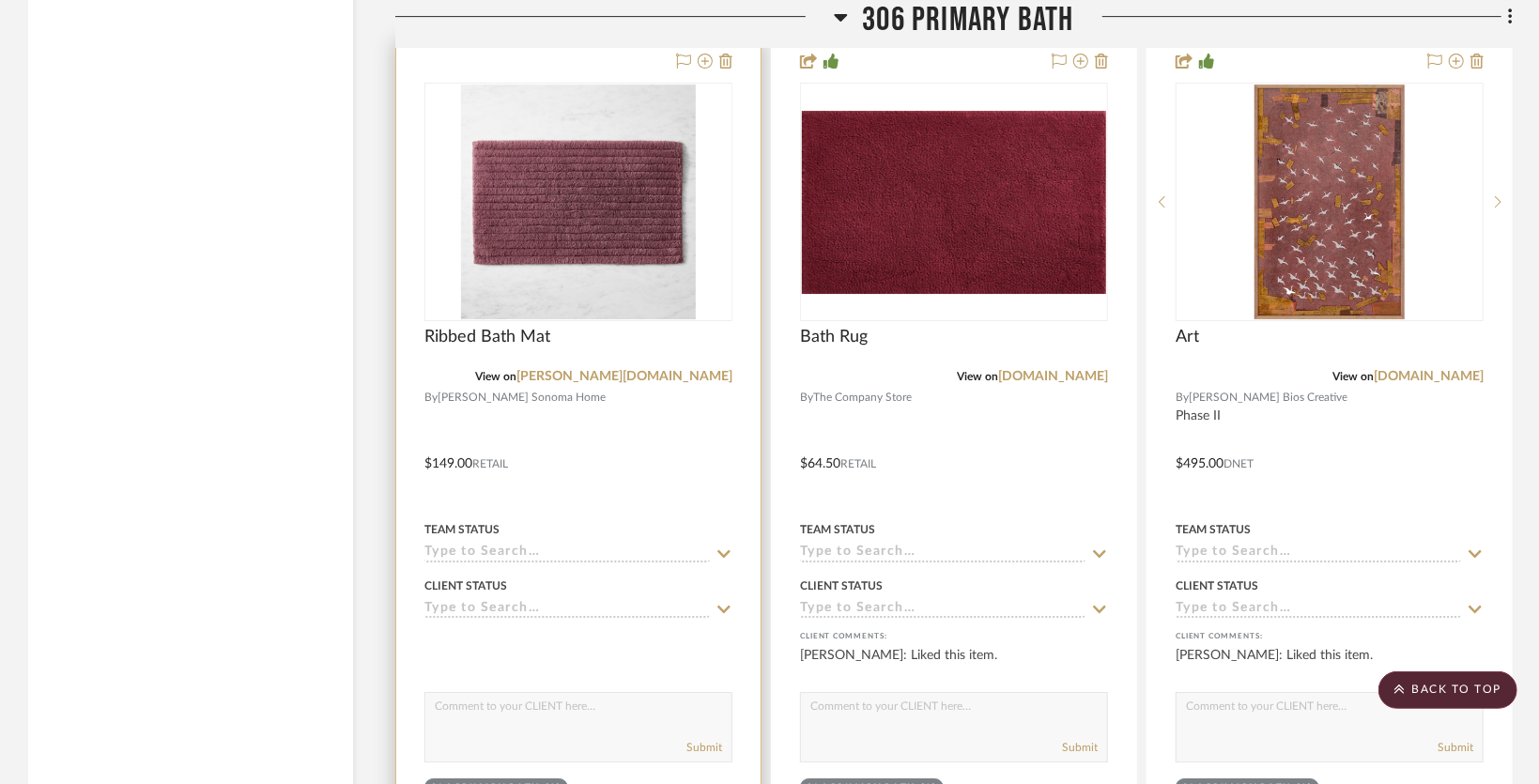 click at bounding box center (578, 450) 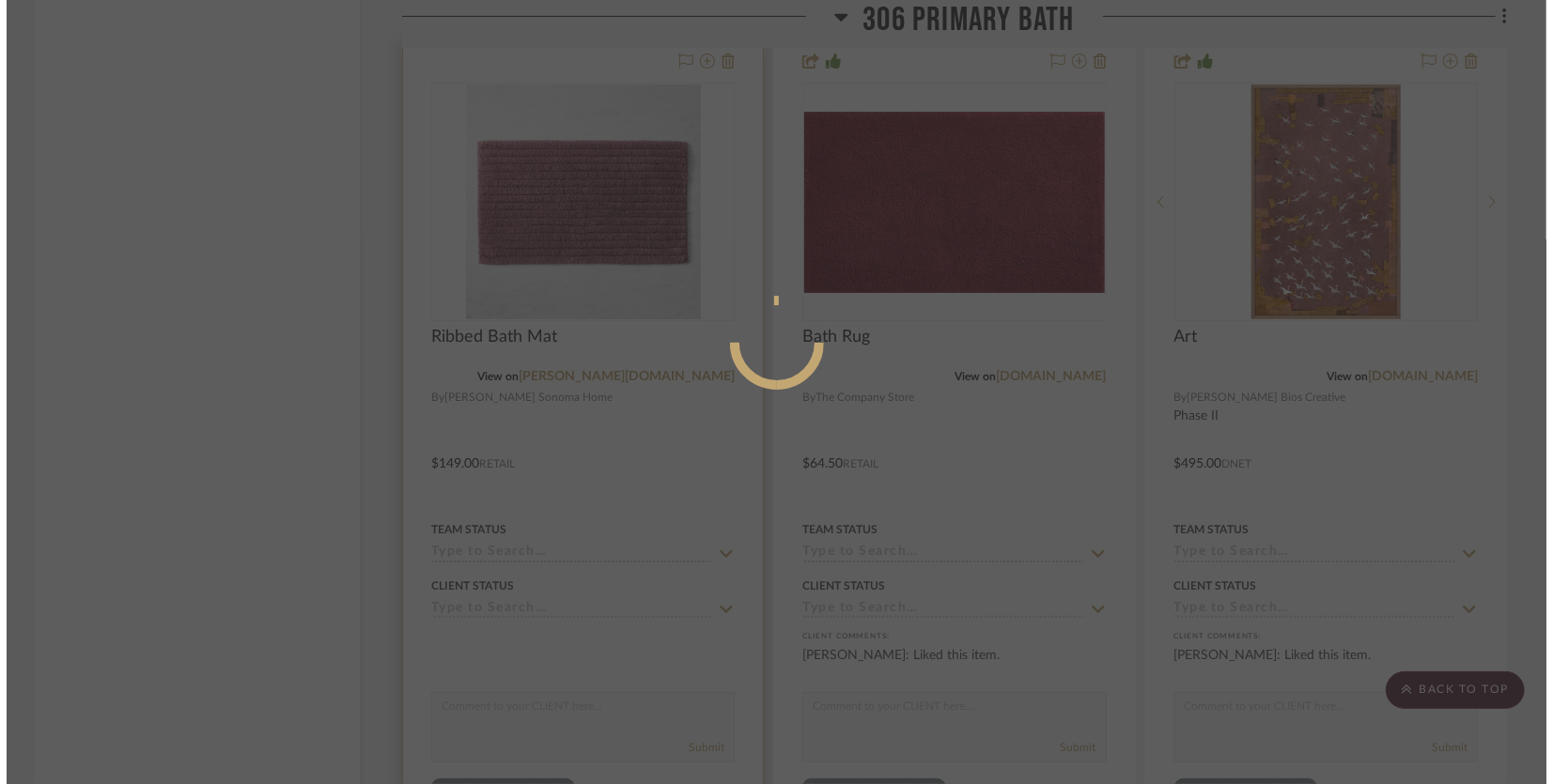 scroll, scrollTop: 0, scrollLeft: 0, axis: both 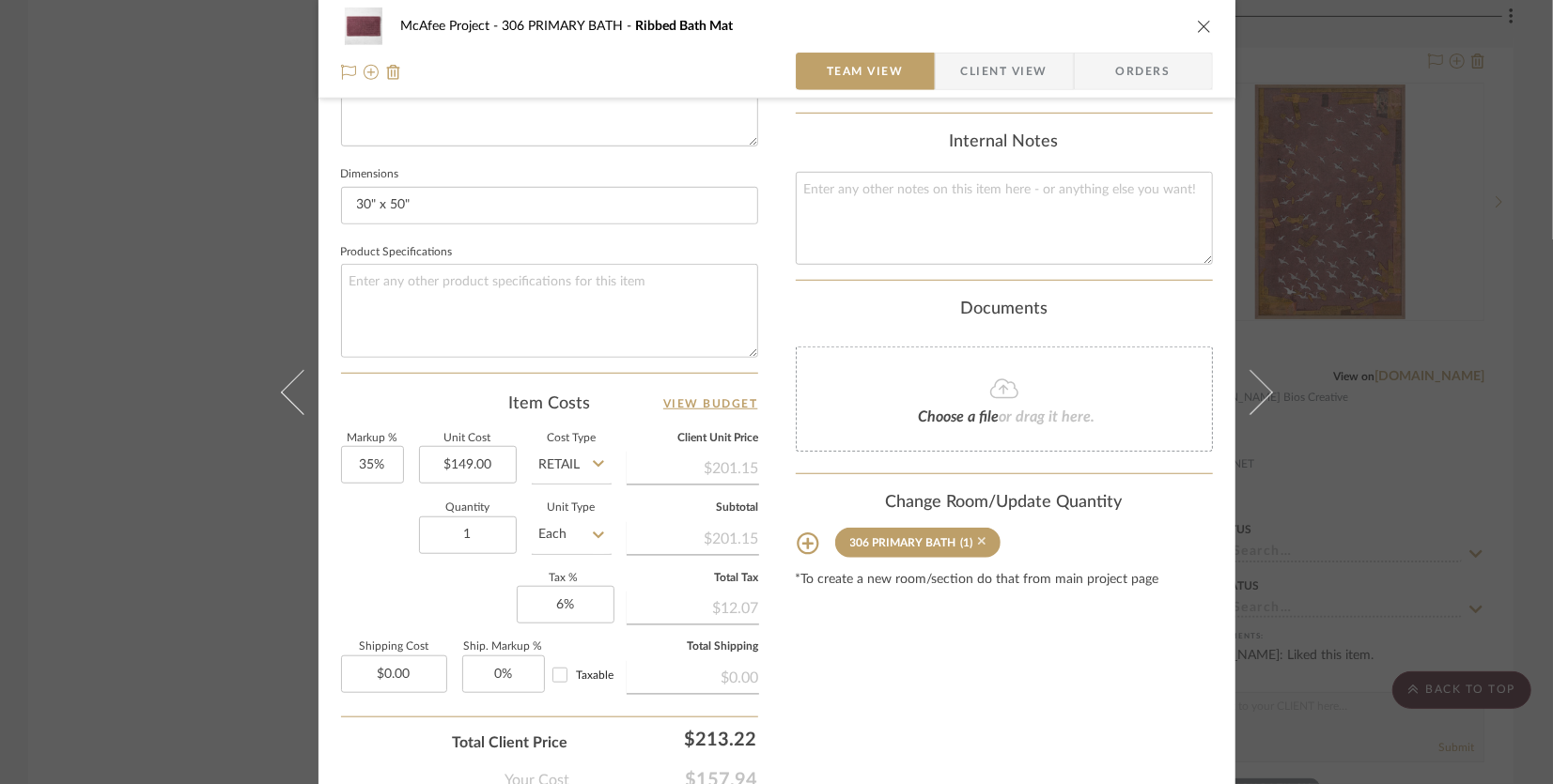 click 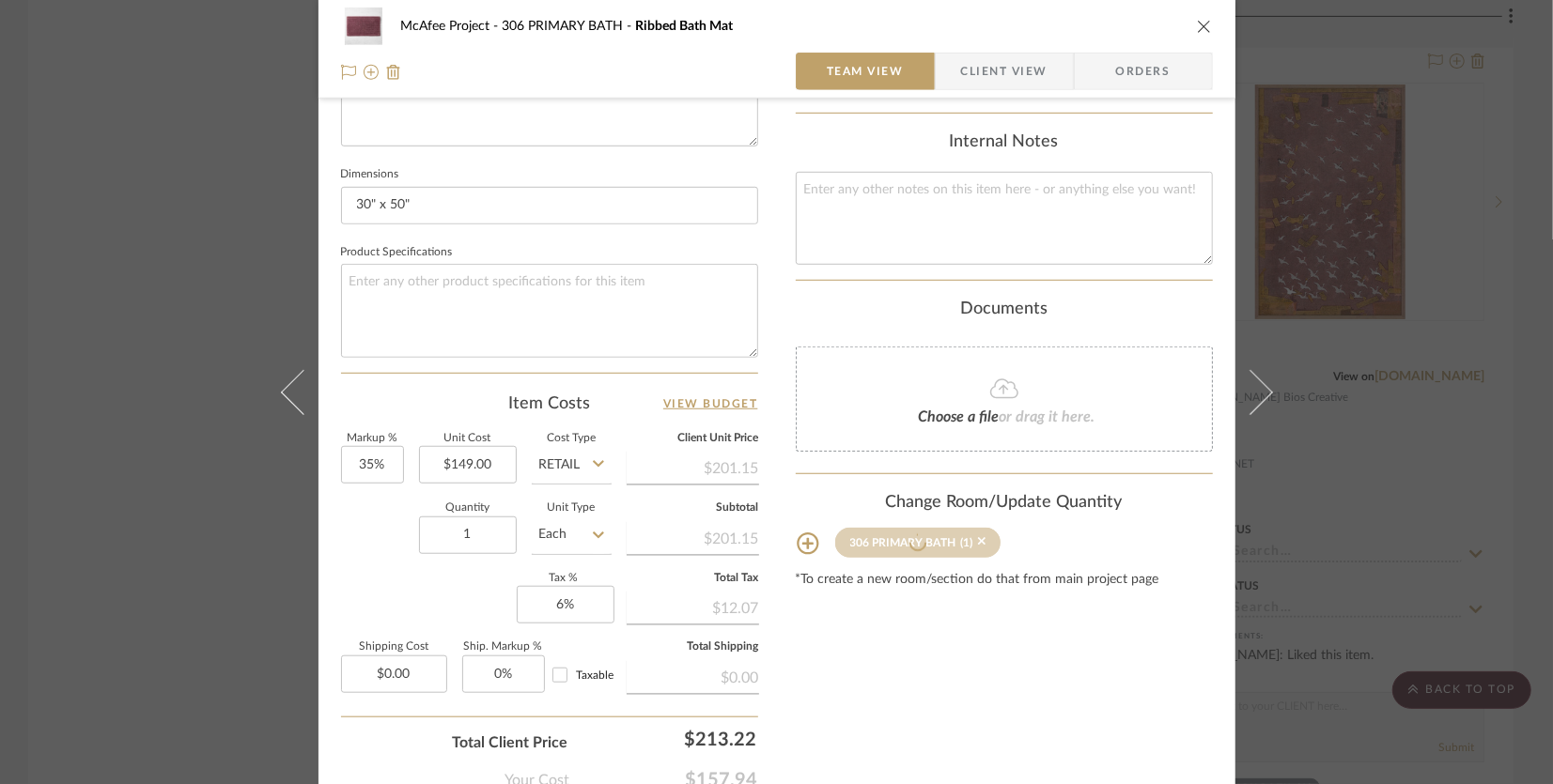 type 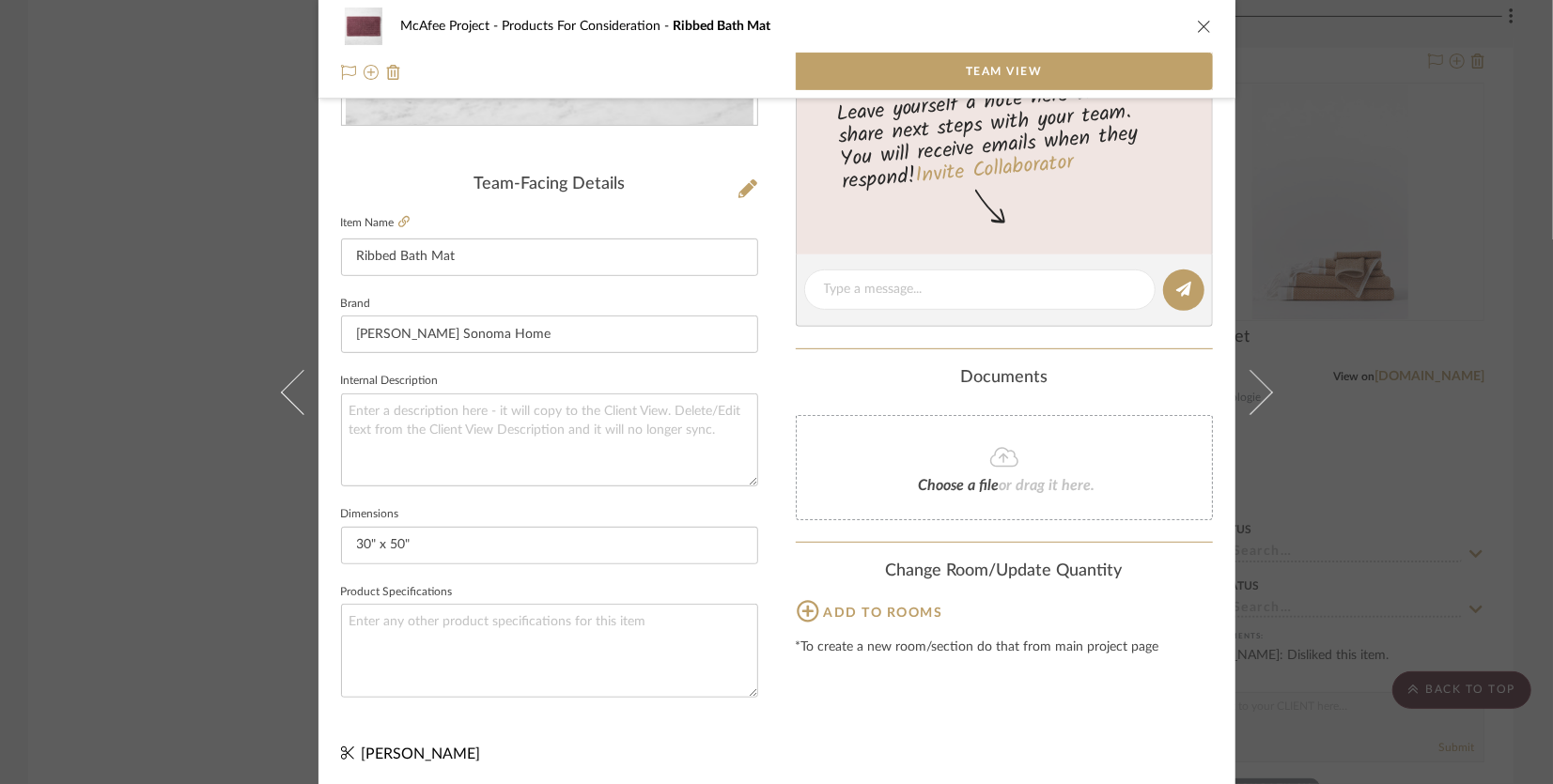 click on "McAfee Project Products For Consideration Ribbed Bath Mat Team View  Team-Facing Details   Item Name  Ribbed Bath Mat  Brand  Williams Sonoma Home  Internal Description   Dimensions  30" x 50"  Product Specifications  Content here copies to Client View - confirm visibility there. Team Status  Lead Time  In Stock Weeks  Est. Min   Est. Max   Due Date   Install Date  Tasks / To-Dos /  team Messaging  Leave yourself a note here or share next steps with your team. You will receive emails when they
respond!  Invite Collaborator  Documents  Choose a file  or drag it here. Change Room/Update Quantity Add to rooms *To create a new room/section do that from main project page    Kris Pittard" at bounding box center [776, 392] 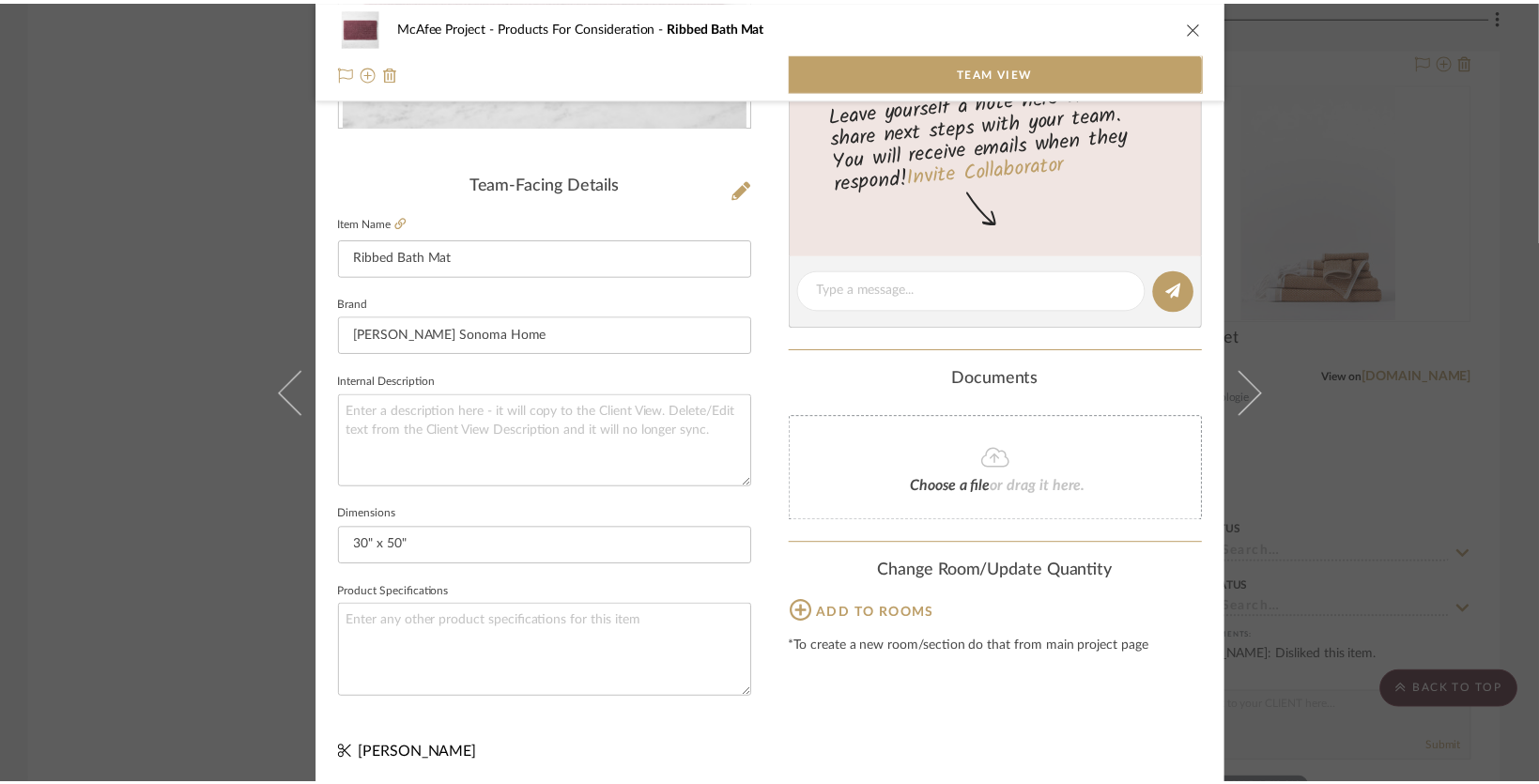 scroll, scrollTop: 27135, scrollLeft: 0, axis: vertical 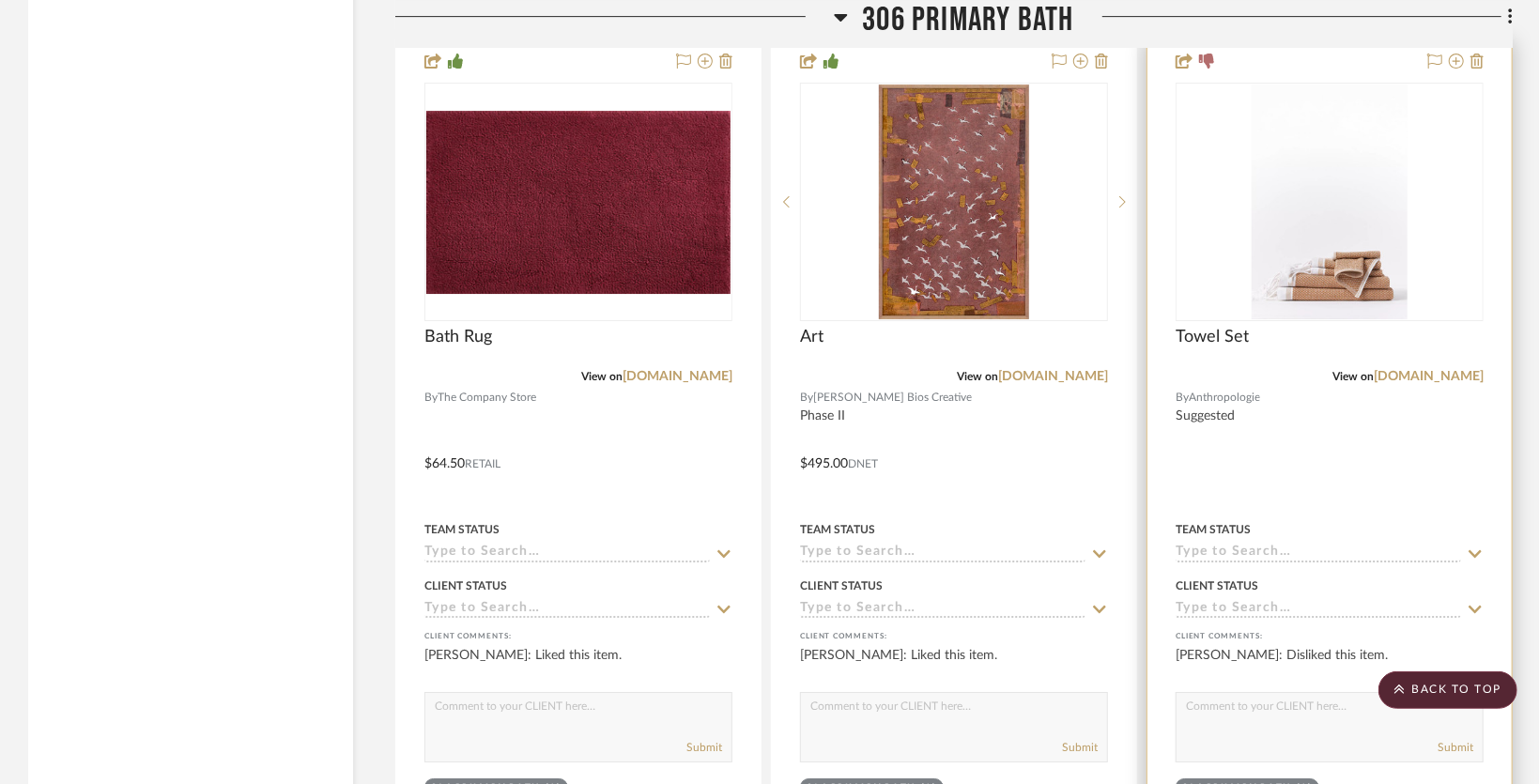 click at bounding box center (1330, 450) 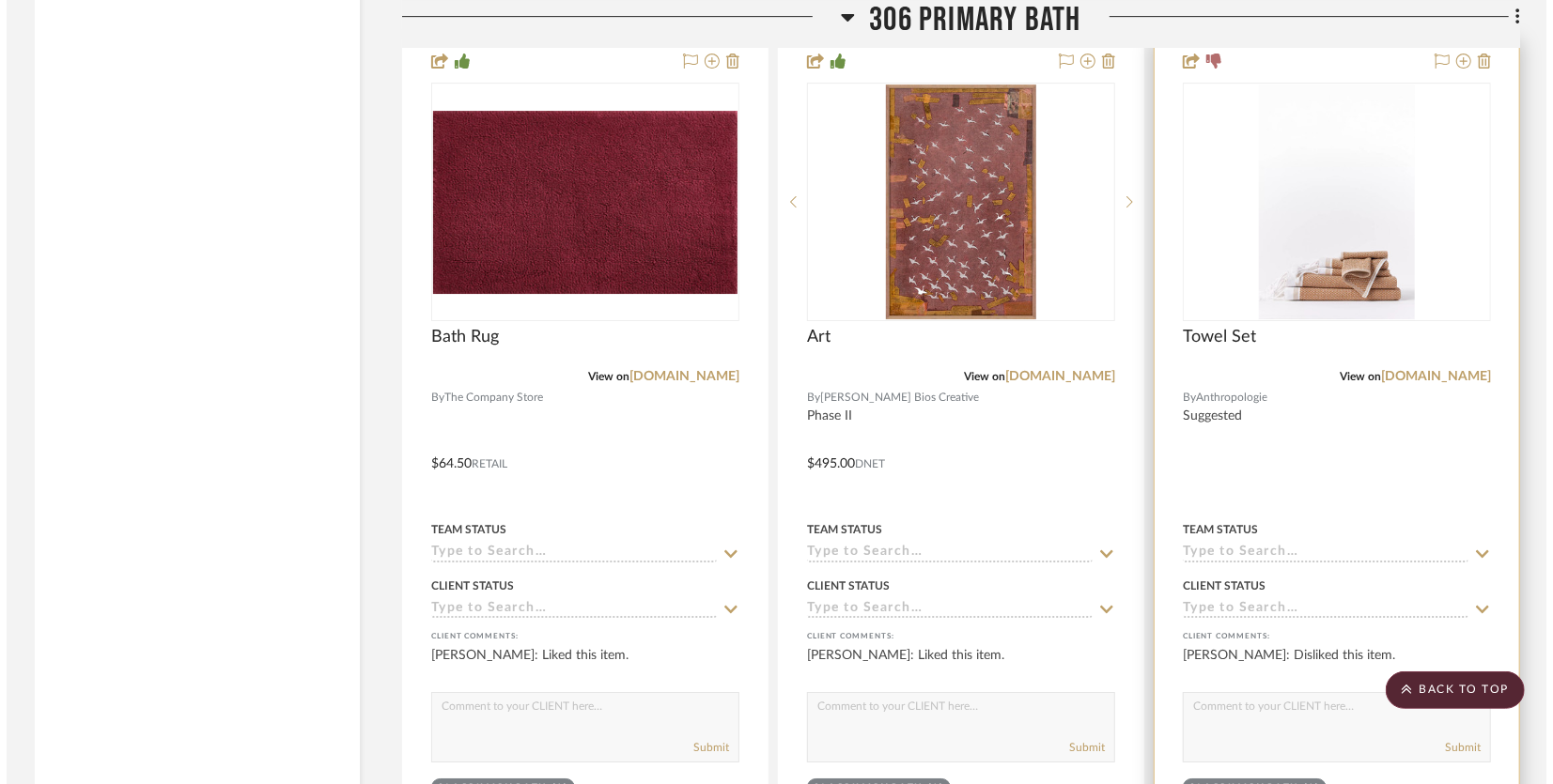 scroll, scrollTop: 0, scrollLeft: 0, axis: both 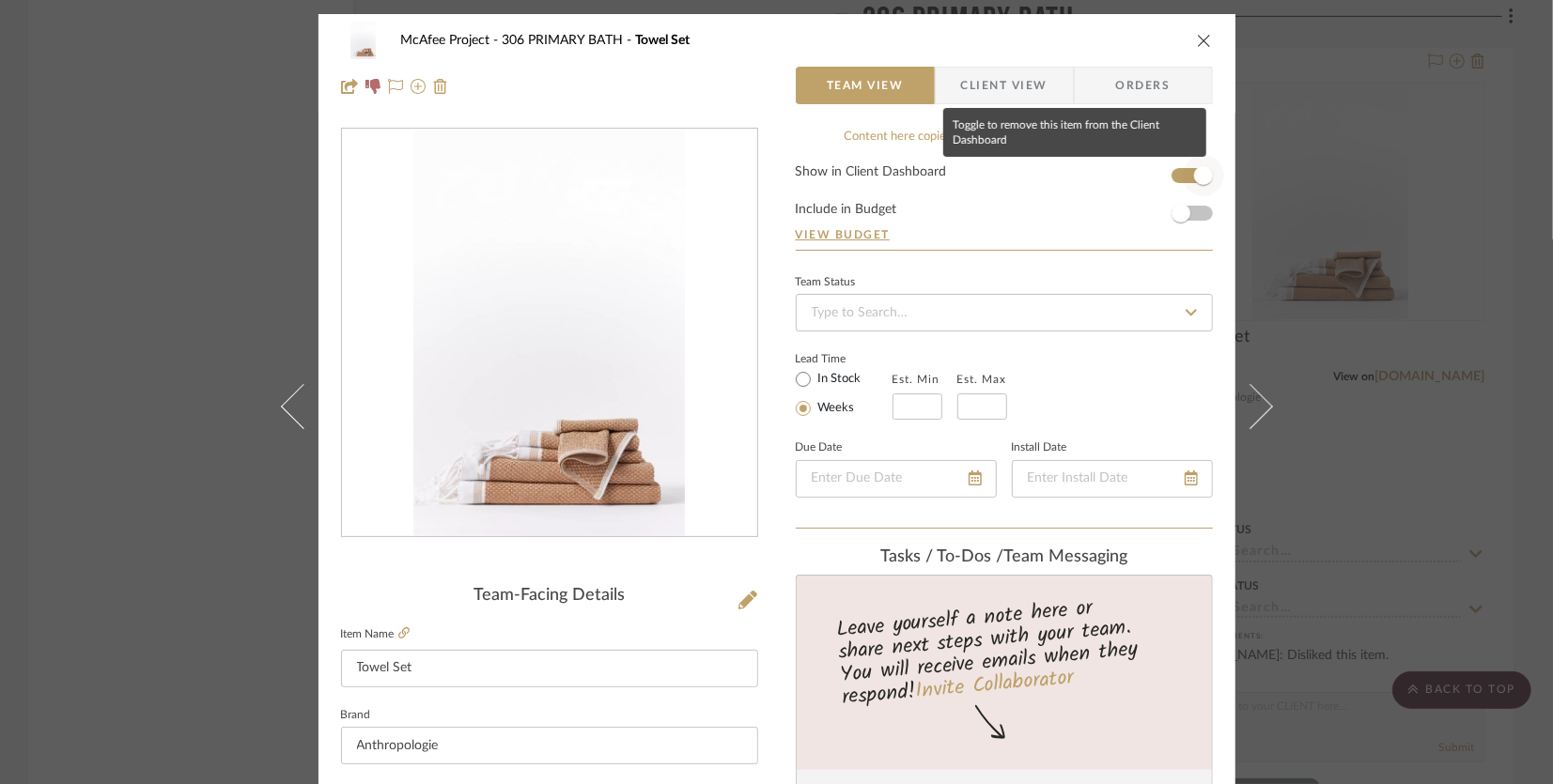 click at bounding box center (1204, 176) 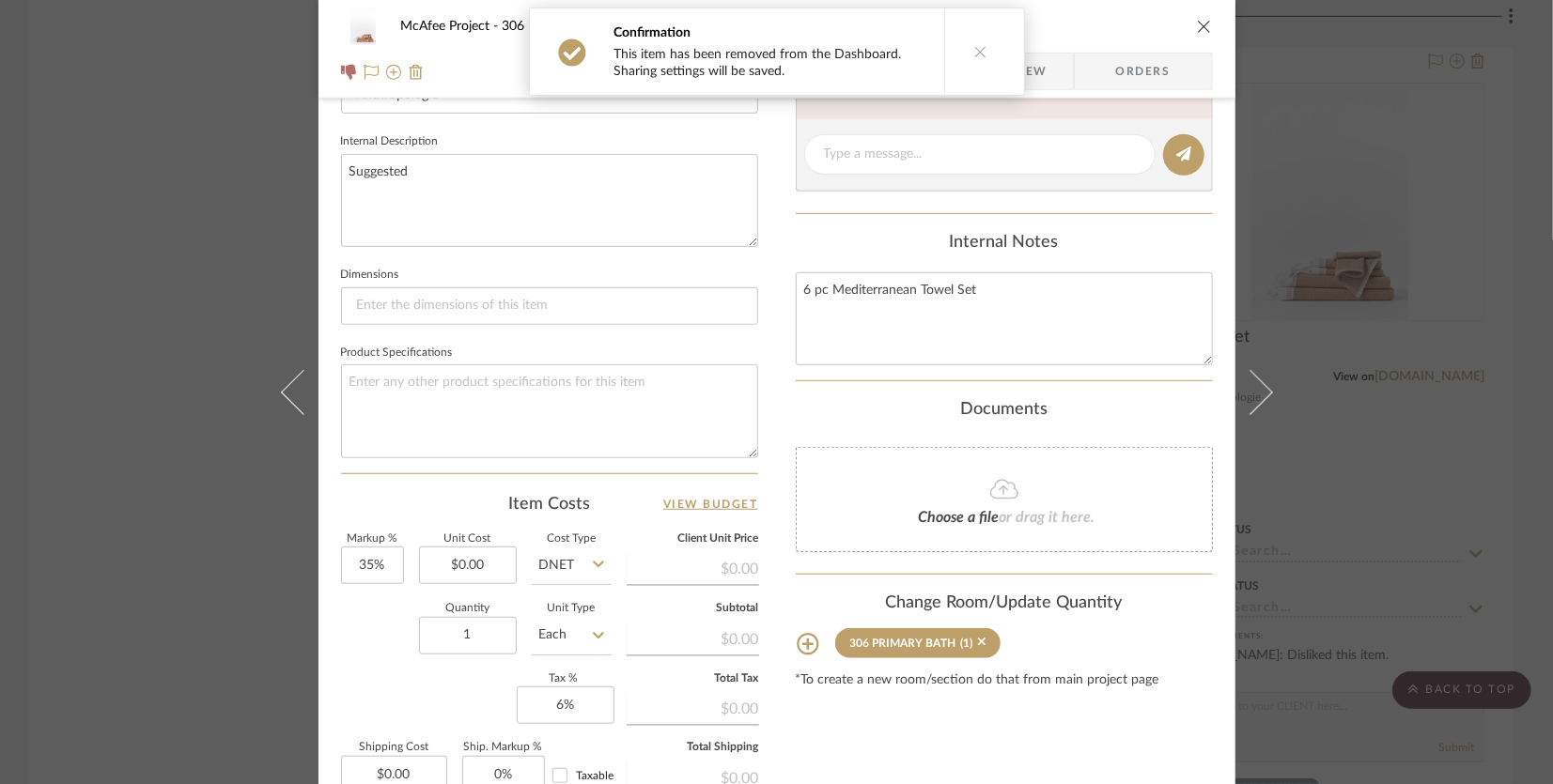 scroll, scrollTop: 868, scrollLeft: 0, axis: vertical 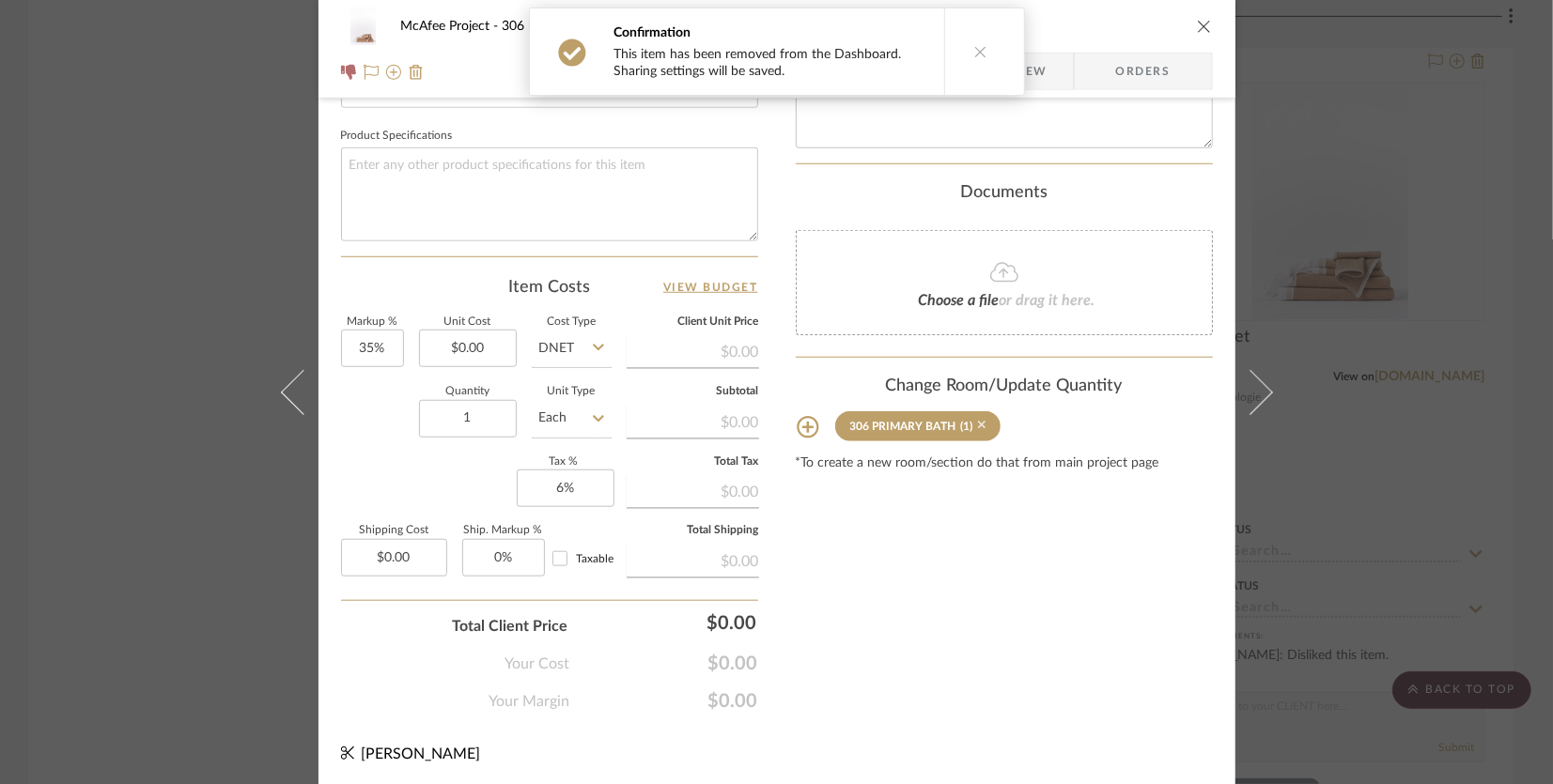click 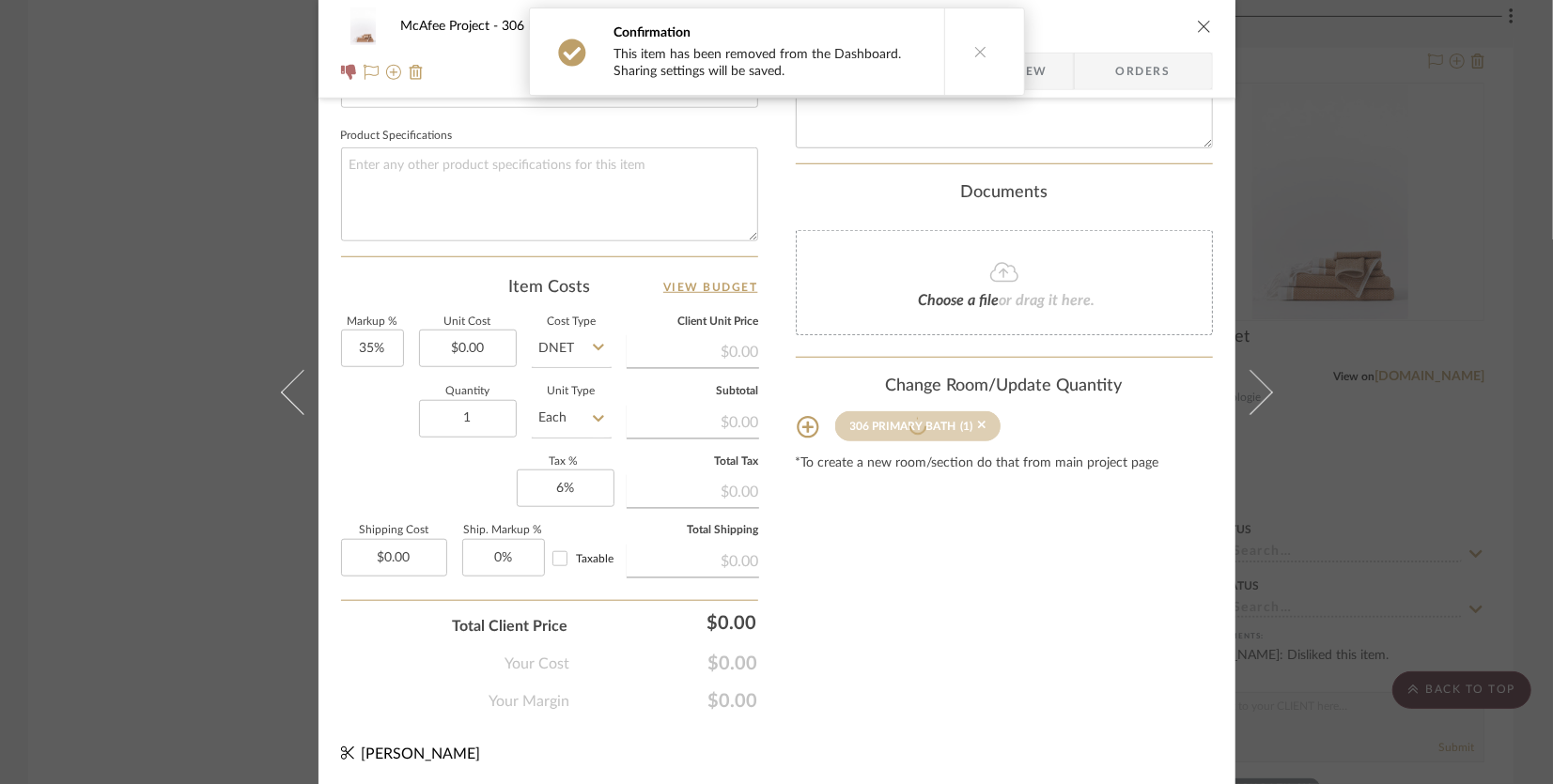 type 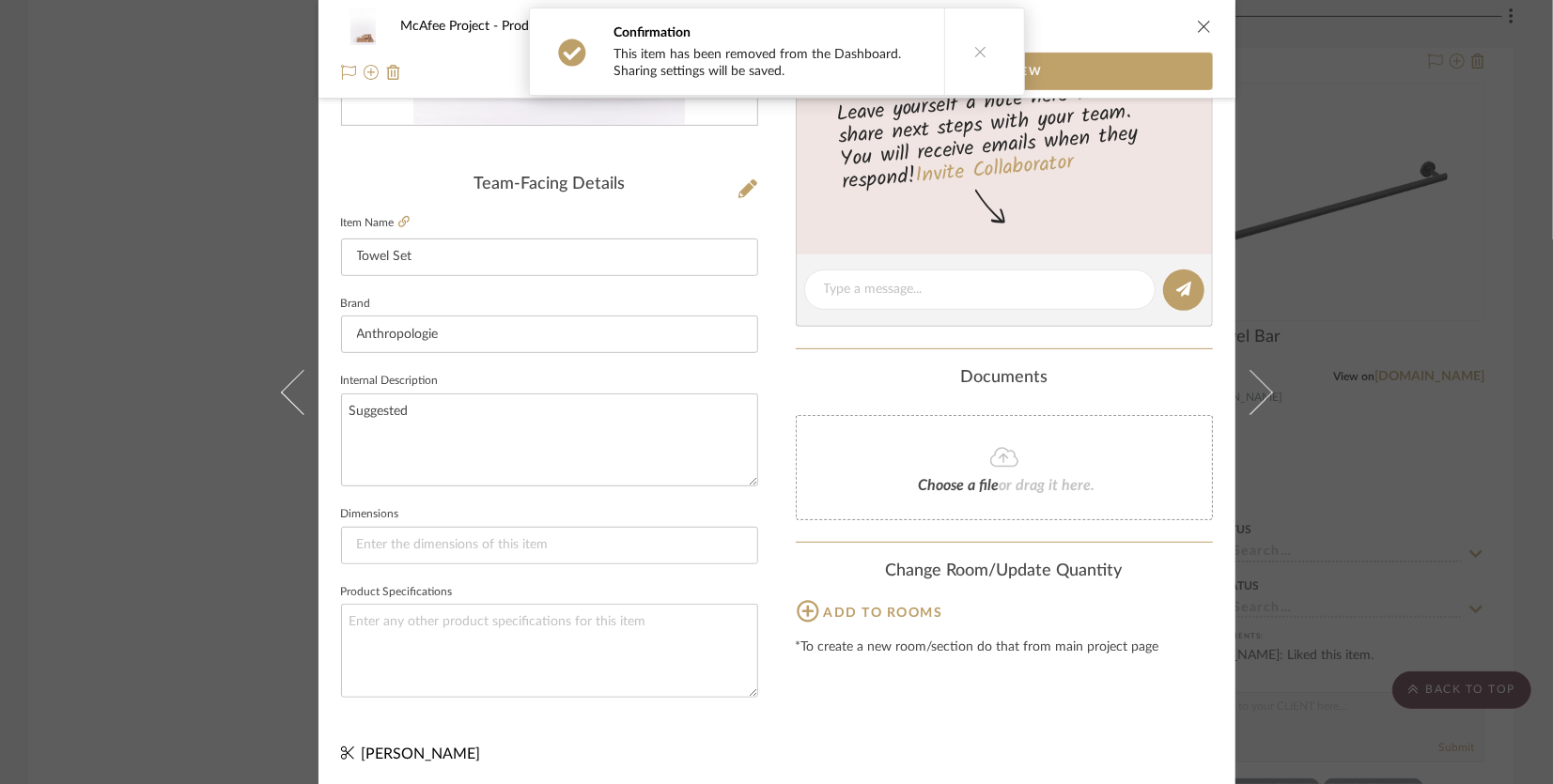click on "McAfee Project Products For Consideration Towel Set Team View  Team-Facing Details   Item Name  Towel Set  Brand  Anthropologie  Internal Description  Suggested  Dimensions   Product Specifications  Content here copies to Client View - confirm visibility there. Team Status  Lead Time  In Stock Weeks  Est. Min   Est. Max   Due Date   Install Date  Tasks / To-Dos /  team Messaging  Leave yourself a note here or share next steps with your team. You will receive emails when they
respond!  Invite Collaborator  Documents  Choose a file  or drag it here. Change Room/Update Quantity Add to rooms *To create a new room/section do that from main project page    Carly Paten" at bounding box center (776, 392) 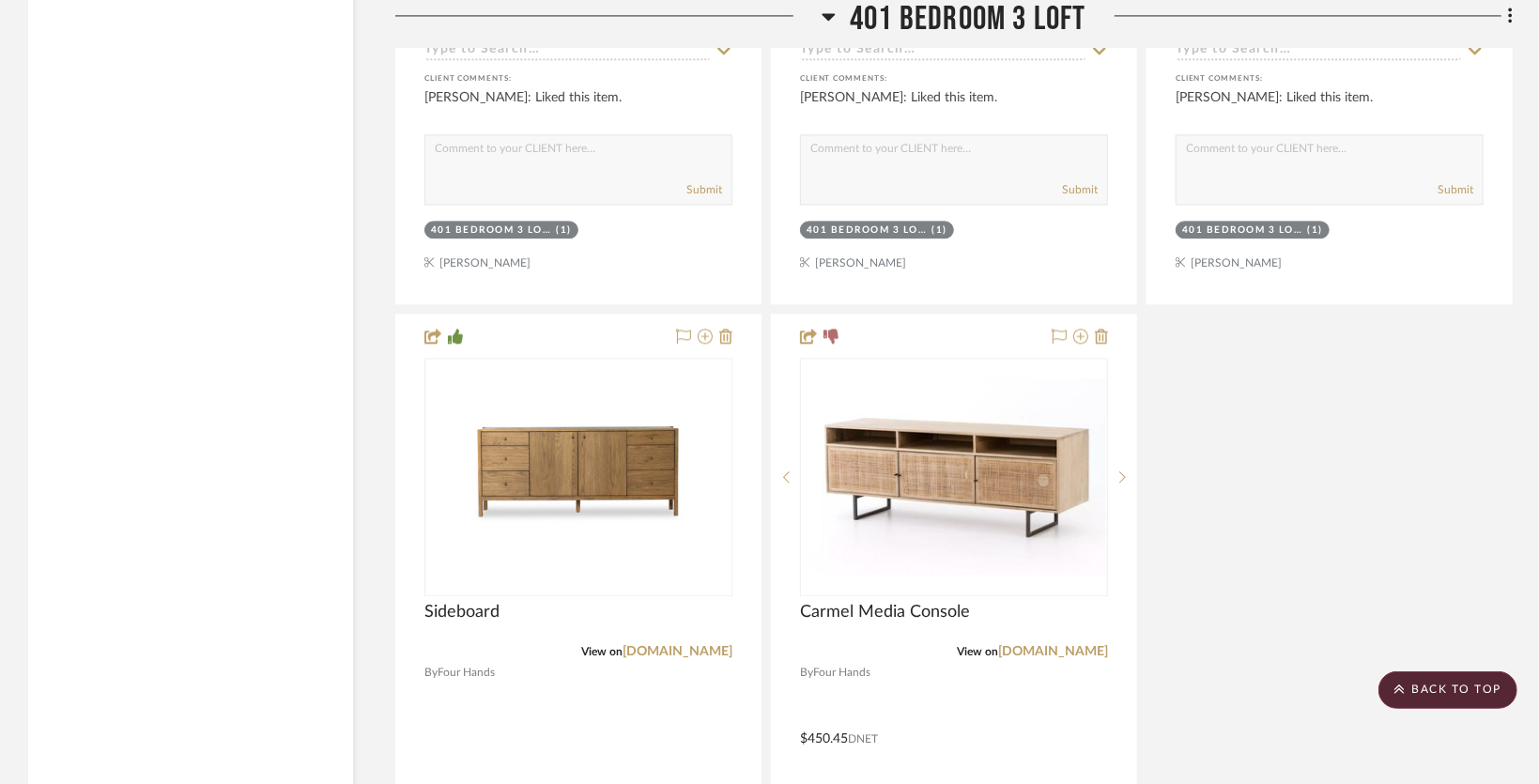 scroll, scrollTop: 30515, scrollLeft: 0, axis: vertical 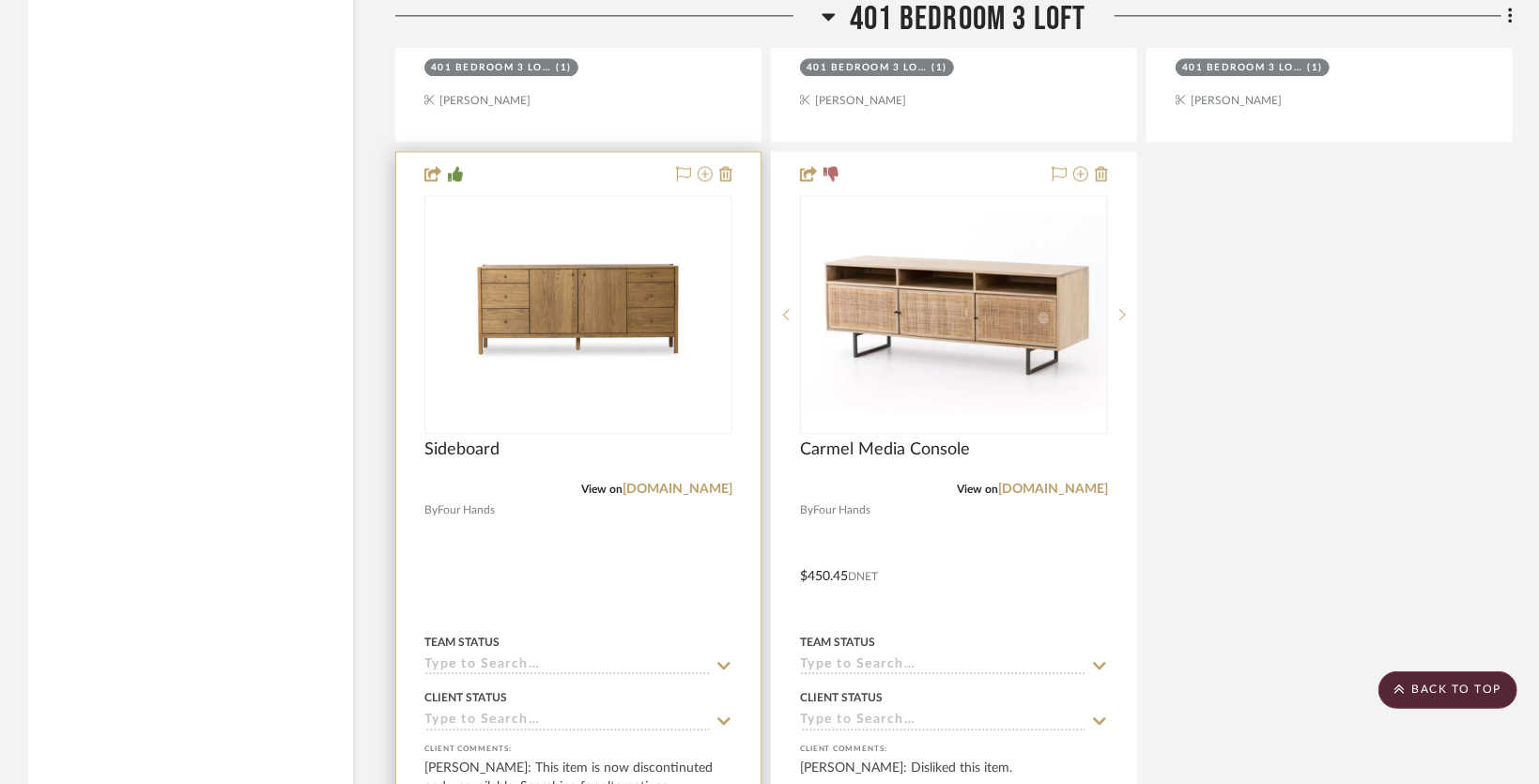 click at bounding box center (578, 562) 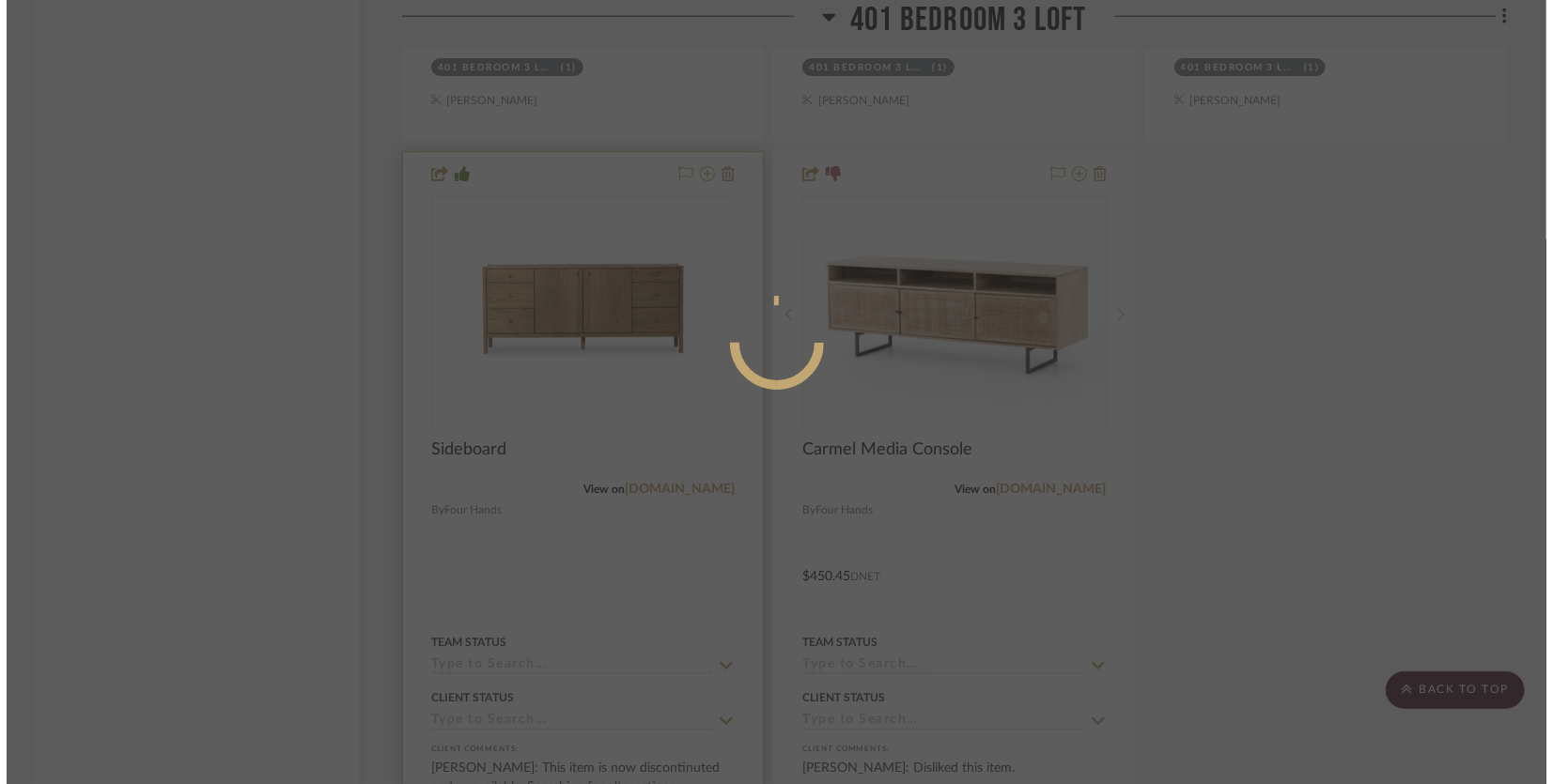 scroll, scrollTop: 0, scrollLeft: 0, axis: both 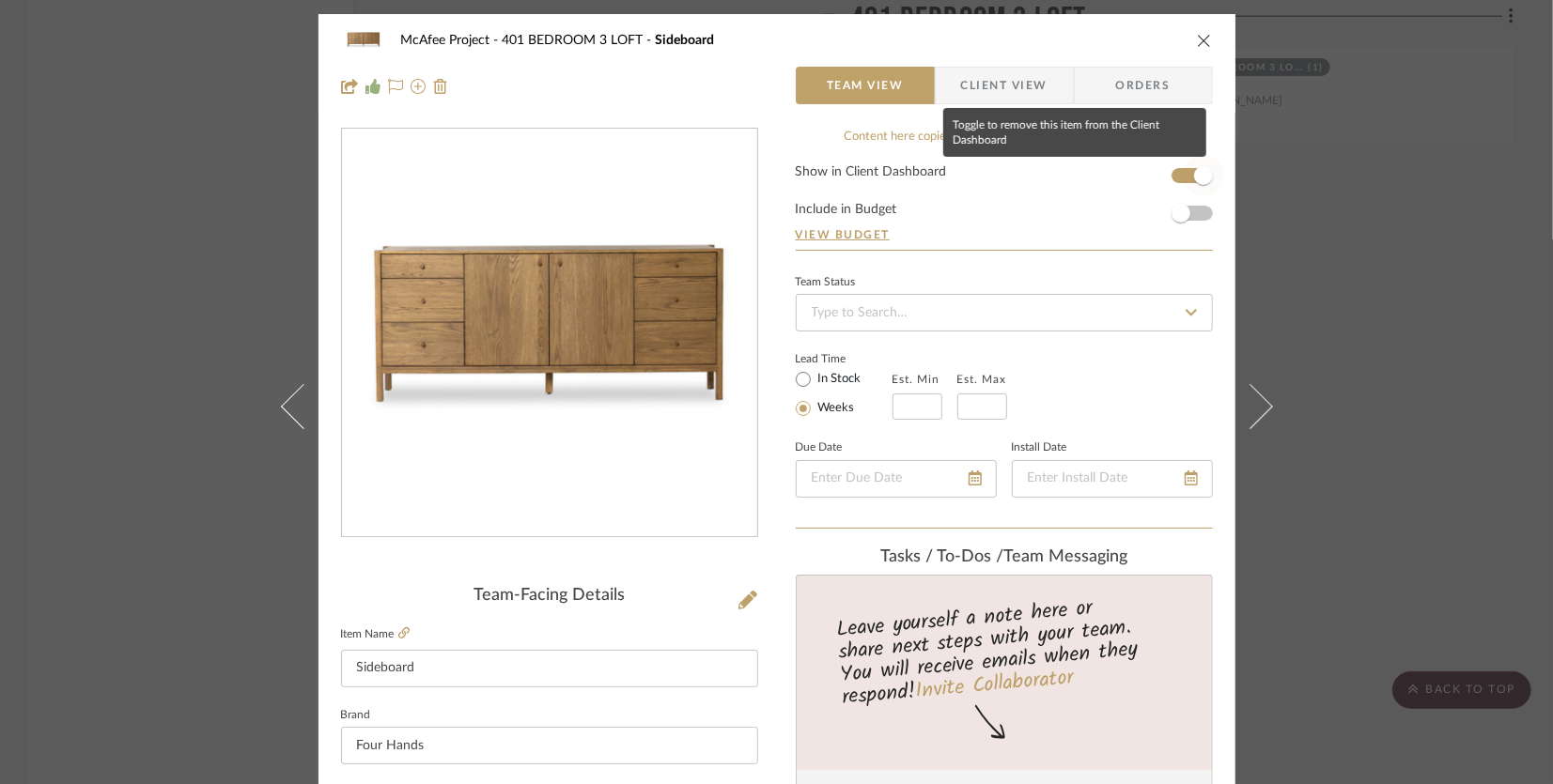click at bounding box center (1204, 176) 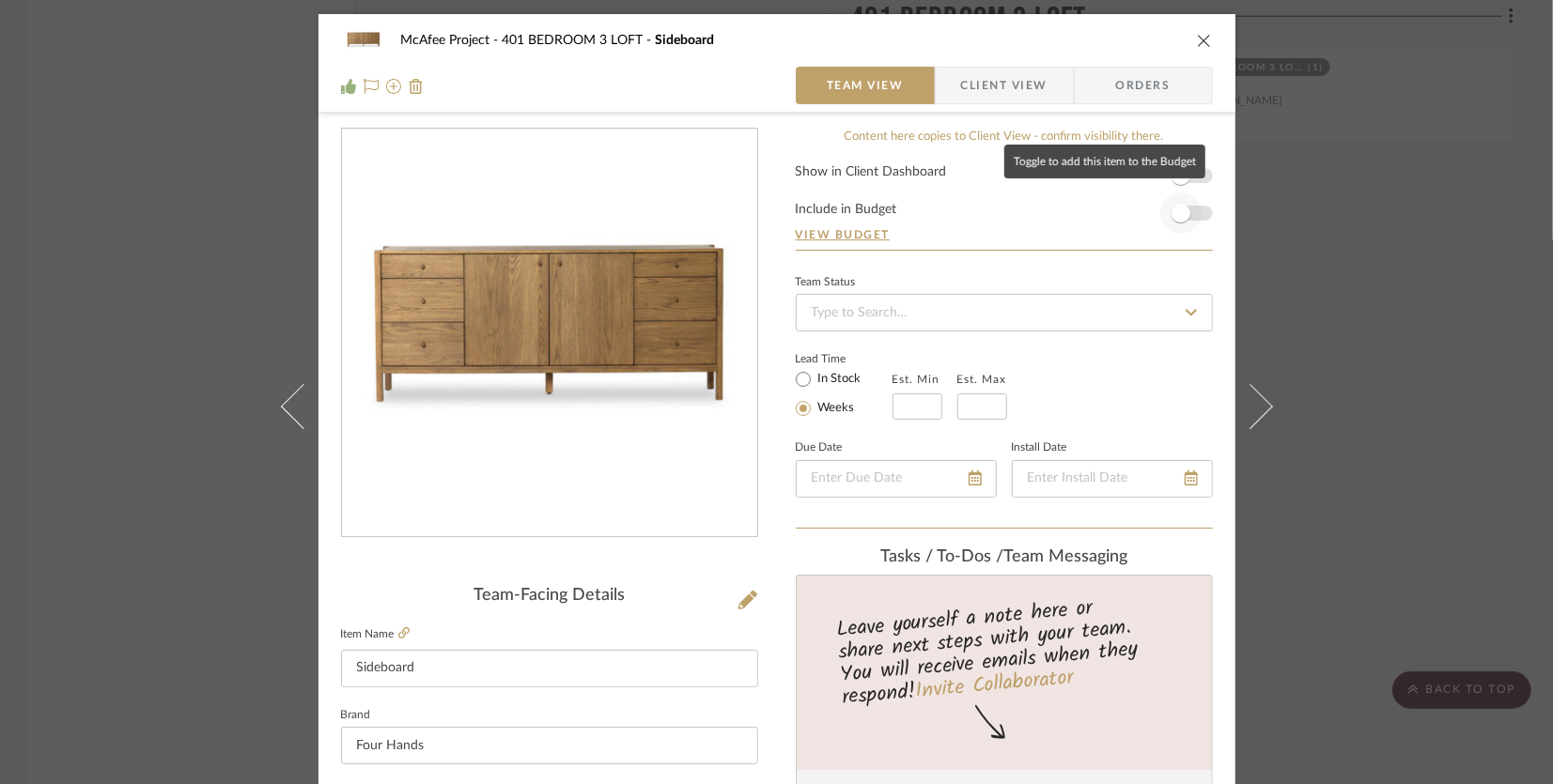 type 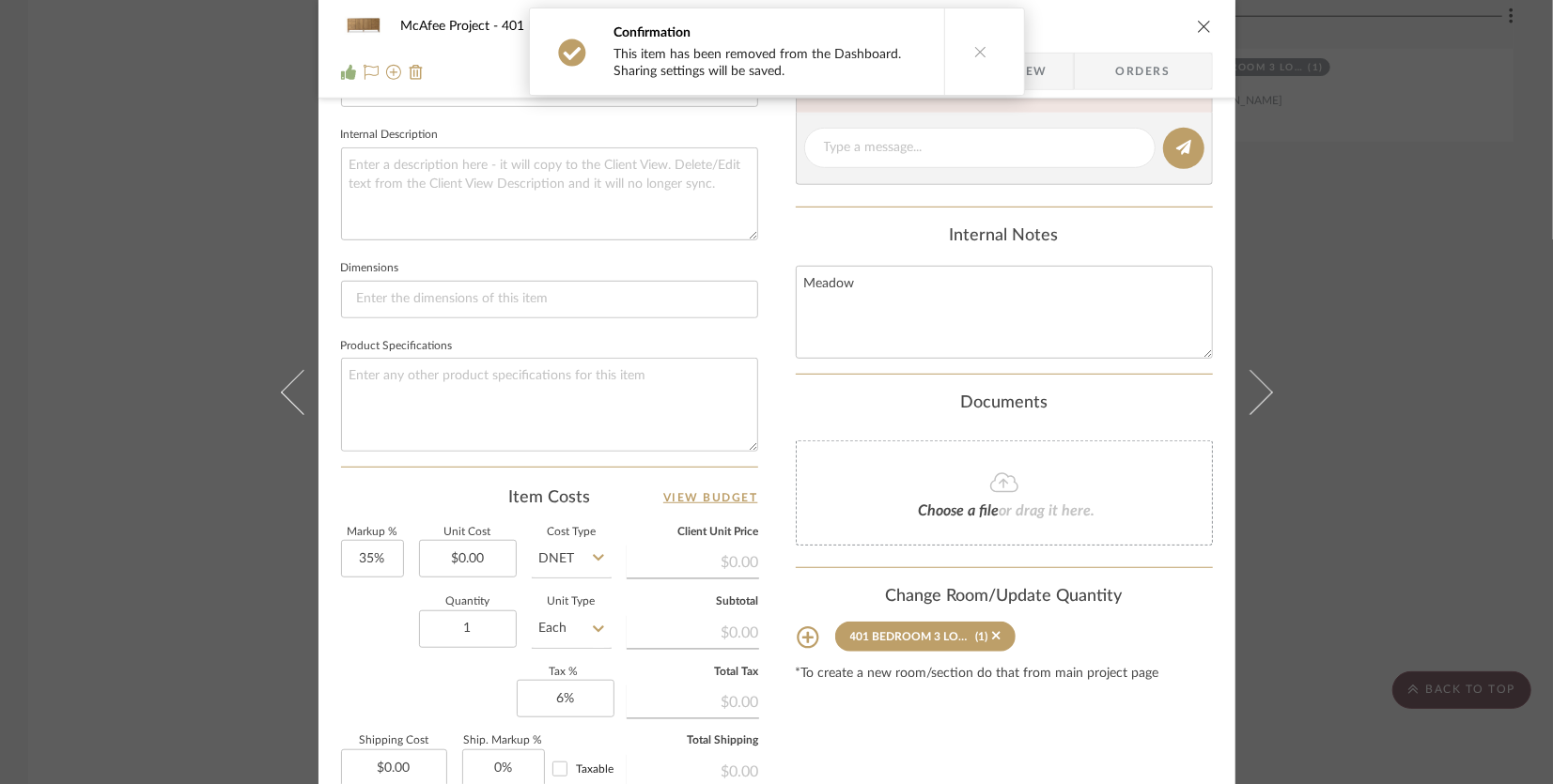 scroll, scrollTop: 845, scrollLeft: 0, axis: vertical 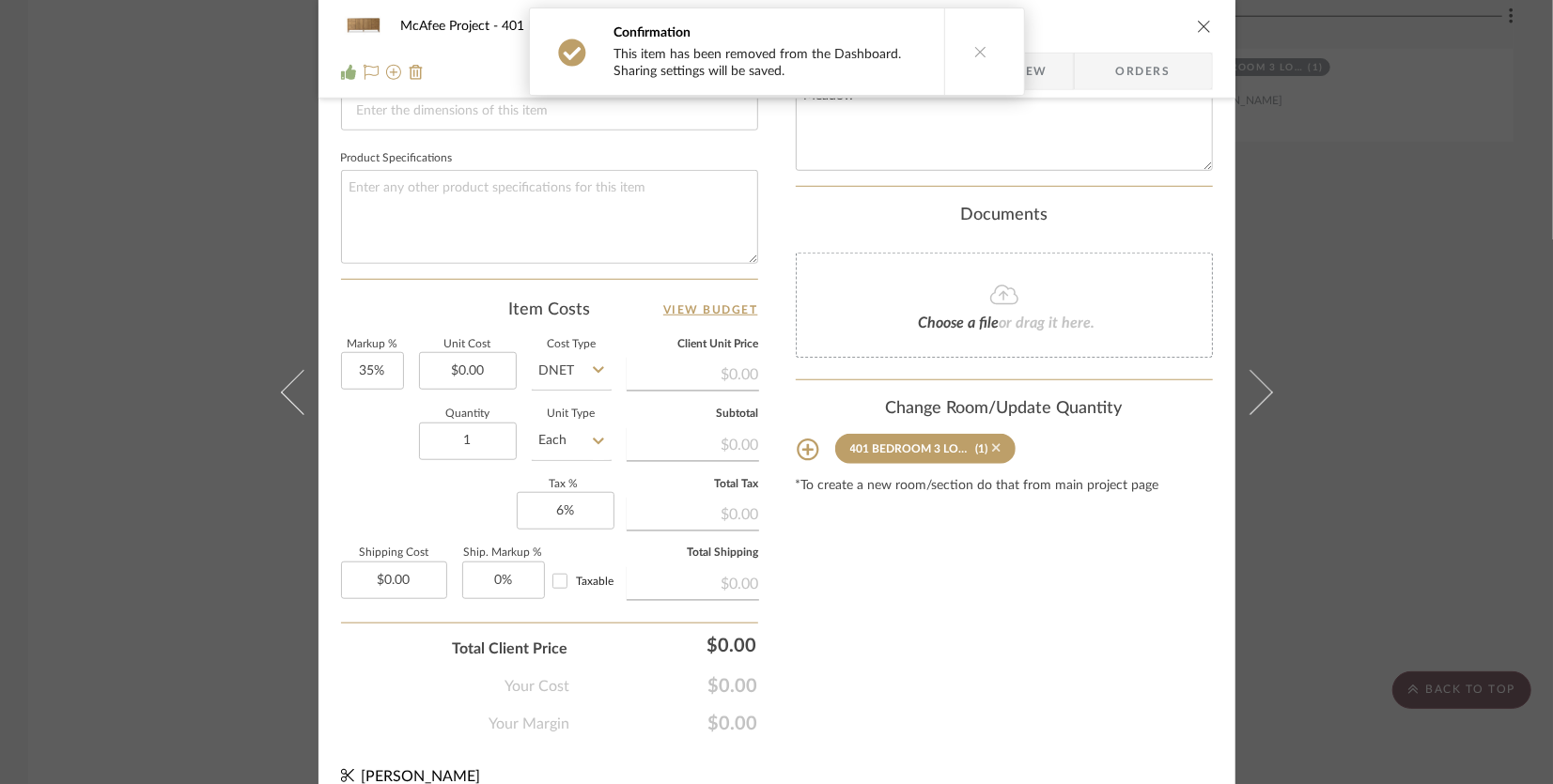 click 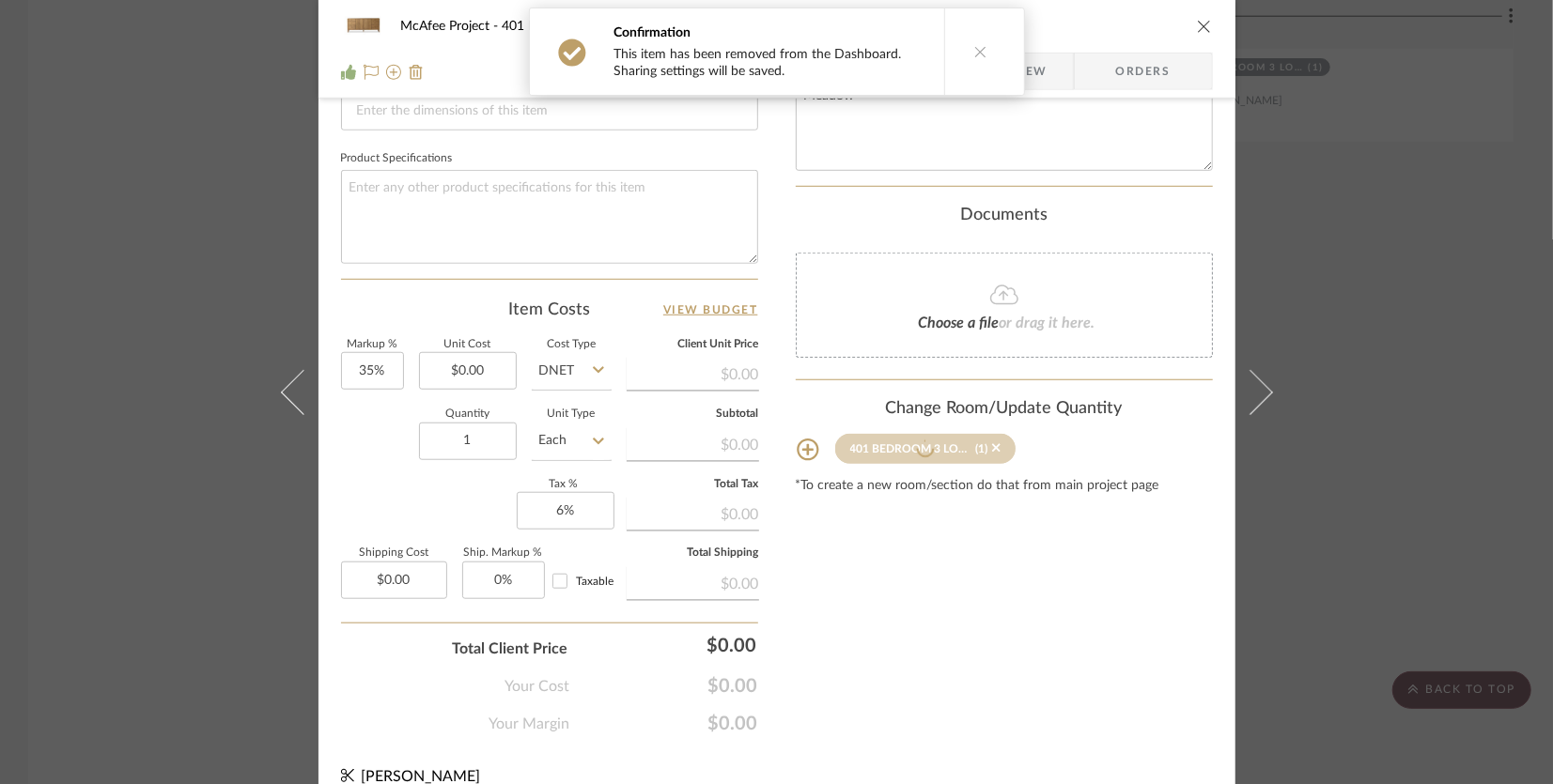 type 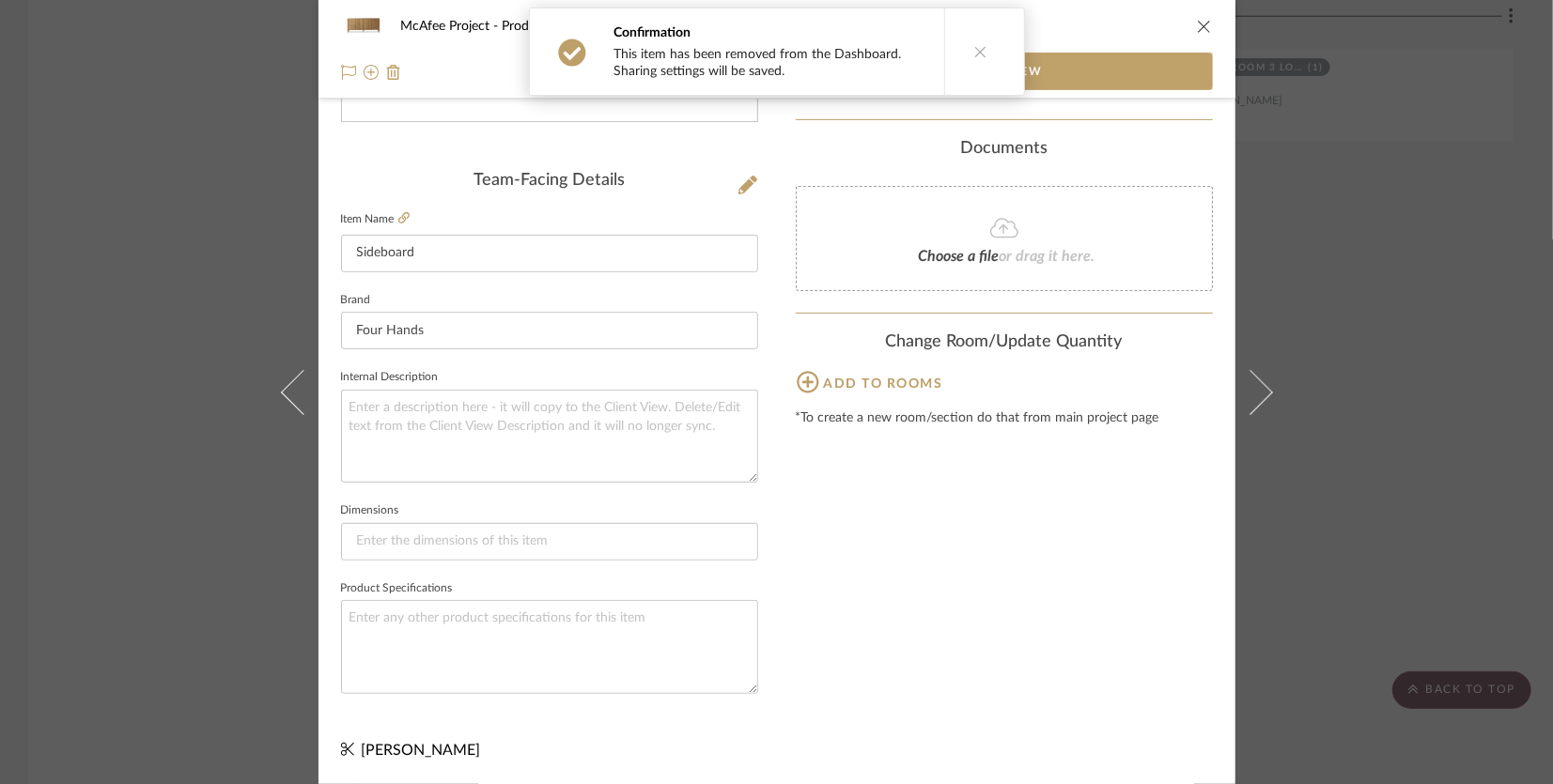 scroll, scrollTop: 411, scrollLeft: 0, axis: vertical 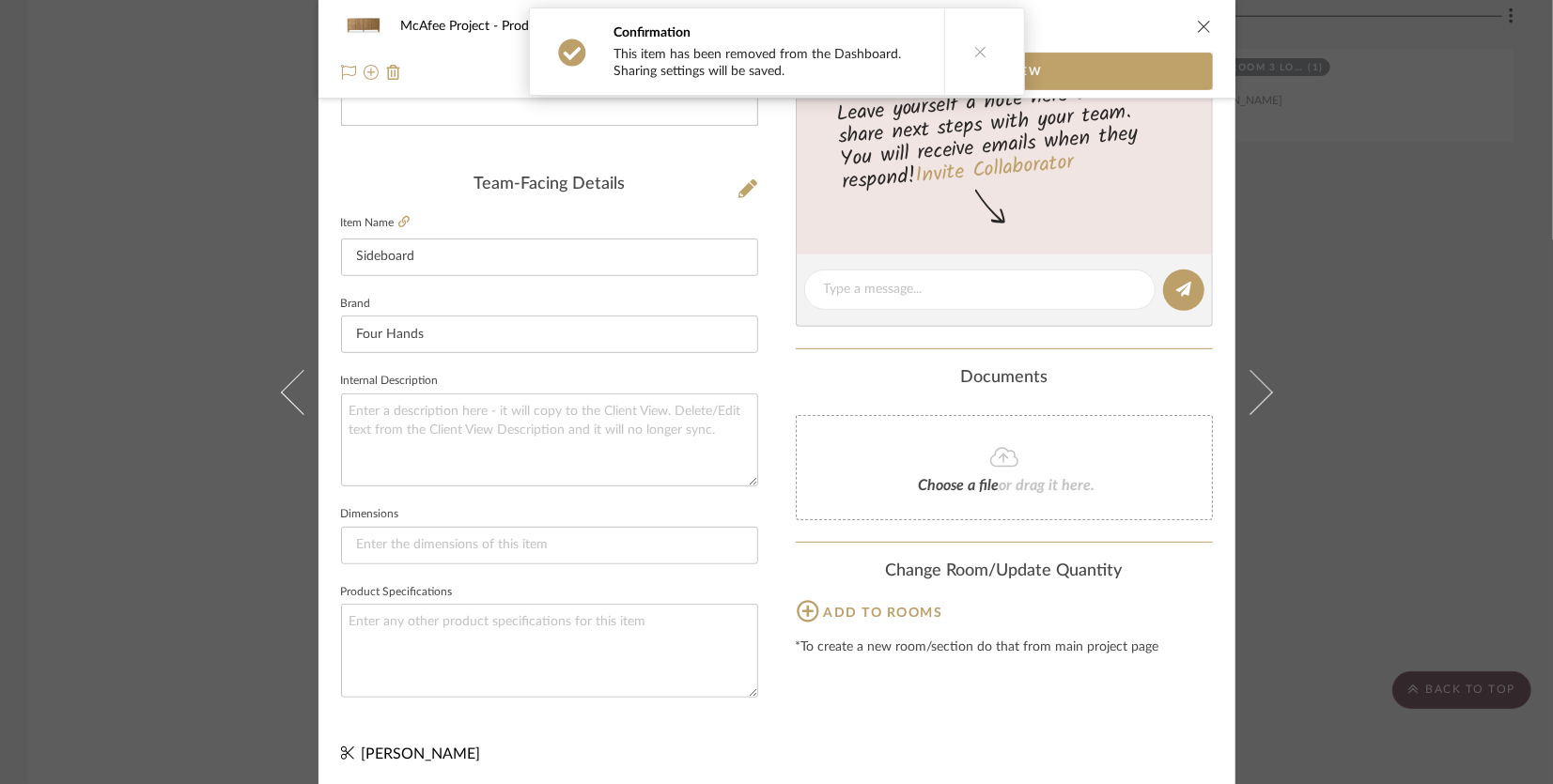 click on "McAfee Project Products For Consideration Sideboard Team View  Team-Facing Details   Item Name  Sideboard  Brand  Four Hands  Internal Description   Dimensions   Product Specifications  Content here copies to Client View - confirm visibility there. Team Status  Lead Time  In Stock Weeks  Est. Min   Est. Max   Due Date   Install Date  Tasks / To-Dos /  team Messaging  Leave yourself a note here or share next steps with your team. You will receive emails when they
respond!  Invite Collaborator  Documents  Choose a file  or drag it here. Change Room/Update Quantity Add to rooms *To create a new room/section do that from main project page    Kris Pittard" at bounding box center (776, 392) 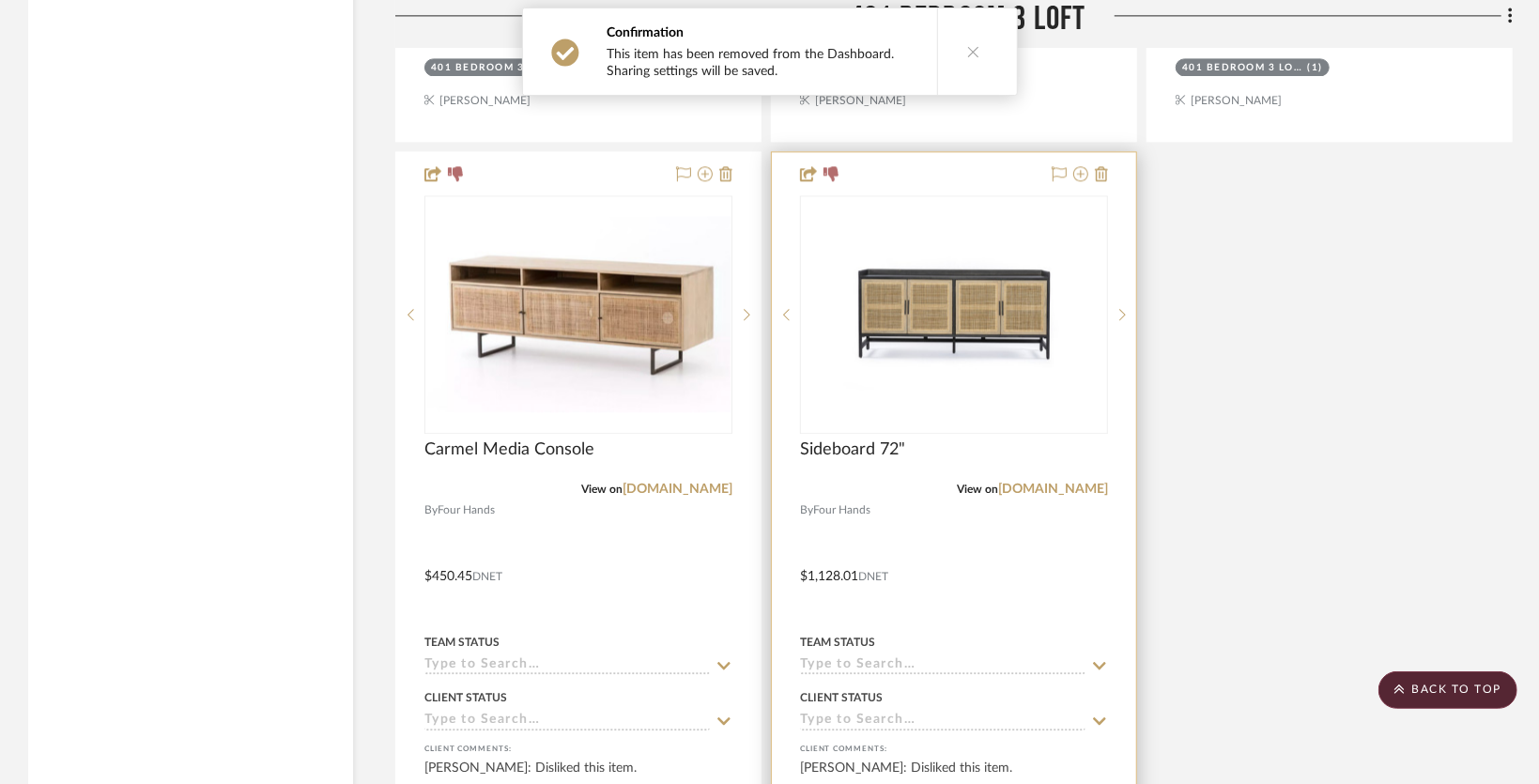 scroll, scrollTop: 30609, scrollLeft: 0, axis: vertical 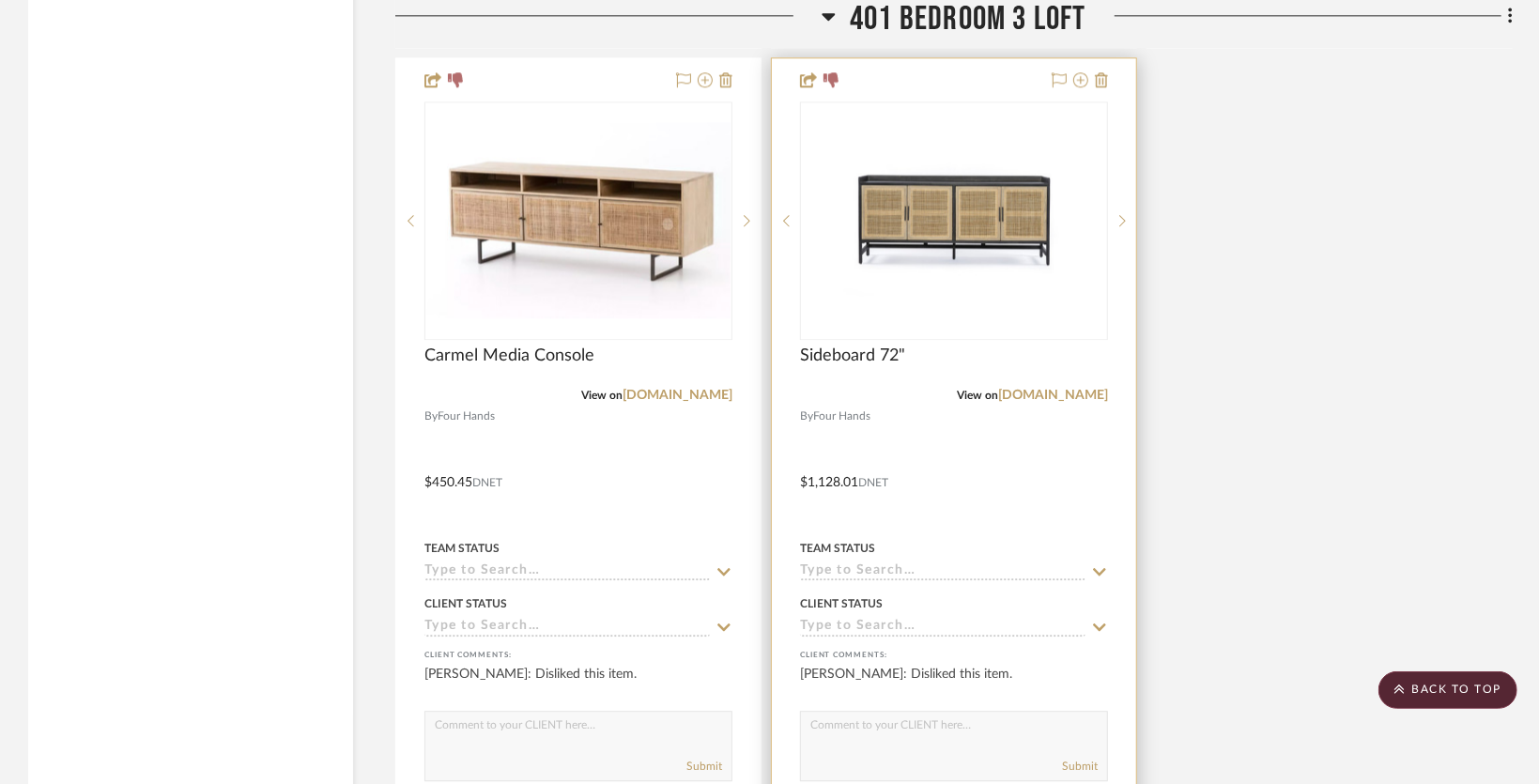 click at bounding box center [954, 469] 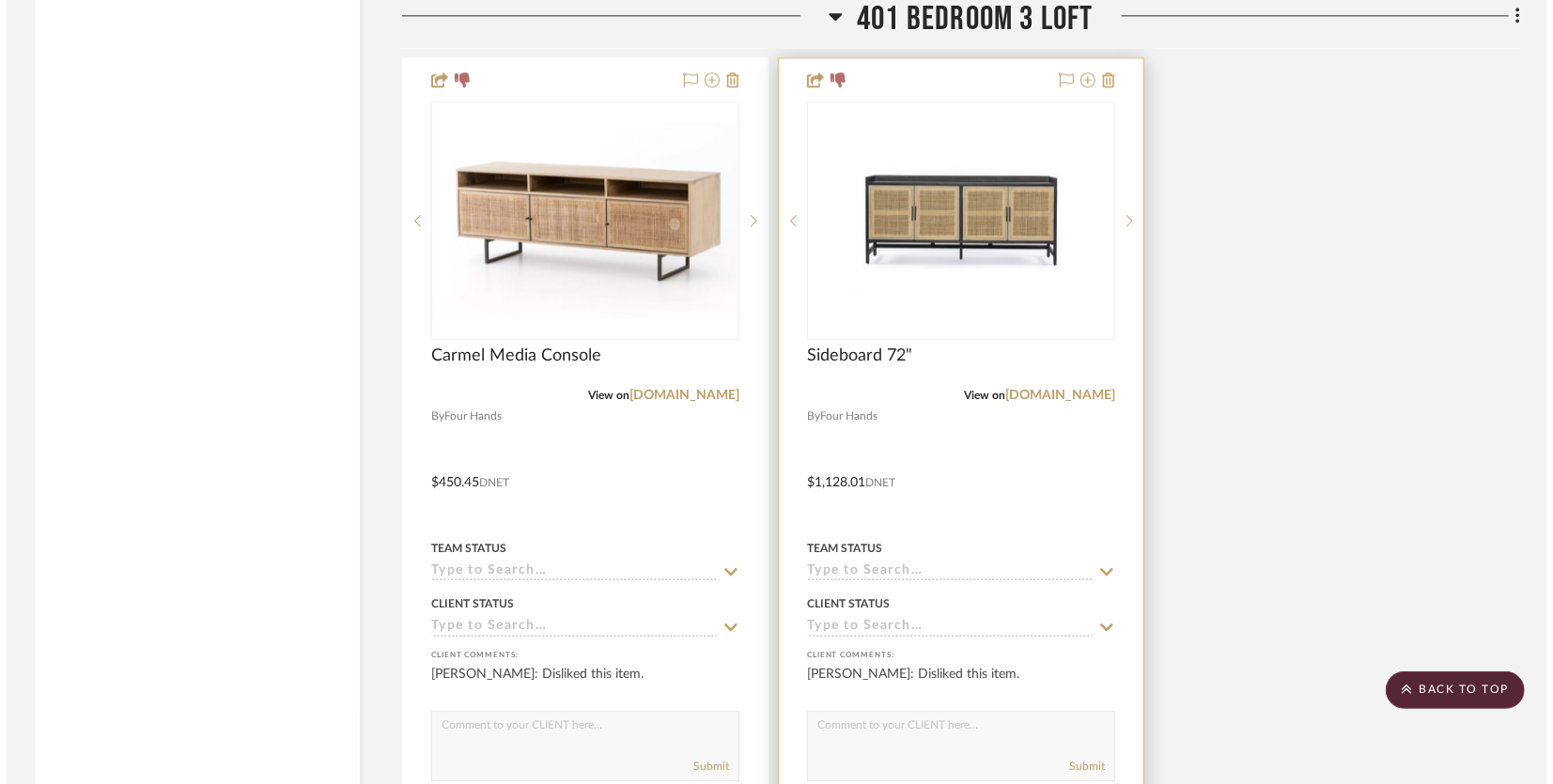 scroll, scrollTop: 0, scrollLeft: 0, axis: both 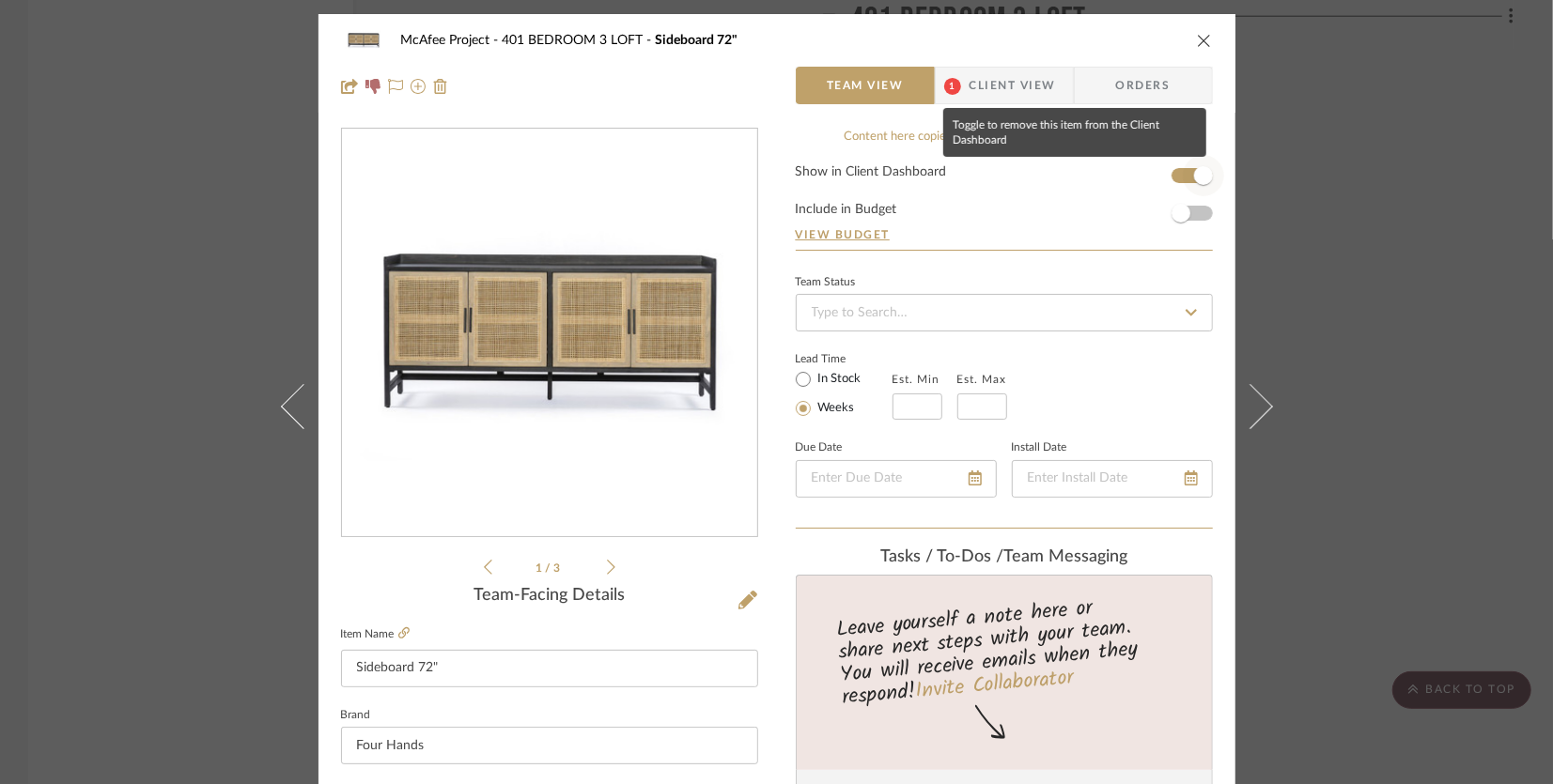 click at bounding box center [1204, 176] 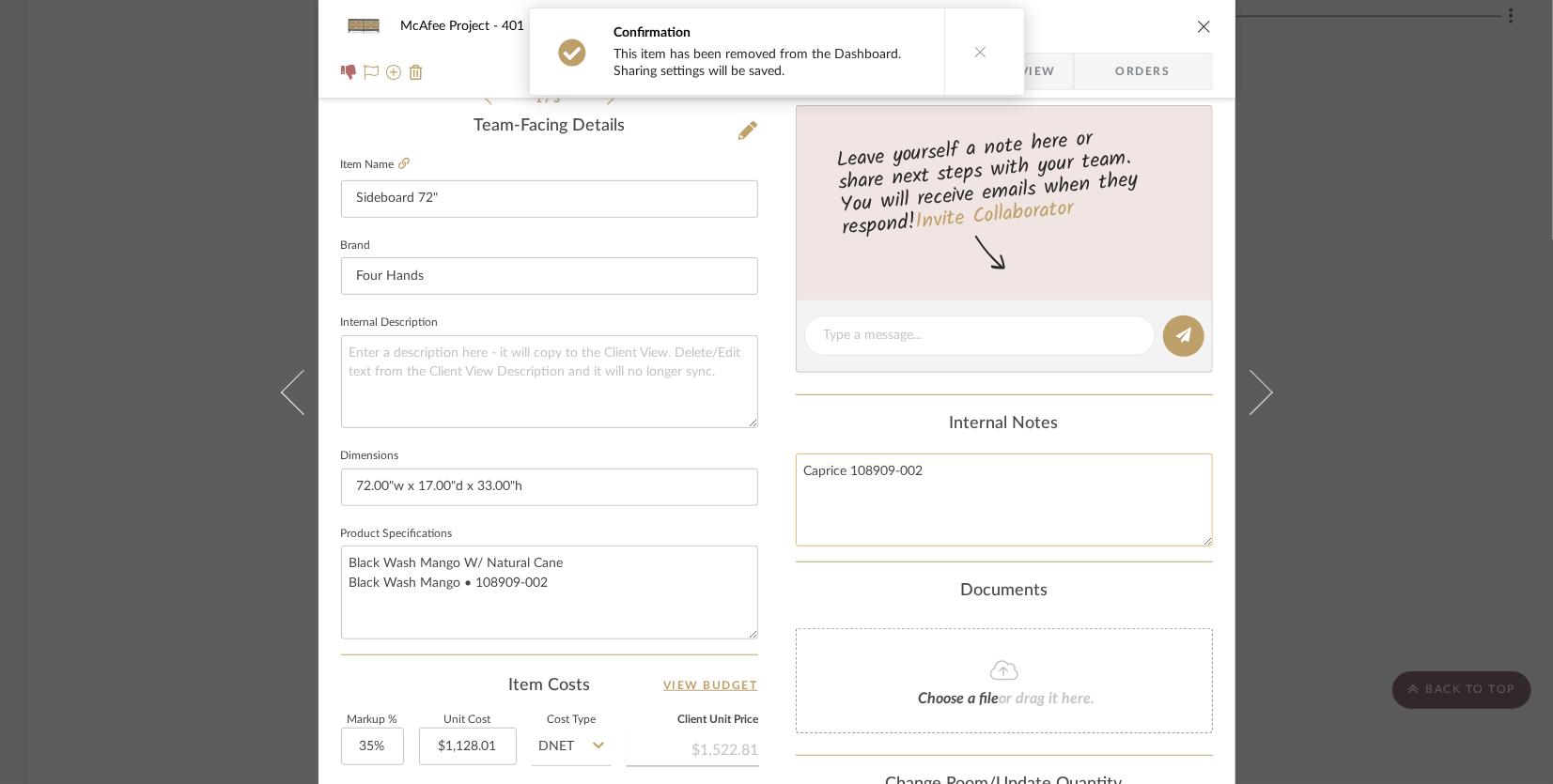scroll, scrollTop: 845, scrollLeft: 0, axis: vertical 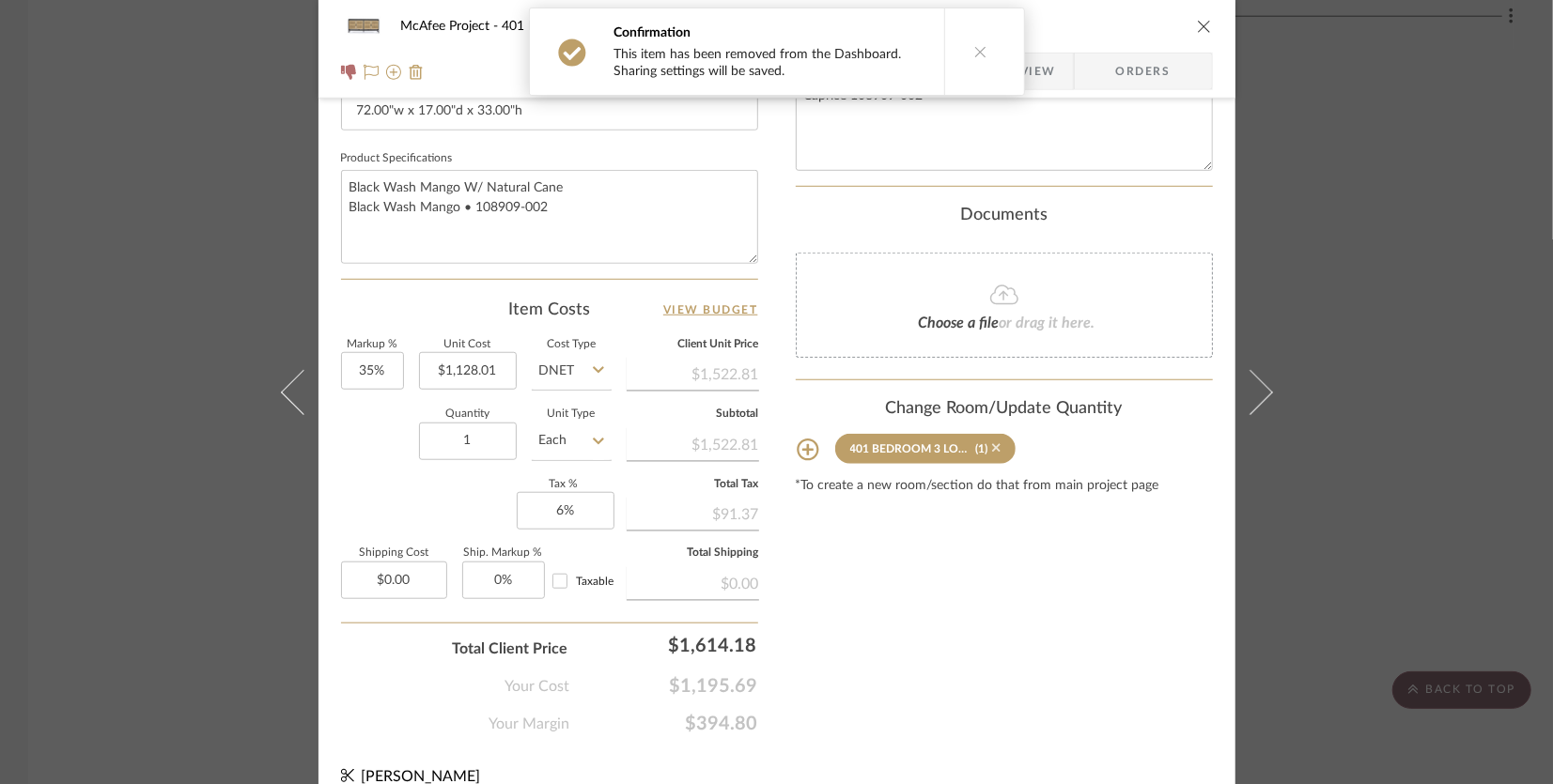 click 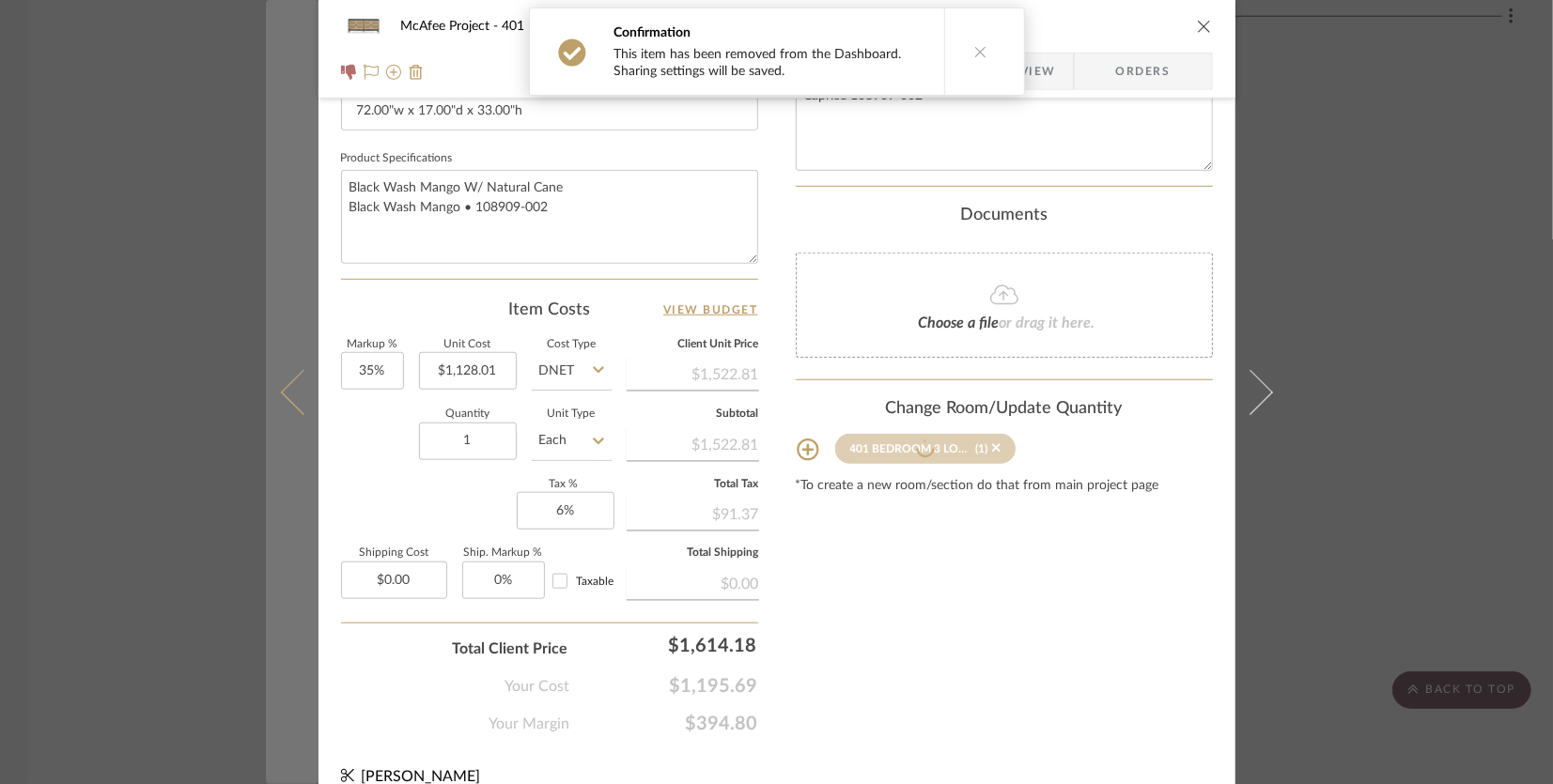 type 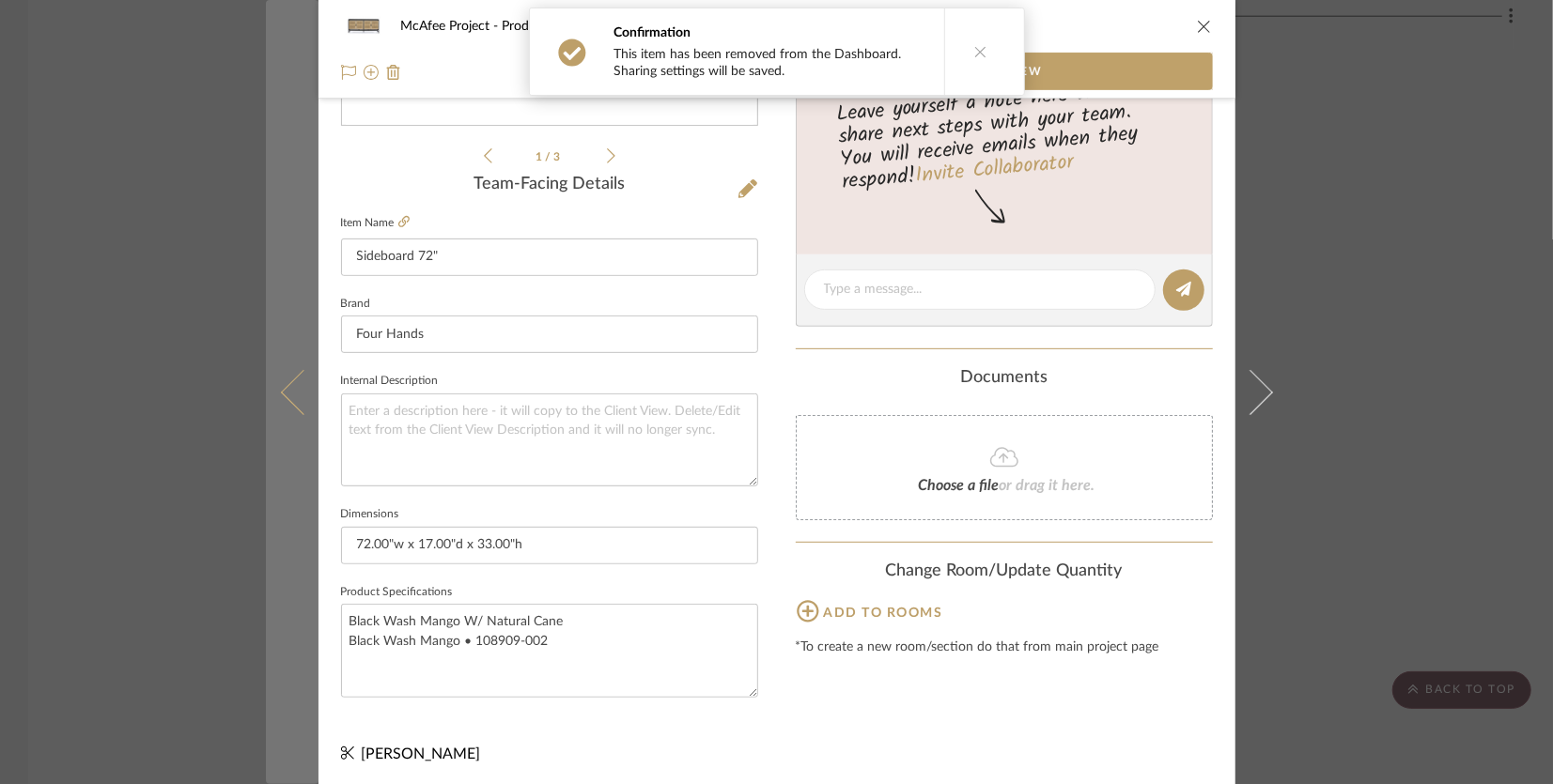 click at bounding box center (292, 392) 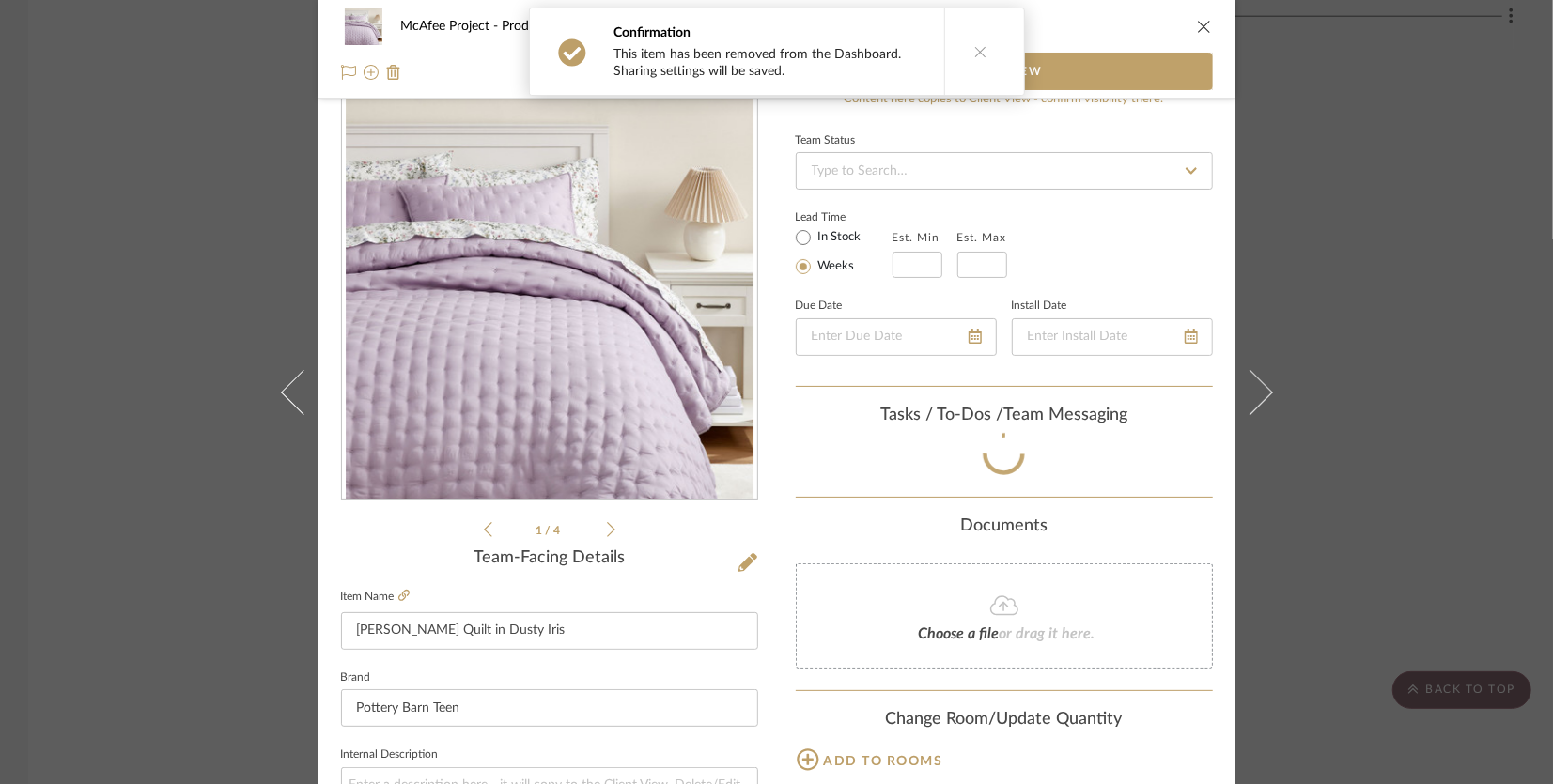 scroll, scrollTop: 411, scrollLeft: 0, axis: vertical 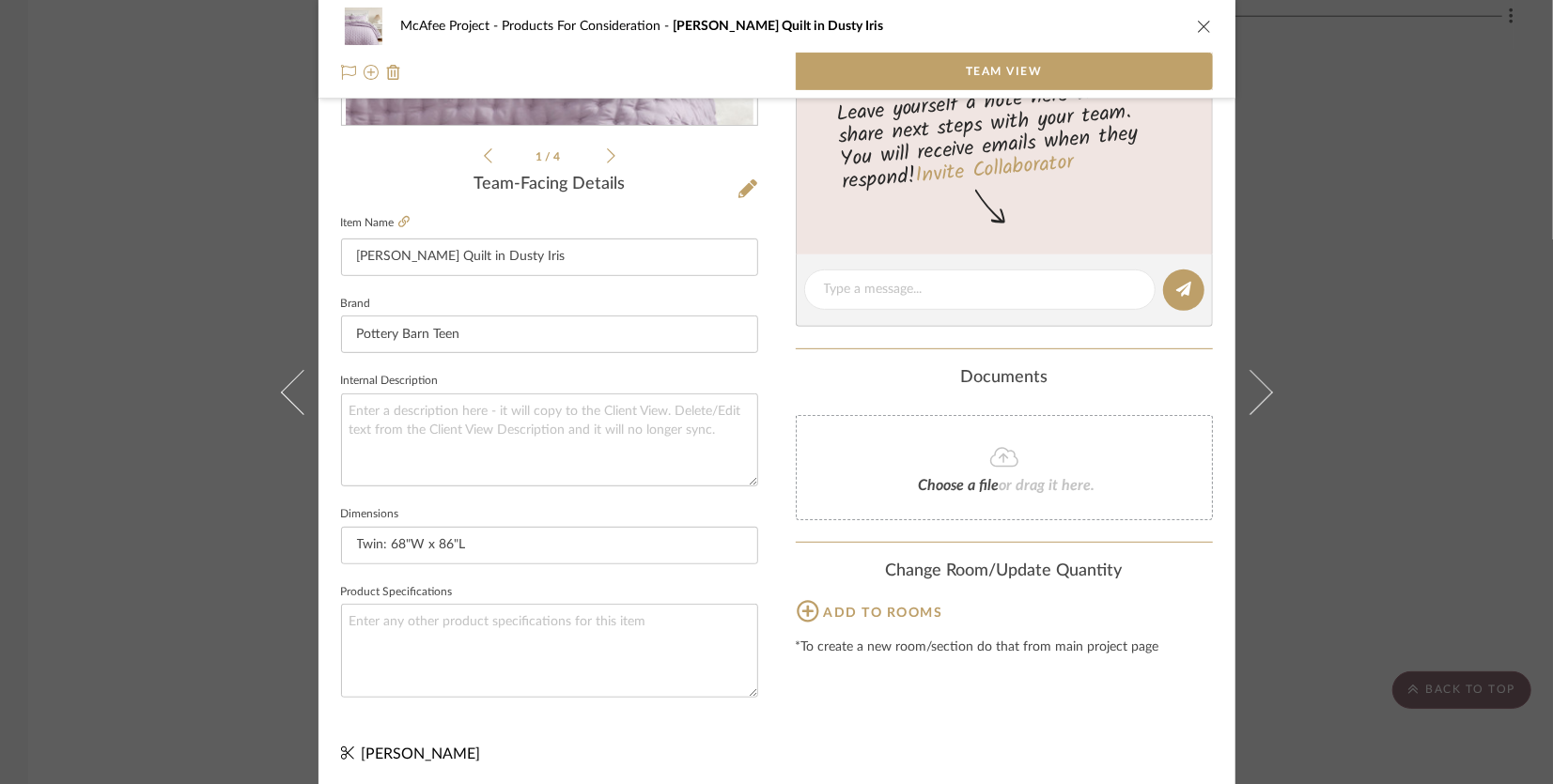 click on "McAfee Project Products For Consideration Amelia Tencel Quilt in Dusty Iris Team View 1 / 4  Team-Facing Details   Item Name  Amelia Tencel Quilt in Dusty Iris  Brand  Pottery Barn Teen  Internal Description   Dimensions  Twin: 68"W x 86"L  Product Specifications  Content here copies to Client View - confirm visibility there. Team Status  Lead Time  In Stock Weeks  Est. Min   Est. Max   Due Date   Install Date  Tasks / To-Dos /  team Messaging  Leave yourself a note here or share next steps with your team. You will receive emails when they
respond!  Invite Collaborator  Documents  Choose a file  or drag it here. Change Room/Update Quantity Add to rooms *To create a new room/section do that from main project page    Lydia Karpack" at bounding box center (776, 392) 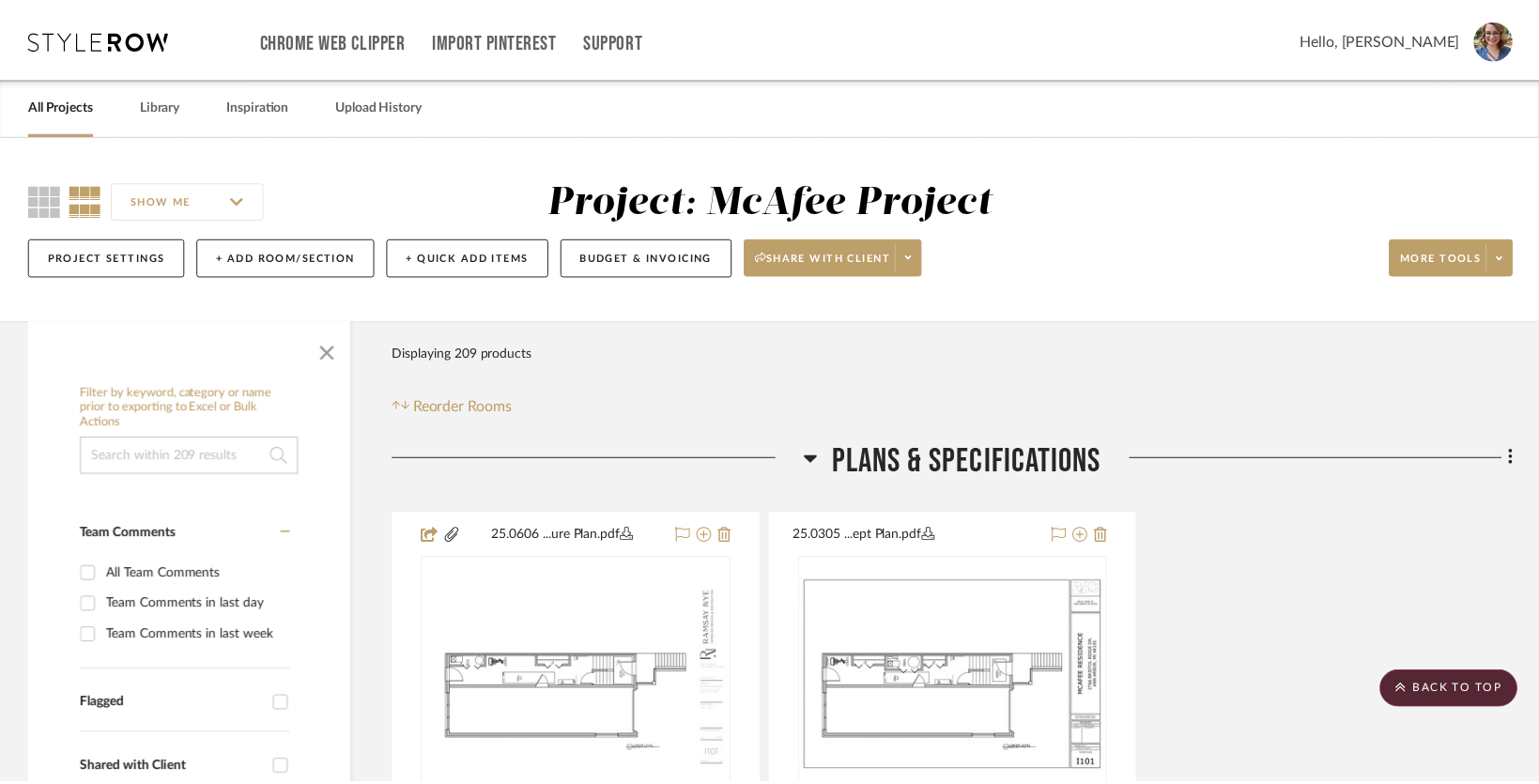 scroll, scrollTop: 30609, scrollLeft: 0, axis: vertical 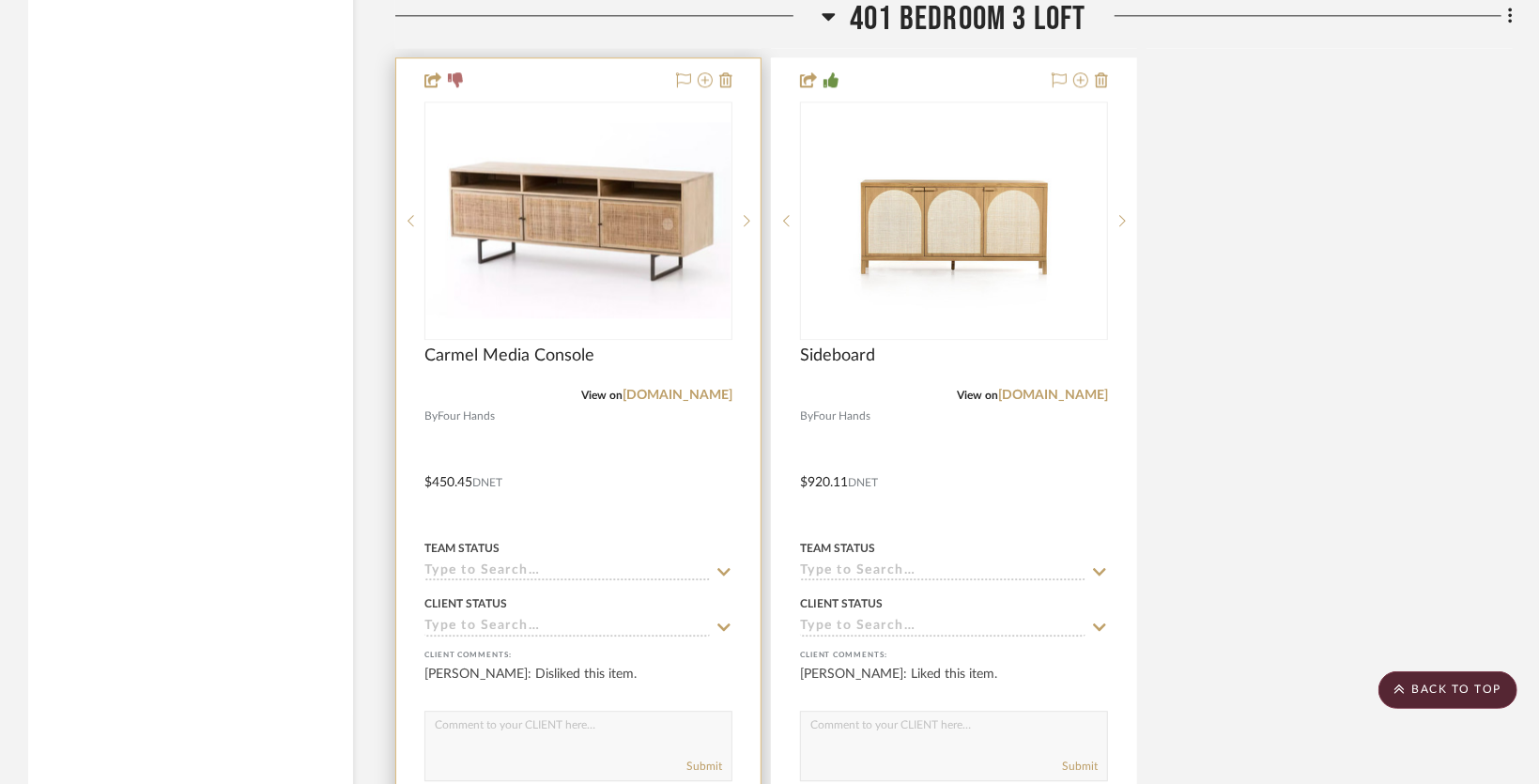 click at bounding box center [578, 469] 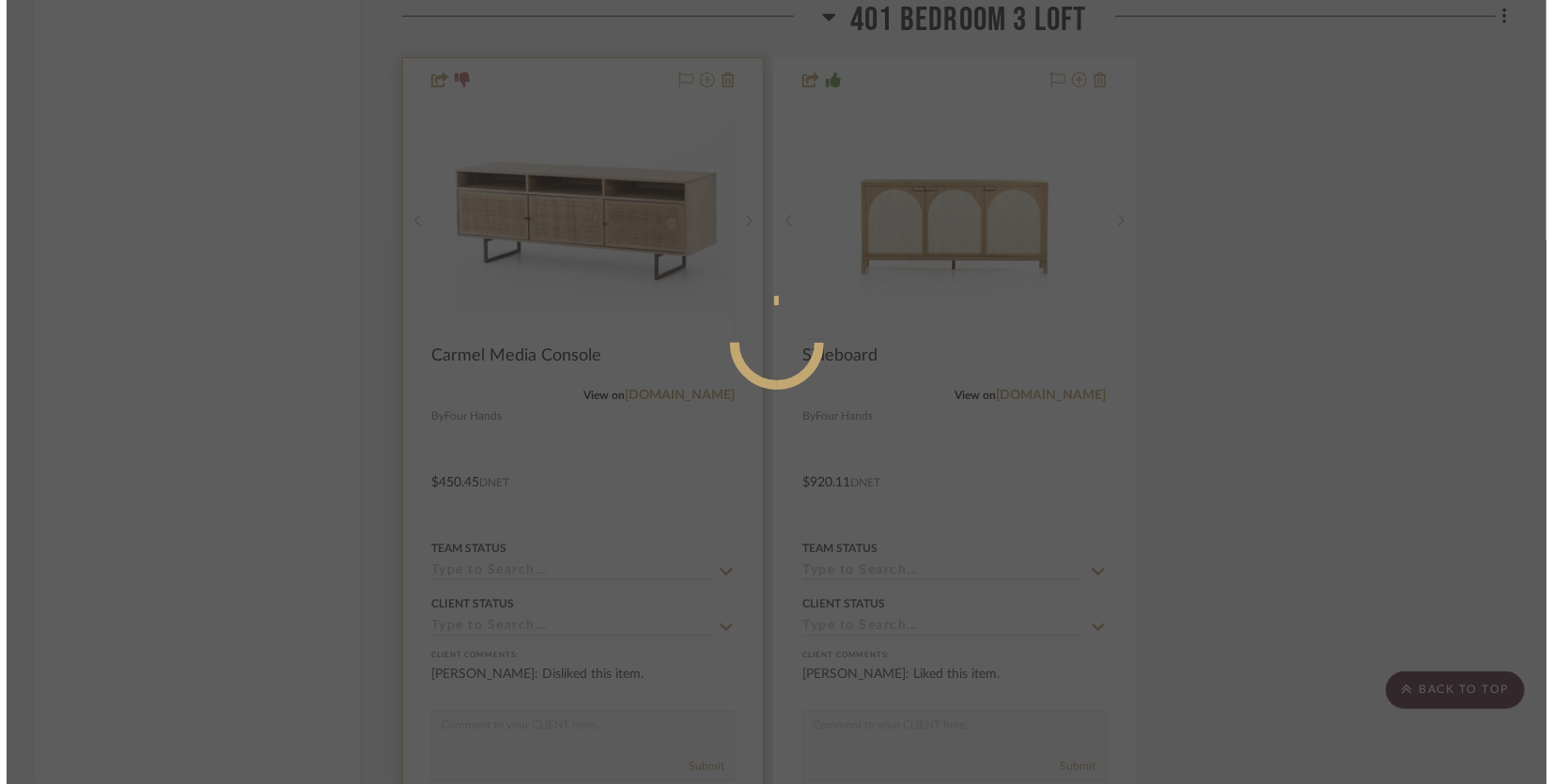 scroll, scrollTop: 0, scrollLeft: 0, axis: both 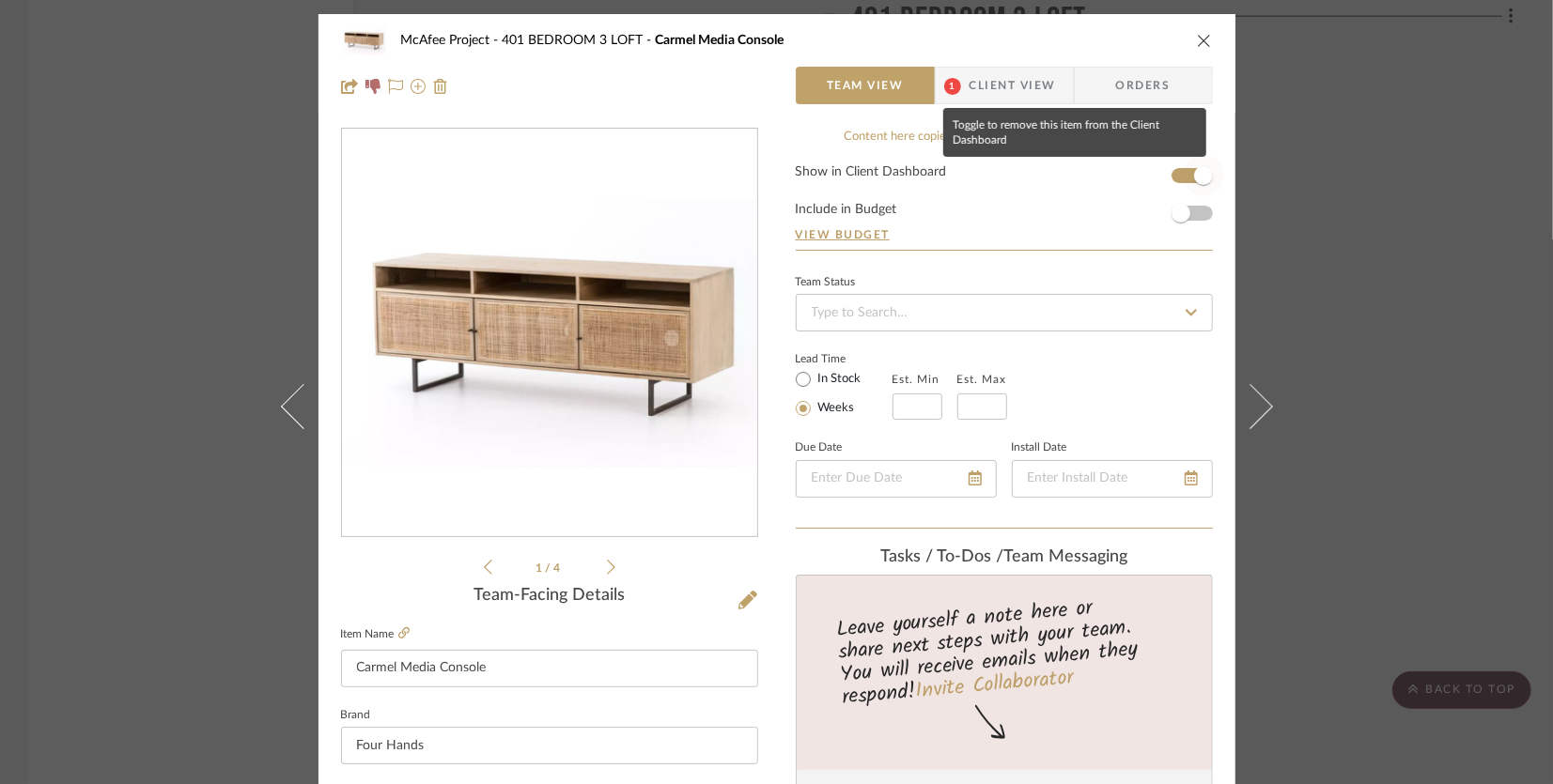 click at bounding box center [1204, 176] 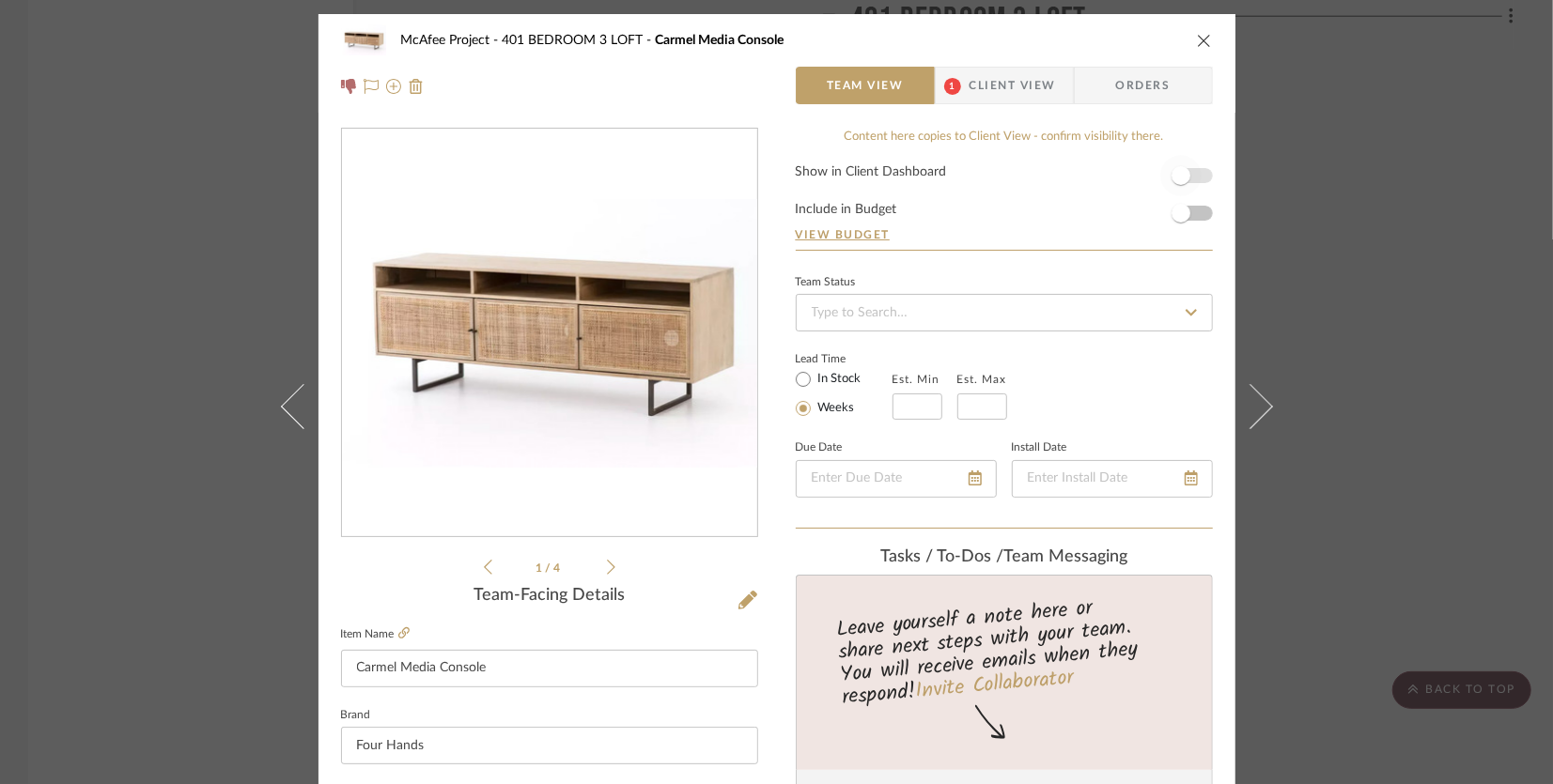 type 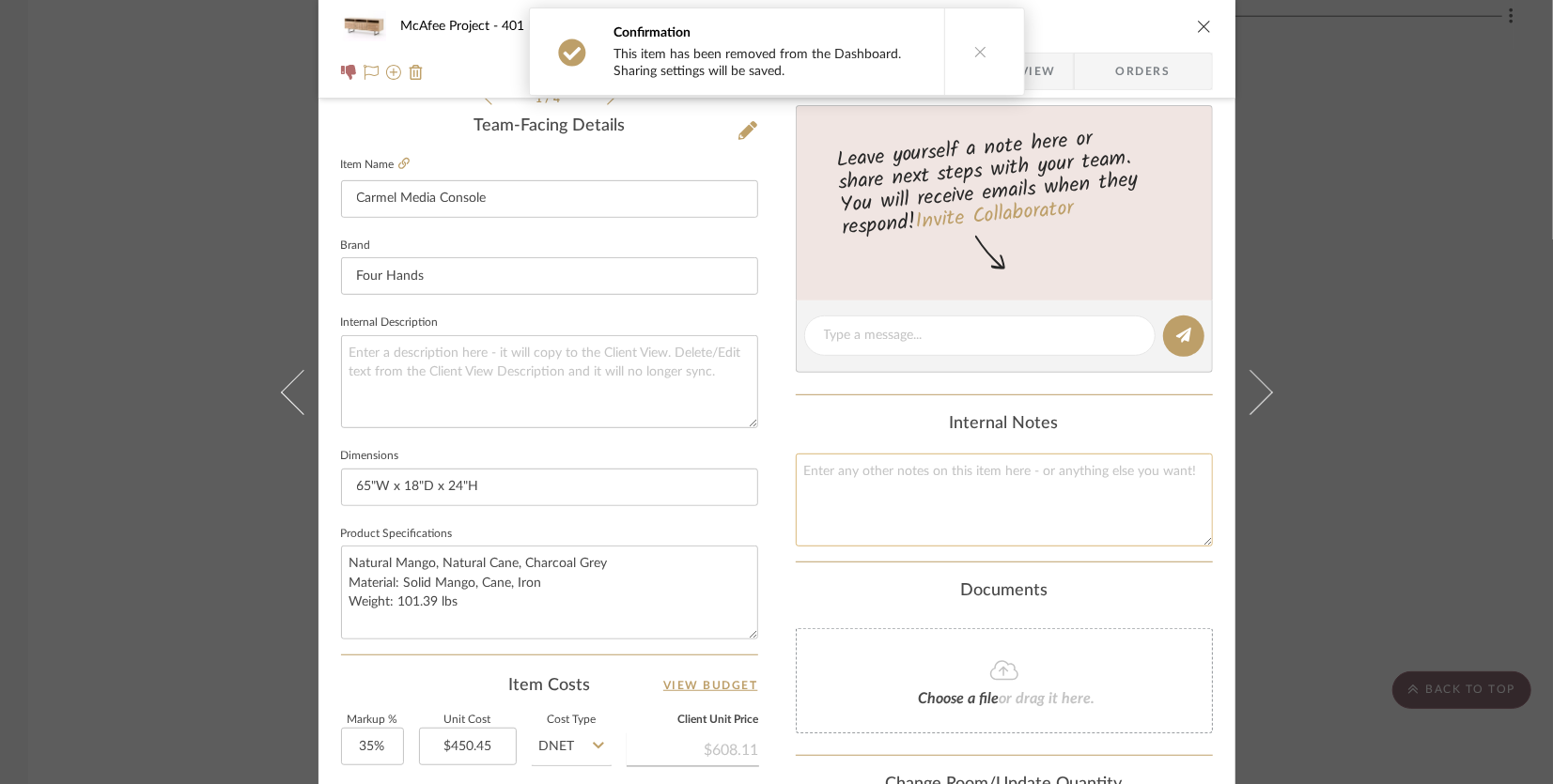 scroll, scrollTop: 751, scrollLeft: 0, axis: vertical 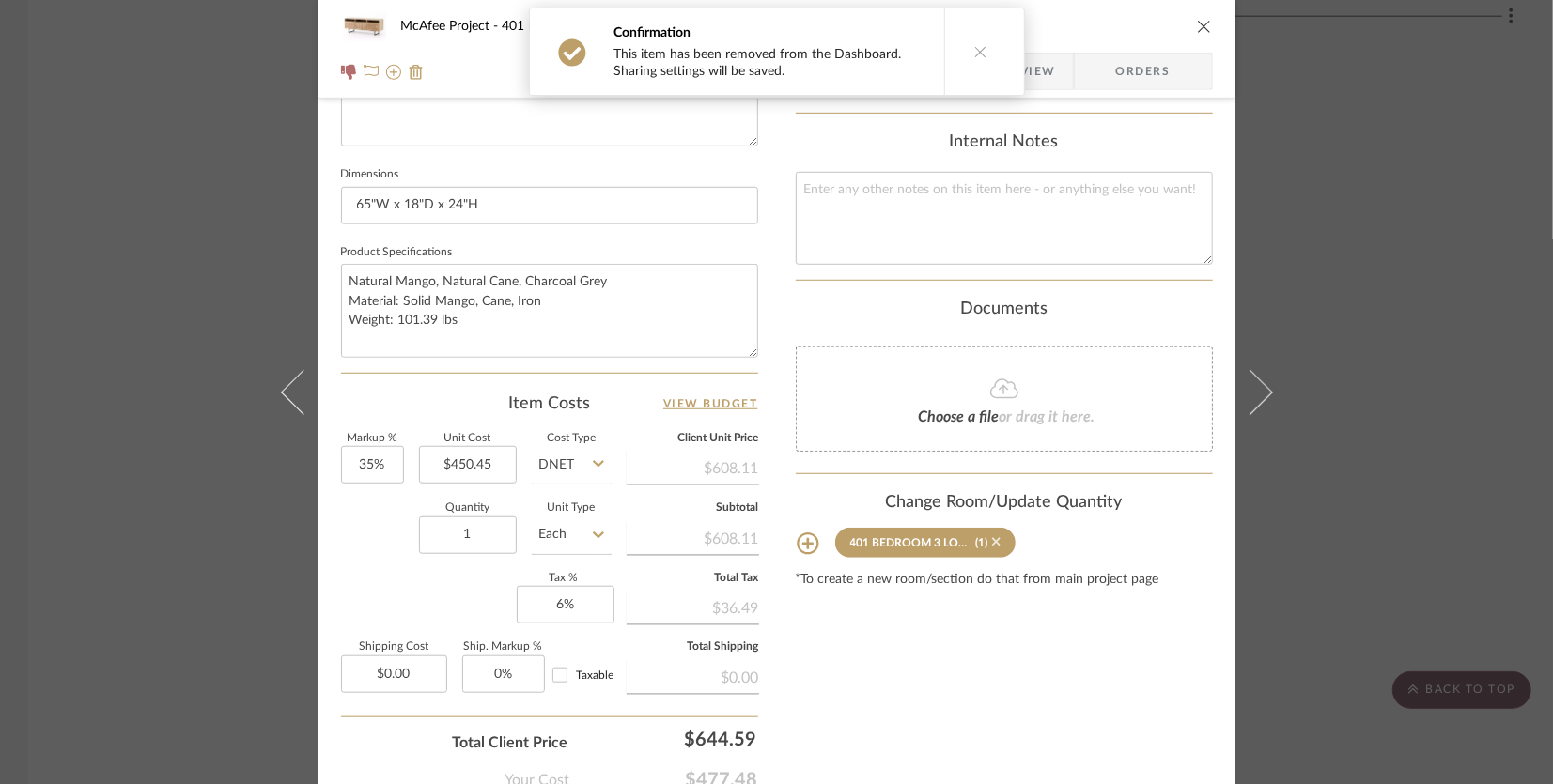 click 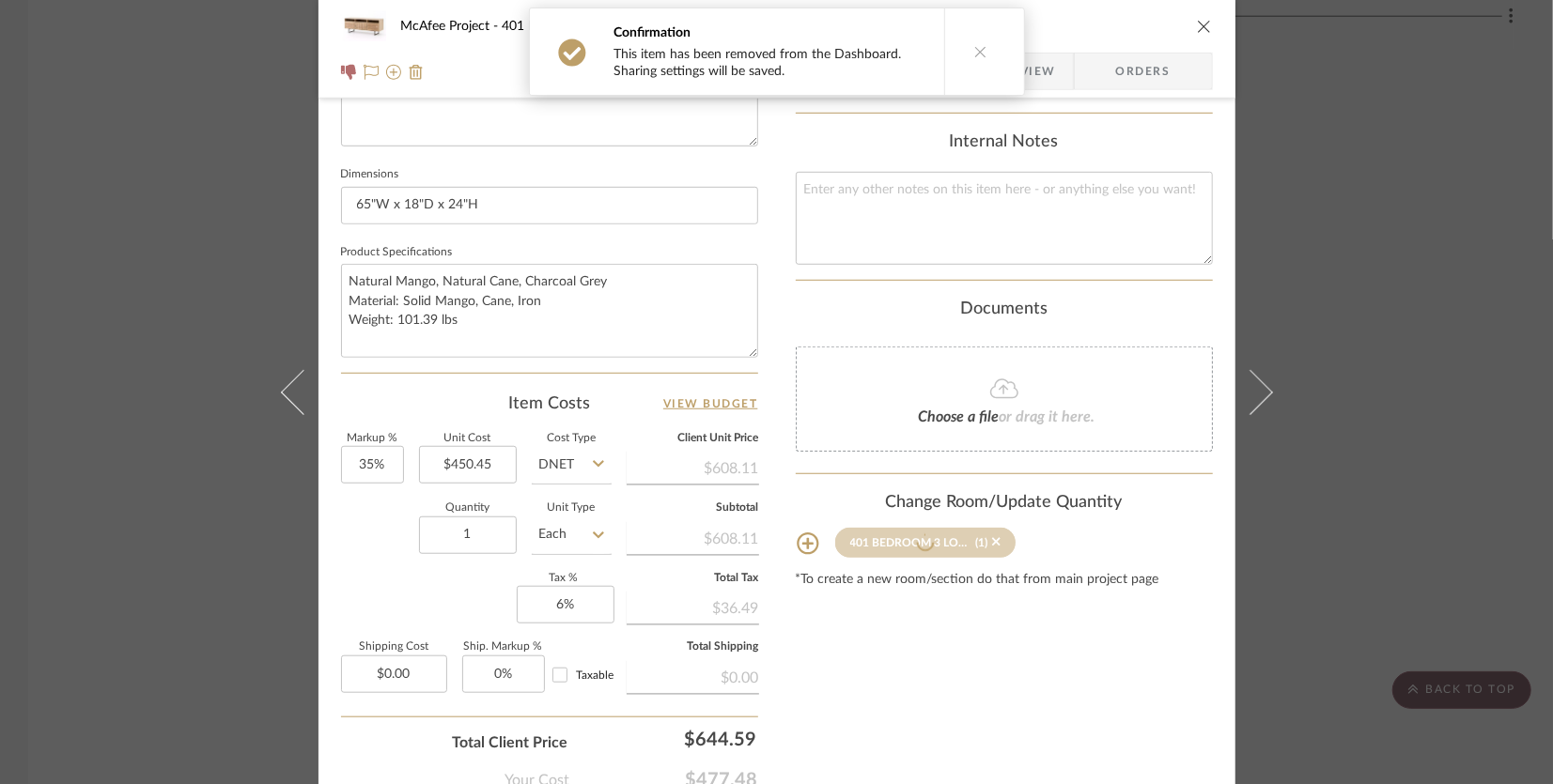 type 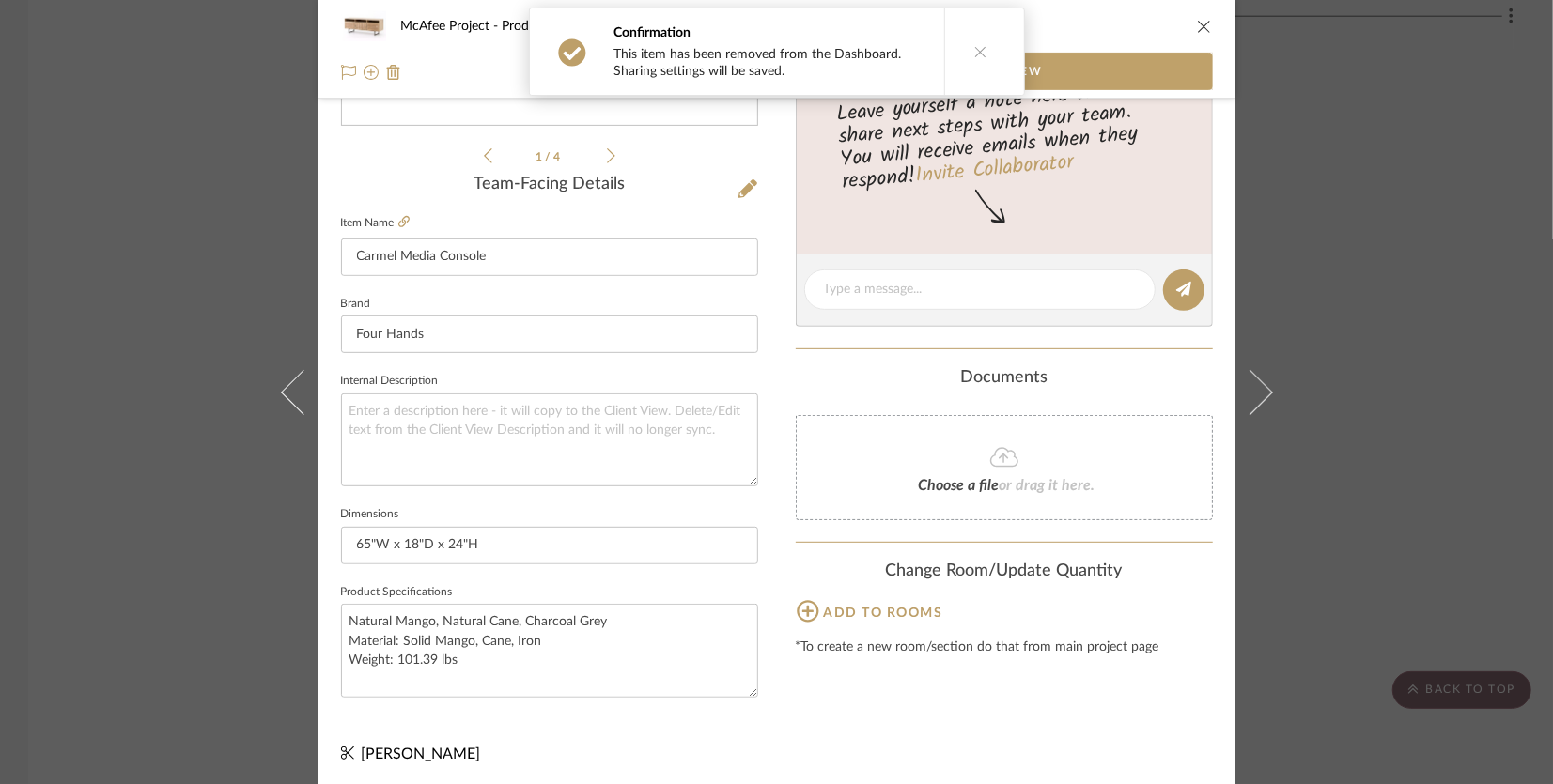 click on "McAfee Project Products For Consideration Carmel Media Console Team View 1 / 4  Team-Facing Details   Item Name  Carmel Media Console  Brand  Four Hands  Internal Description   Dimensions  65"W x 18"D x 24"H  Product Specifications  Natural Mango, Natural Cane, Charcoal Grey
Material: Solid Mango, Cane, Iron
Weight: 101.39 lbs Content here copies to Client View - confirm visibility there. Team Status  Lead Time  In Stock Weeks  Est. Min   Est. Max   Due Date   Install Date  Tasks / To-Dos /  team Messaging  Leave yourself a note here or share next steps with your team. You will receive emails when they
respond!  Invite Collaborator  Documents  Choose a file  or drag it here. Change Room/Update Quantity Add to rooms *To create a new room/section do that from main project page    Kris Pittard" at bounding box center [776, 392] 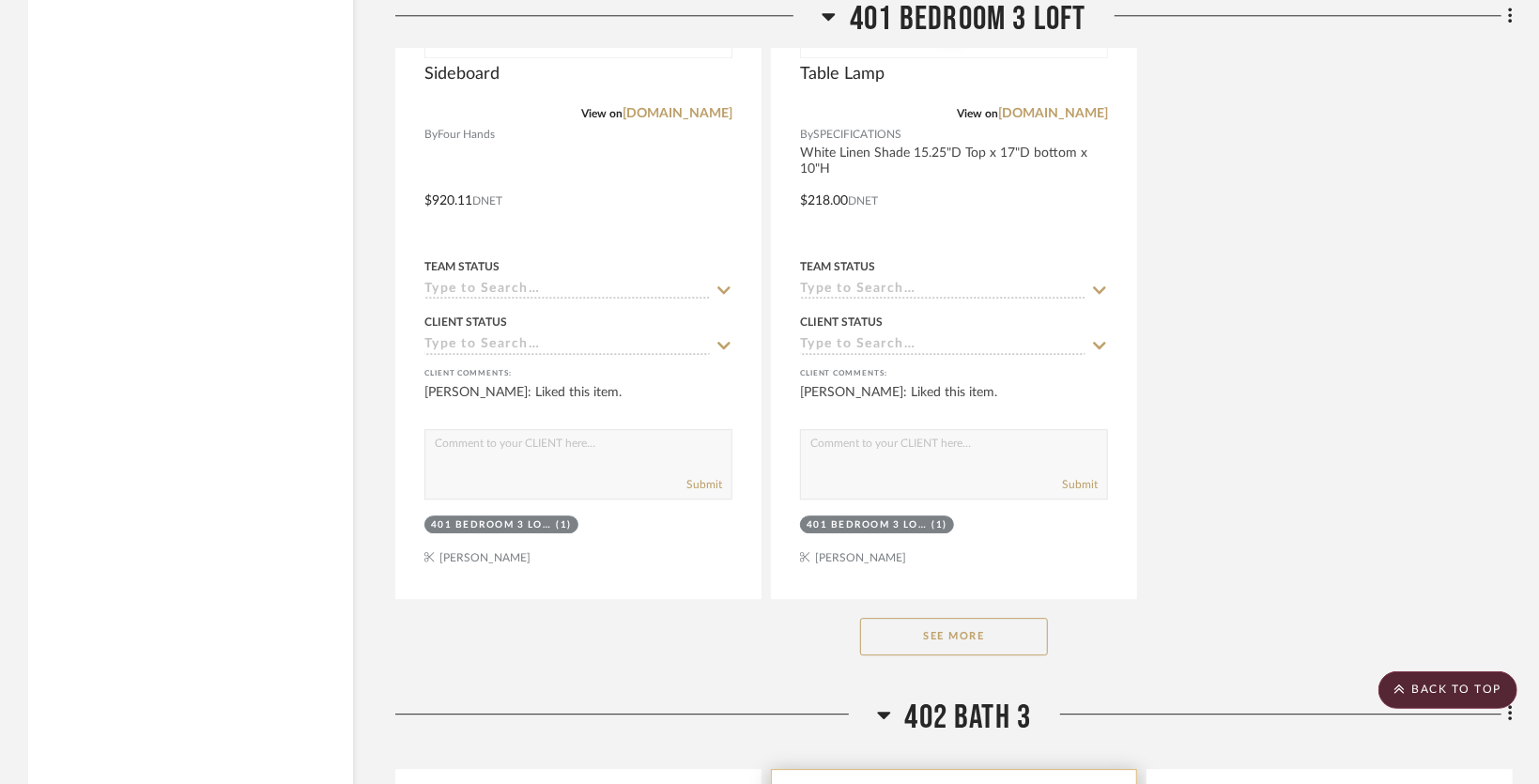 scroll, scrollTop: 31172, scrollLeft: 0, axis: vertical 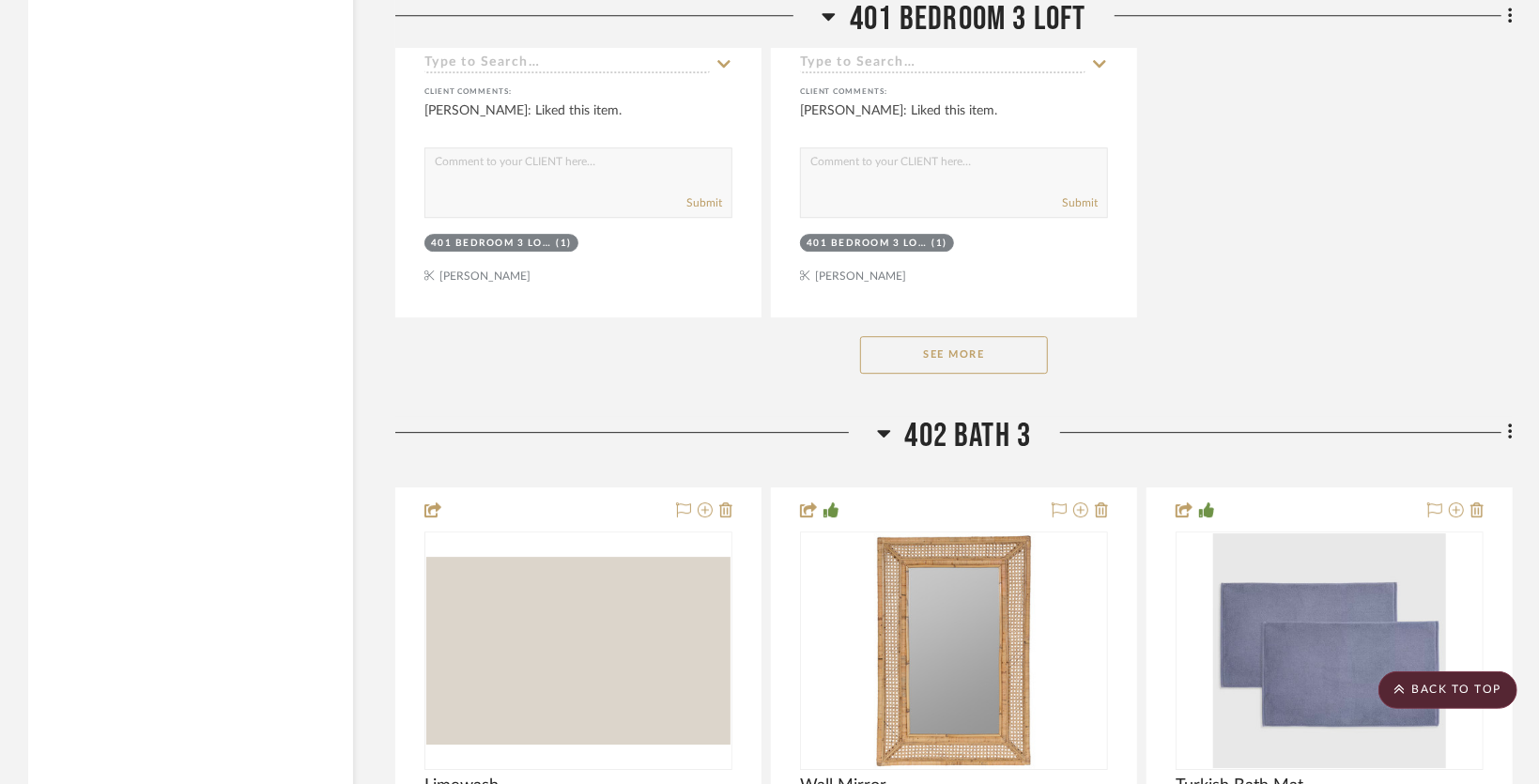 click on "See More" 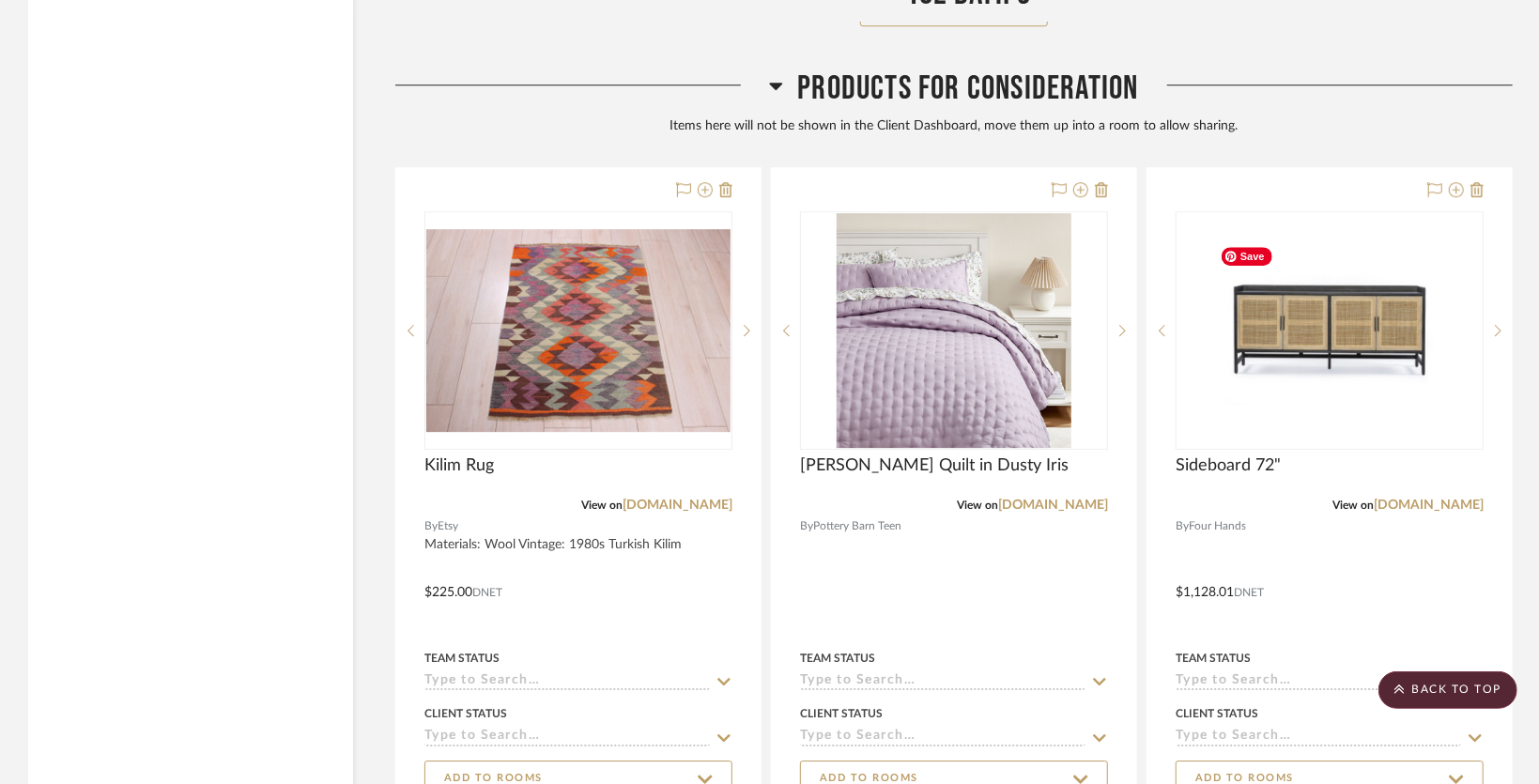 scroll, scrollTop: 35867, scrollLeft: 0, axis: vertical 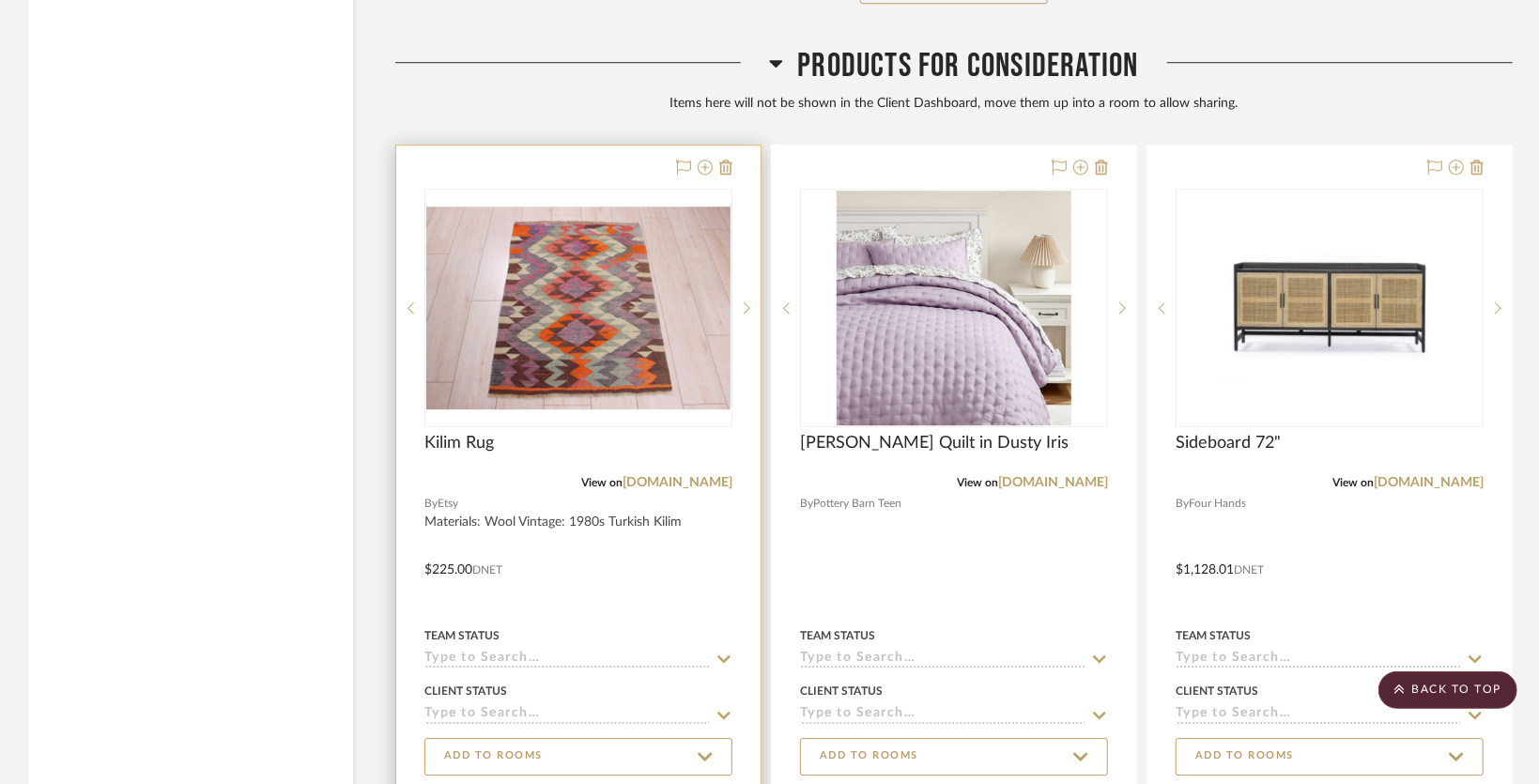 click at bounding box center (578, 489) 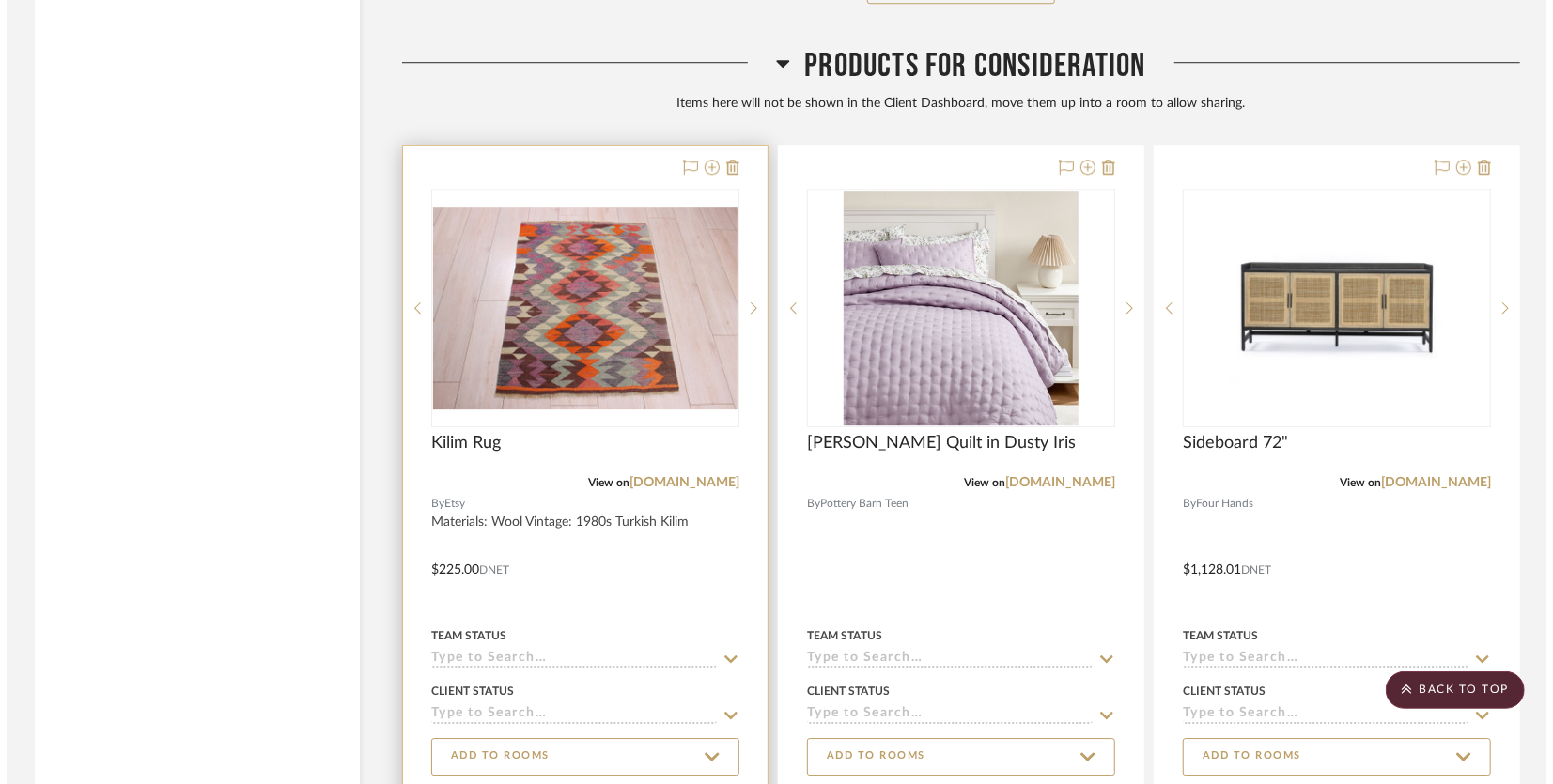 scroll, scrollTop: 0, scrollLeft: 0, axis: both 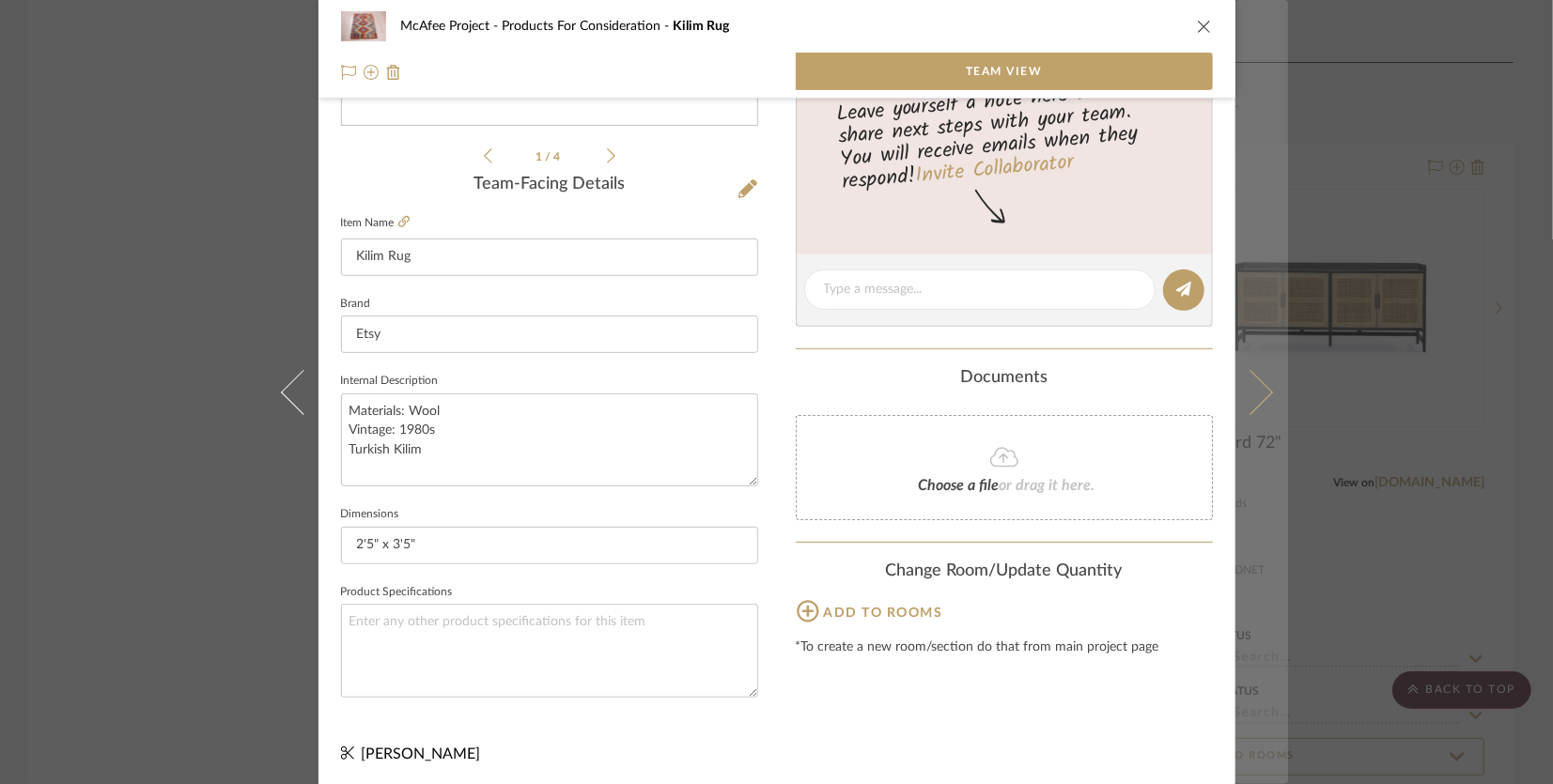 click at bounding box center (1262, 392) 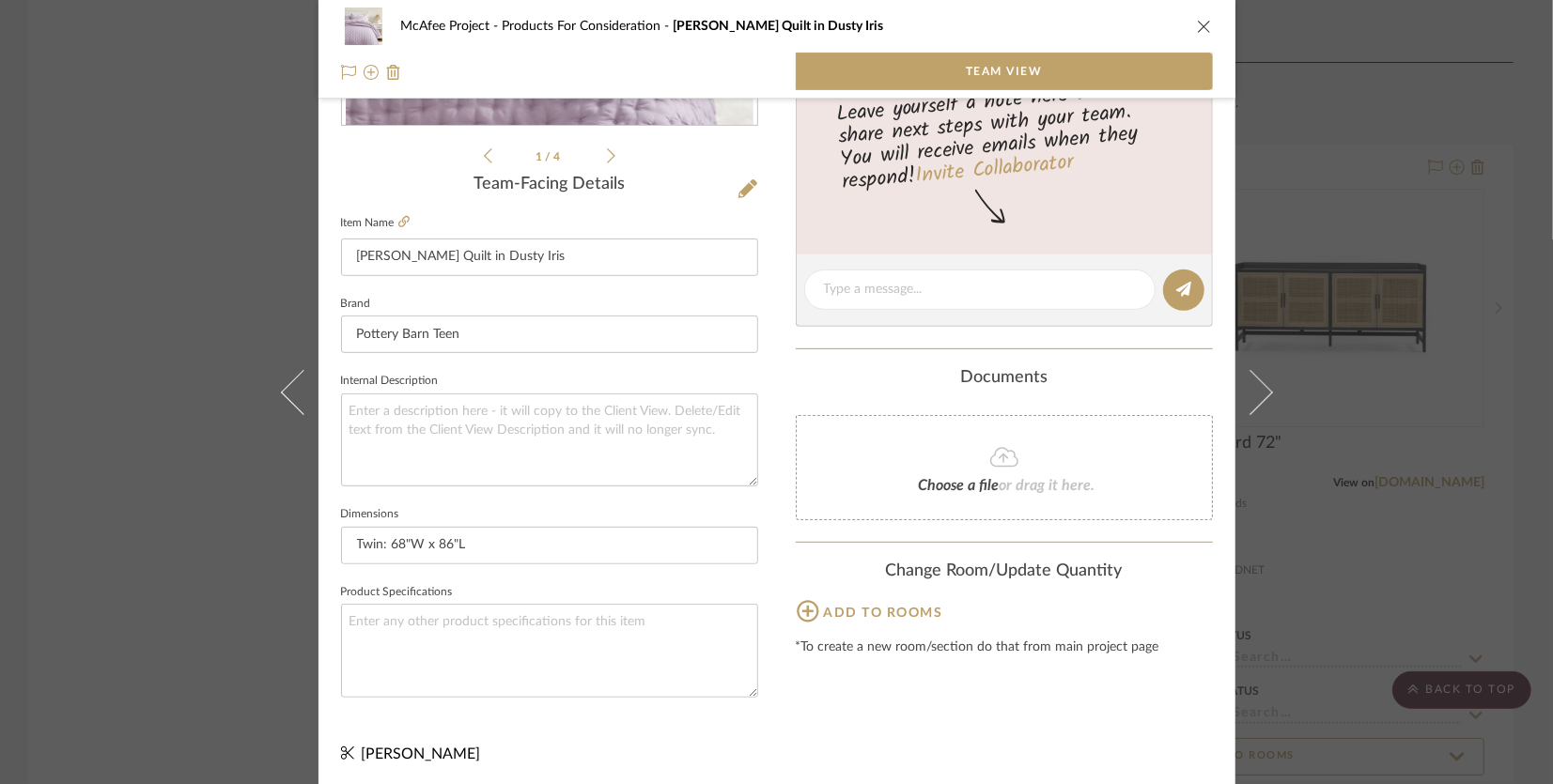 scroll, scrollTop: 411, scrollLeft: 0, axis: vertical 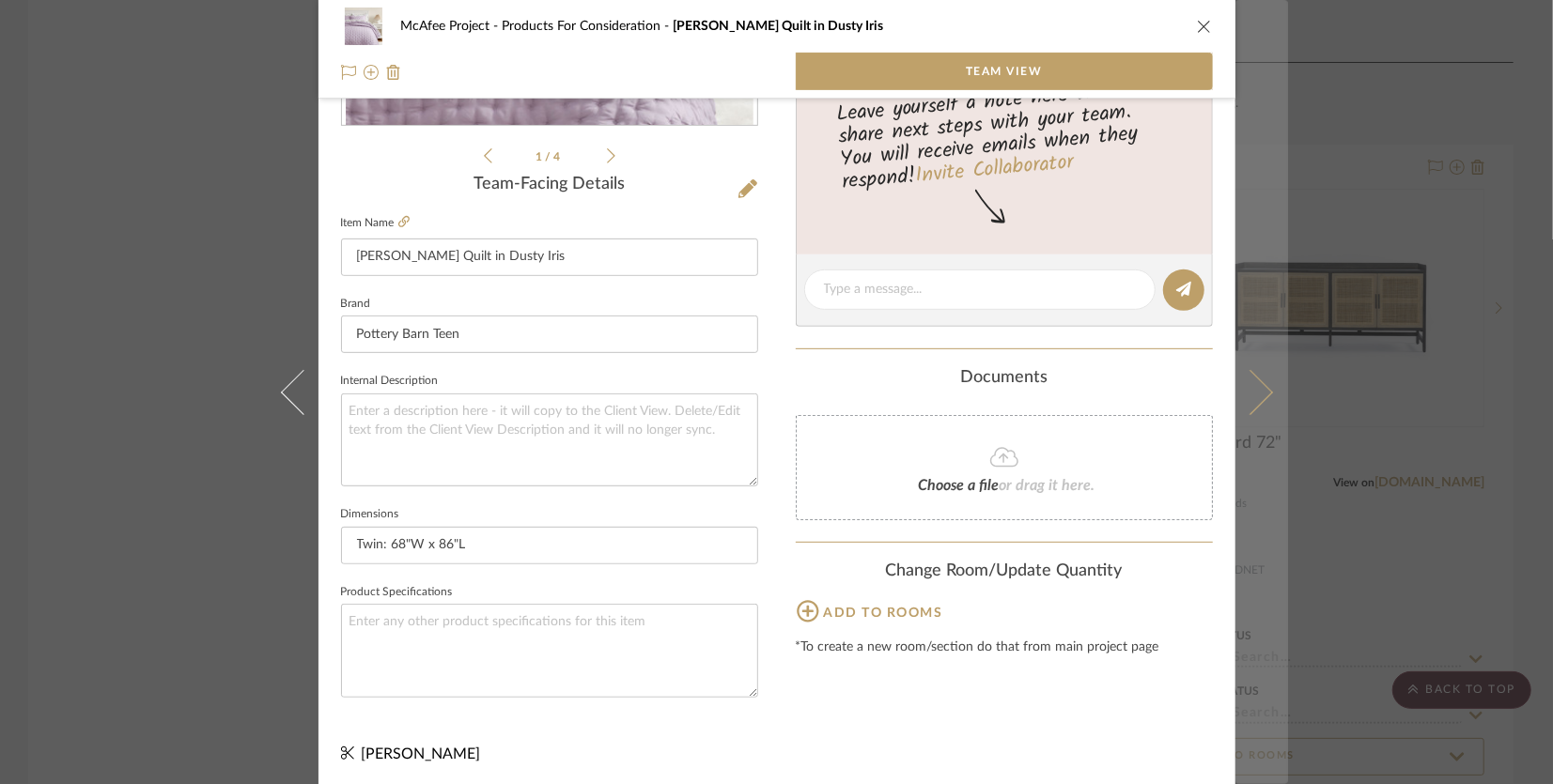 click at bounding box center [1262, 392] 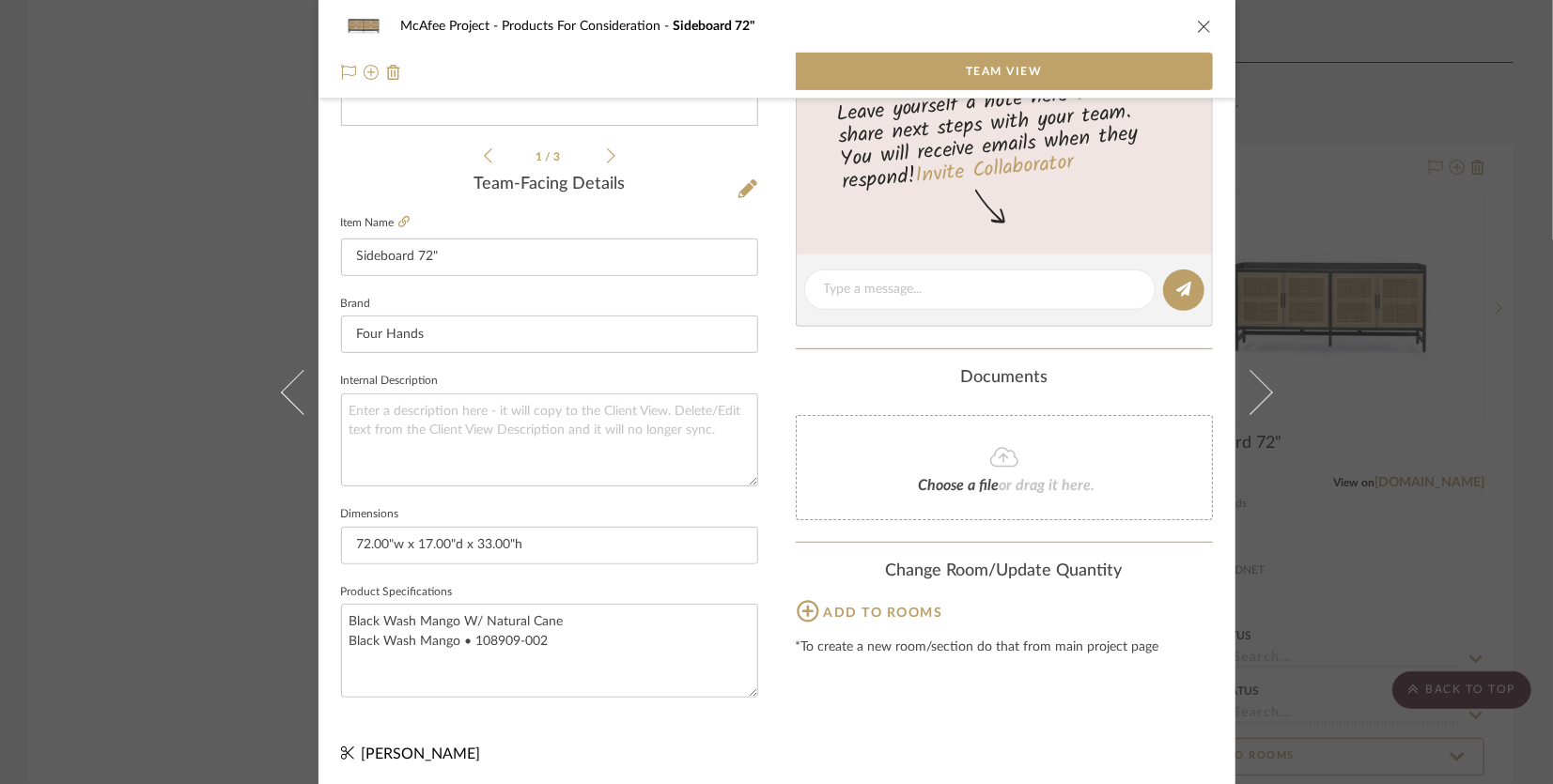 scroll, scrollTop: 0, scrollLeft: 0, axis: both 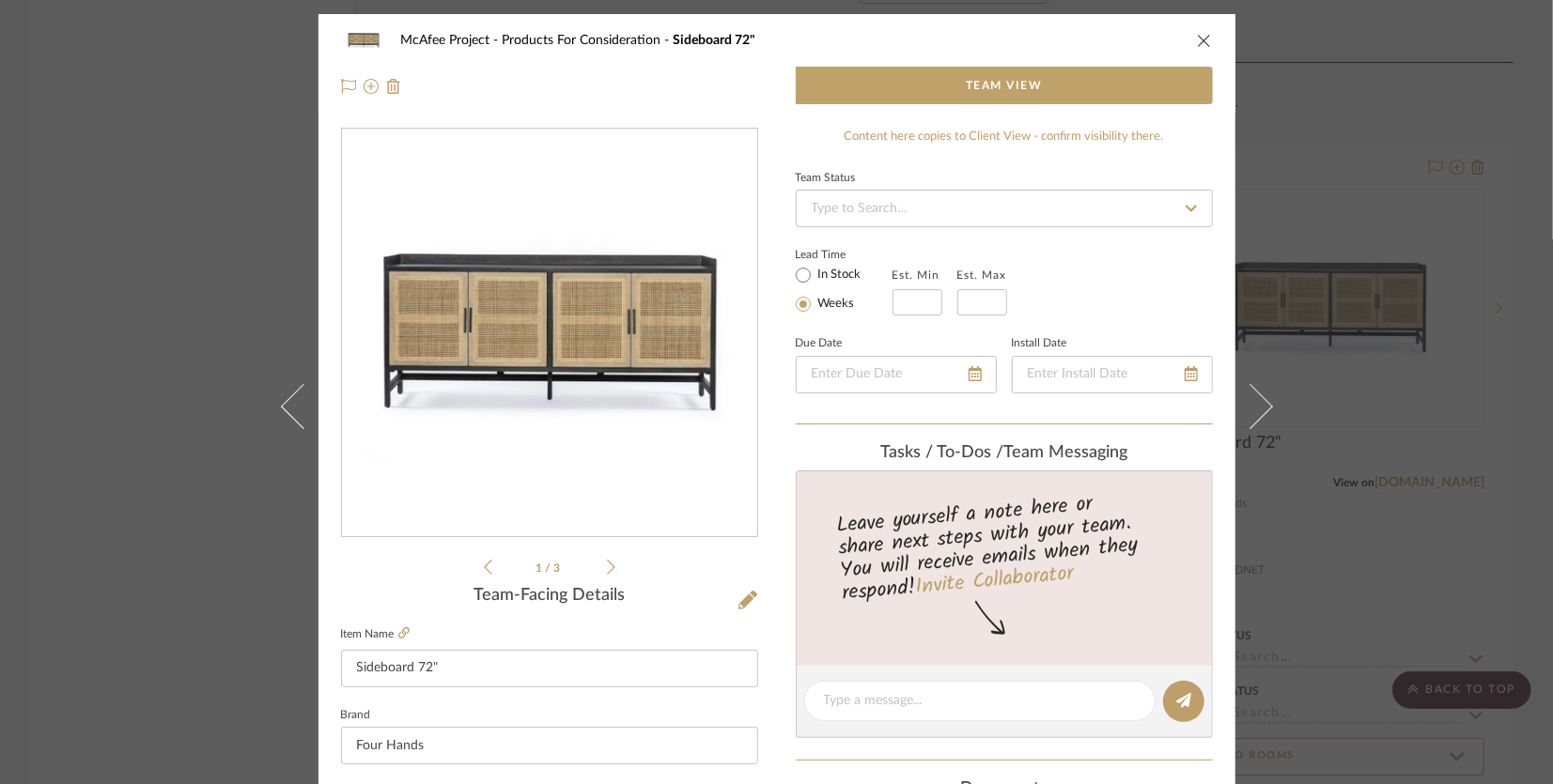 click on "McAfee Project Products For Consideration Sideboard 72" Team View 1 / 3  Team-Facing Details   Item Name  Sideboard 72"  Brand  Four Hands  Internal Description   Dimensions  72.00"w x 17.00"d x 33.00"h  Product Specifications  Black Wash Mango W/ Natural Cane
Black Wash Mango • 108909-002 Content here copies to Client View - confirm visibility there. Team Status  Lead Time  In Stock Weeks  Est. Min   Est. Max   Due Date   Install Date  Tasks / To-Dos /  team Messaging  Leave yourself a note here or share next steps with your team. You will receive emails when they
respond!  Invite Collaborator  Documents  Choose a file  or drag it here. Change Room/Update Quantity Add to rooms *To create a new room/section do that from main project page    Kris Pittard" at bounding box center (776, 392) 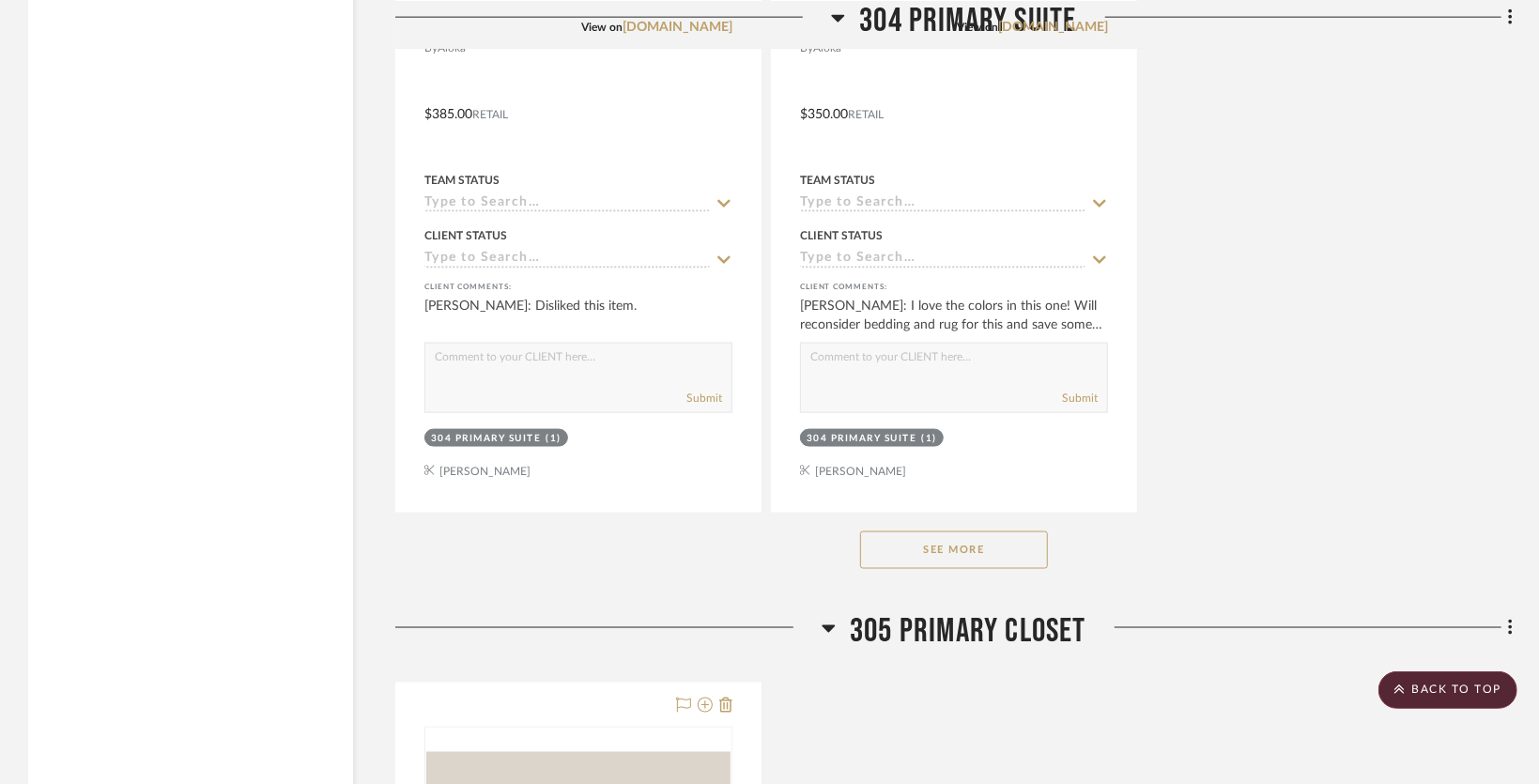 scroll, scrollTop: 24975, scrollLeft: 0, axis: vertical 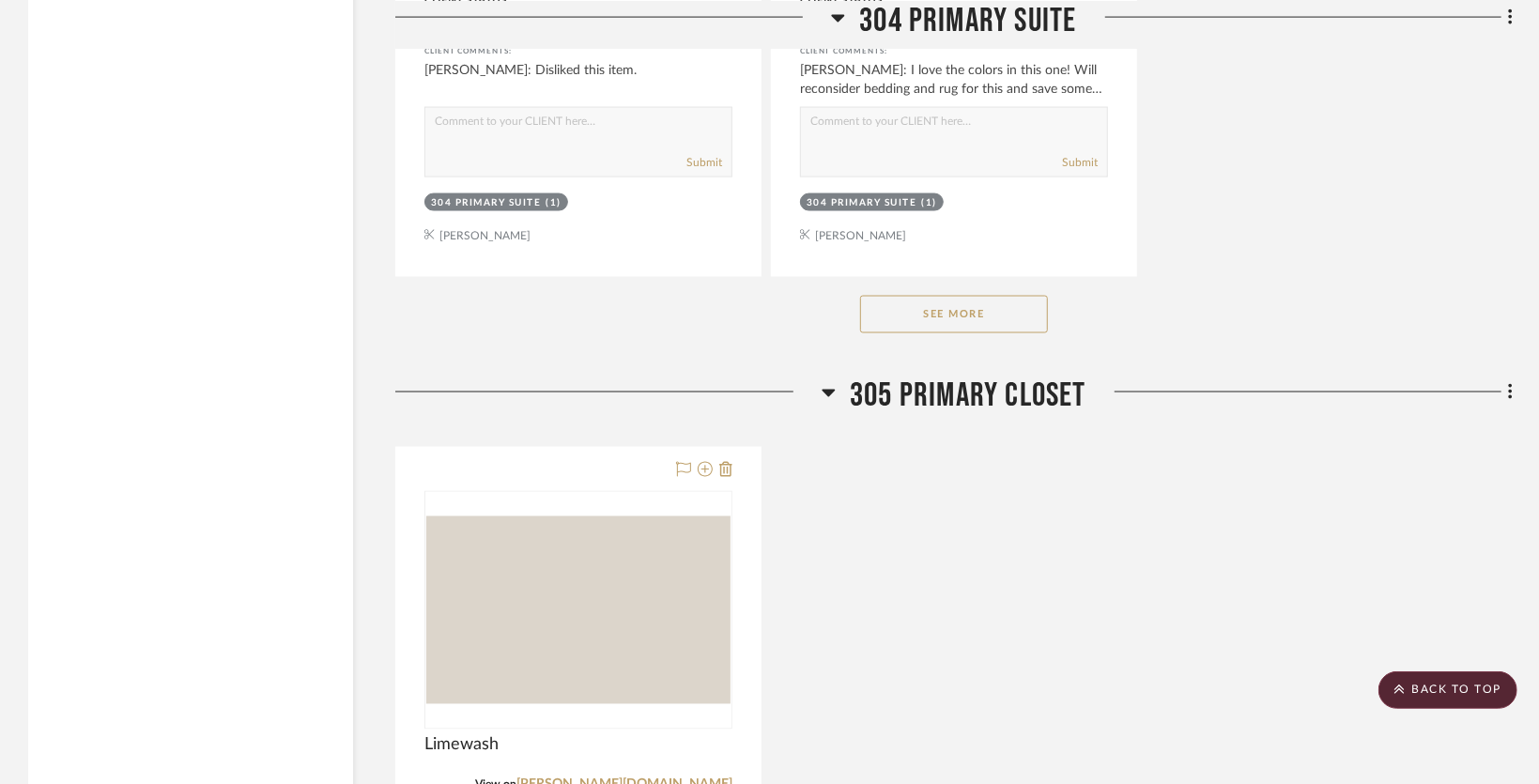 click on "See More" 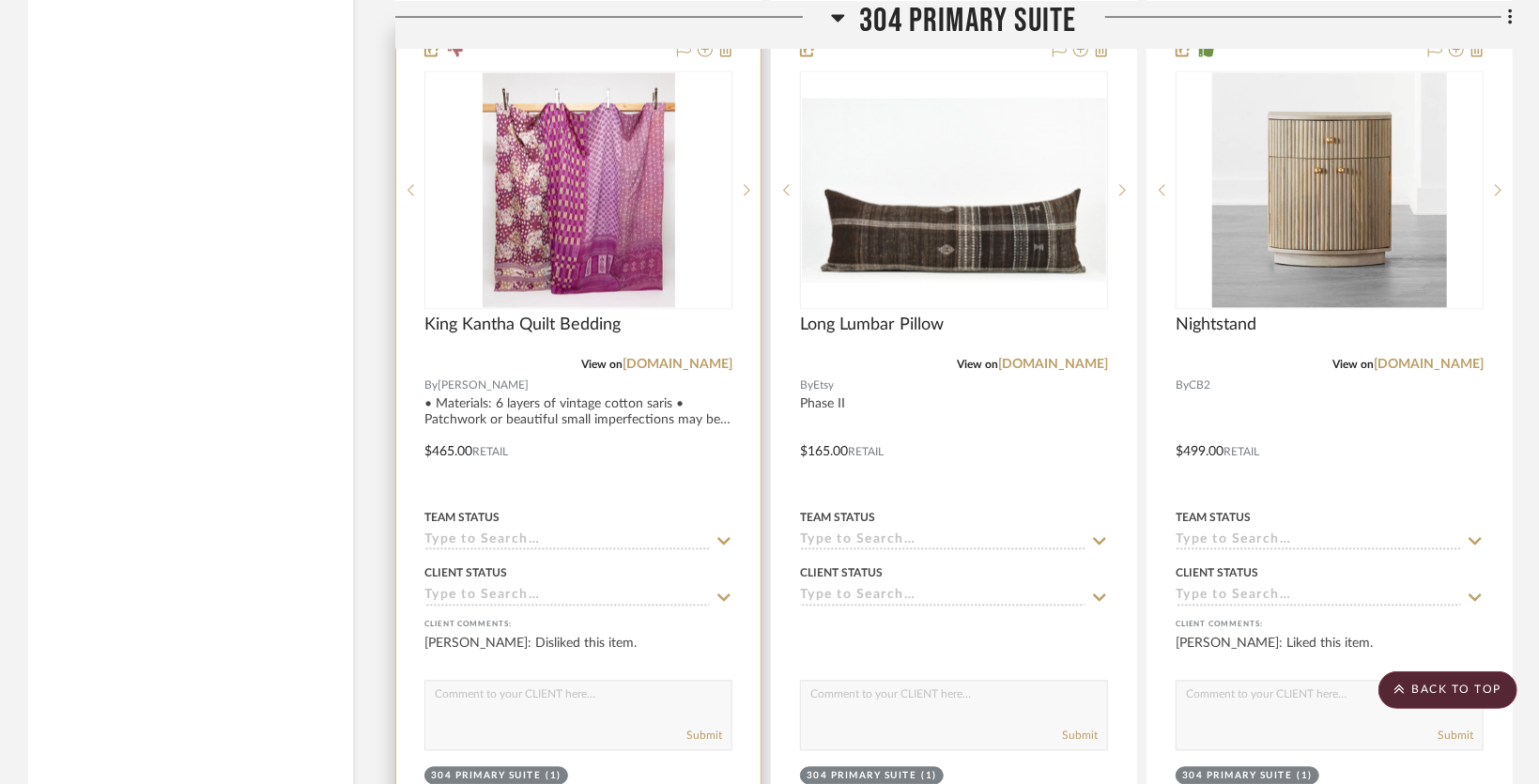 scroll, scrollTop: 25351, scrollLeft: 0, axis: vertical 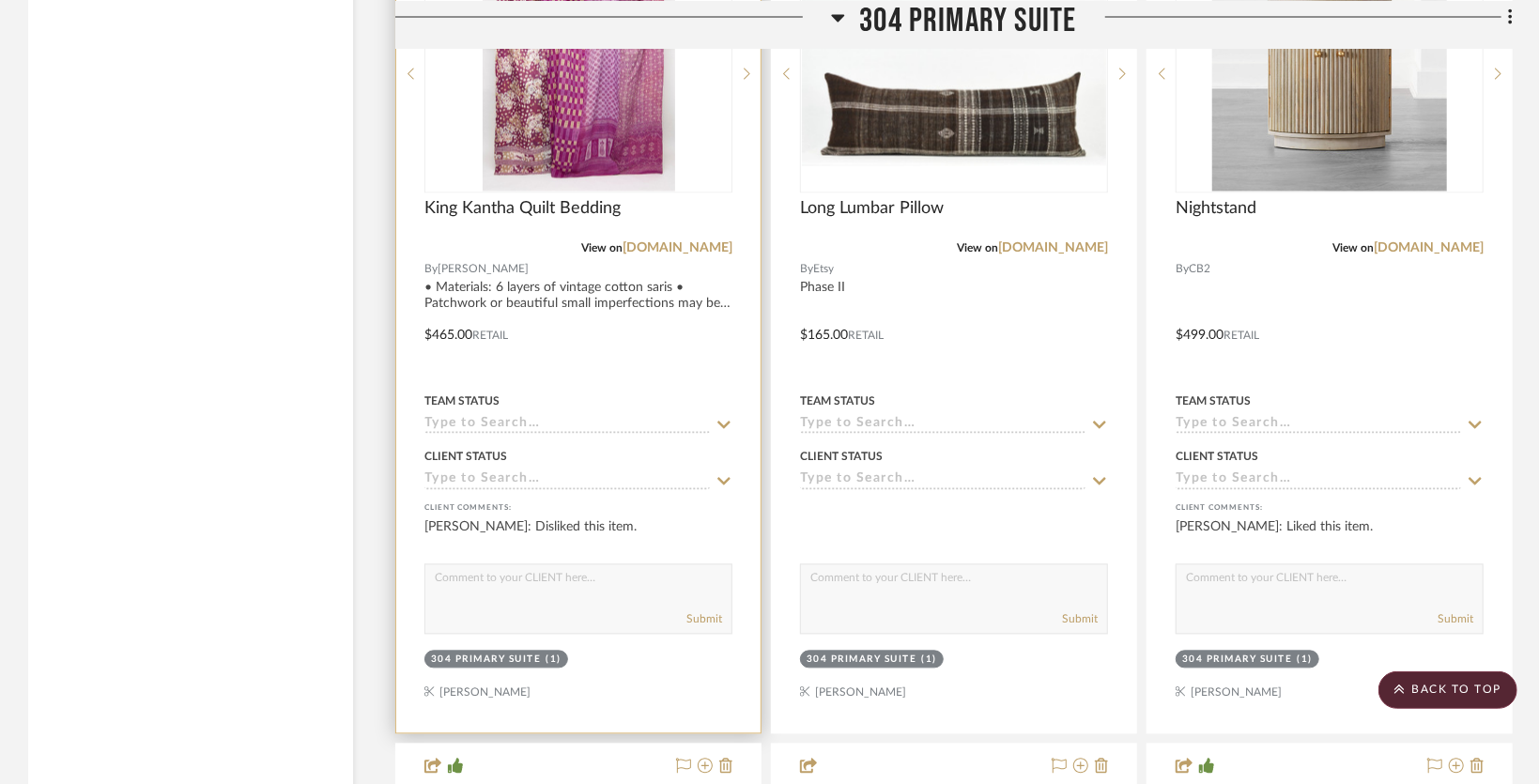 click at bounding box center [578, 322] 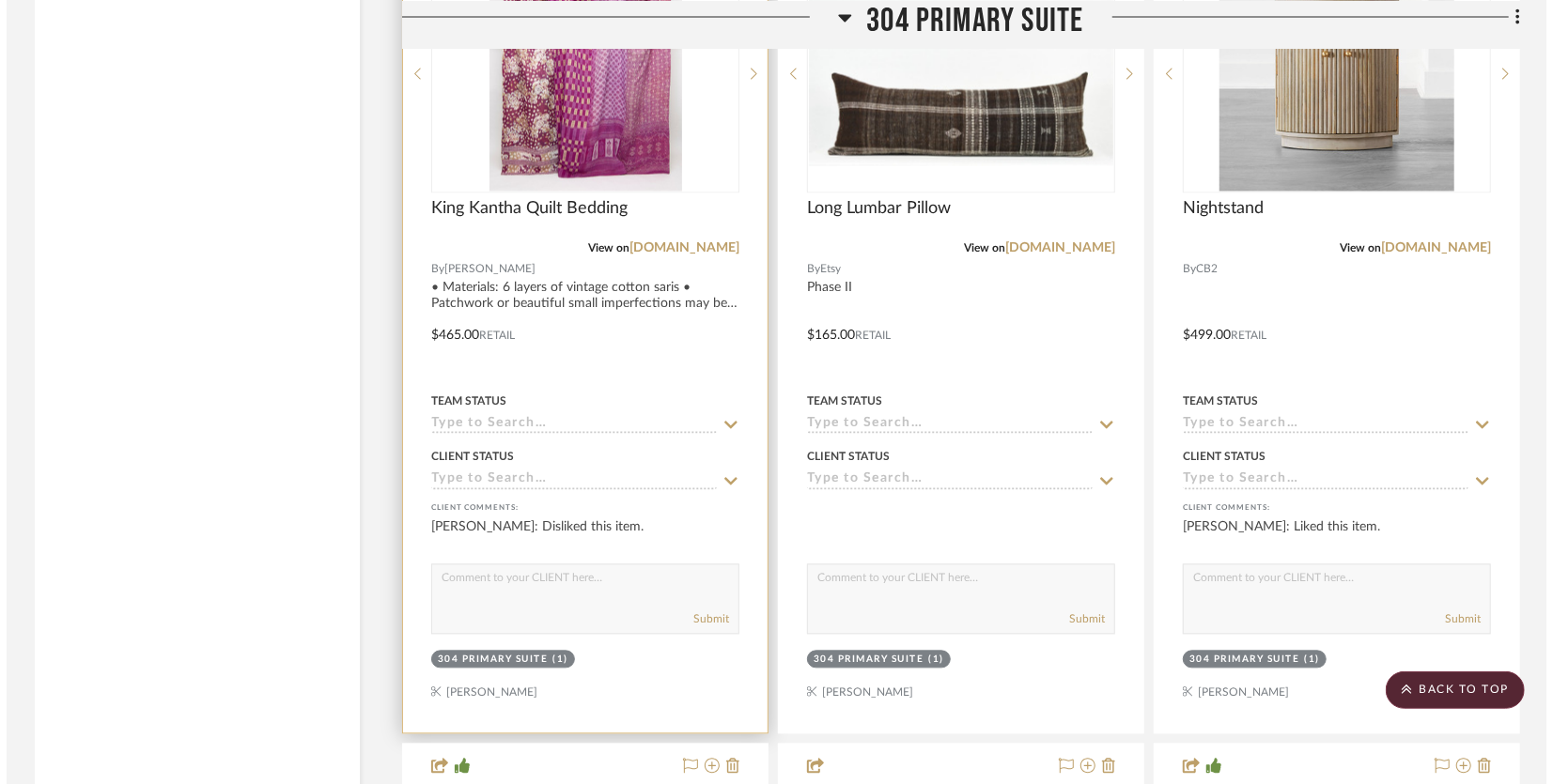 scroll, scrollTop: 0, scrollLeft: 0, axis: both 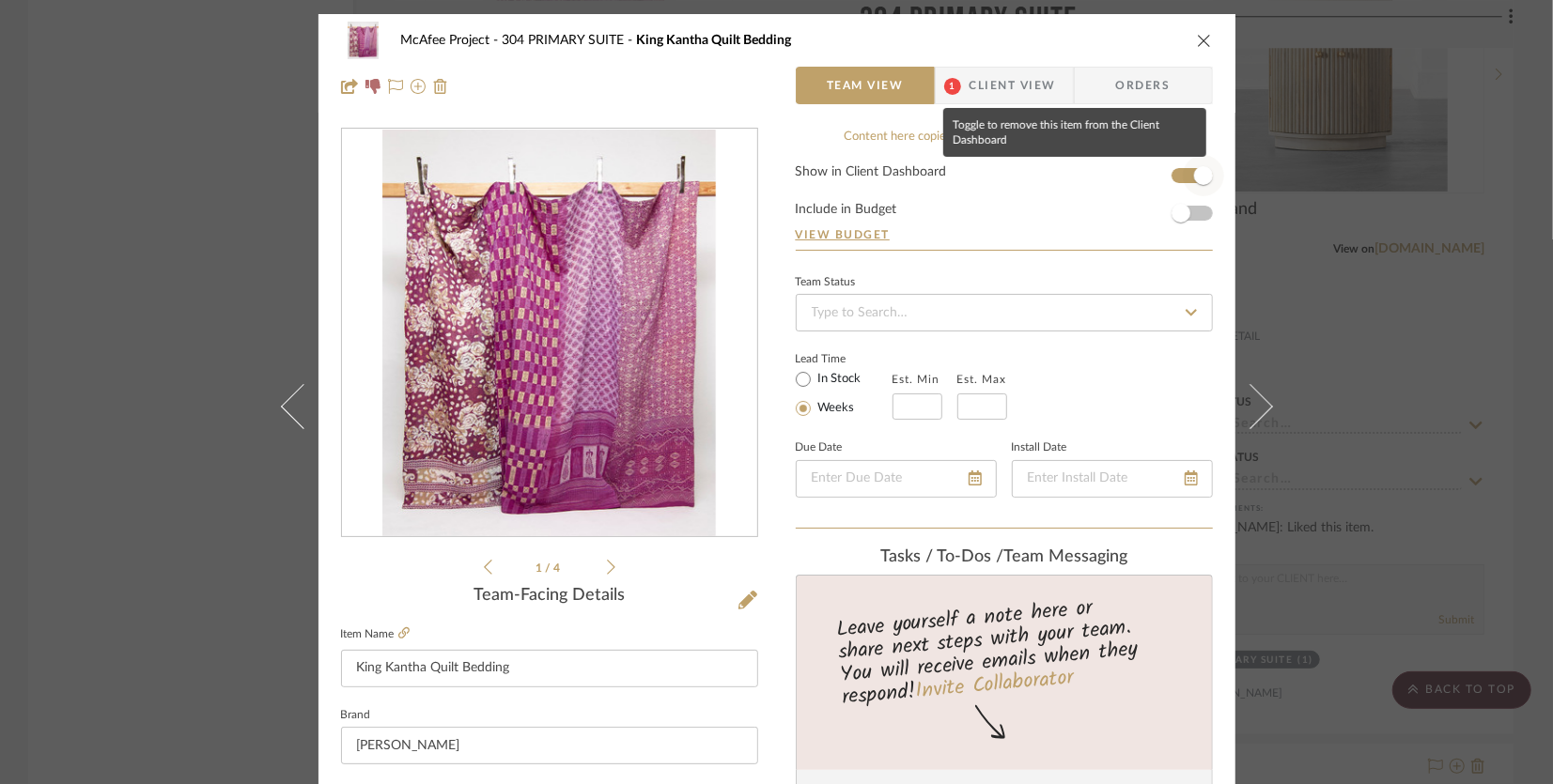 click at bounding box center [1204, 176] 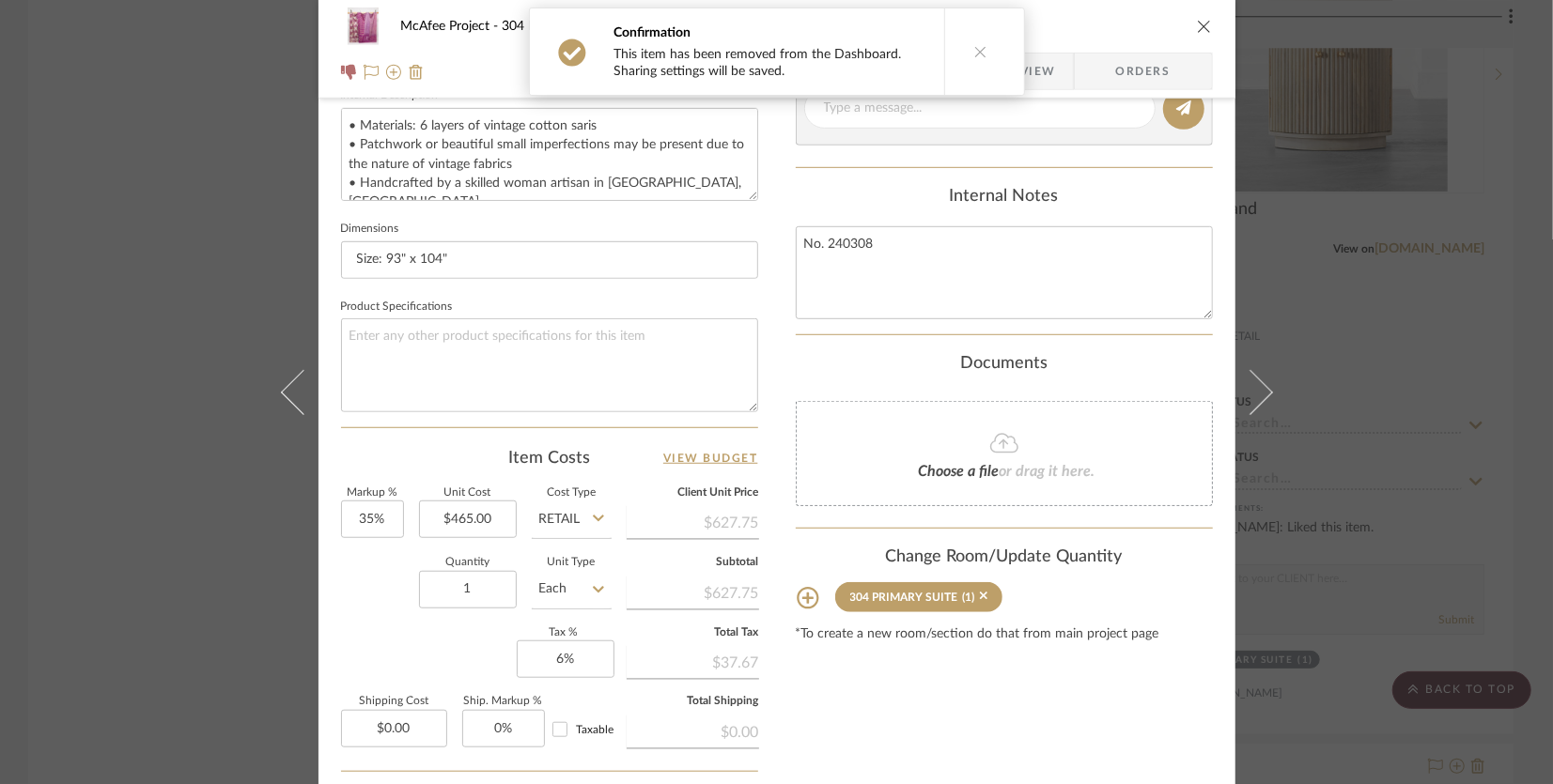 scroll, scrollTop: 845, scrollLeft: 0, axis: vertical 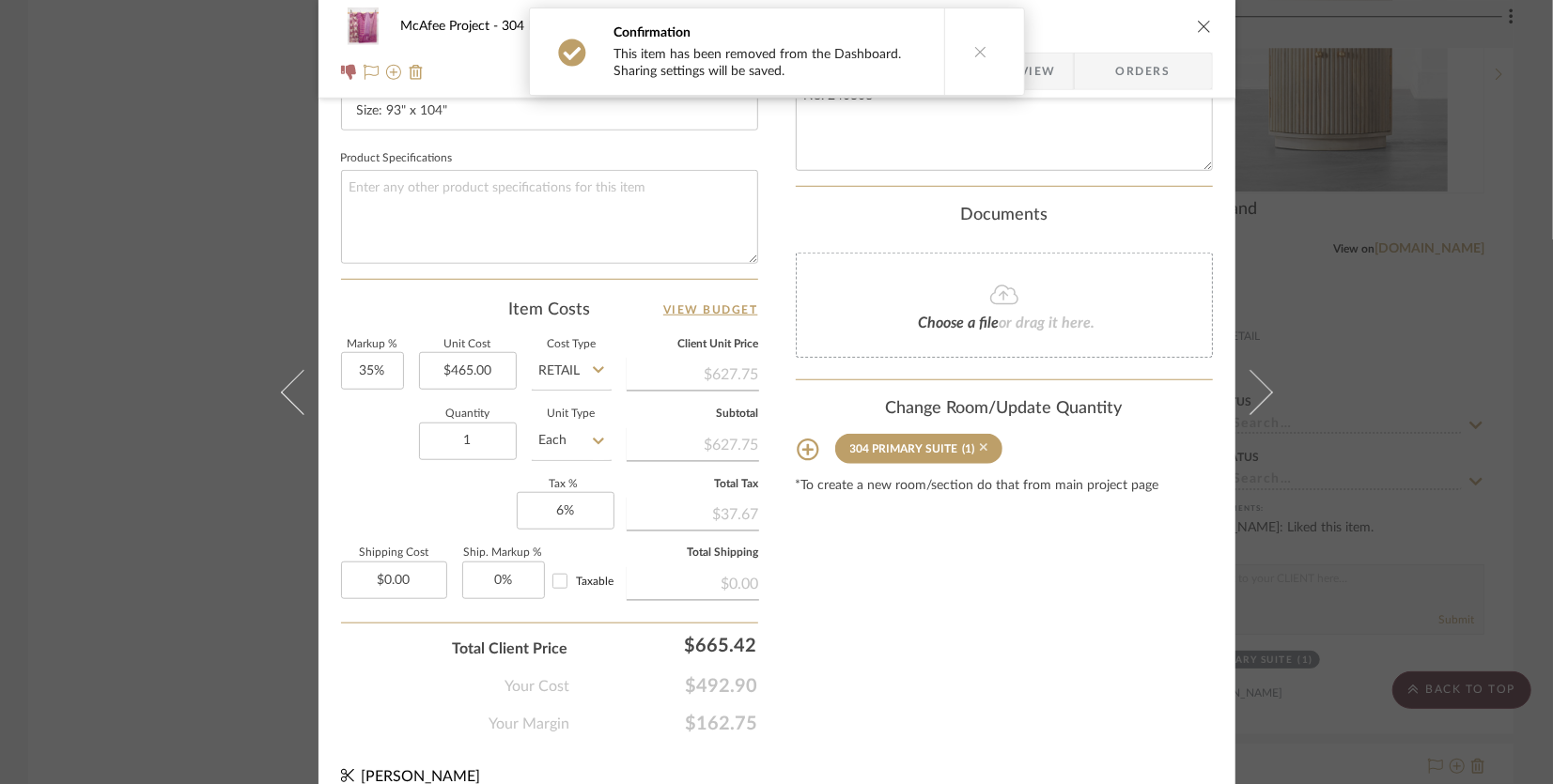 click 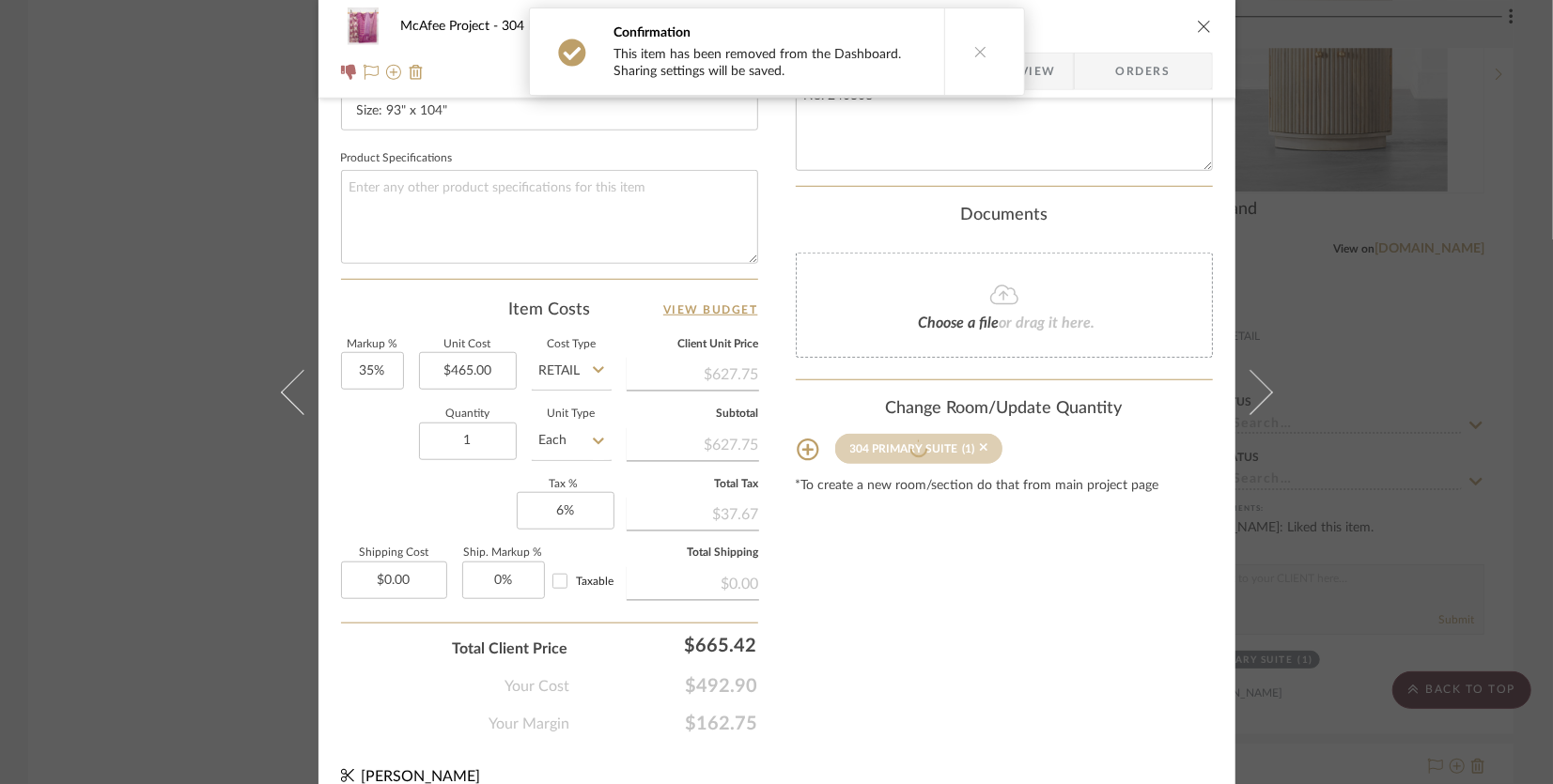 type 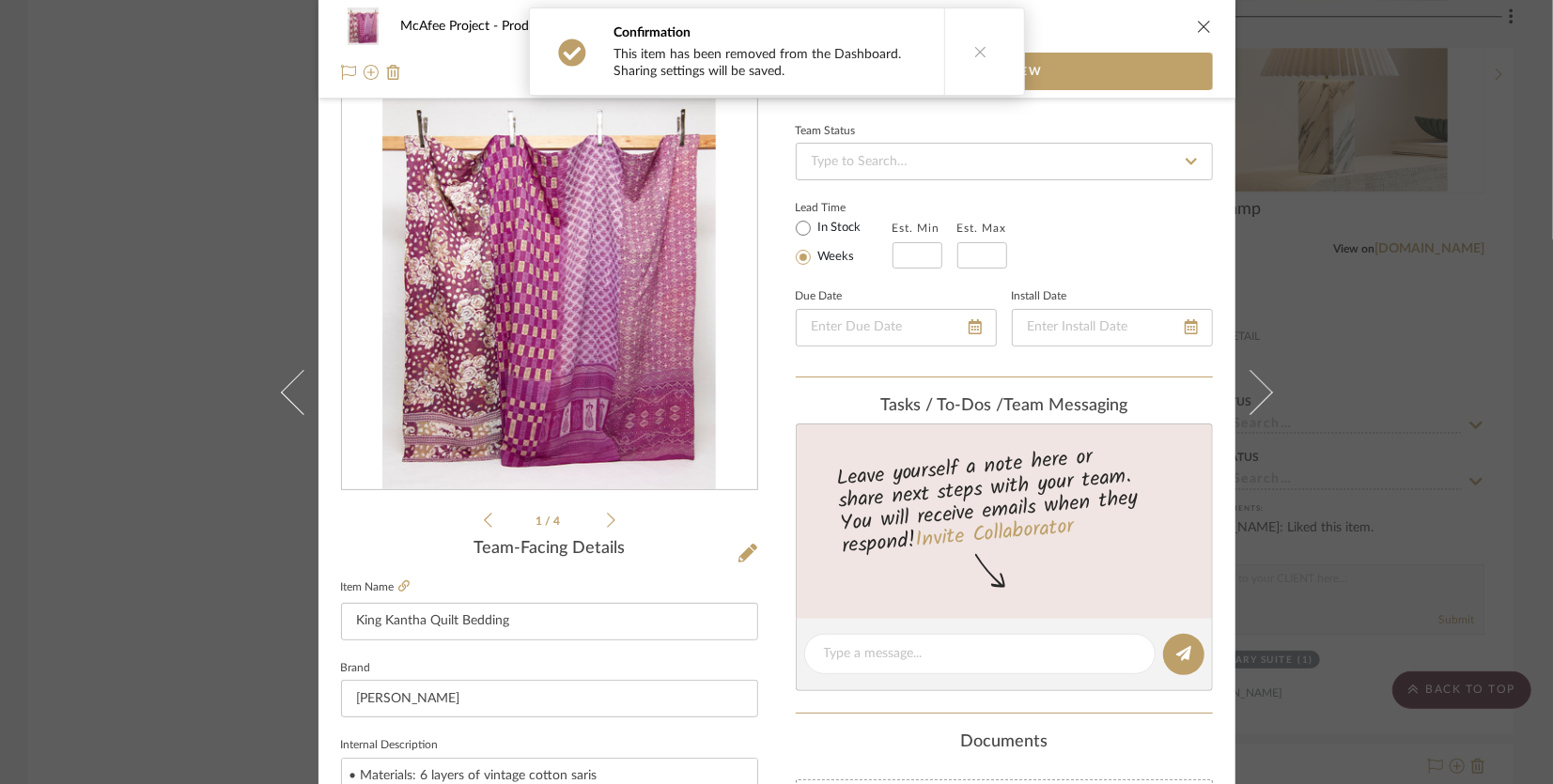 scroll, scrollTop: 36, scrollLeft: 0, axis: vertical 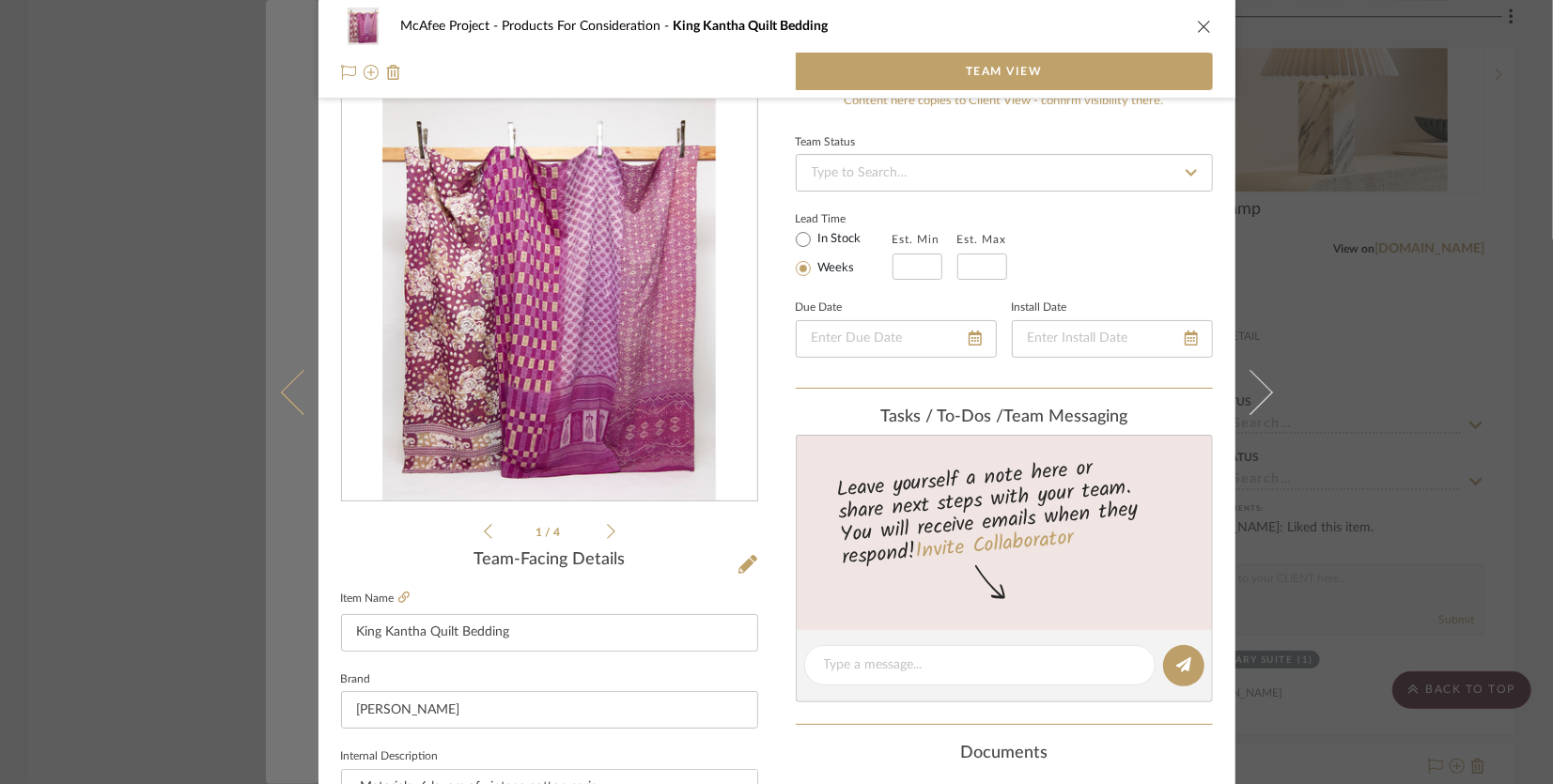 click at bounding box center (303, 392) 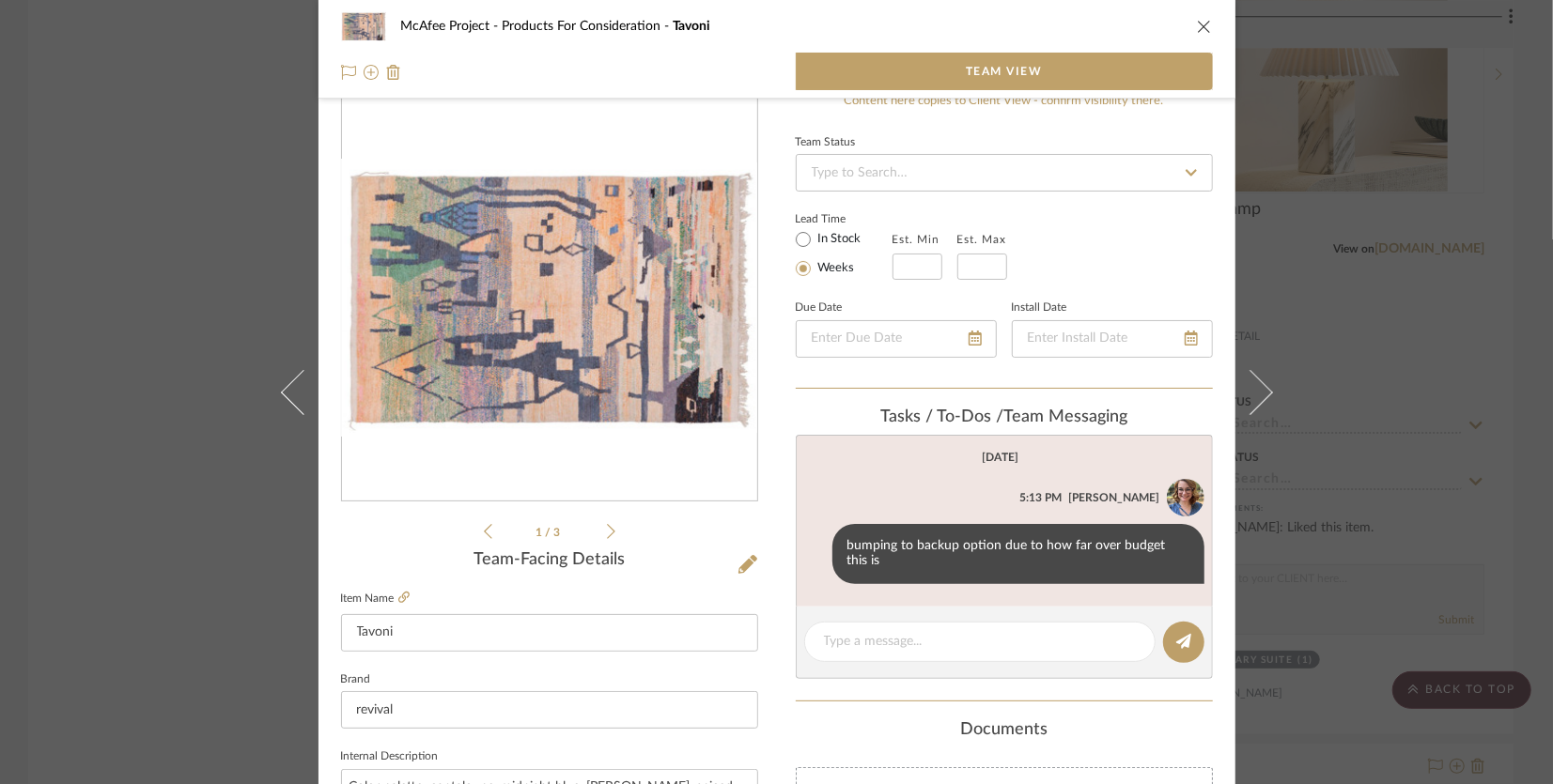 click on "McAfee Project Products For Consideration Tavoni Team View 1 / 3  Team-Facing Details   Item Name  Tavoni  Brand  revival  Internal Description  Color palette: cantaloupe, midnight blue, kelly green, spiced pumpkin orange  Dimensions  8'0" x 11'10  Product Specifications  100% Wool Content here copies to Client View - confirm visibility there. Team Status  Lead Time  In Stock Weeks  Est. Min   Est. Max   Due Date   Install Date  Tasks / To-Dos /  team Messaging June 6th, 2025  Kris Pittard   5:13 PM  bumping to backup option due to how far over budget this is  Documents  Choose a file  or drag it here. Change Room/Update Quantity Add to rooms *To create a new room/section do that from main project page    Kris Pittard" at bounding box center [776, 392] 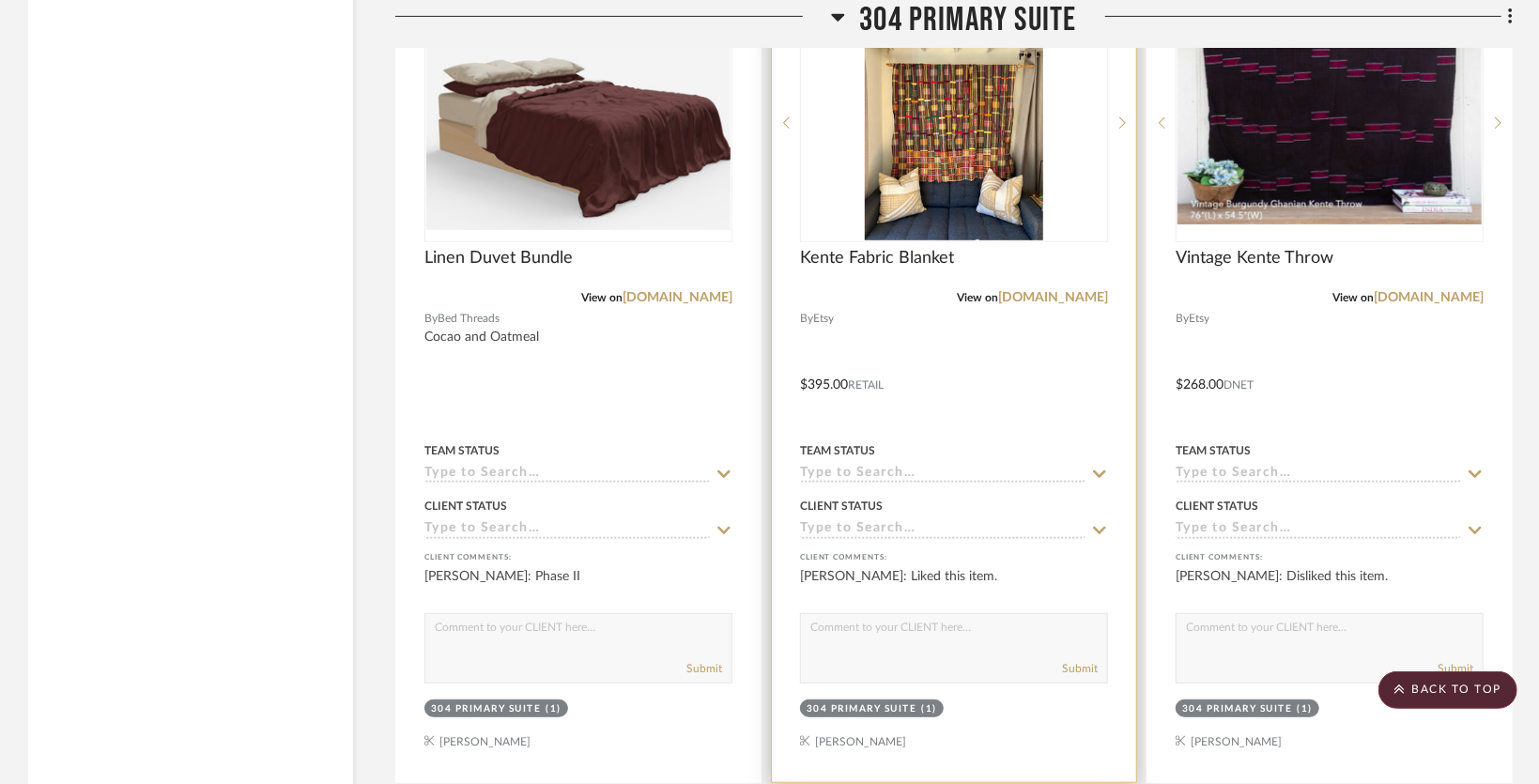 scroll, scrollTop: 23661, scrollLeft: 0, axis: vertical 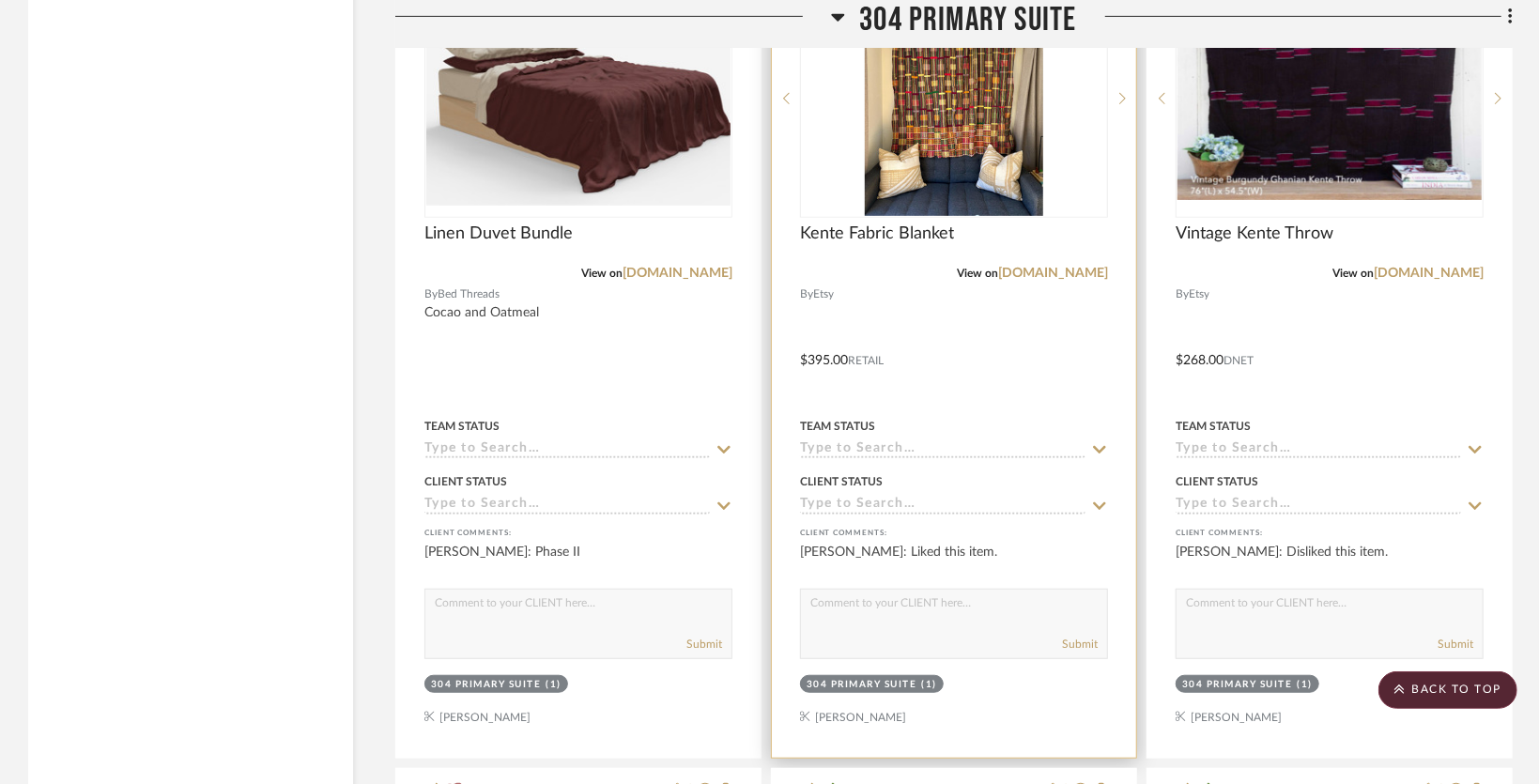 click at bounding box center (954, 346) 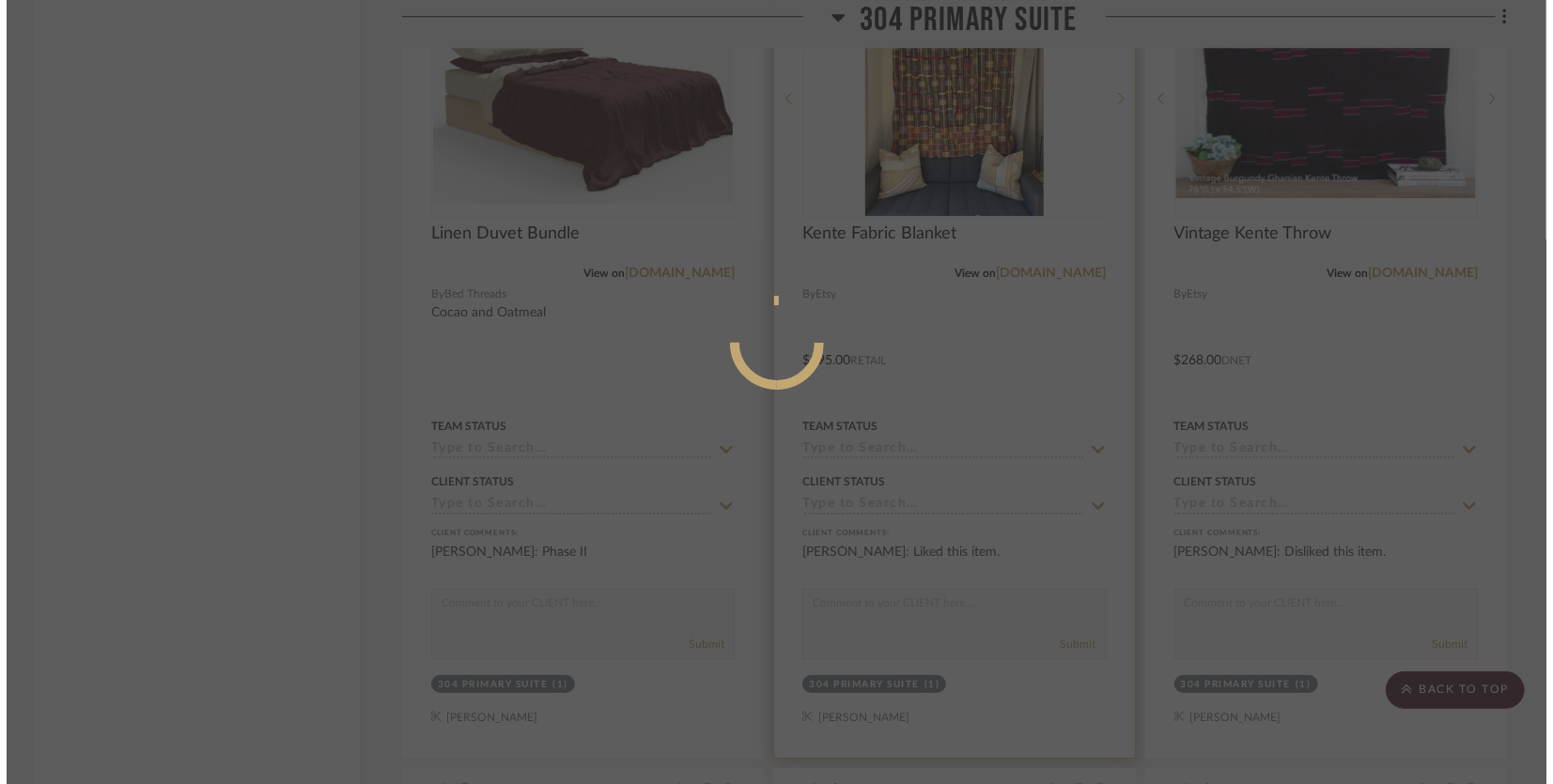 scroll, scrollTop: 0, scrollLeft: 0, axis: both 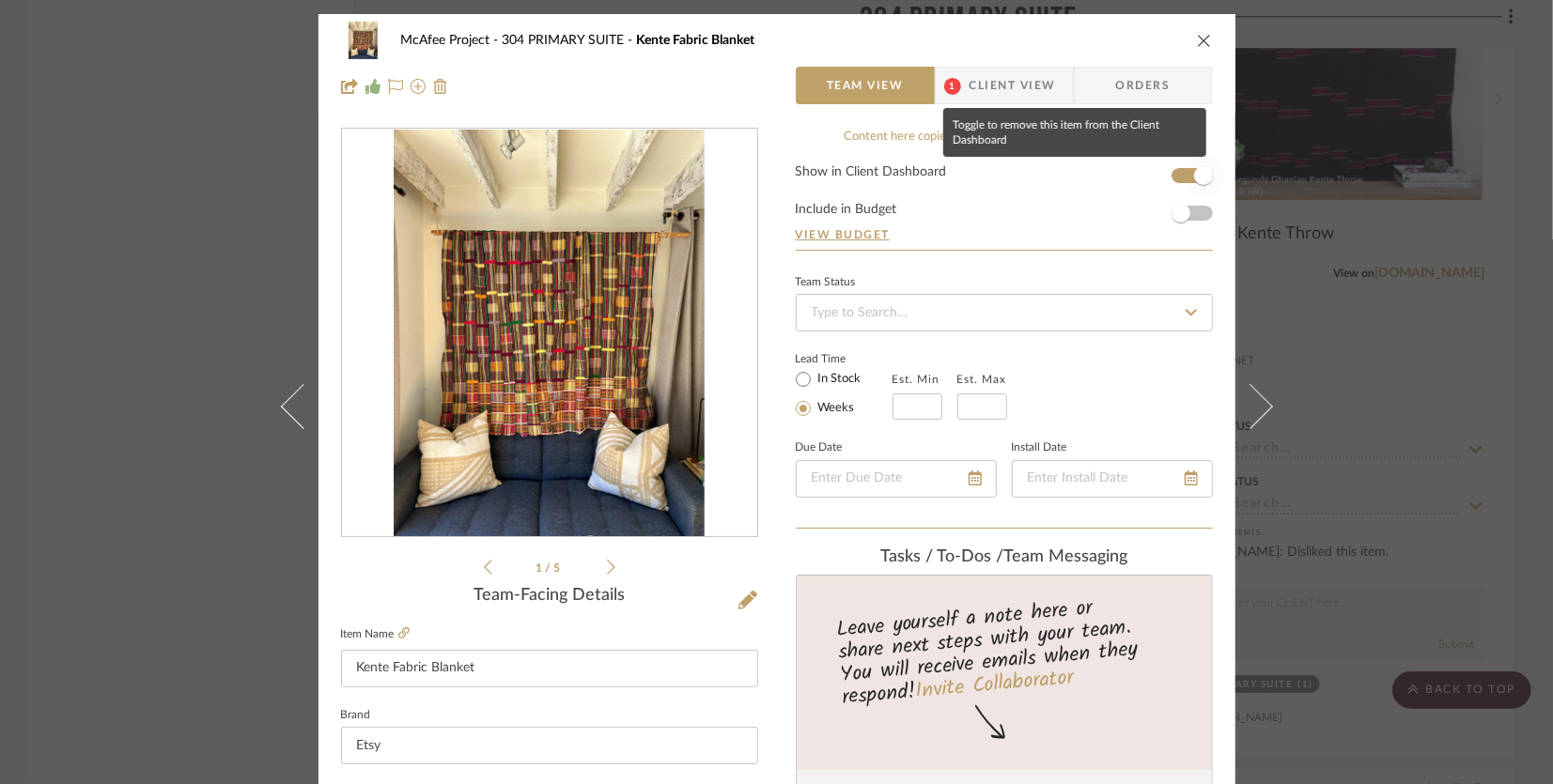 click at bounding box center (1204, 176) 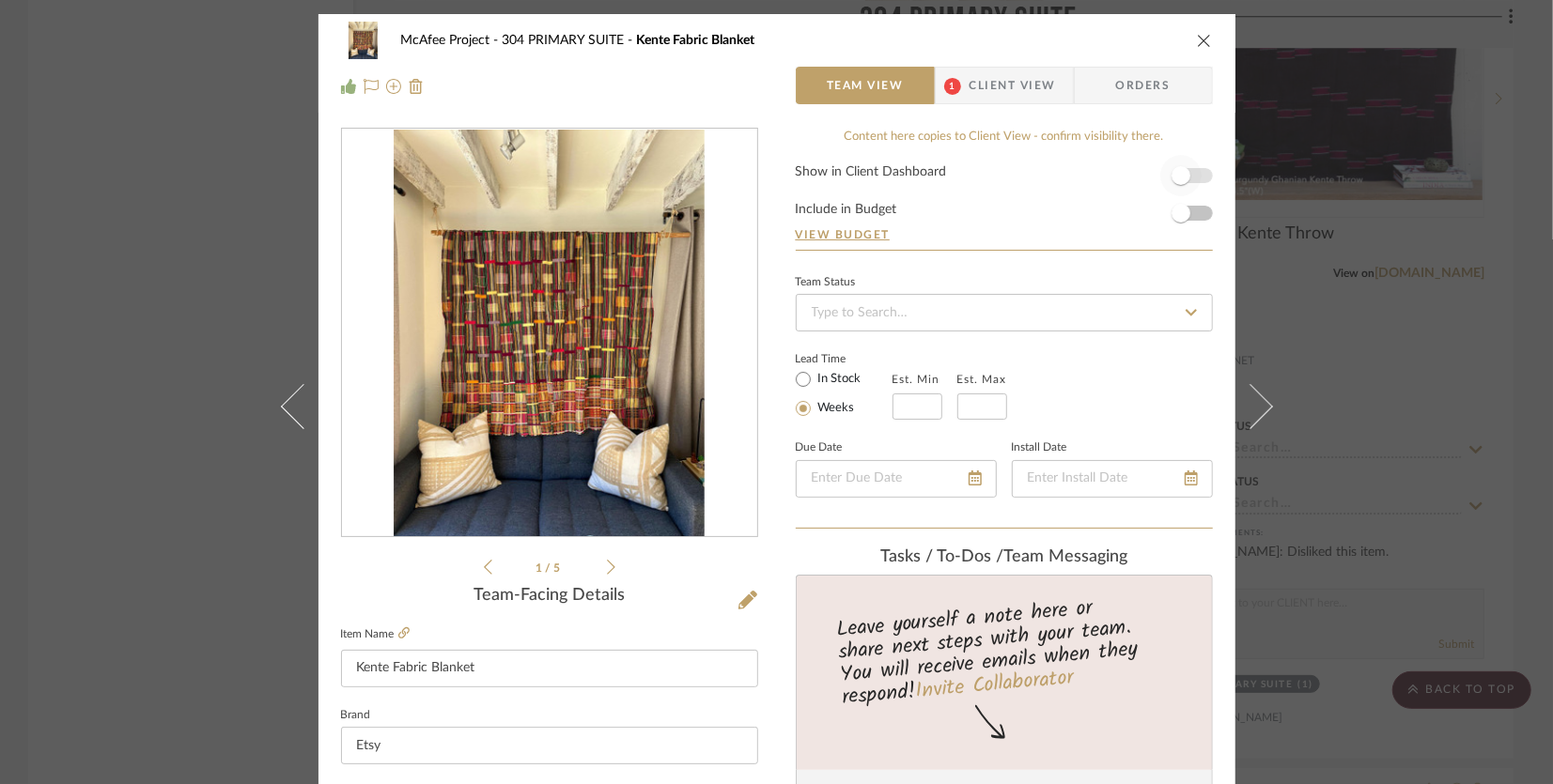 type 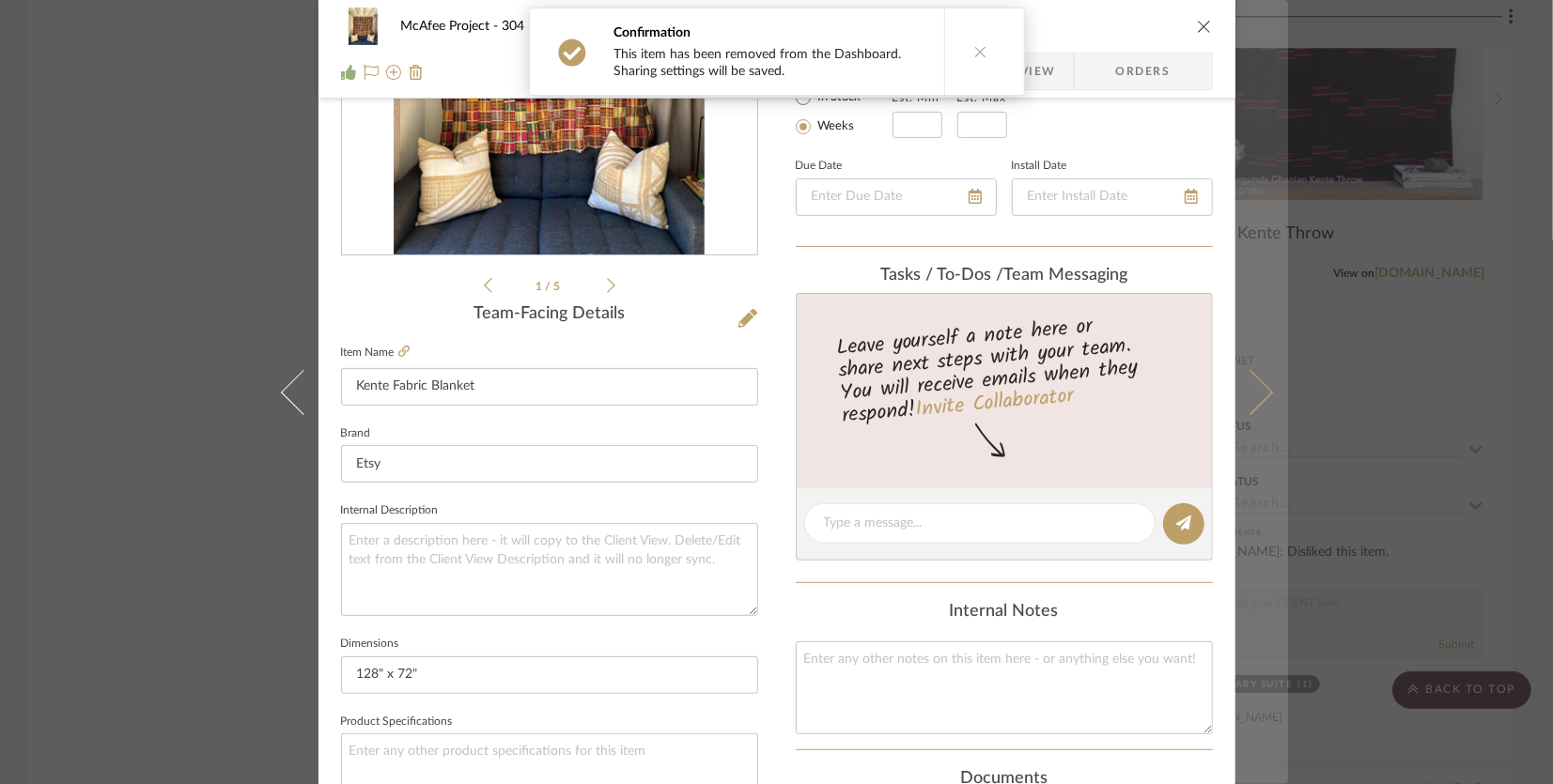 scroll, scrollTop: 657, scrollLeft: 0, axis: vertical 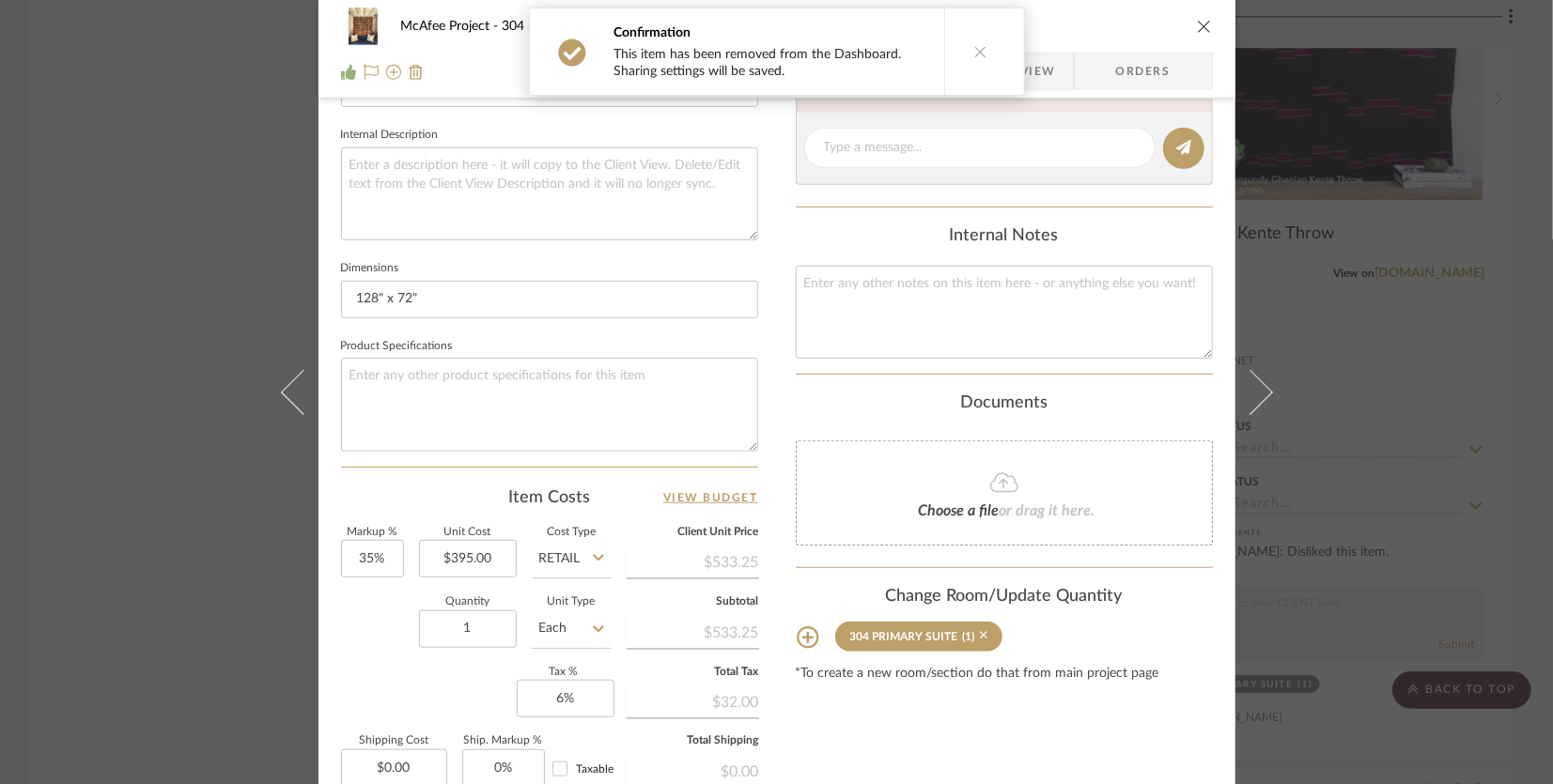 click 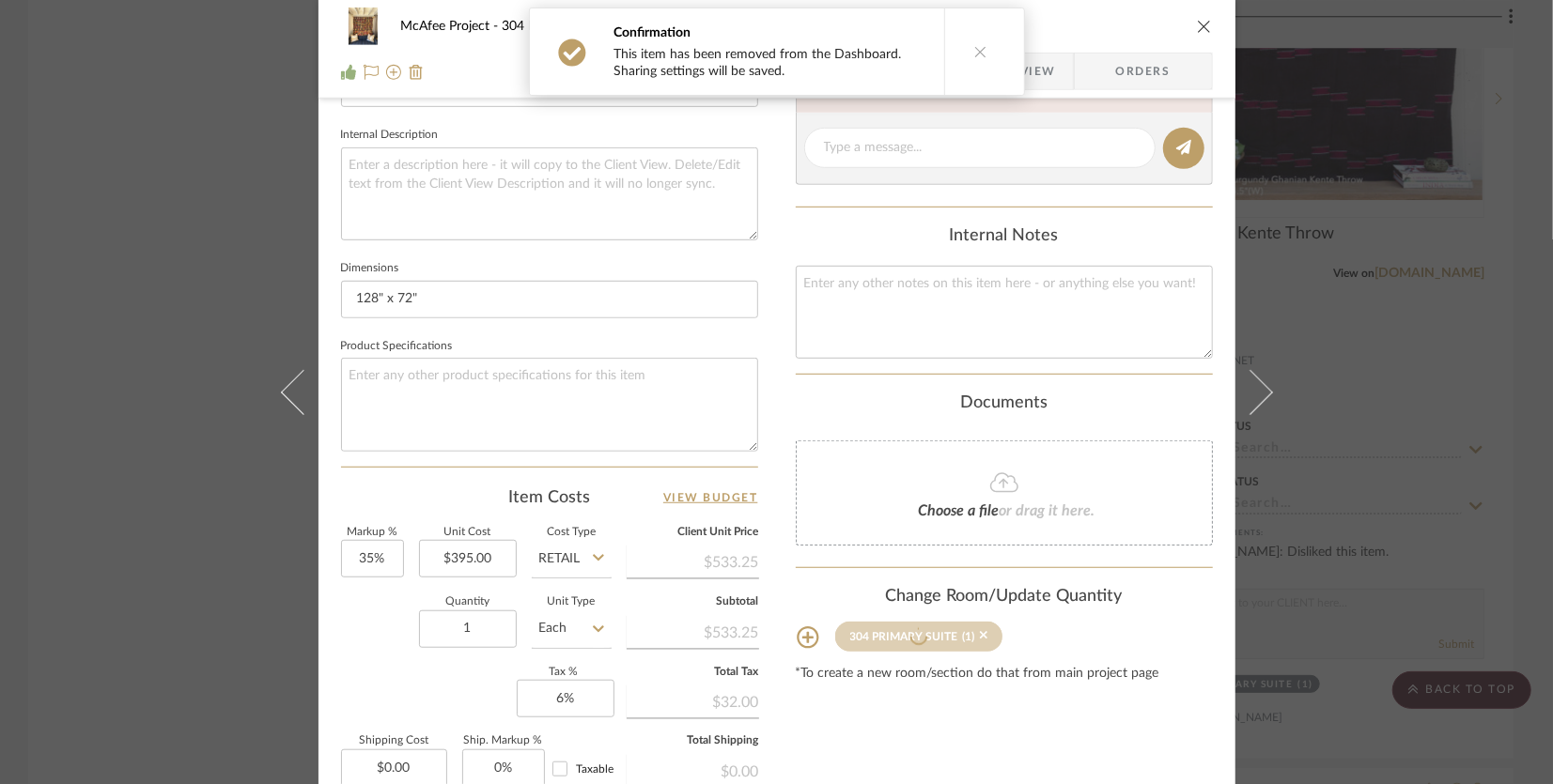 type 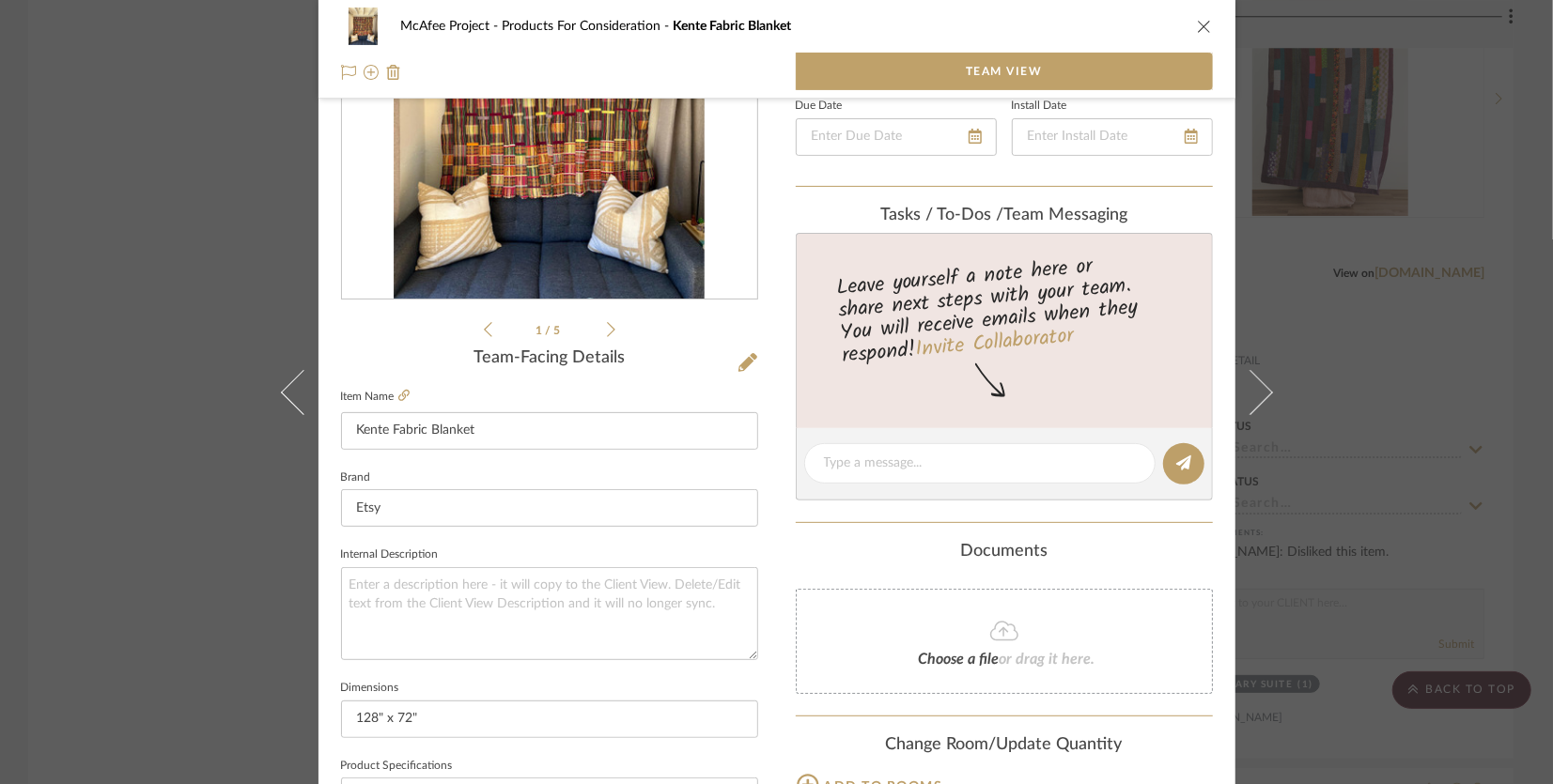 scroll, scrollTop: 0, scrollLeft: 0, axis: both 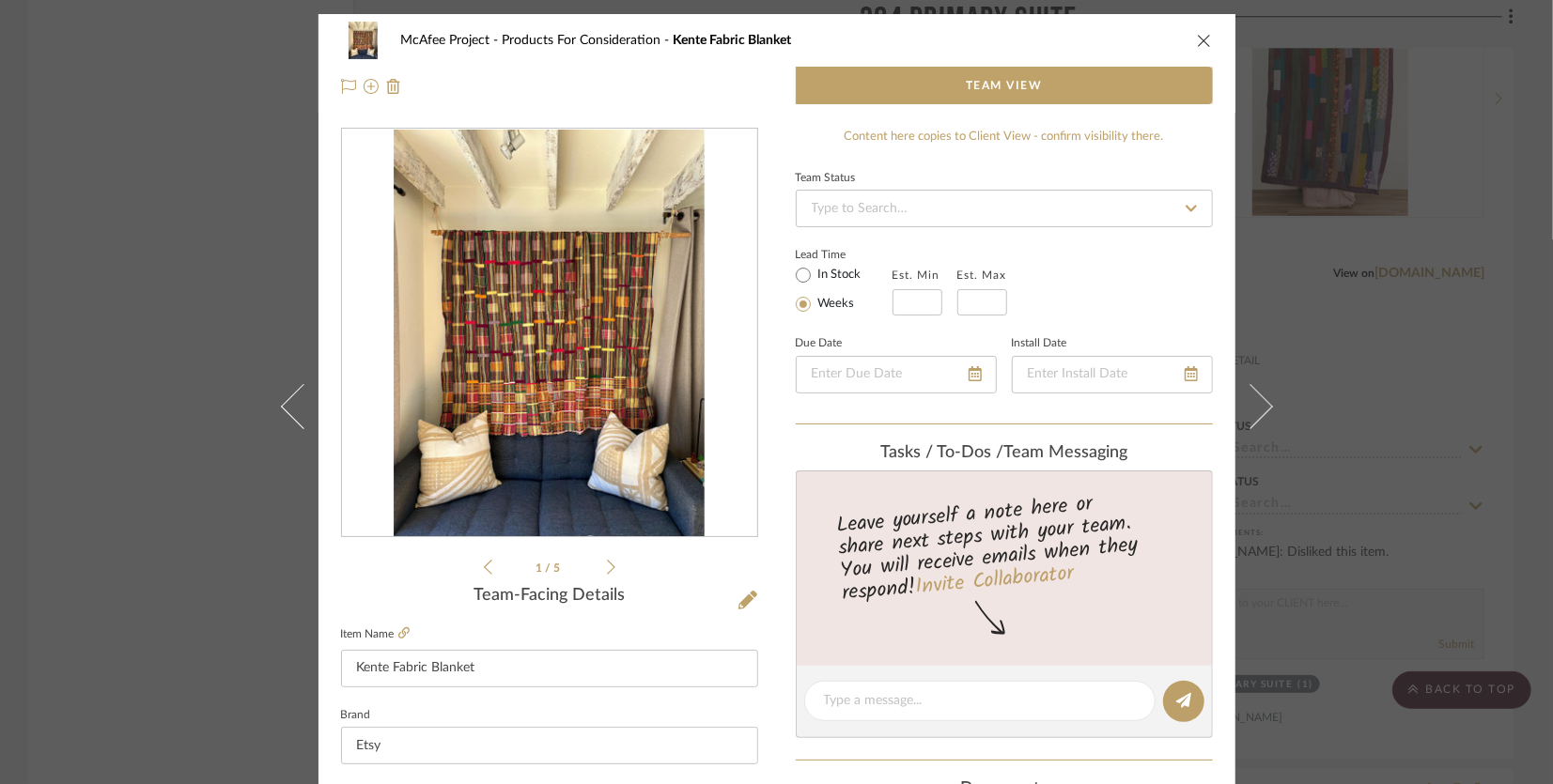 click on "McAfee Project Products For Consideration Kente Fabric Blanket Team View 1 / 5  Team-Facing Details   Item Name  Kente Fabric Blanket  Brand  Etsy  Internal Description   Dimensions  128" x 72"  Product Specifications  Content here copies to Client View - confirm visibility there. Team Status  Lead Time  In Stock Weeks  Est. Min   Est. Max   Due Date   Install Date  Tasks / To-Dos /  team Messaging  Leave yourself a note here or share next steps with your team. You will receive emails when they
respond!  Invite Collaborator  Documents  Choose a file  or drag it here. Change Room/Update Quantity Add to rooms *To create a new room/section do that from main project page    Kris Pittard" at bounding box center (776, 392) 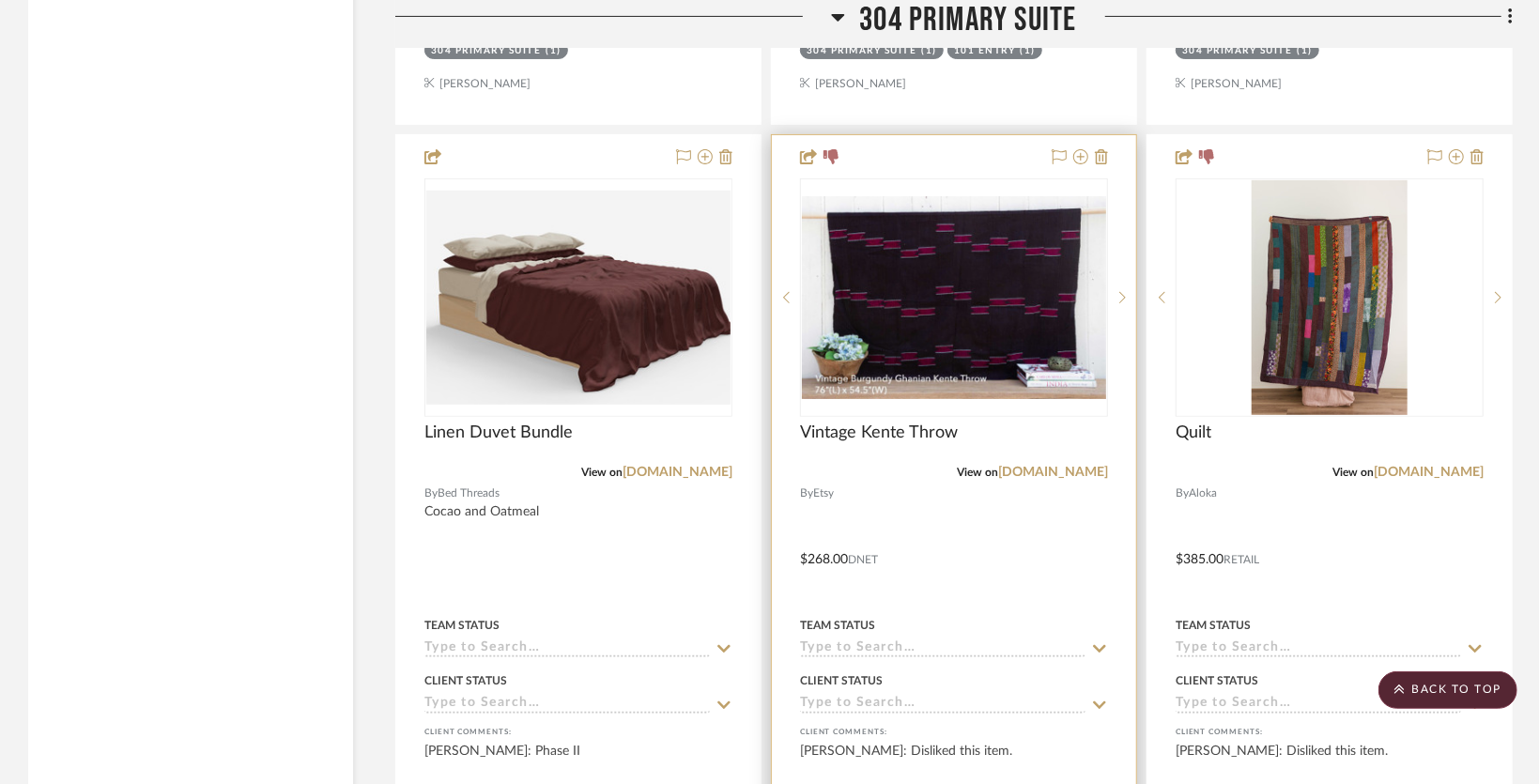 scroll, scrollTop: 23567, scrollLeft: 0, axis: vertical 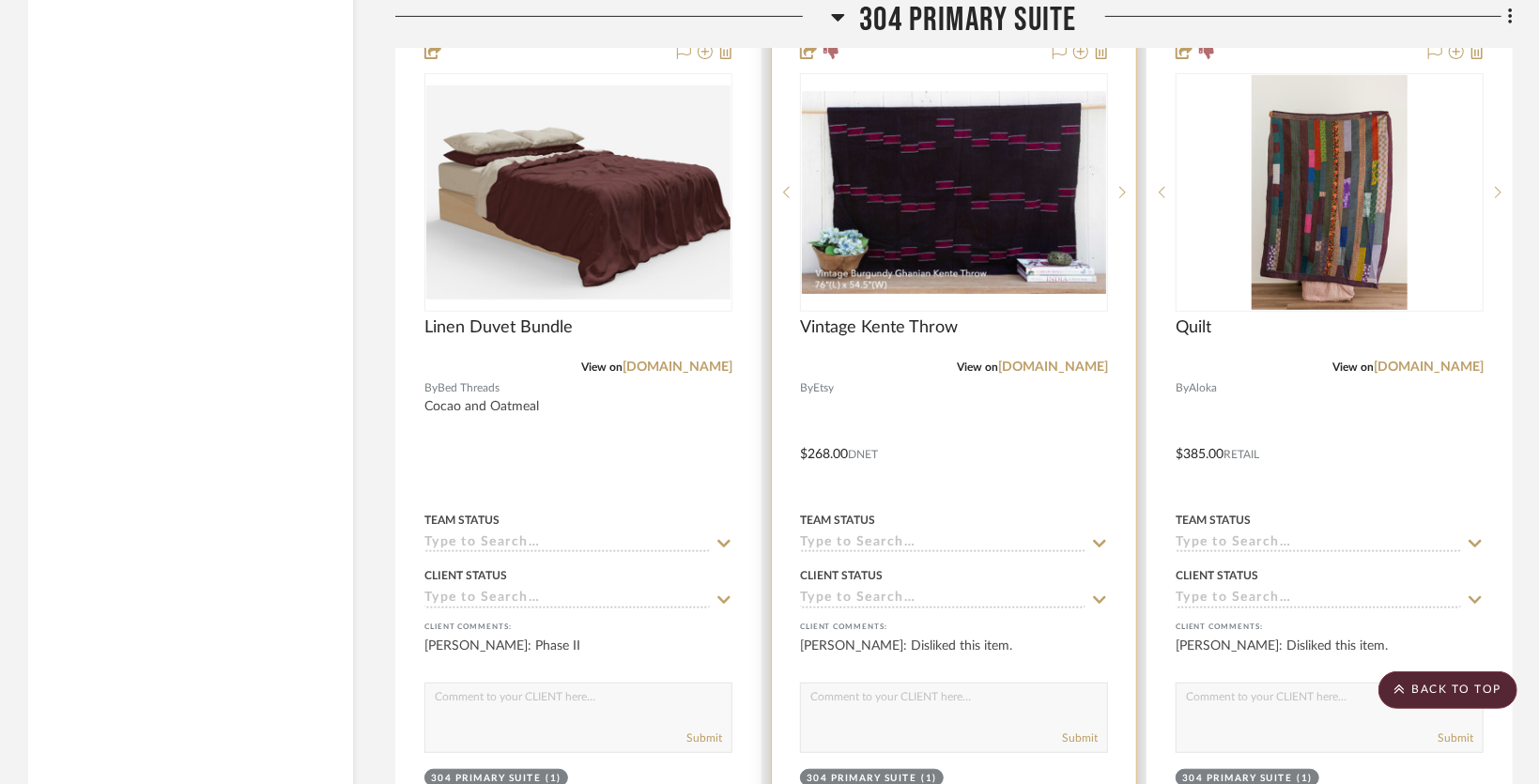click at bounding box center (954, 440) 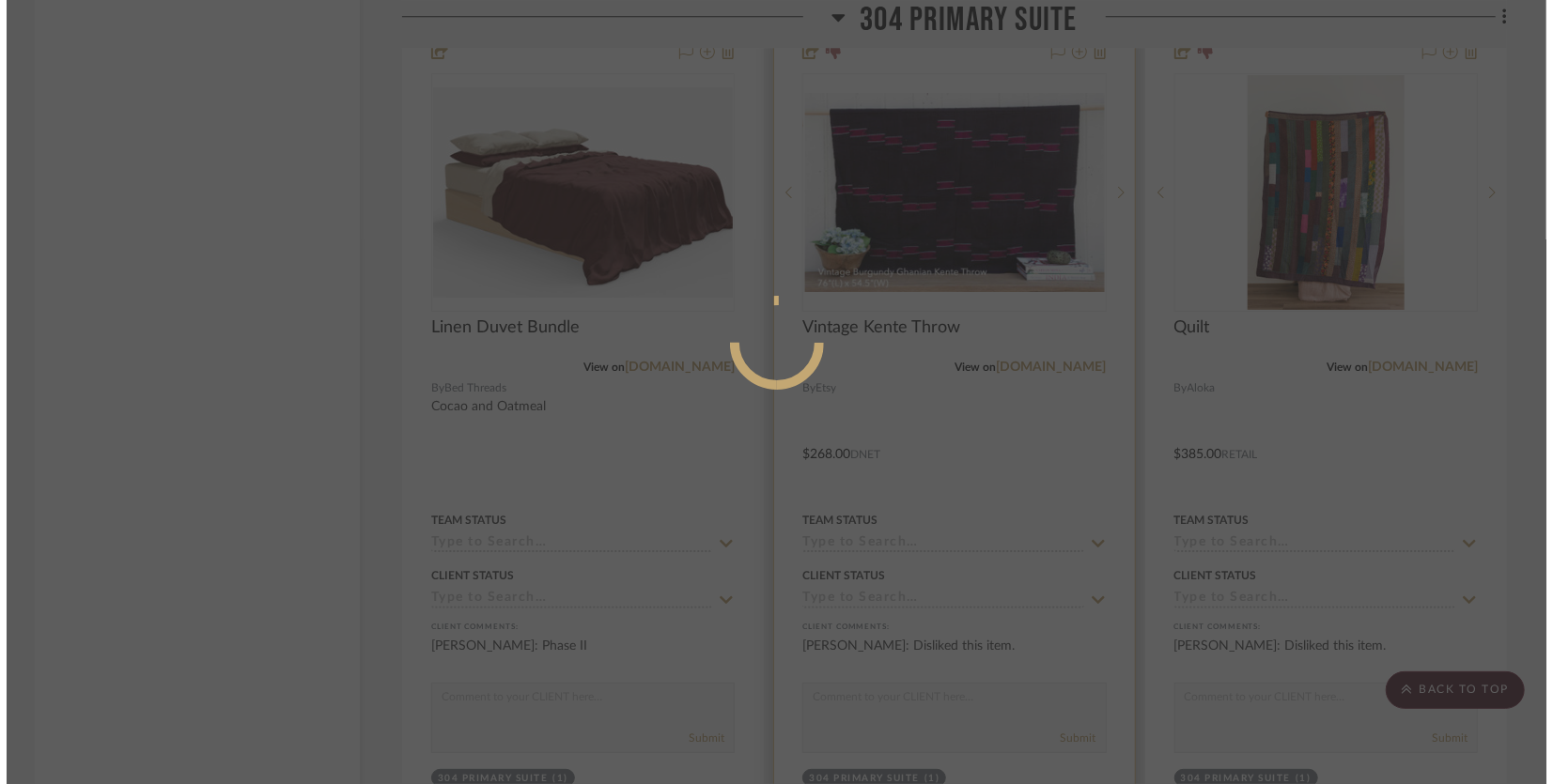 scroll, scrollTop: 0, scrollLeft: 0, axis: both 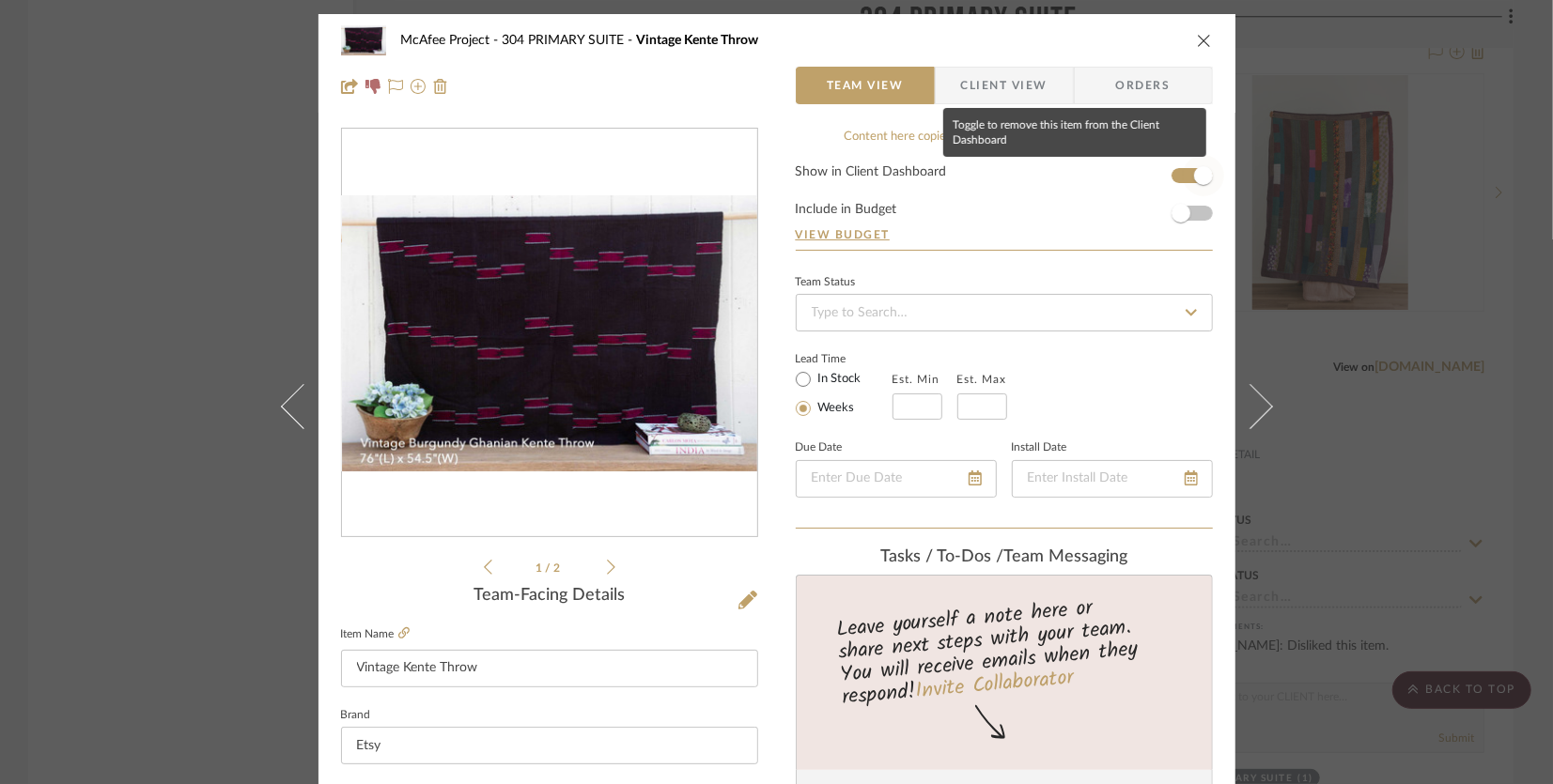 click at bounding box center [1204, 176] 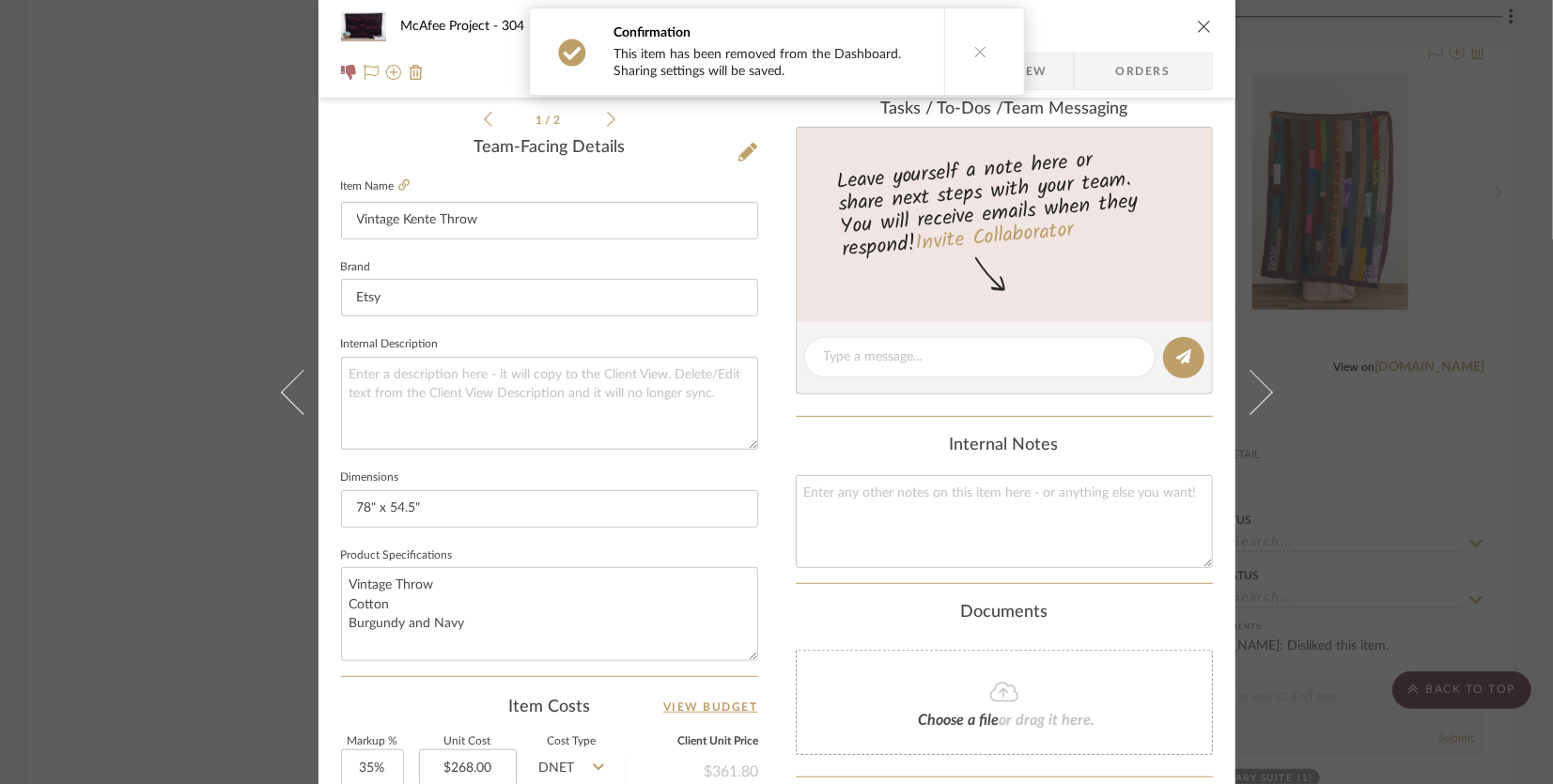 scroll, scrollTop: 751, scrollLeft: 0, axis: vertical 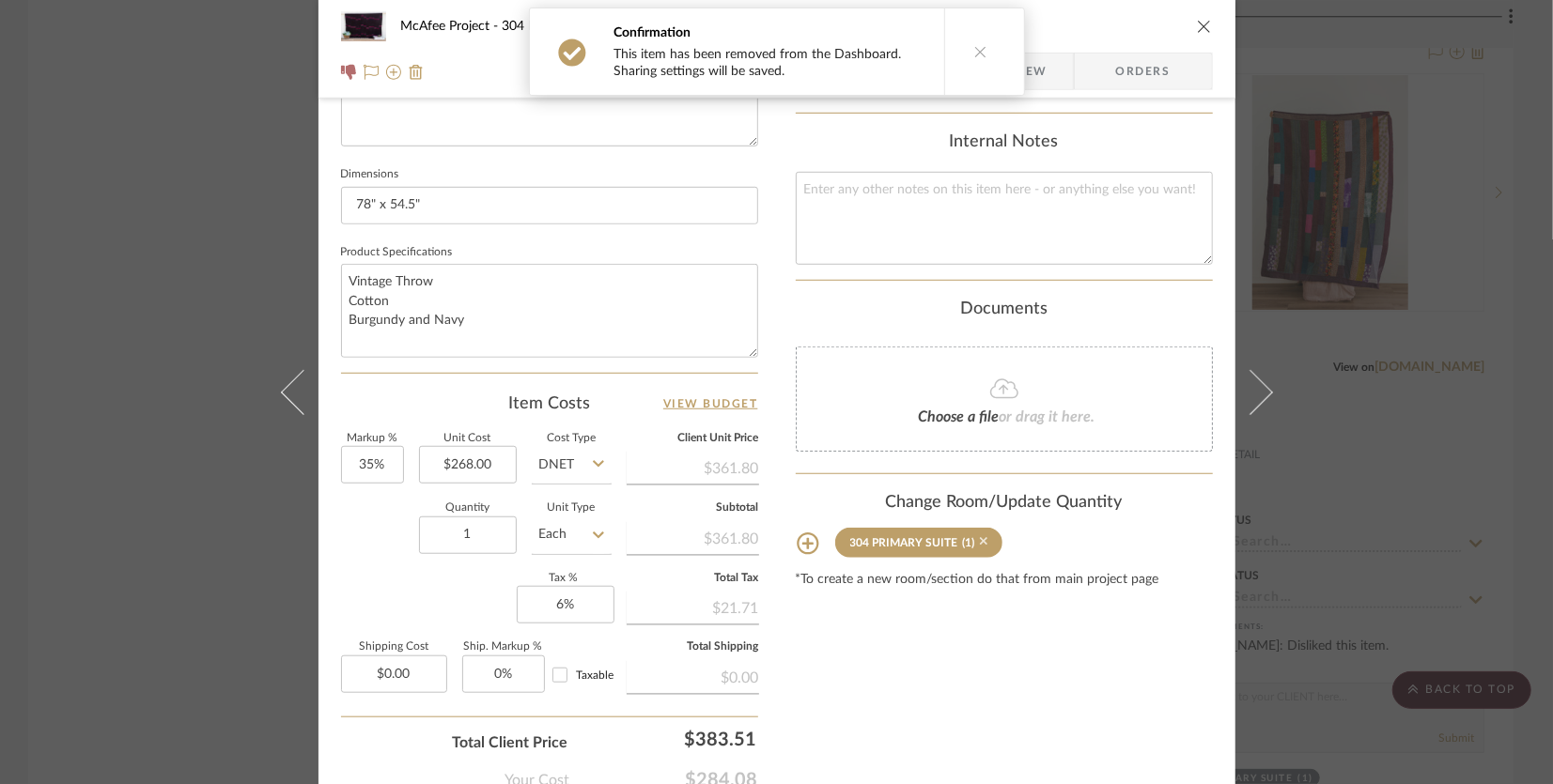 click 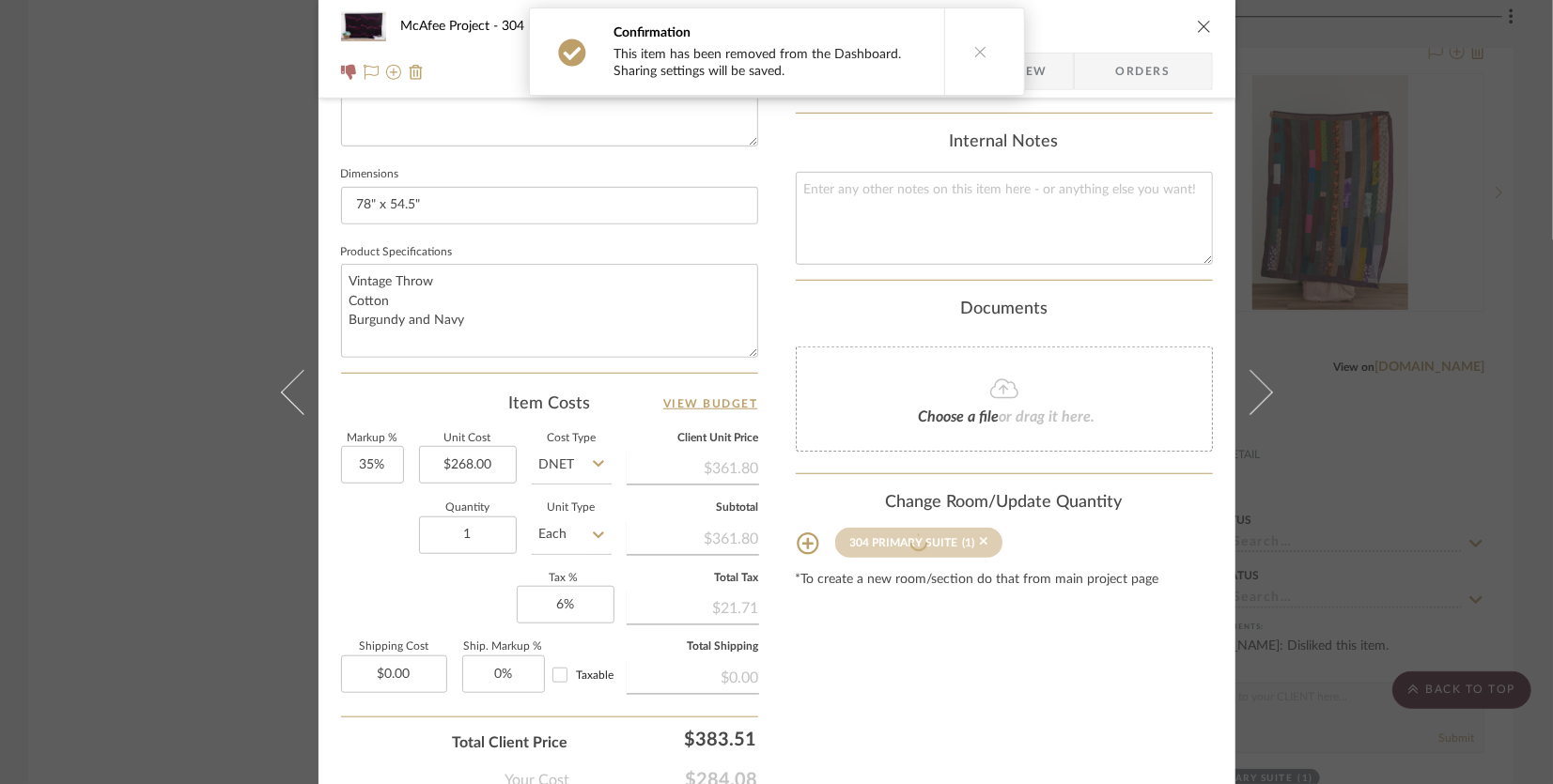 type 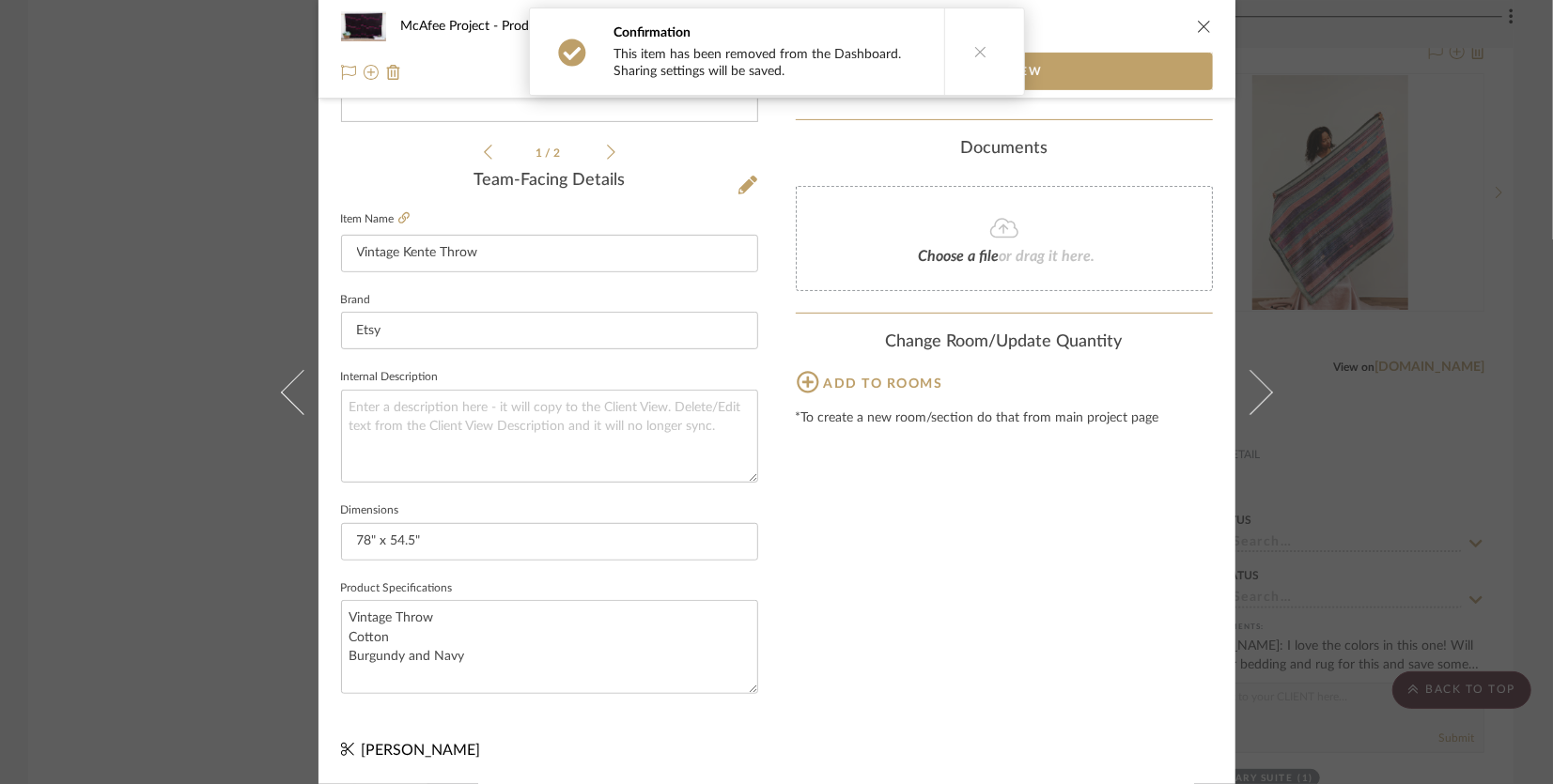 scroll, scrollTop: 411, scrollLeft: 0, axis: vertical 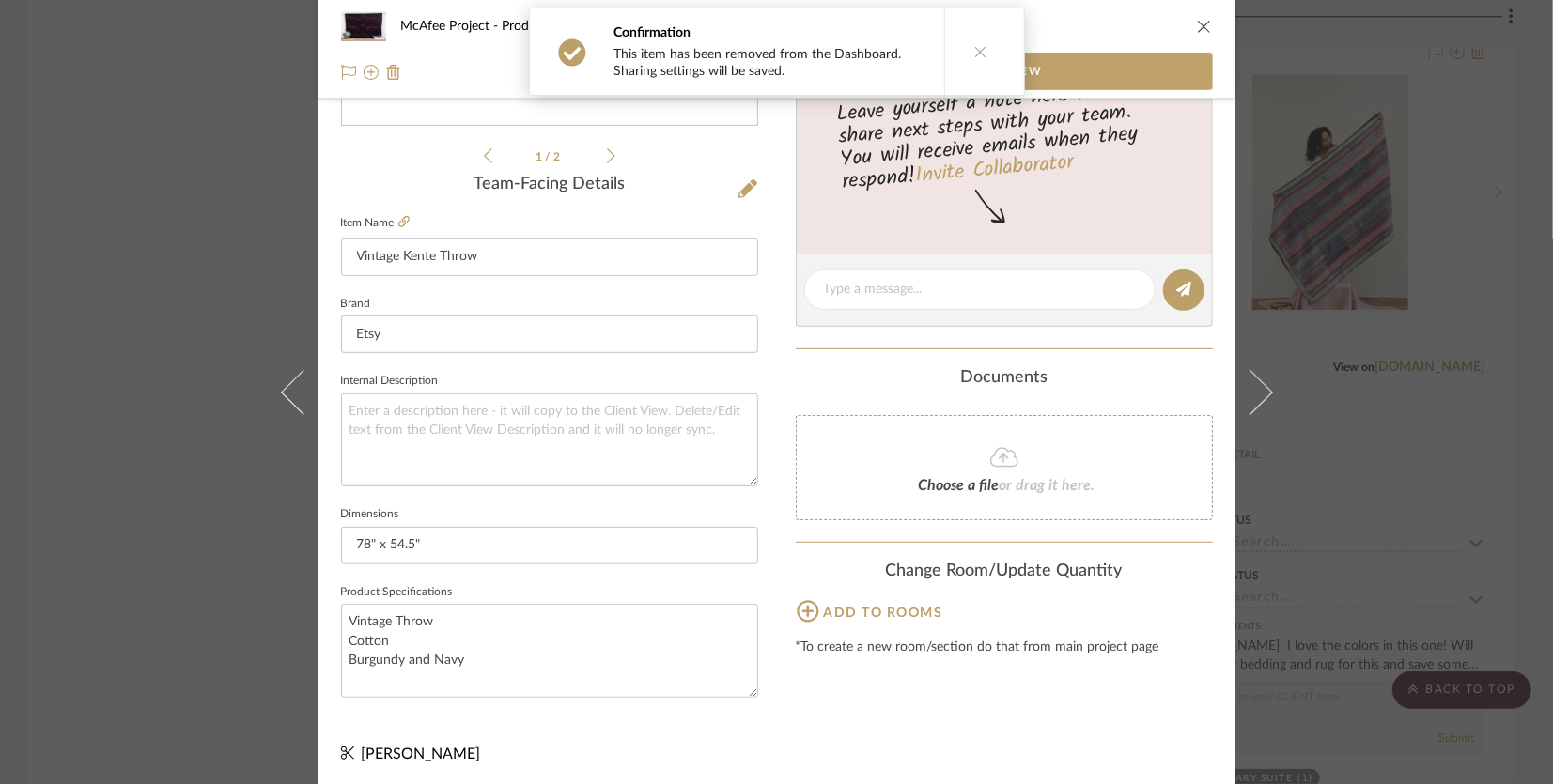 click on "McAfee Project Products For Consideration Vintage Kente Throw Team View 1 / 2  Team-Facing Details   Item Name  Vintage Kente Throw  Brand  Etsy  Internal Description   Dimensions  78" x 54.5"  Product Specifications  Vintage Throw
Cotton
Burgundy and Navy Content here copies to Client View - confirm visibility there. Team Status  Lead Time  In Stock Weeks  Est. Min   Est. Max   Due Date   Install Date  Tasks / To-Dos /  team Messaging  Leave yourself a note here or share next steps with your team. You will receive emails when they
respond!  Invite Collaborator  Documents  Choose a file  or drag it here. Change Room/Update Quantity Add to rooms *To create a new room/section do that from main project page    Kris Pittard" at bounding box center (776, 392) 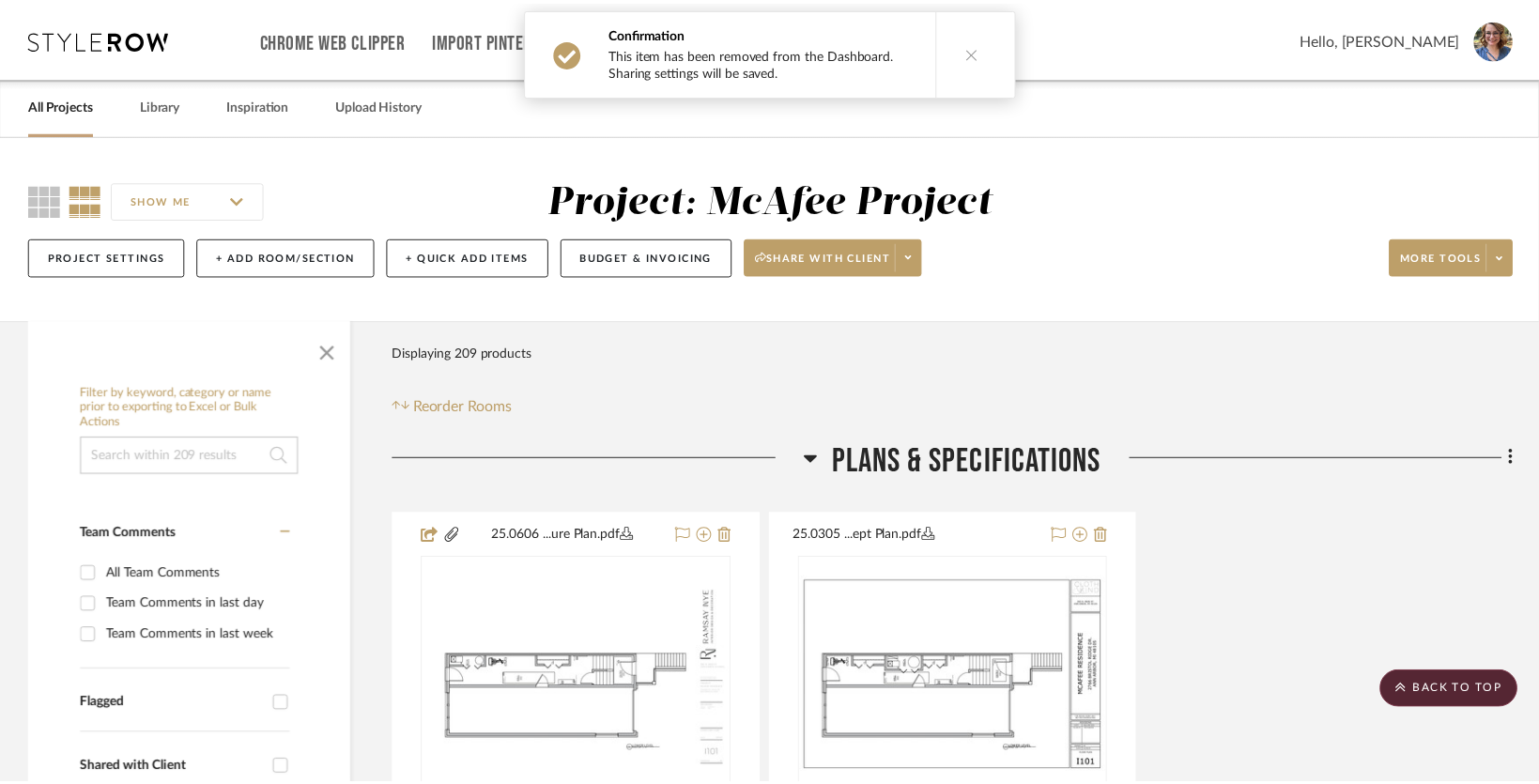 scroll, scrollTop: 23567, scrollLeft: 0, axis: vertical 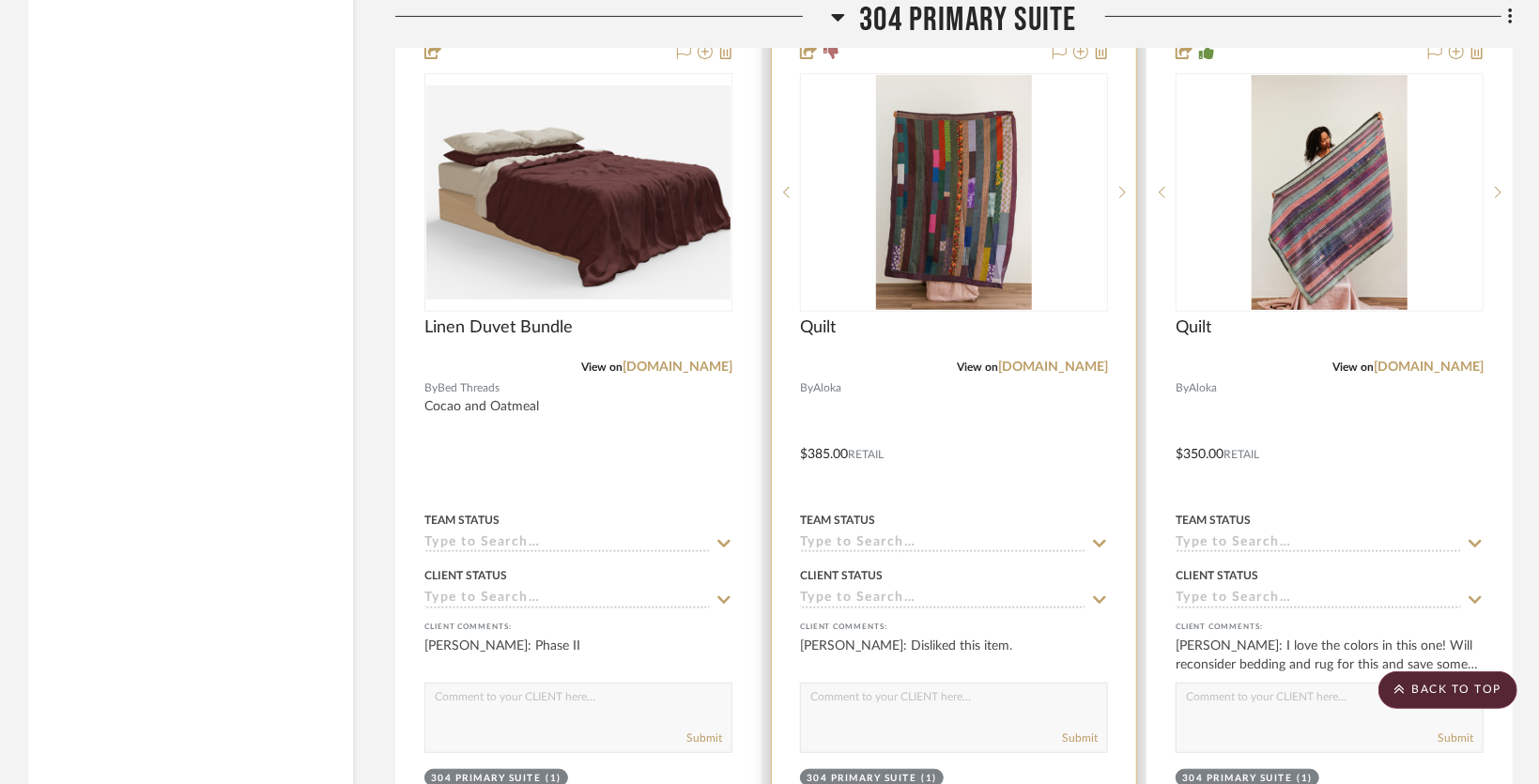 click at bounding box center (954, 440) 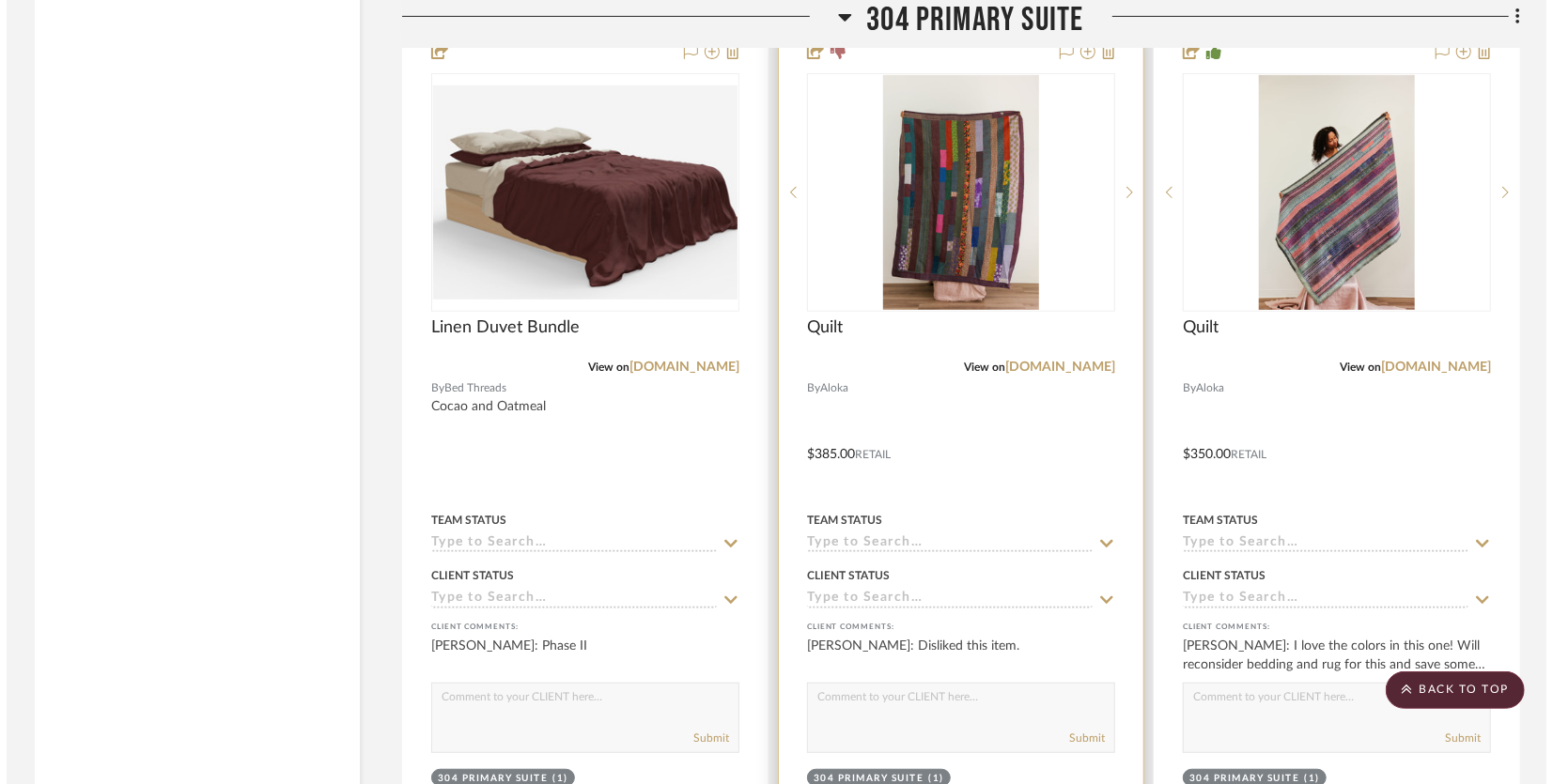 scroll, scrollTop: 0, scrollLeft: 0, axis: both 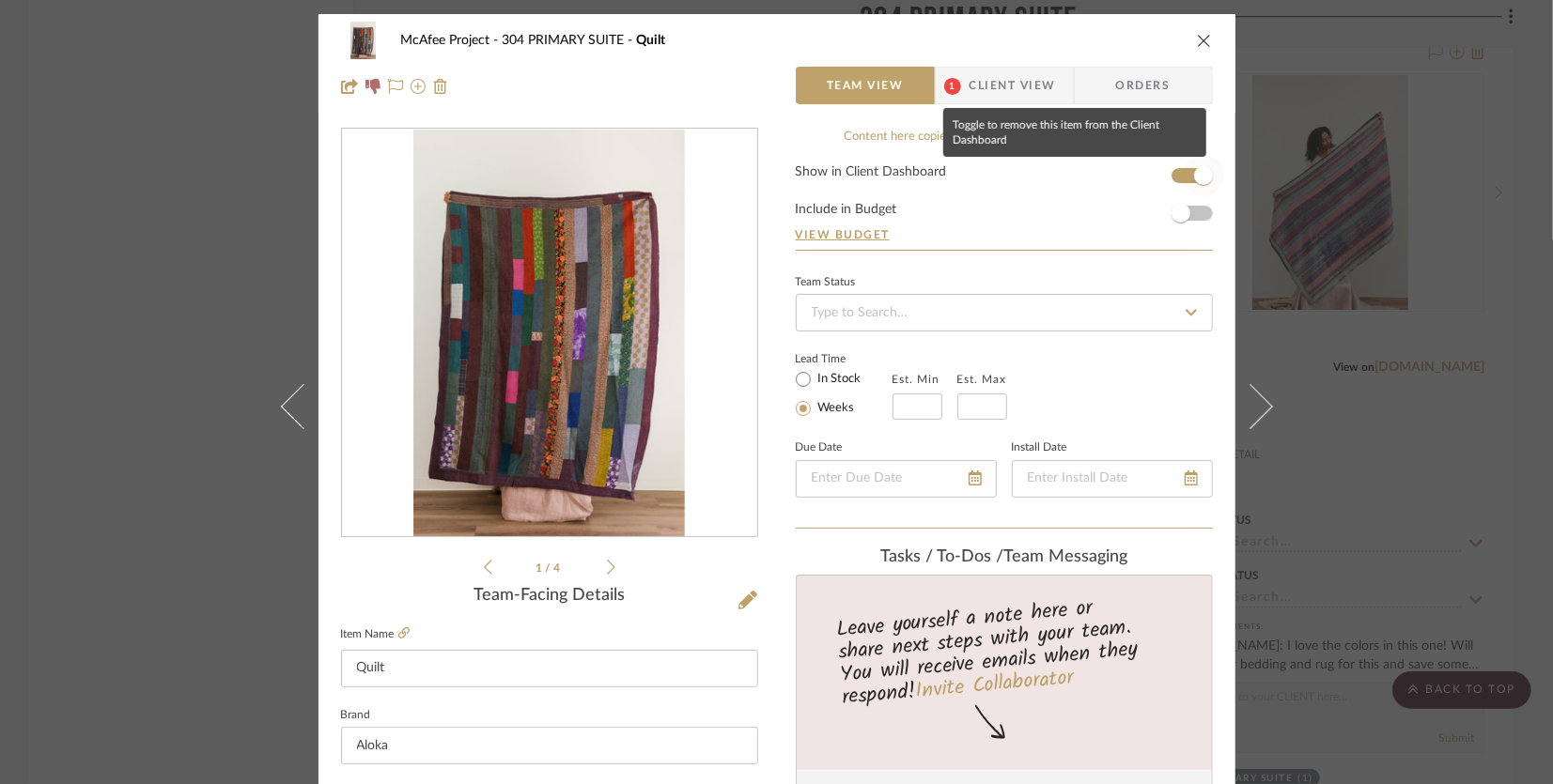 click at bounding box center [1204, 176] 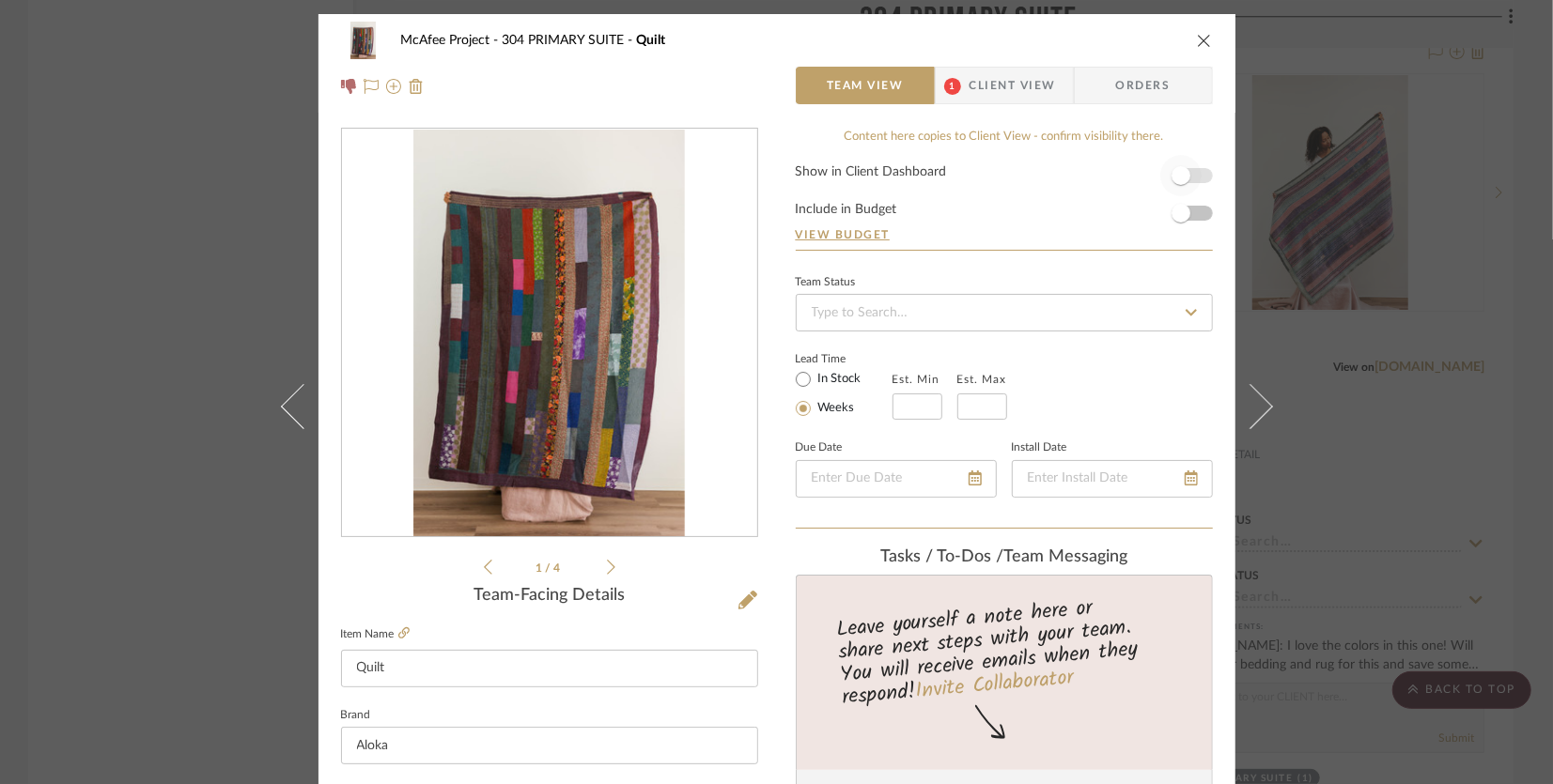 type 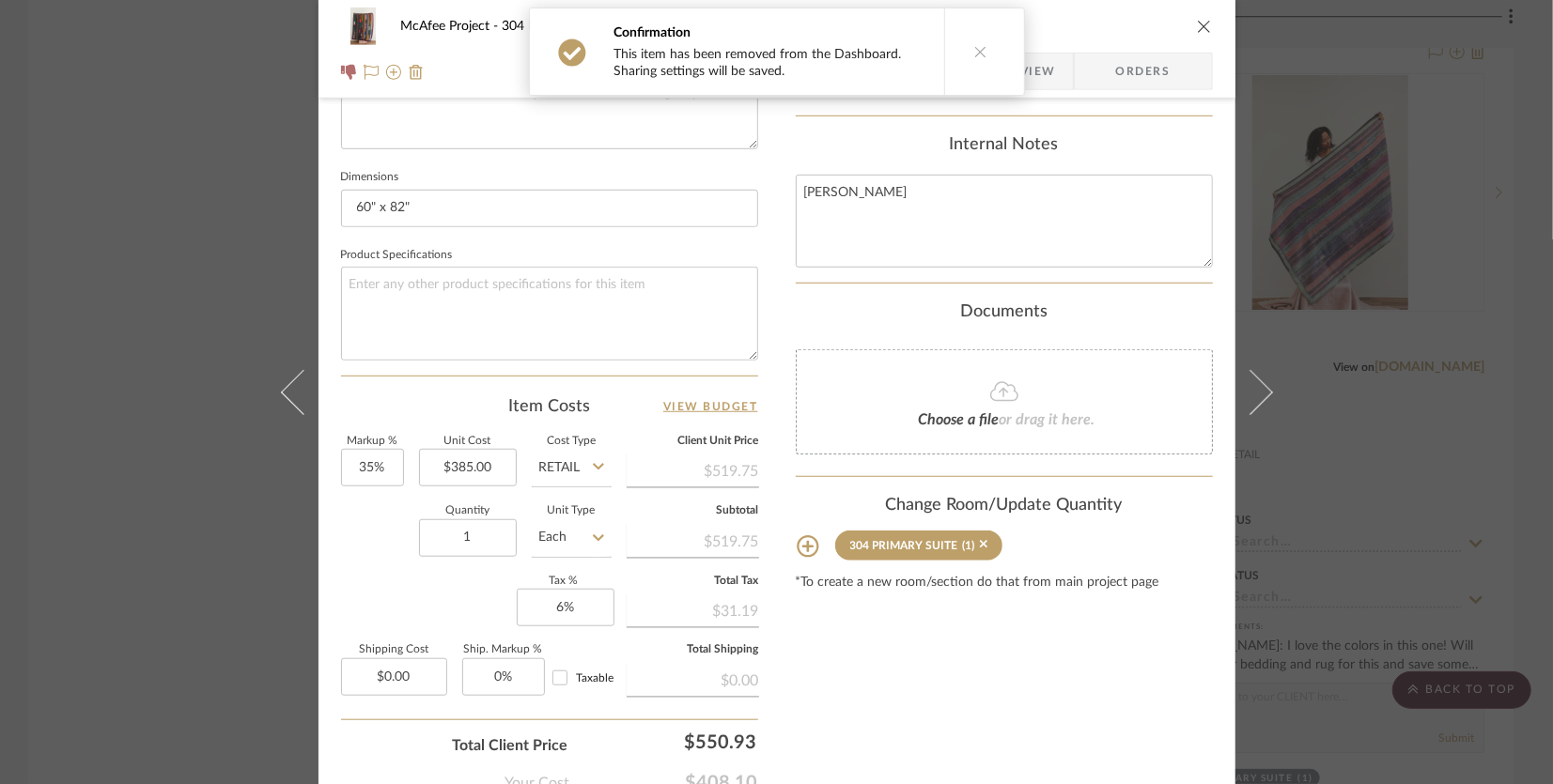 scroll, scrollTop: 751, scrollLeft: 0, axis: vertical 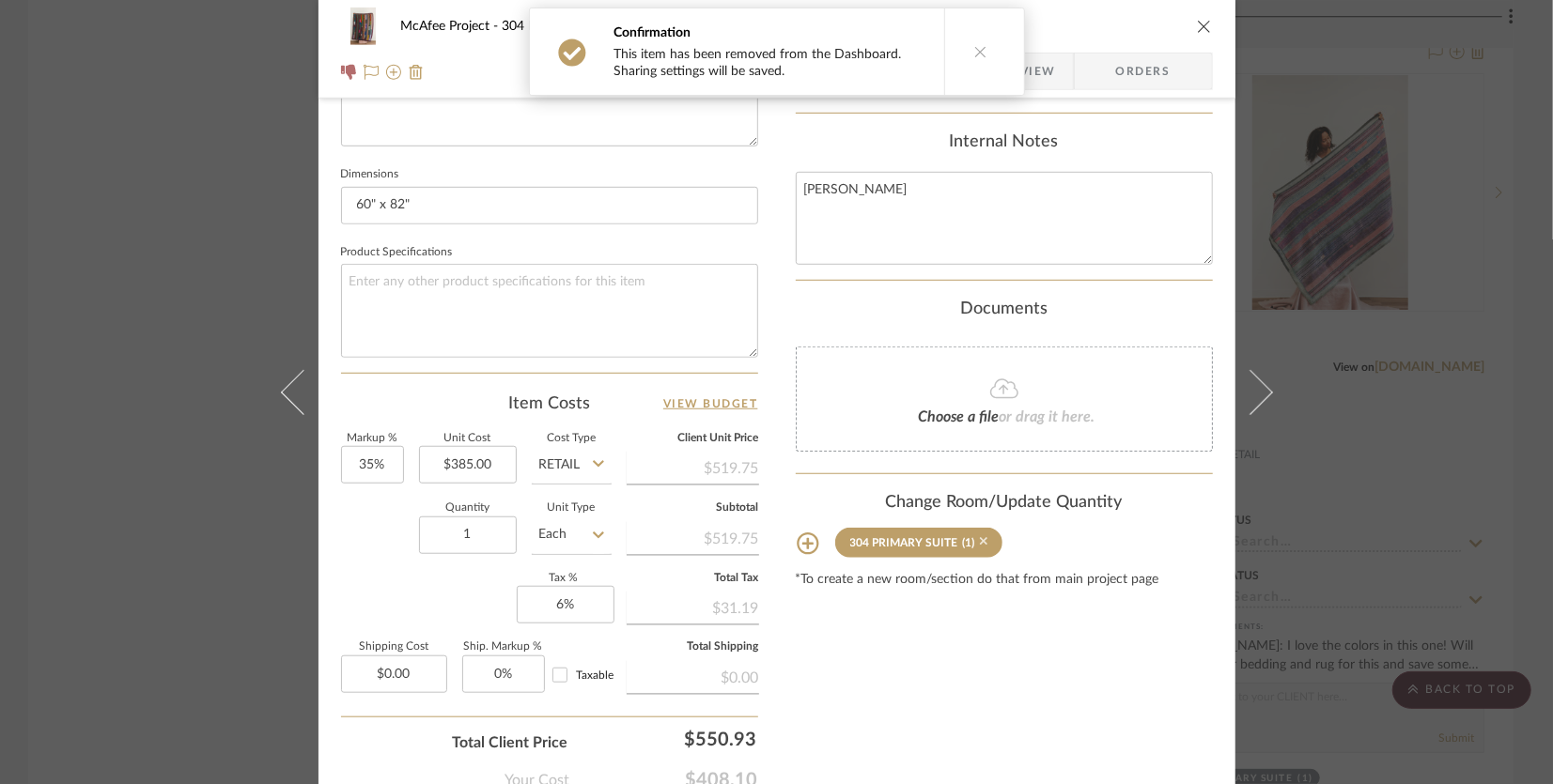 click 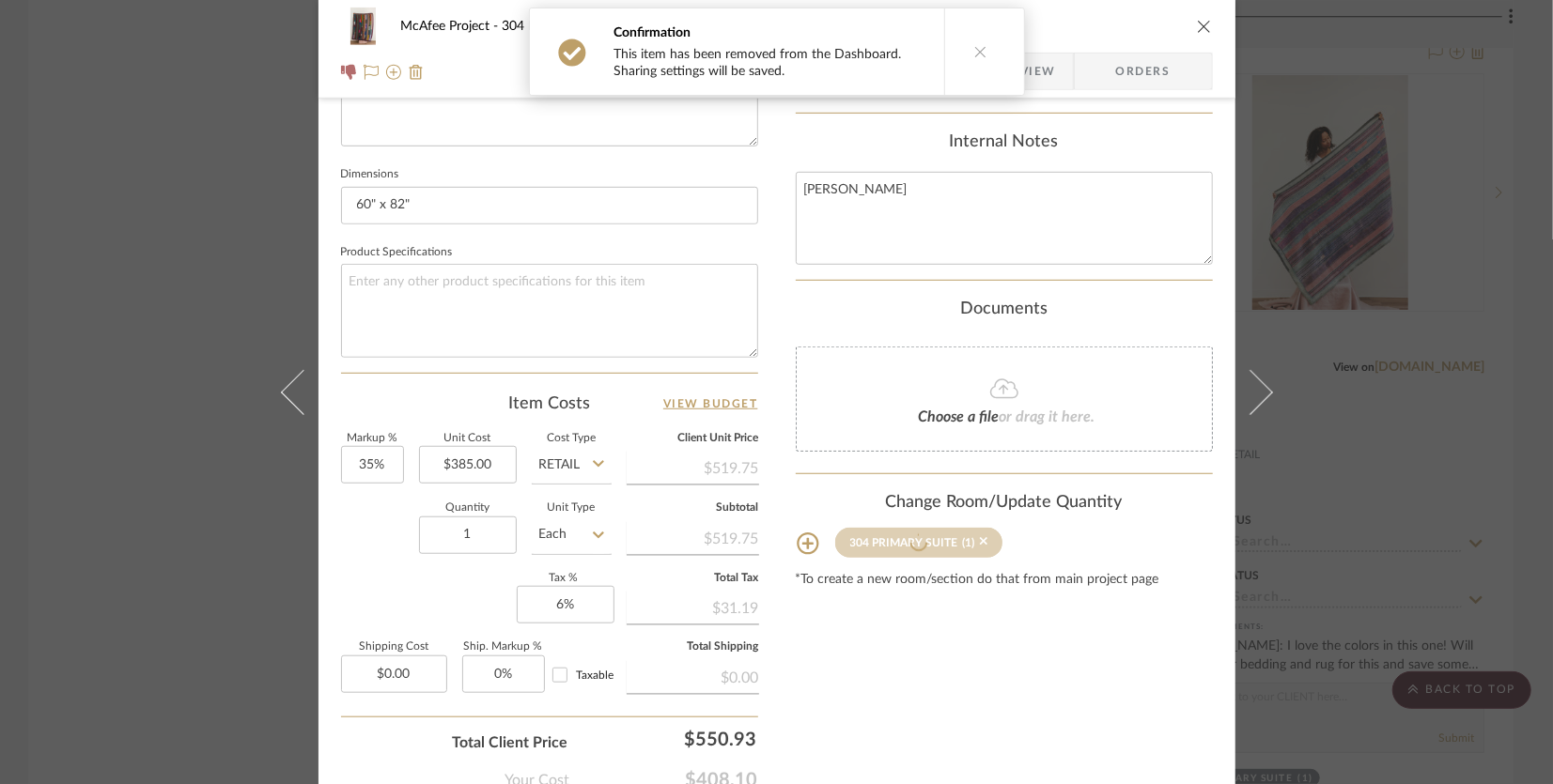 type 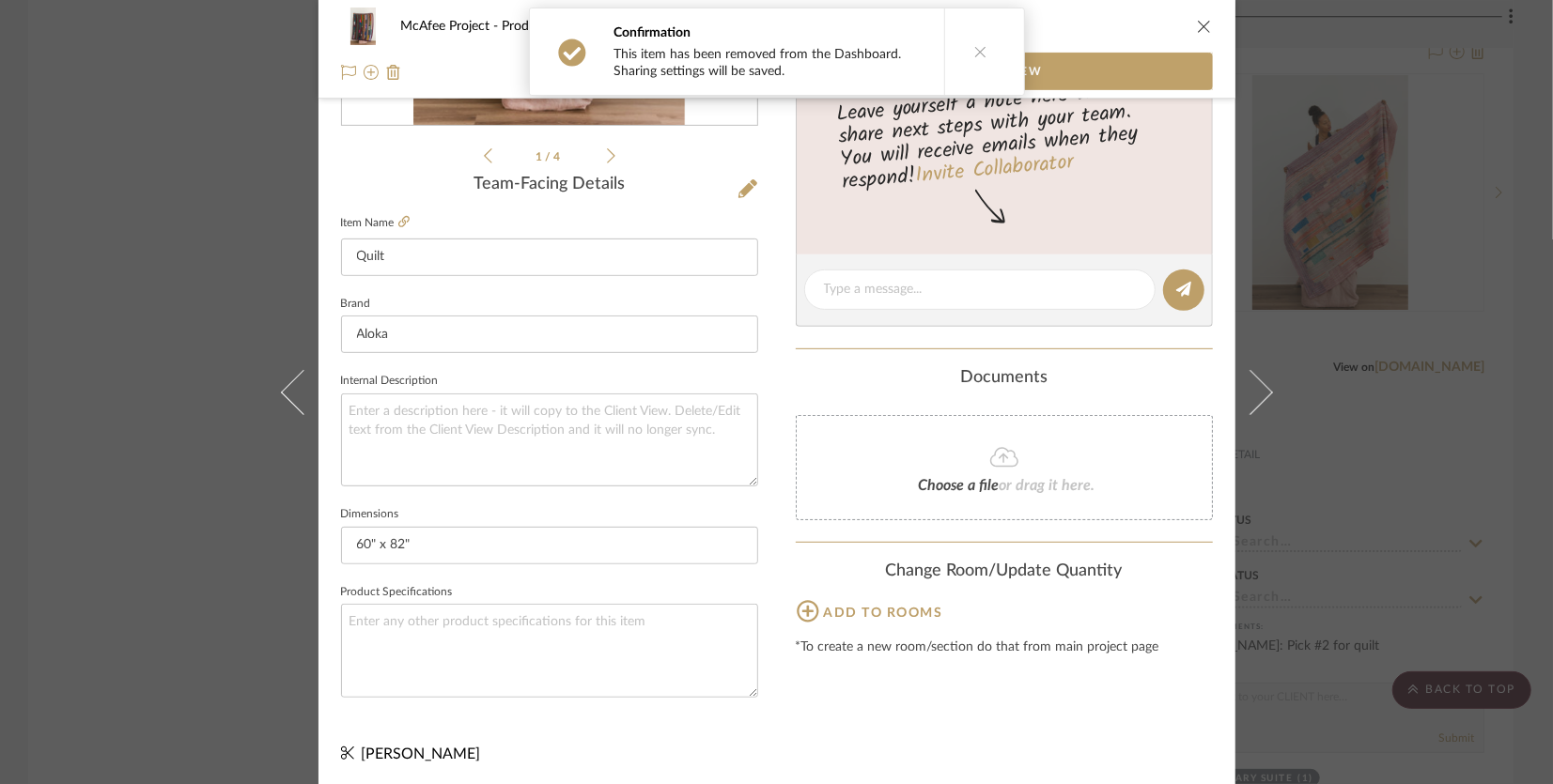 click on "McAfee Project Products For Consideration Quilt Team View 1 / 4  Team-Facing Details   Item Name  Quilt  Brand  Aloka  Internal Description   Dimensions  60" x 82"  Product Specifications  Content here copies to Client View - confirm visibility there. Team Status  Lead Time  In Stock Weeks  Est. Min   Est. Max   Due Date   Install Date  Tasks / To-Dos /  team Messaging  Leave yourself a note here or share next steps with your team. You will receive emails when they
respond!  Invite Collaborator  Documents  Choose a file  or drag it here. Change Room/Update Quantity Add to rooms *To create a new room/section do that from main project page    Kris Pittard" at bounding box center [776, 392] 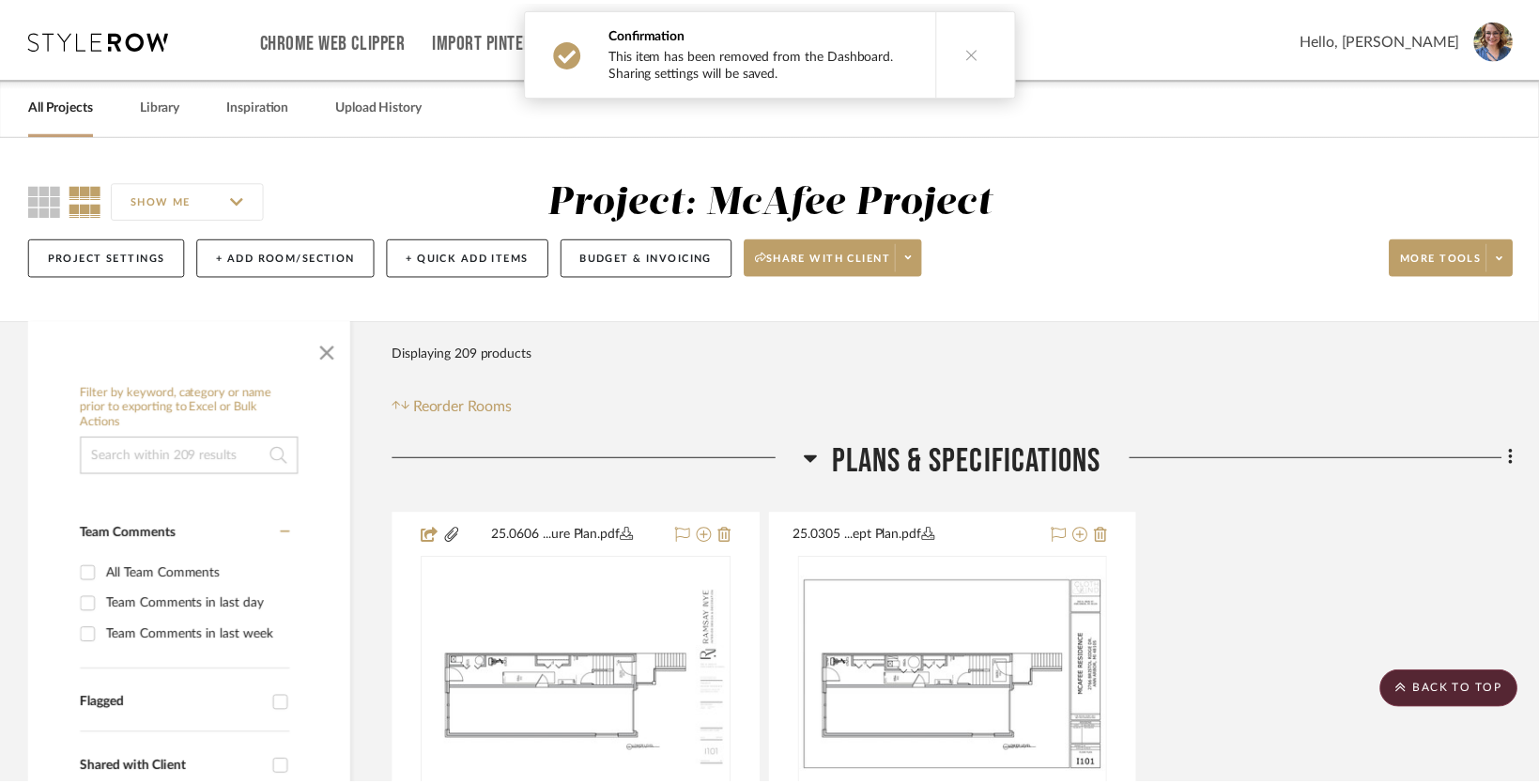 scroll, scrollTop: 23567, scrollLeft: 0, axis: vertical 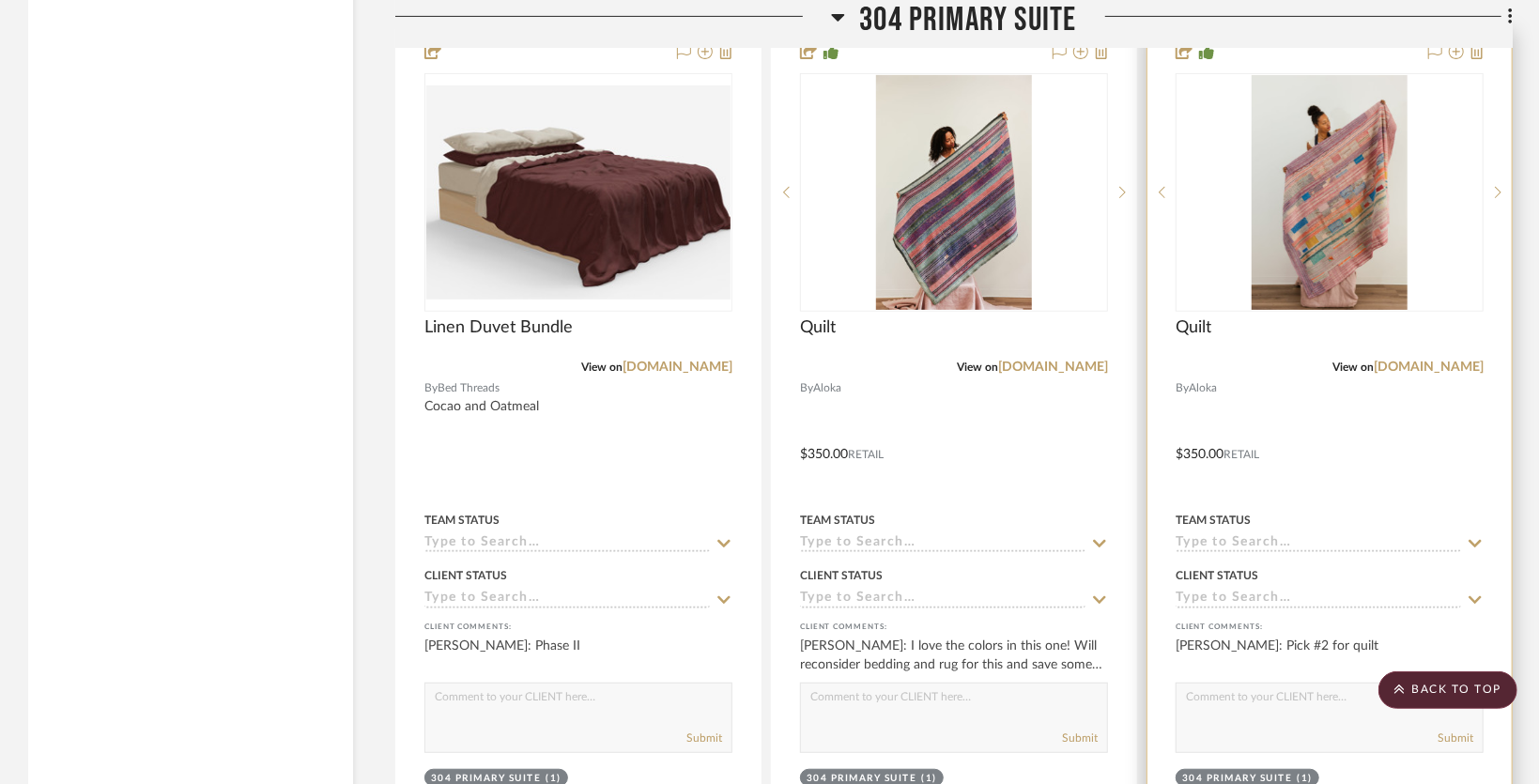 click at bounding box center [1330, 440] 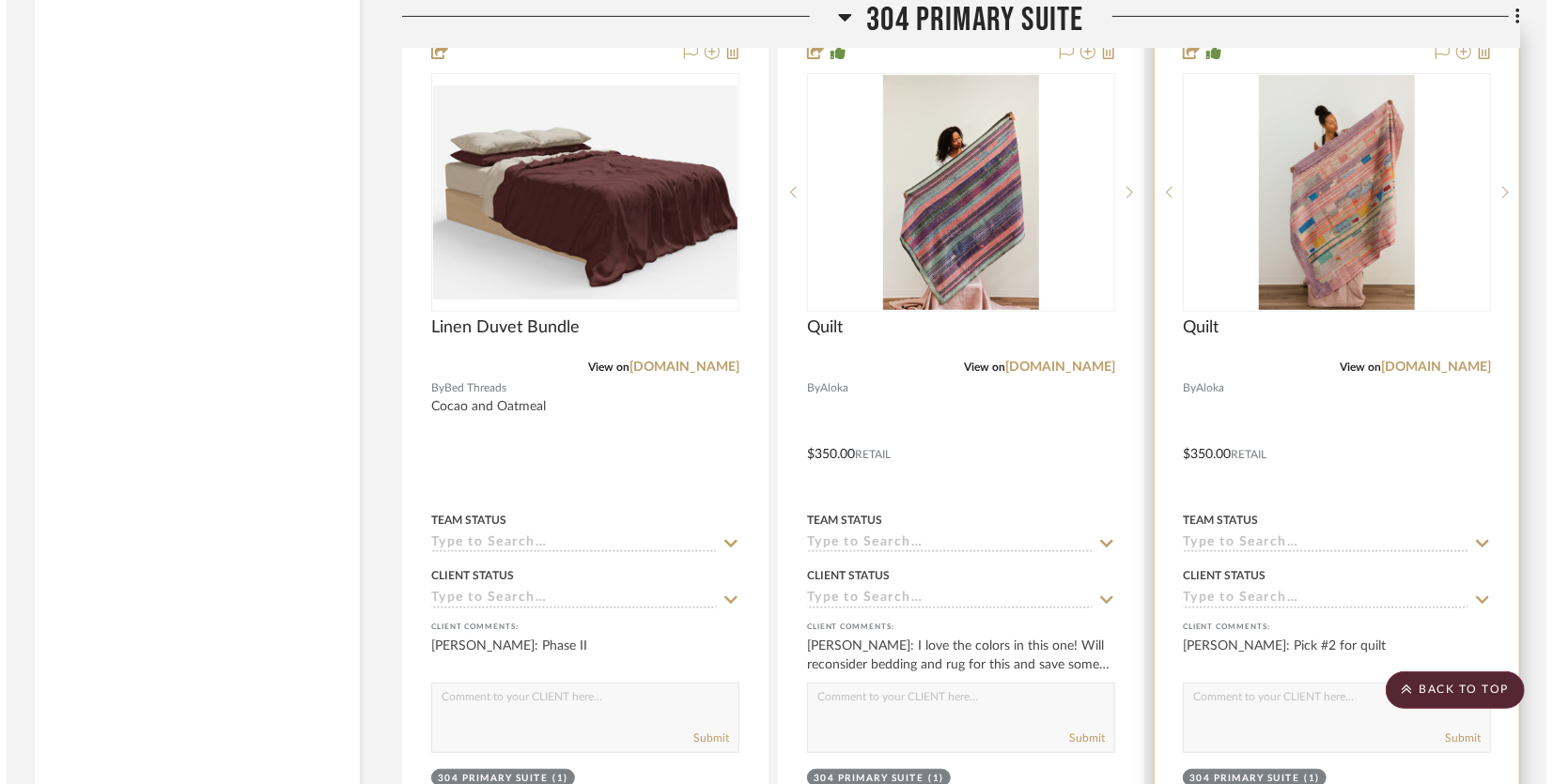 scroll, scrollTop: 0, scrollLeft: 0, axis: both 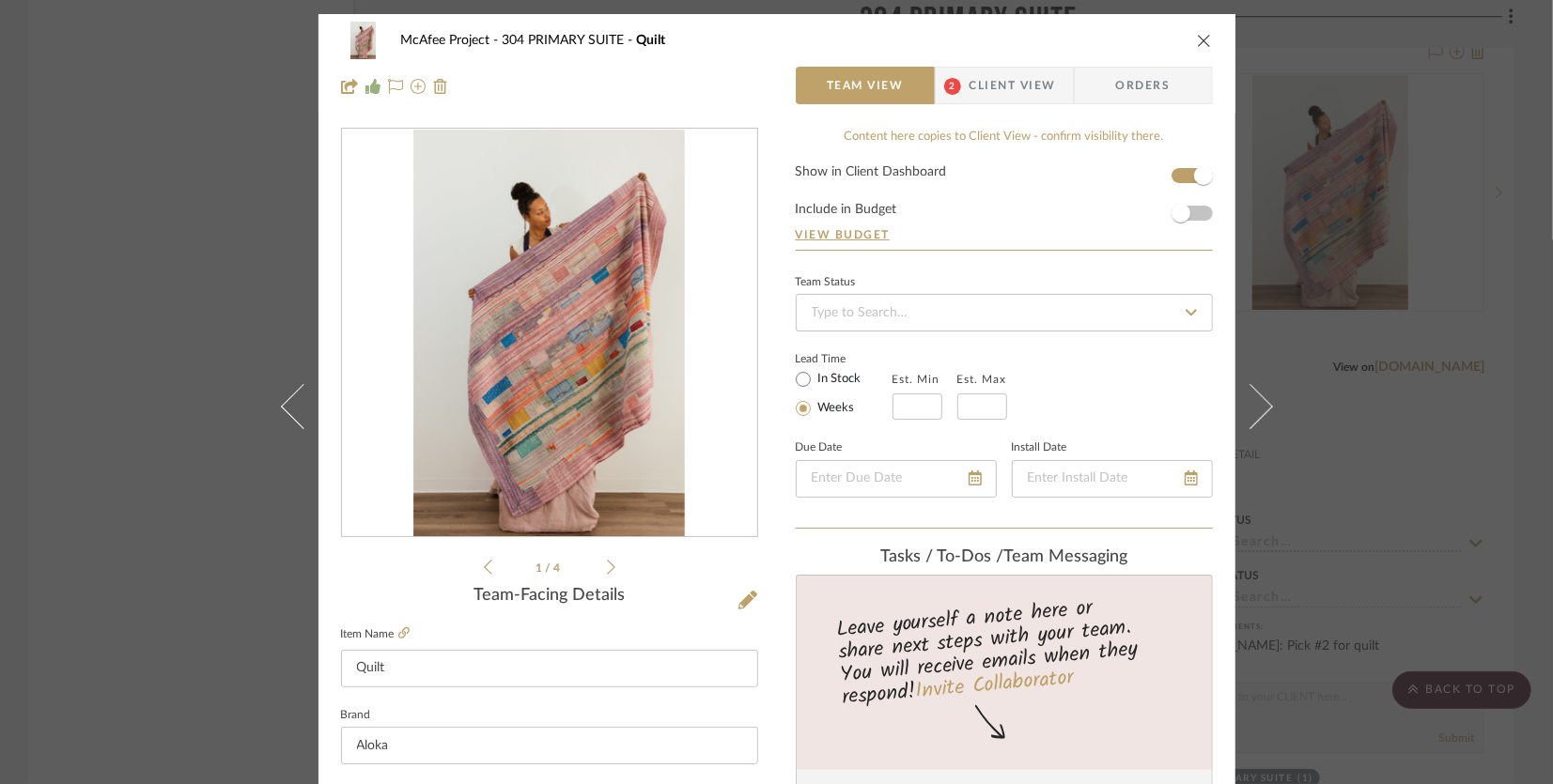 click on "Show in Client Dashboard   Include in Budget   View Budget" at bounding box center (1004, 208) 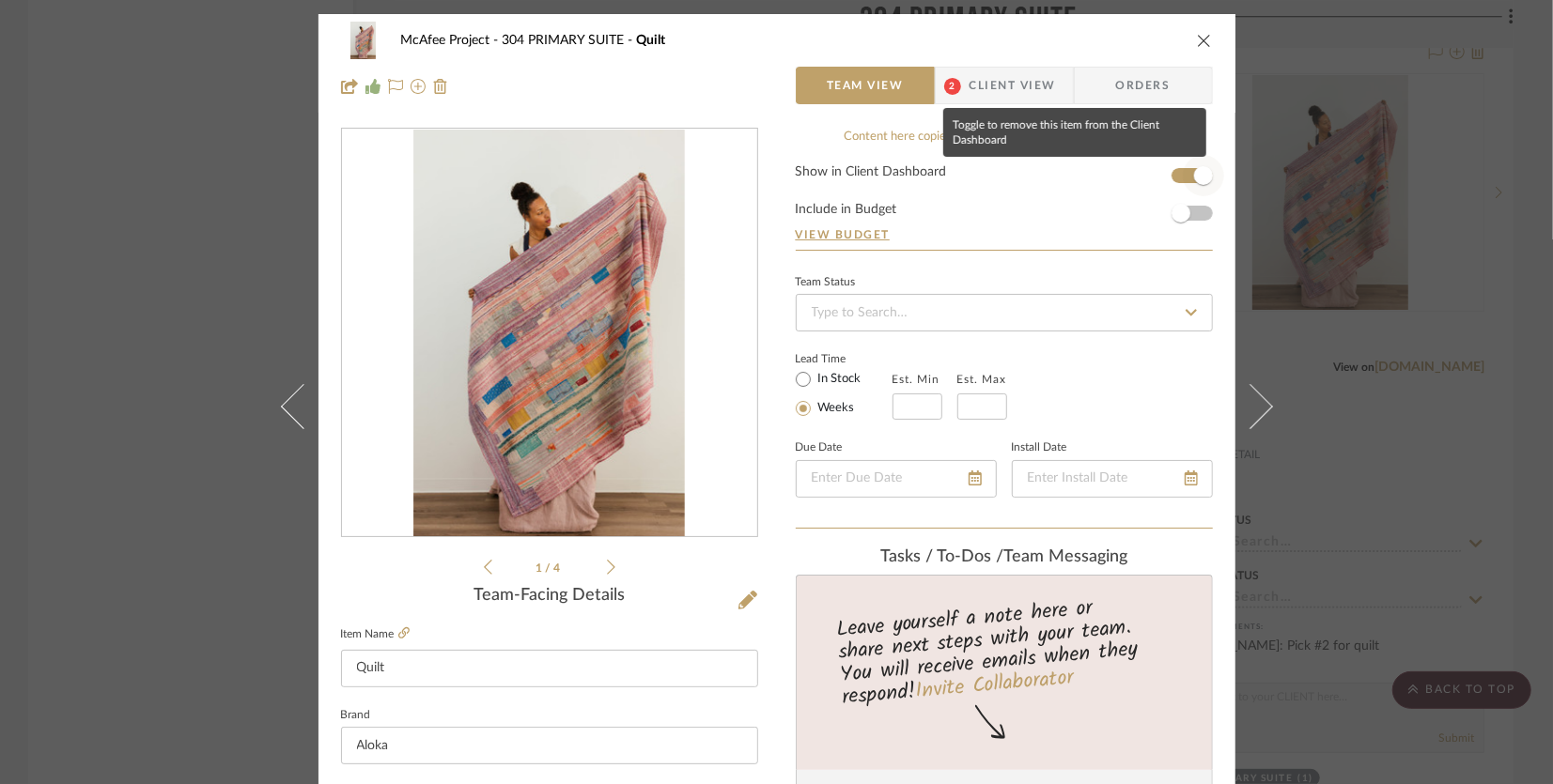 click at bounding box center [1204, 176] 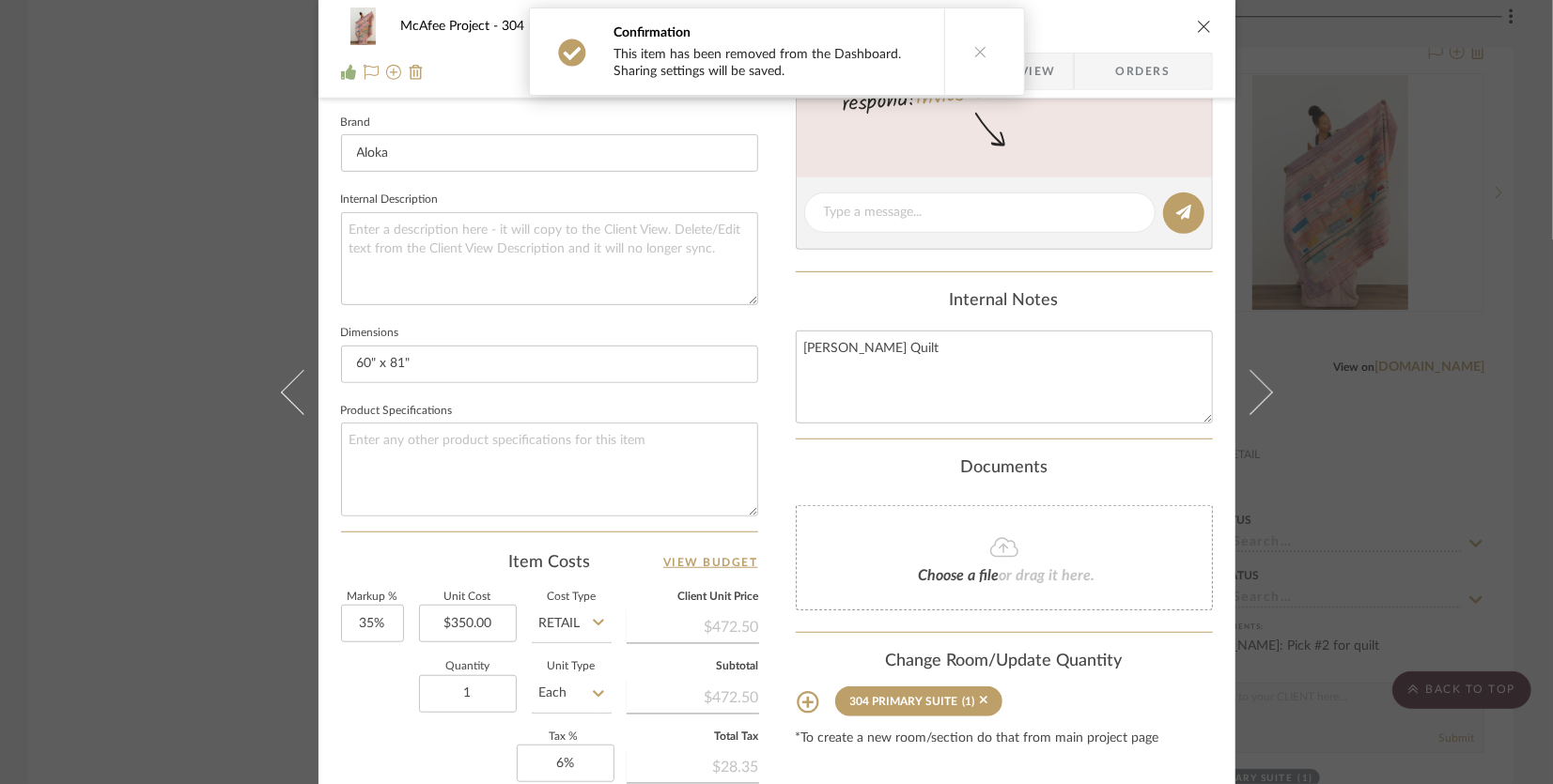 scroll, scrollTop: 751, scrollLeft: 0, axis: vertical 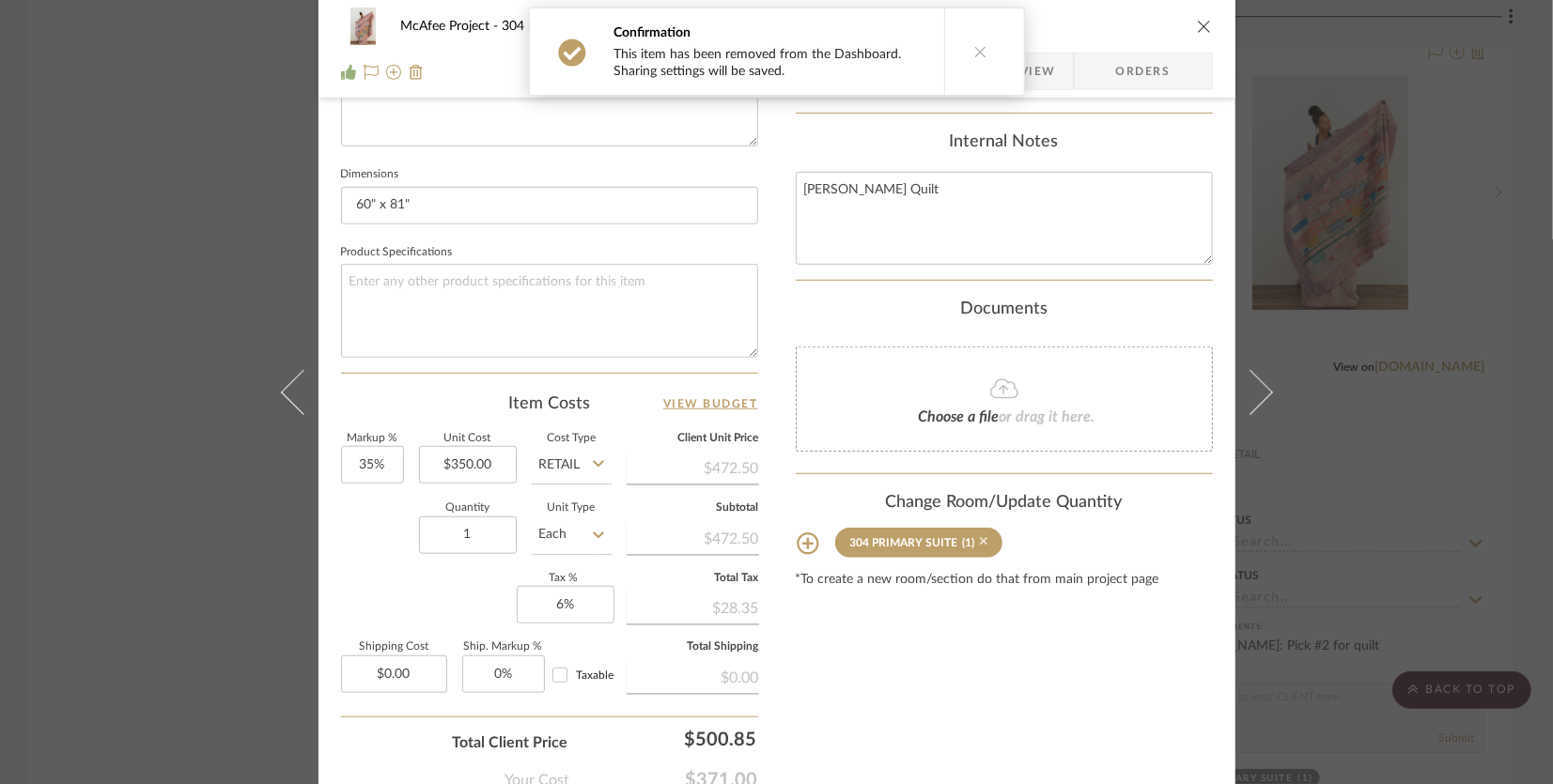 click on "304 PRIMARY SUITE  (1)" 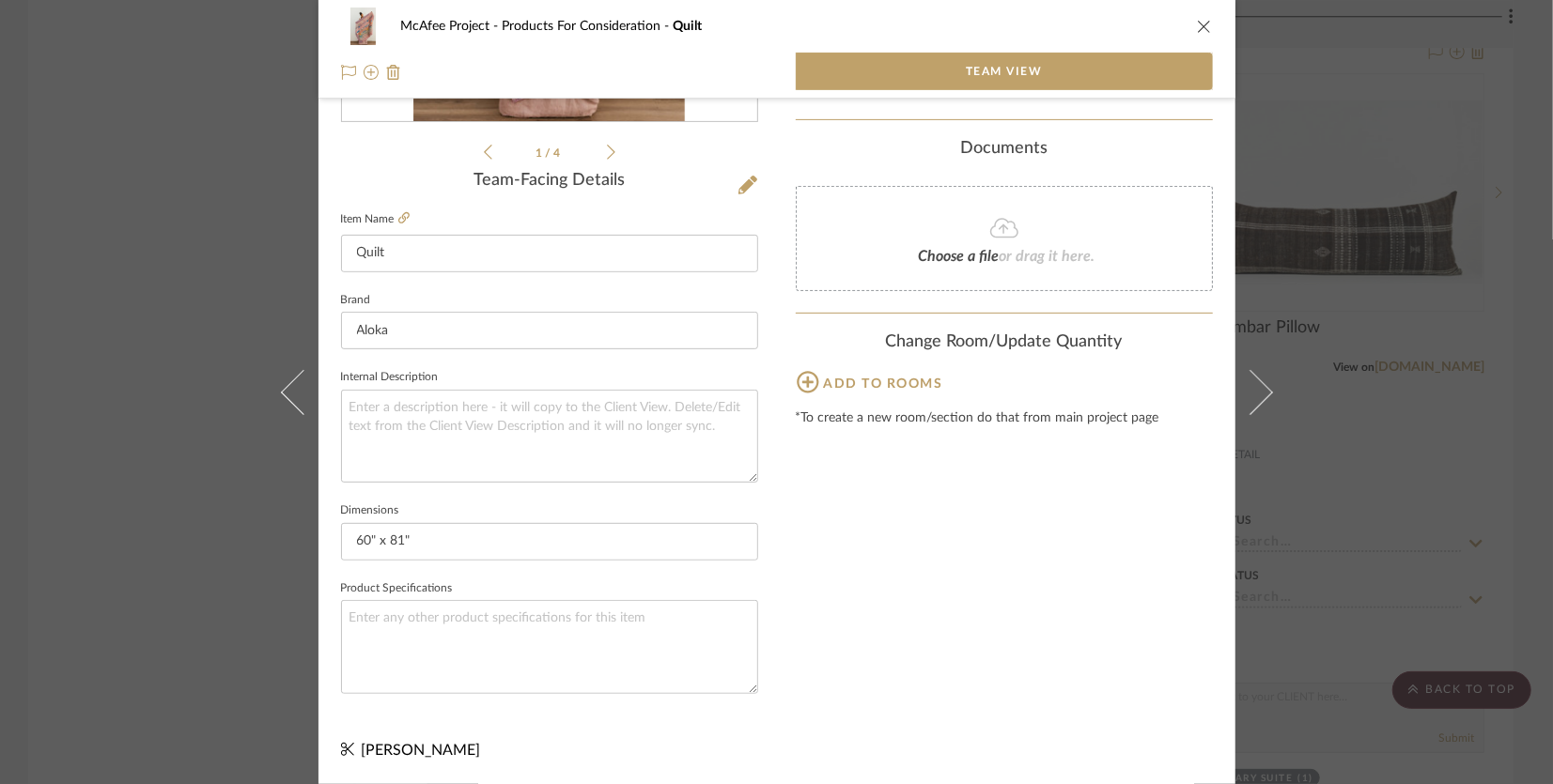 type 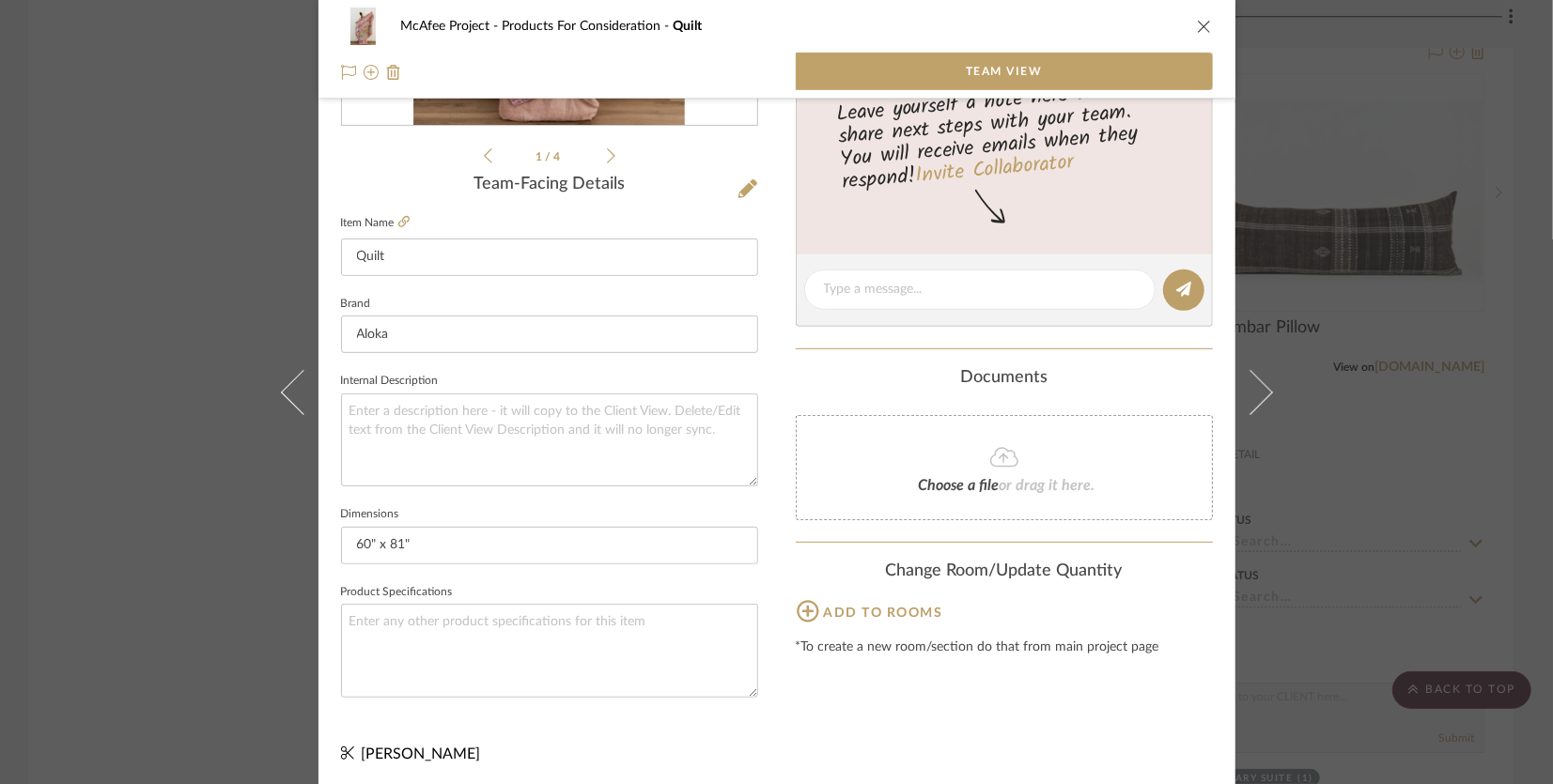 click on "McAfee Project Products For Consideration Quilt Team View 1 / 4  Team-Facing Details   Item Name  Quilt  Brand  Aloka  Internal Description   Dimensions  60" x 81"  Product Specifications  Content here copies to Client View - confirm visibility there. Team Status  Lead Time  In Stock Weeks  Est. Min   Est. Max   Due Date   Install Date  Tasks / To-Dos /  team Messaging  Leave yourself a note here or share next steps with your team. You will receive emails when they
respond!  Invite Collaborator  Documents  Choose a file  or drag it here. Change Room/Update Quantity Add to rooms *To create a new room/section do that from main project page    Kris Pittard" at bounding box center (776, 392) 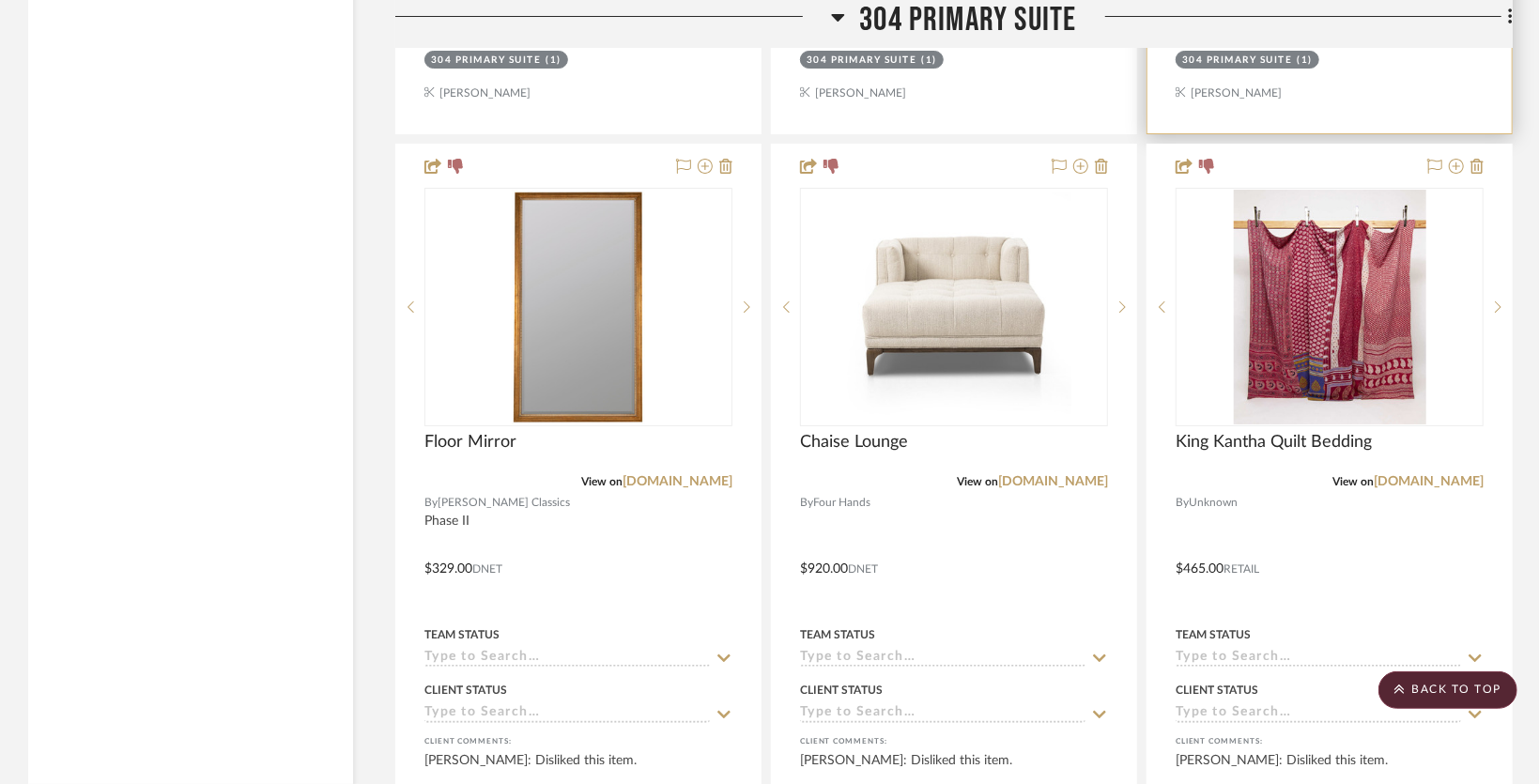 scroll, scrollTop: 27698, scrollLeft: 0, axis: vertical 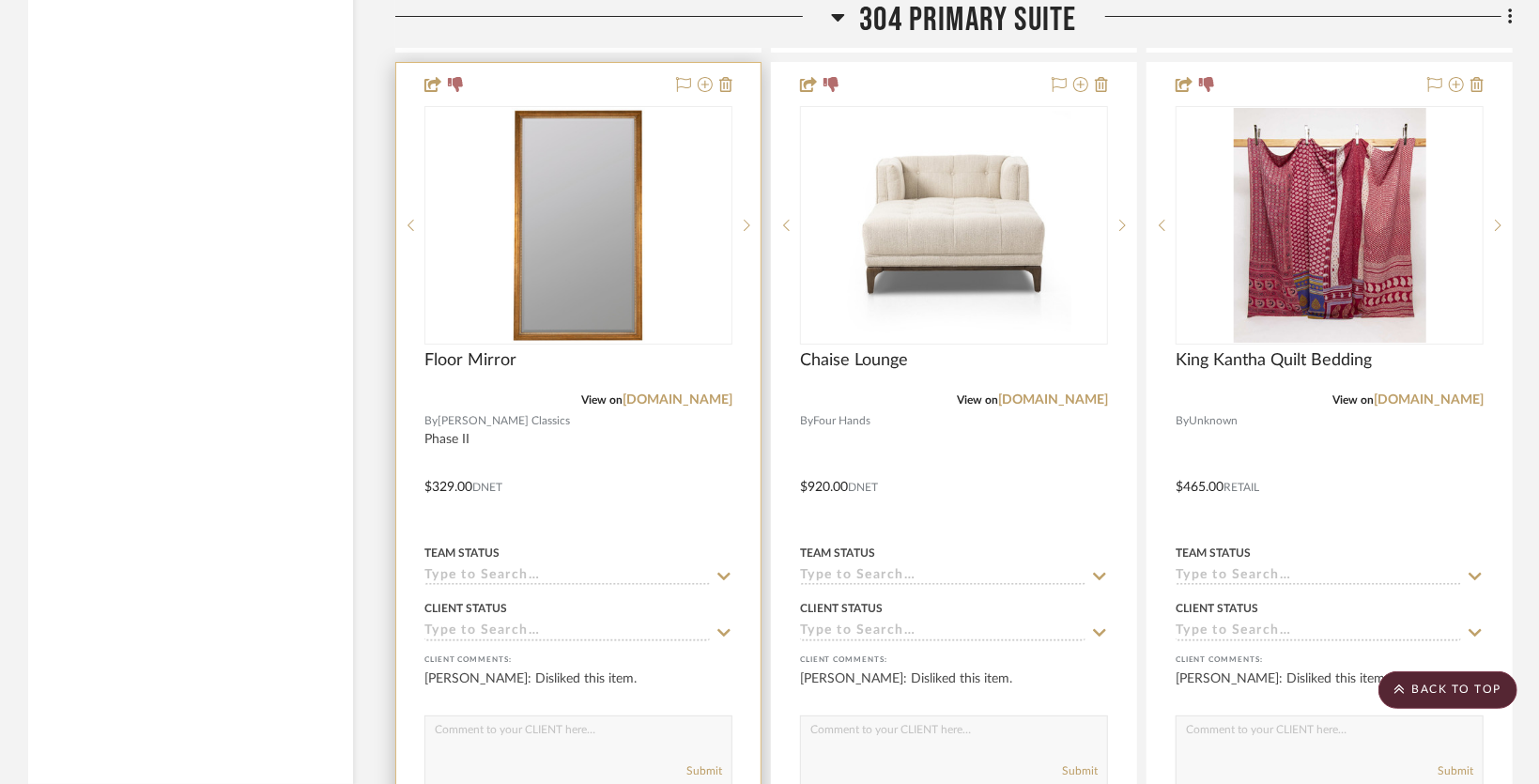 click at bounding box center (578, 473) 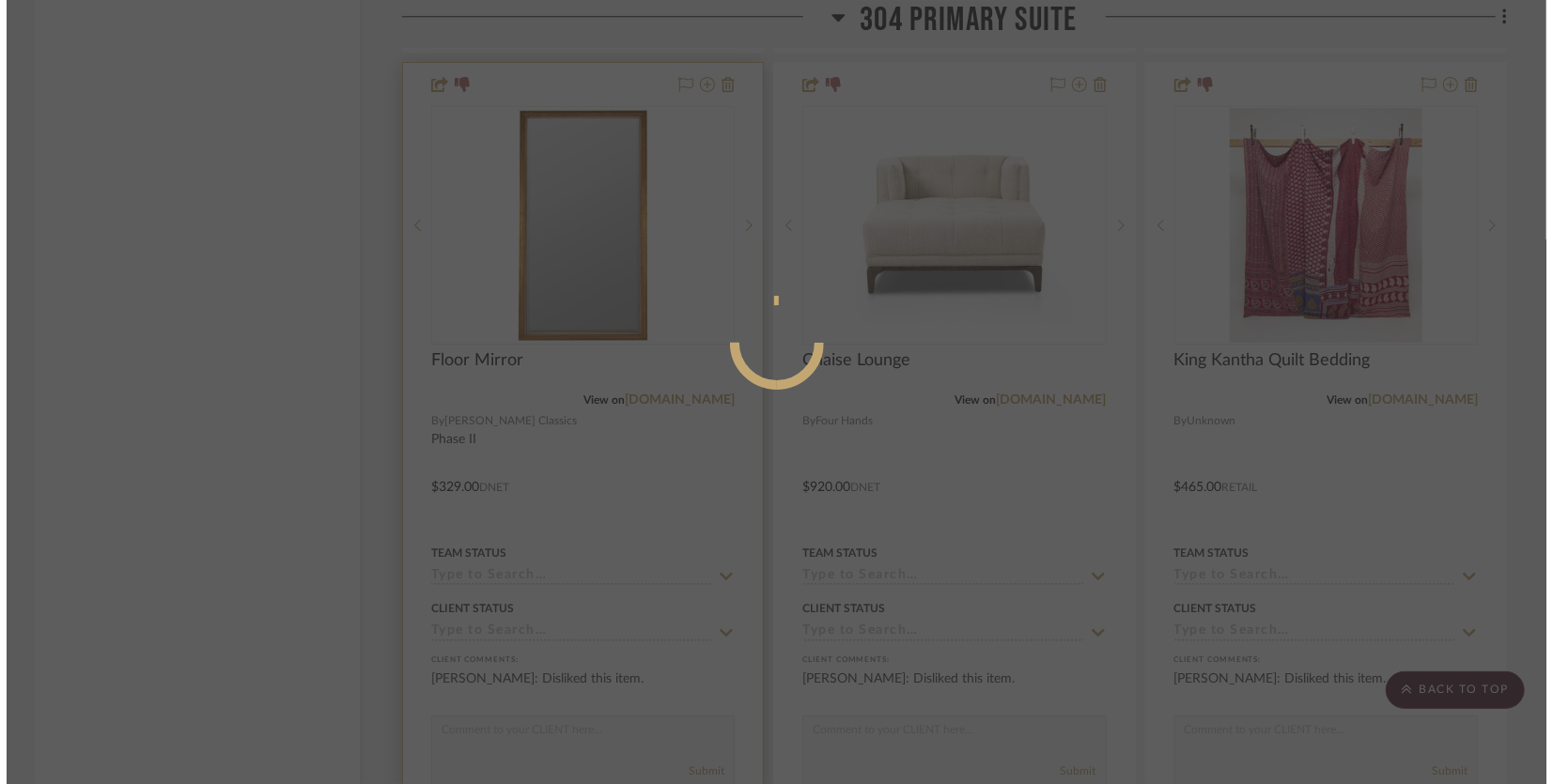 scroll, scrollTop: 0, scrollLeft: 0, axis: both 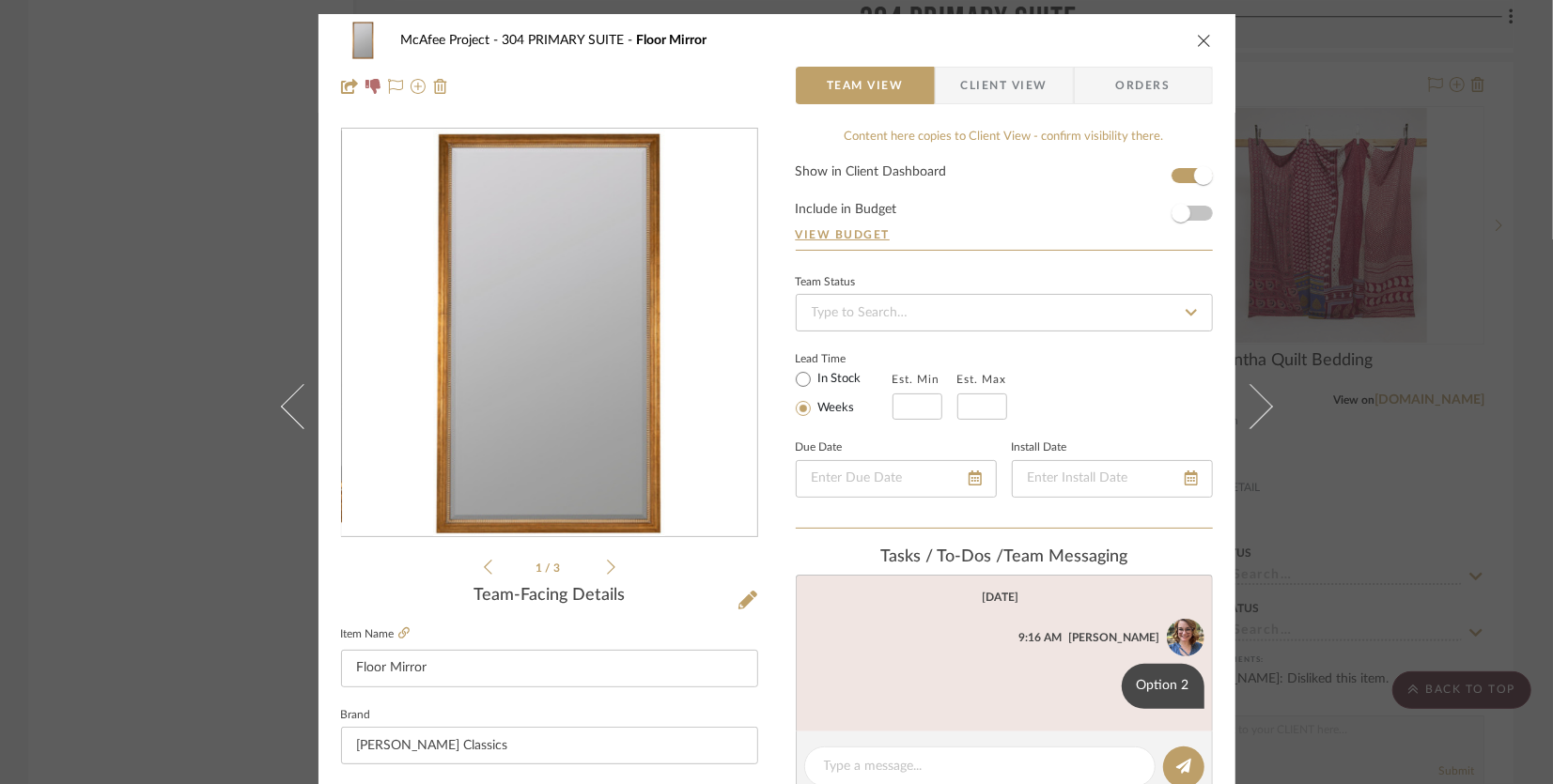 click on "Show in Client Dashboard   Include in Budget   View Budget" at bounding box center [1004, 208] 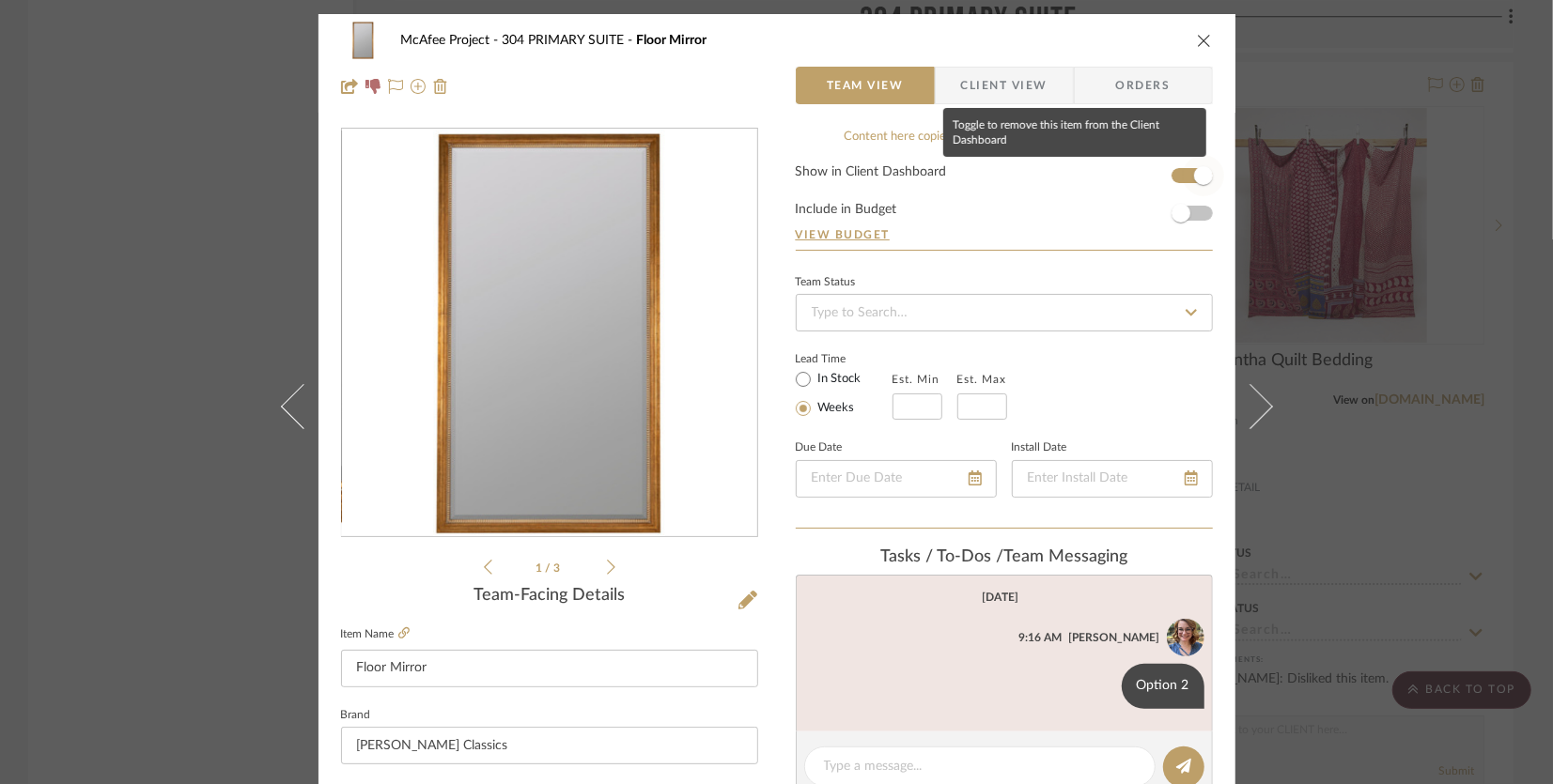 click at bounding box center (1204, 176) 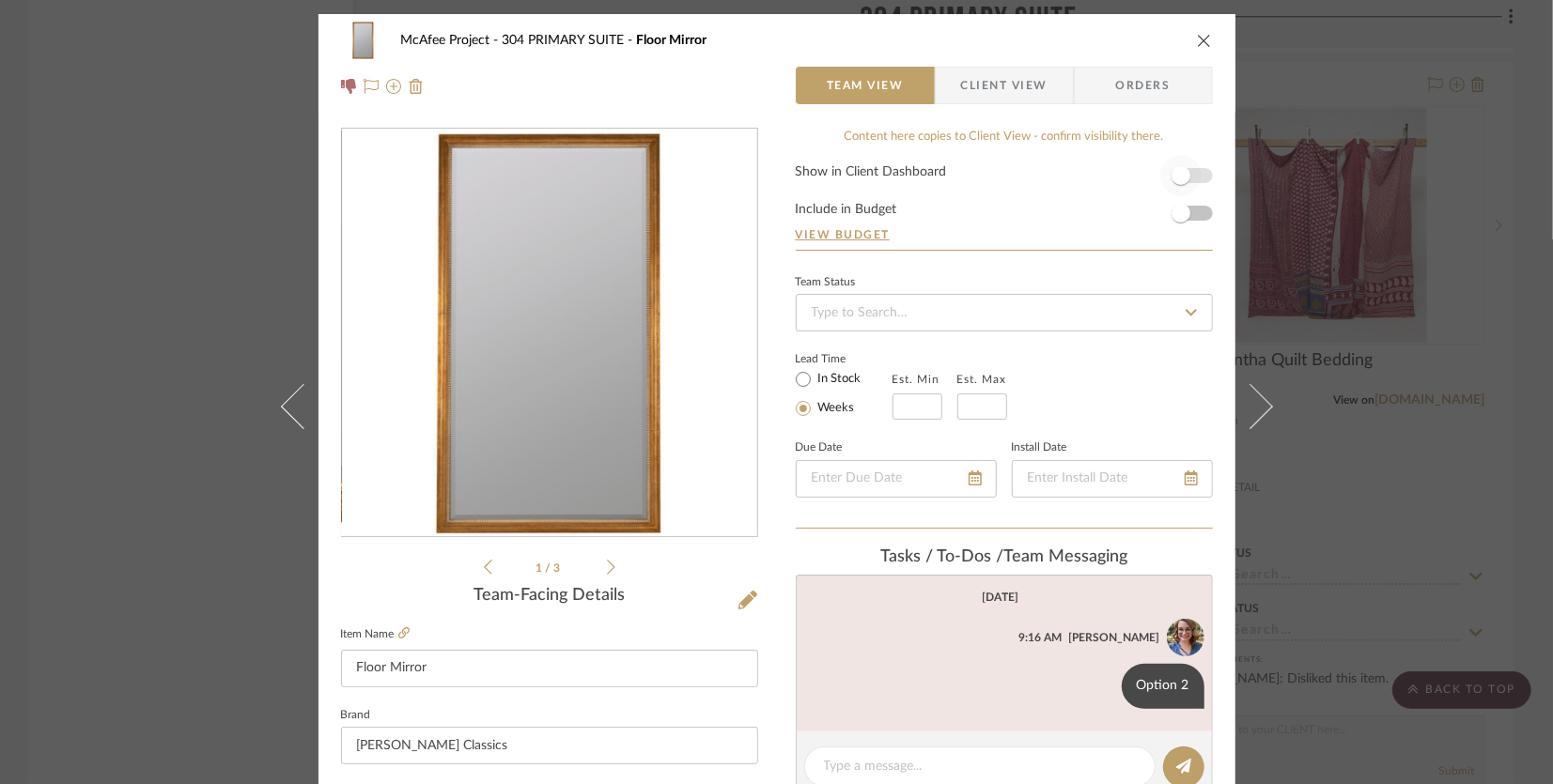 type 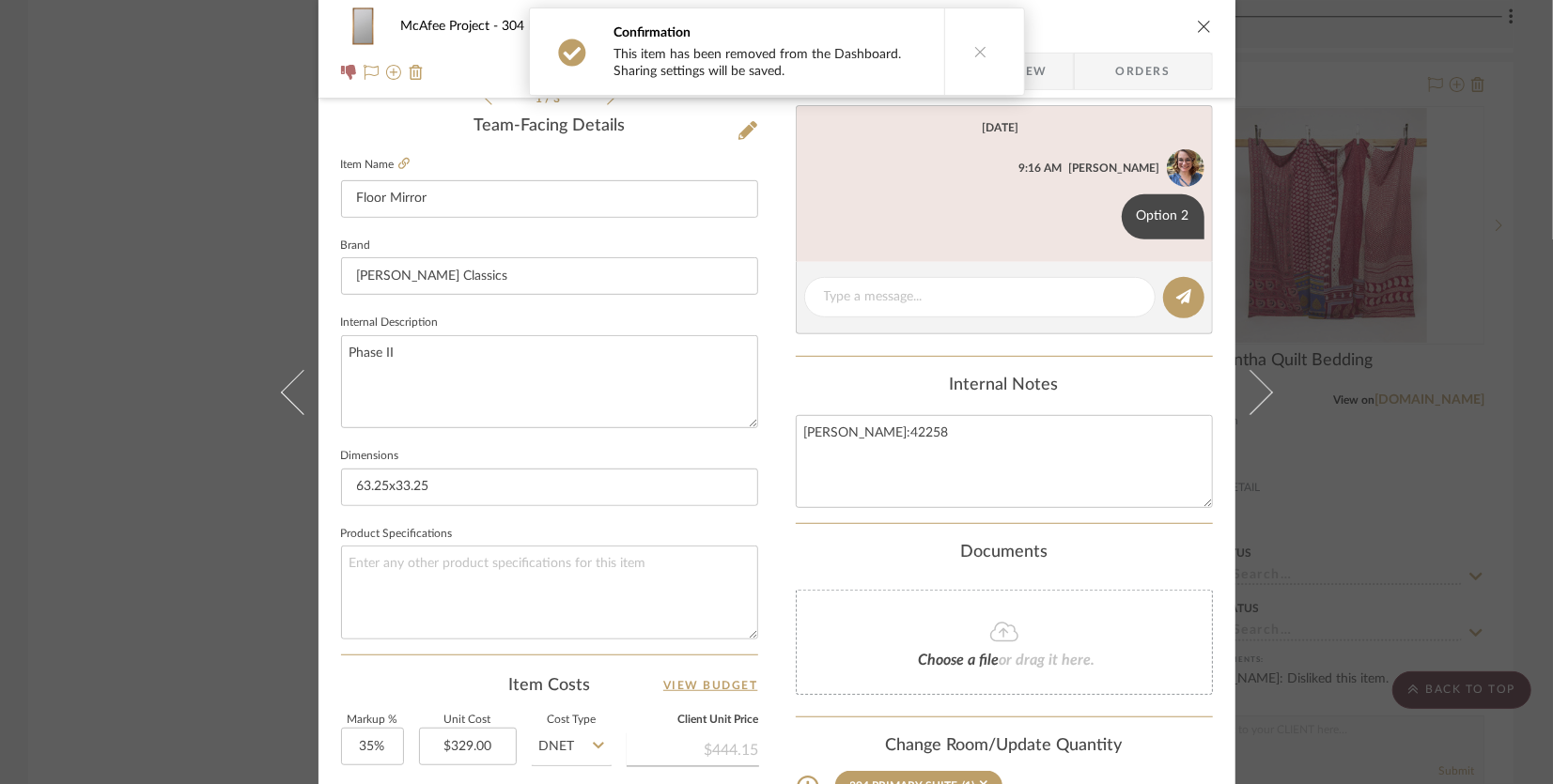 scroll, scrollTop: 845, scrollLeft: 0, axis: vertical 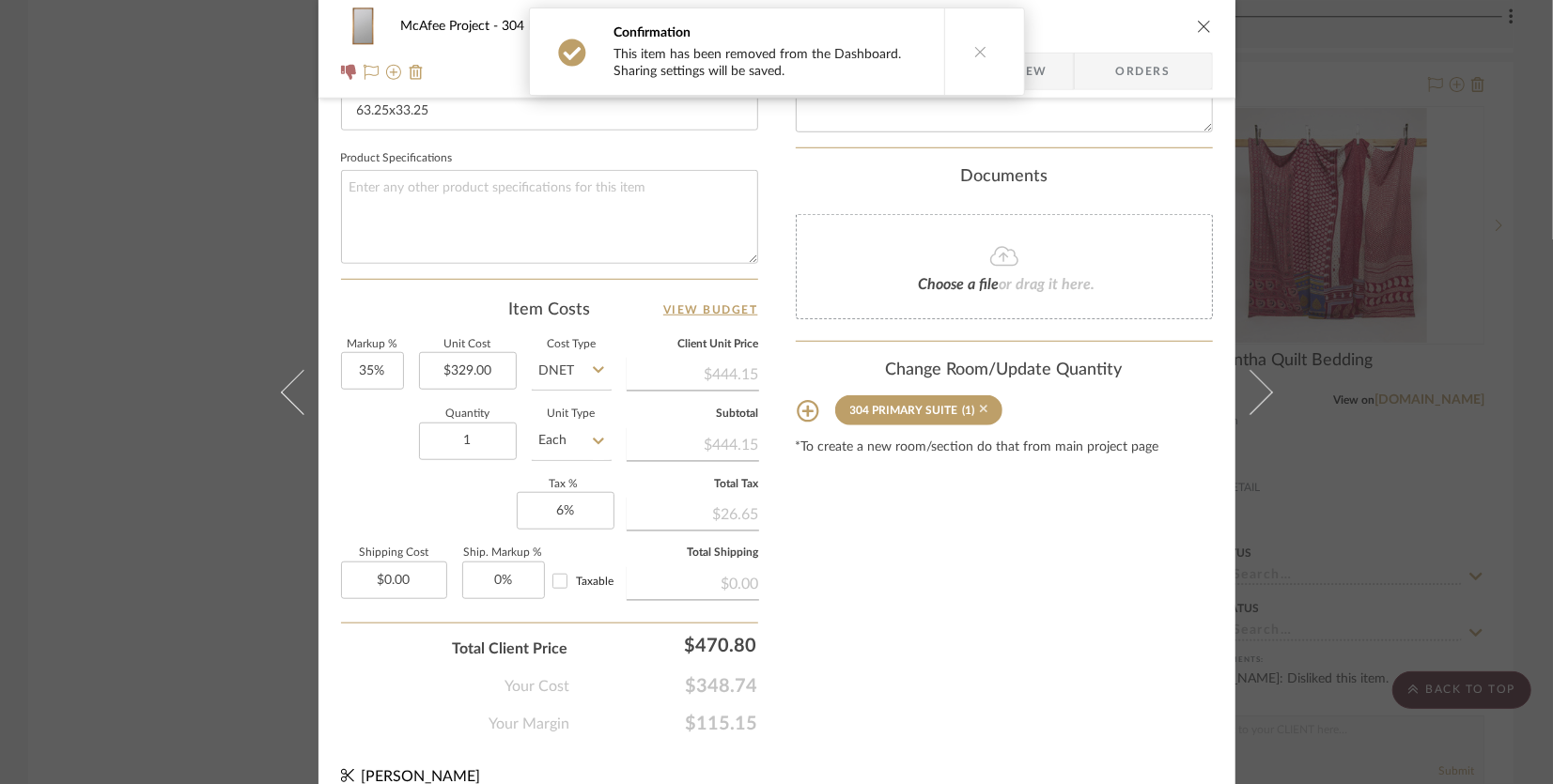 click 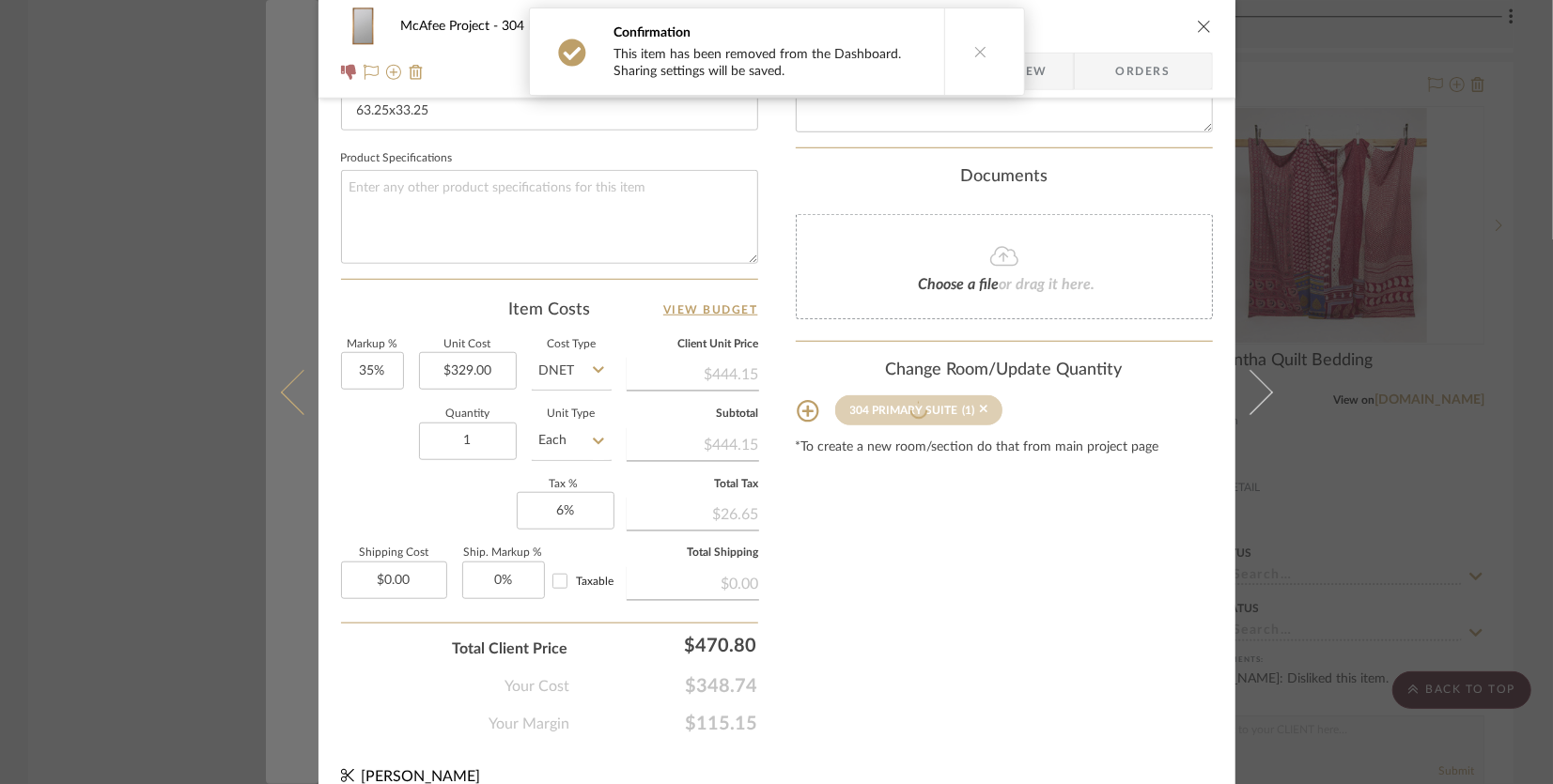 type 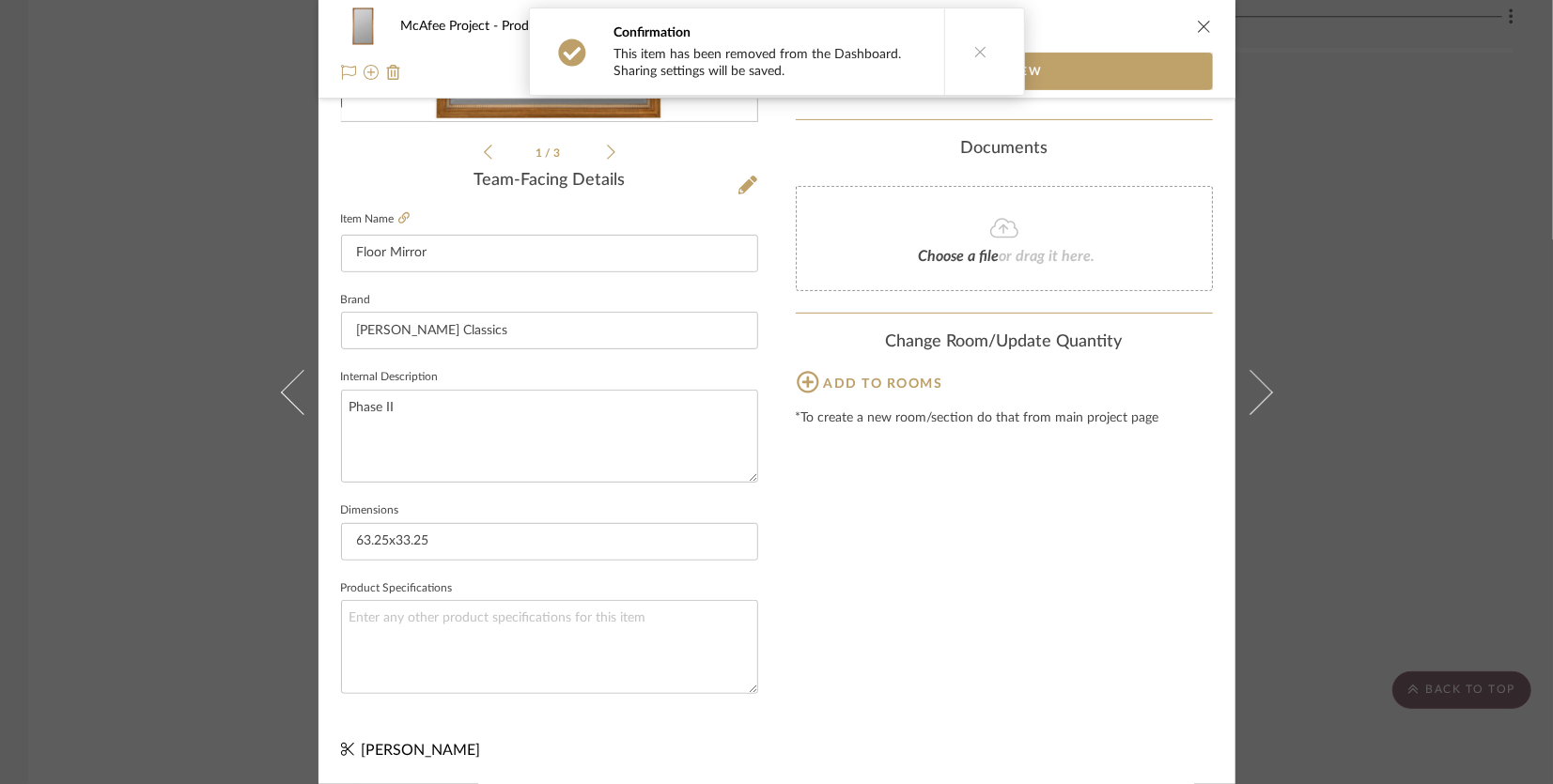 scroll, scrollTop: 411, scrollLeft: 0, axis: vertical 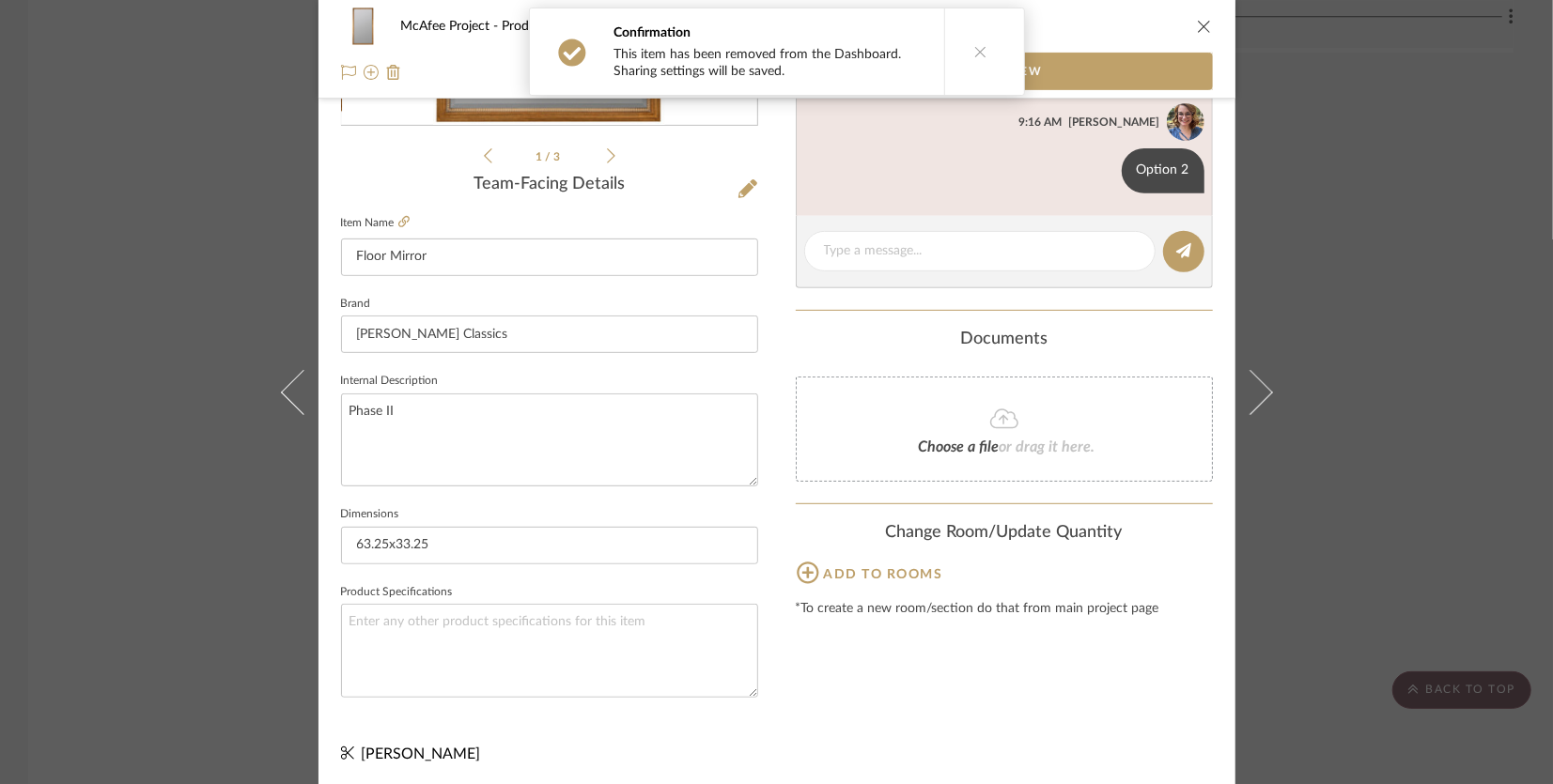 click on "McAfee Project Products For Consideration Floor Mirror Team View 1 / 3  Team-Facing Details   Item Name  Floor Mirror  Brand  Cooper Classics  Internal Description  Phase II  Dimensions  63.25x33.25  Product Specifications  Content here copies to Client View - confirm visibility there. Team Status  Lead Time  In Stock Weeks  Est. Min   Est. Max   Due Date   Install Date  Tasks / To-Dos /  team Messaging June 13th, 2025  Kris Pittard   9:16 AM  Option 2  Documents  Choose a file  or drag it here. Change Room/Update Quantity Add to rooms *To create a new room/section do that from main project page    Kris Pittard" at bounding box center [776, 392] 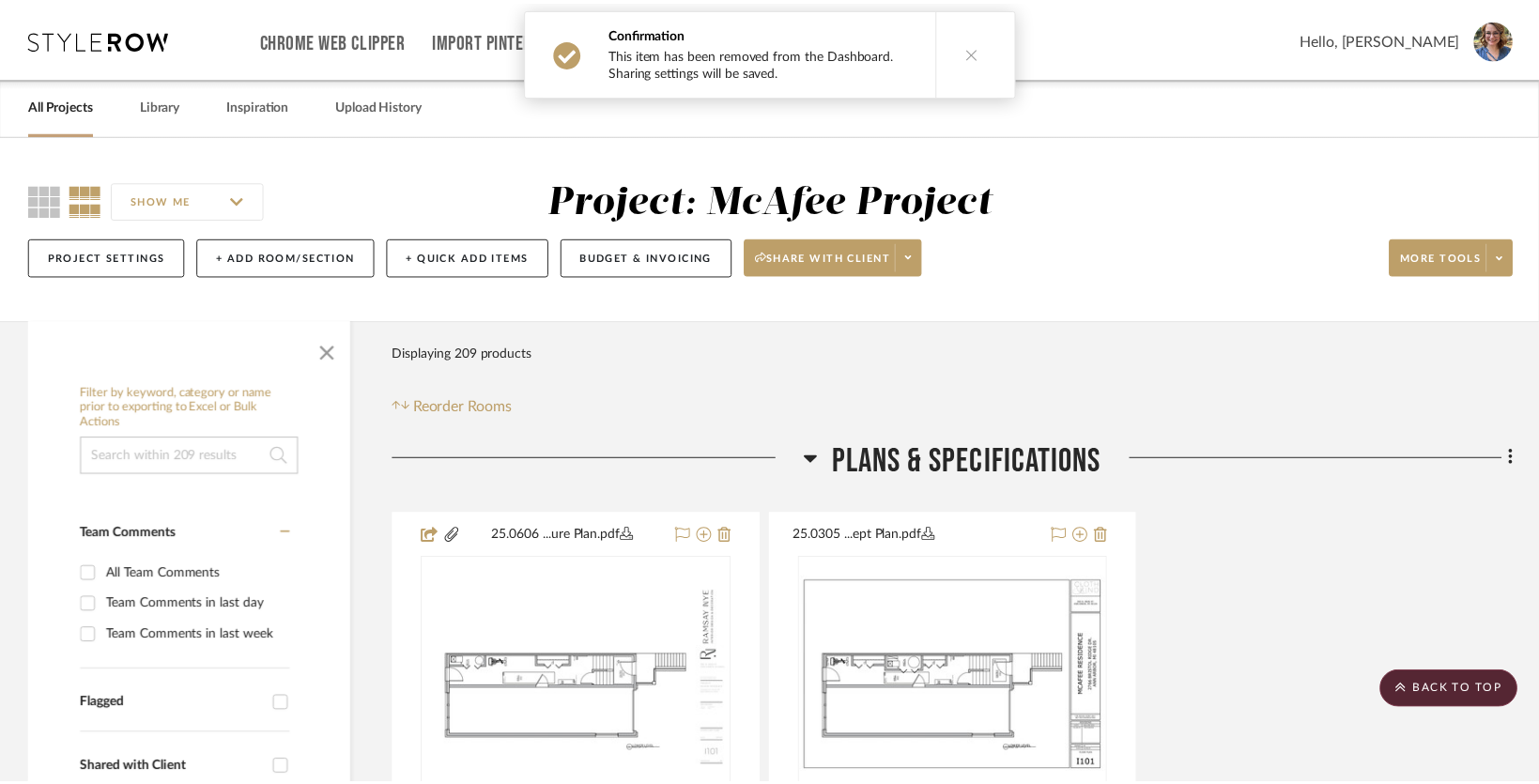 scroll, scrollTop: 27698, scrollLeft: 0, axis: vertical 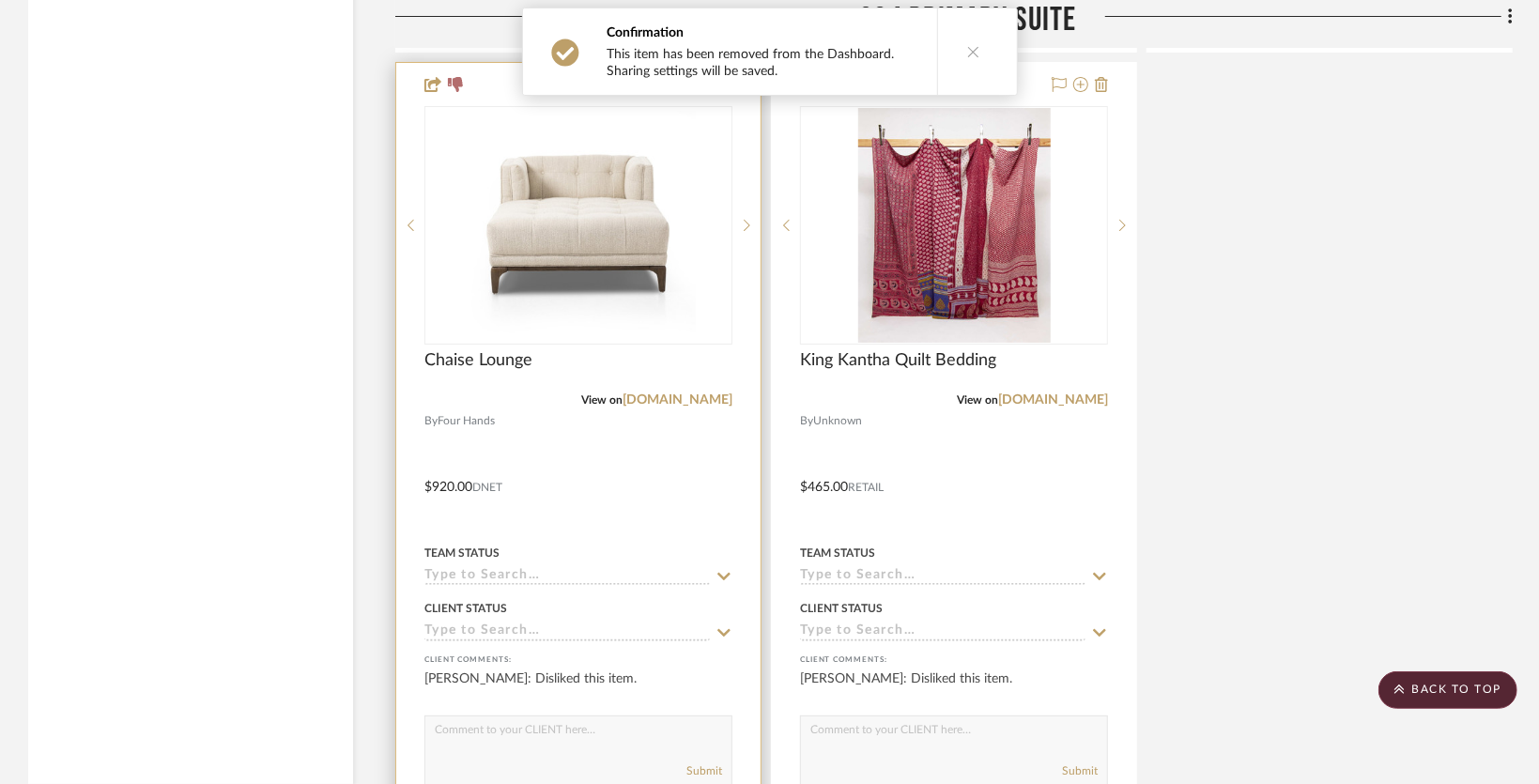 click at bounding box center [578, 473] 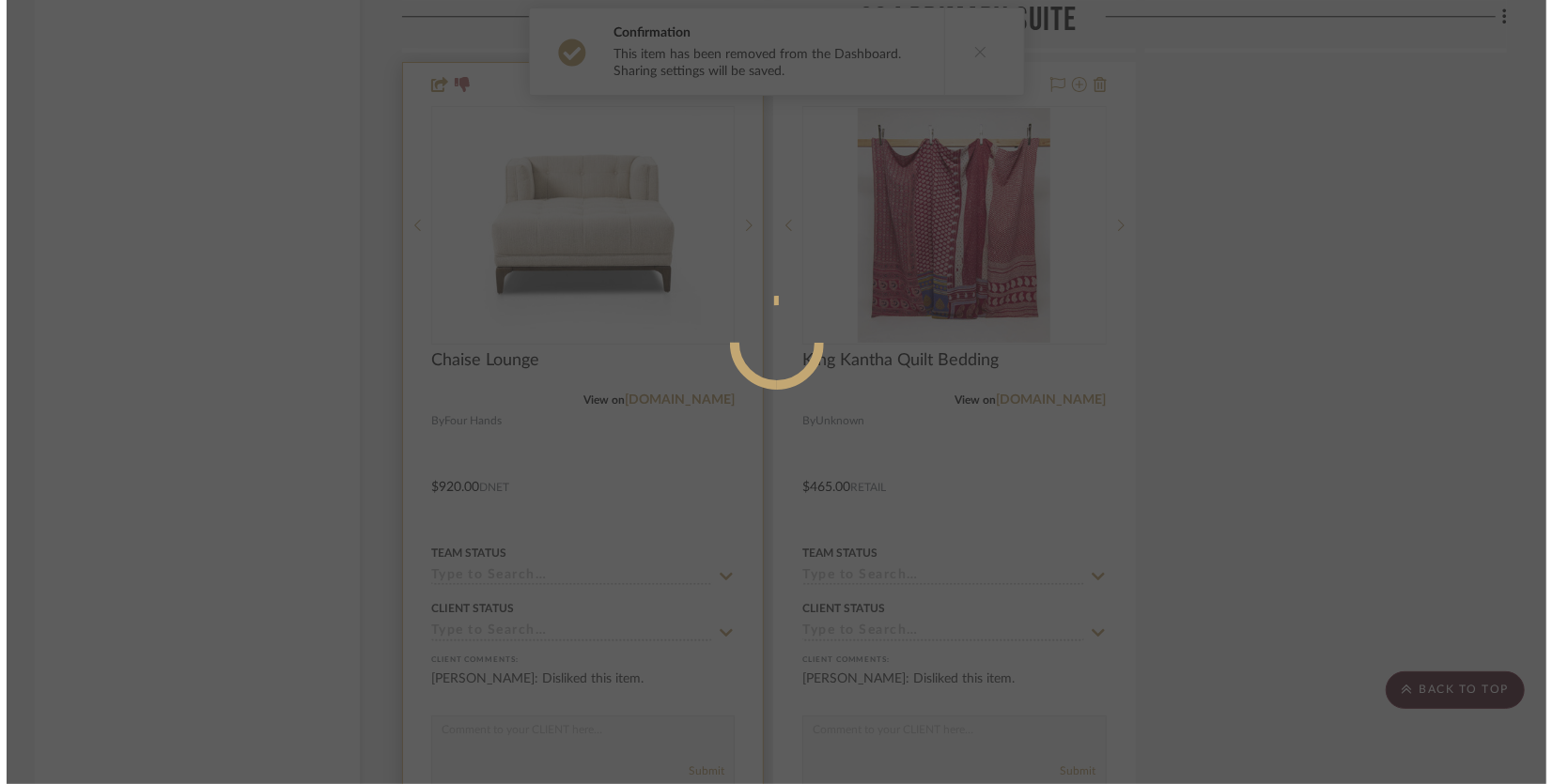 scroll, scrollTop: 0, scrollLeft: 0, axis: both 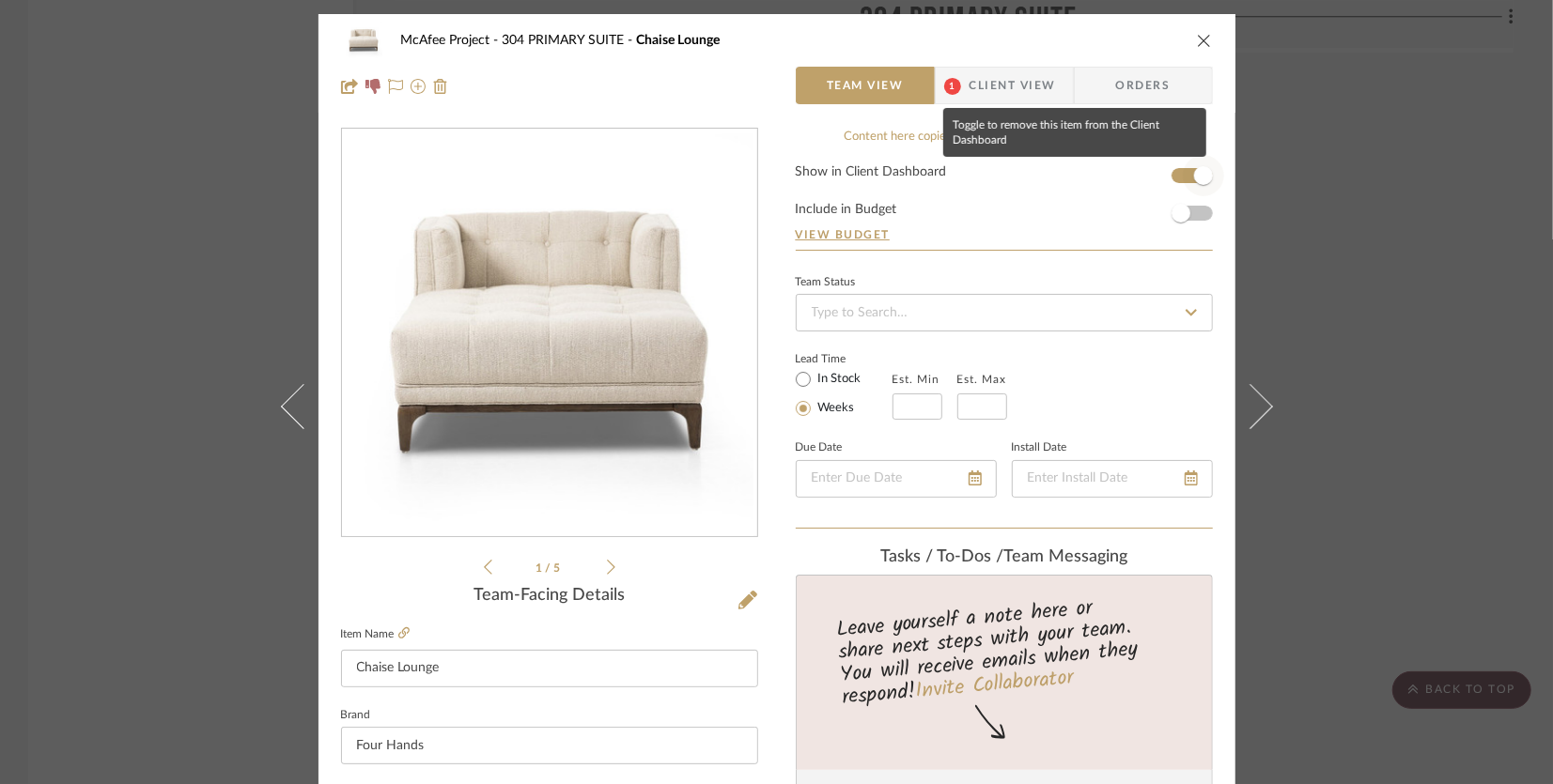 click at bounding box center (1204, 176) 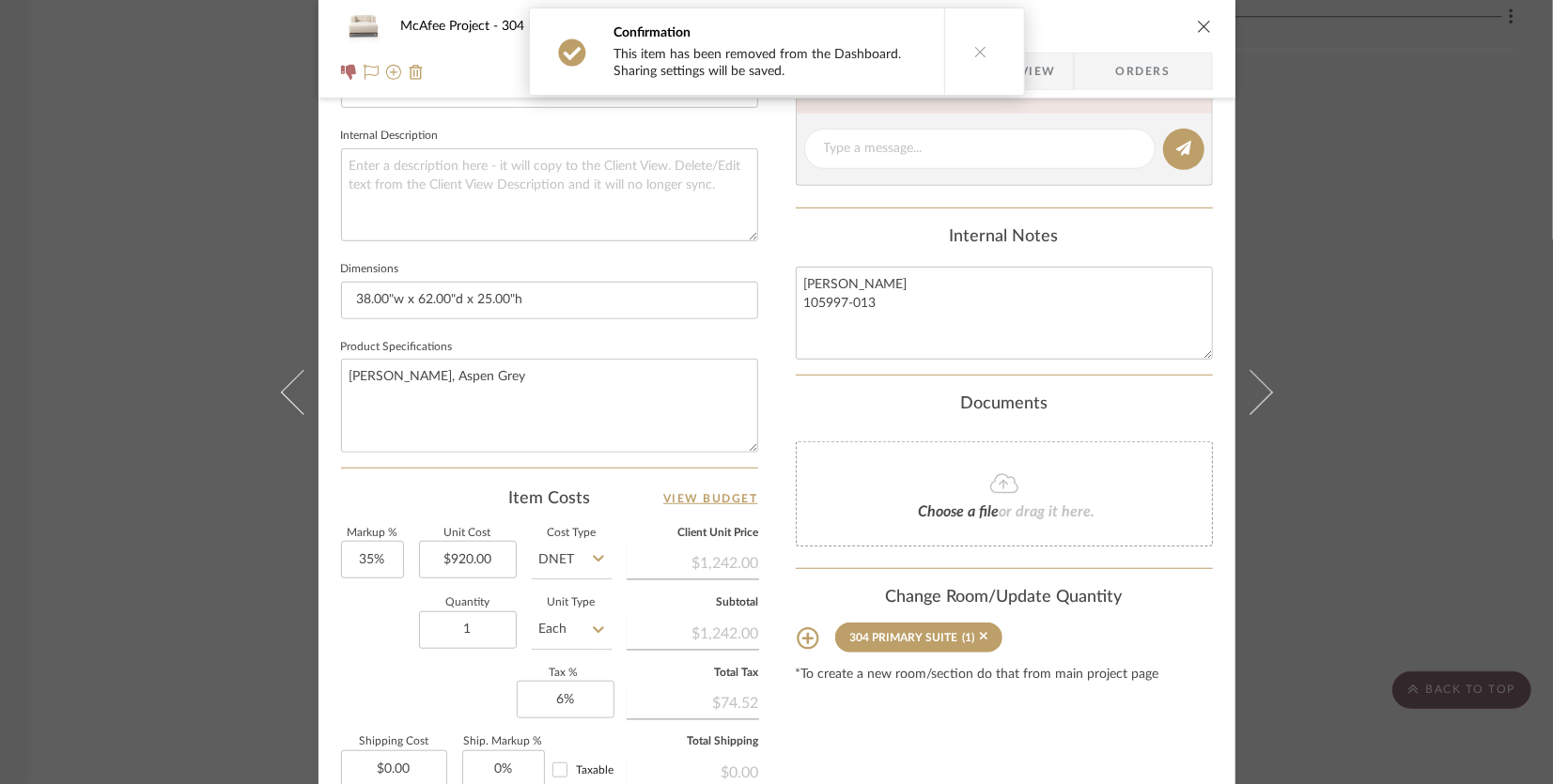 scroll, scrollTop: 751, scrollLeft: 0, axis: vertical 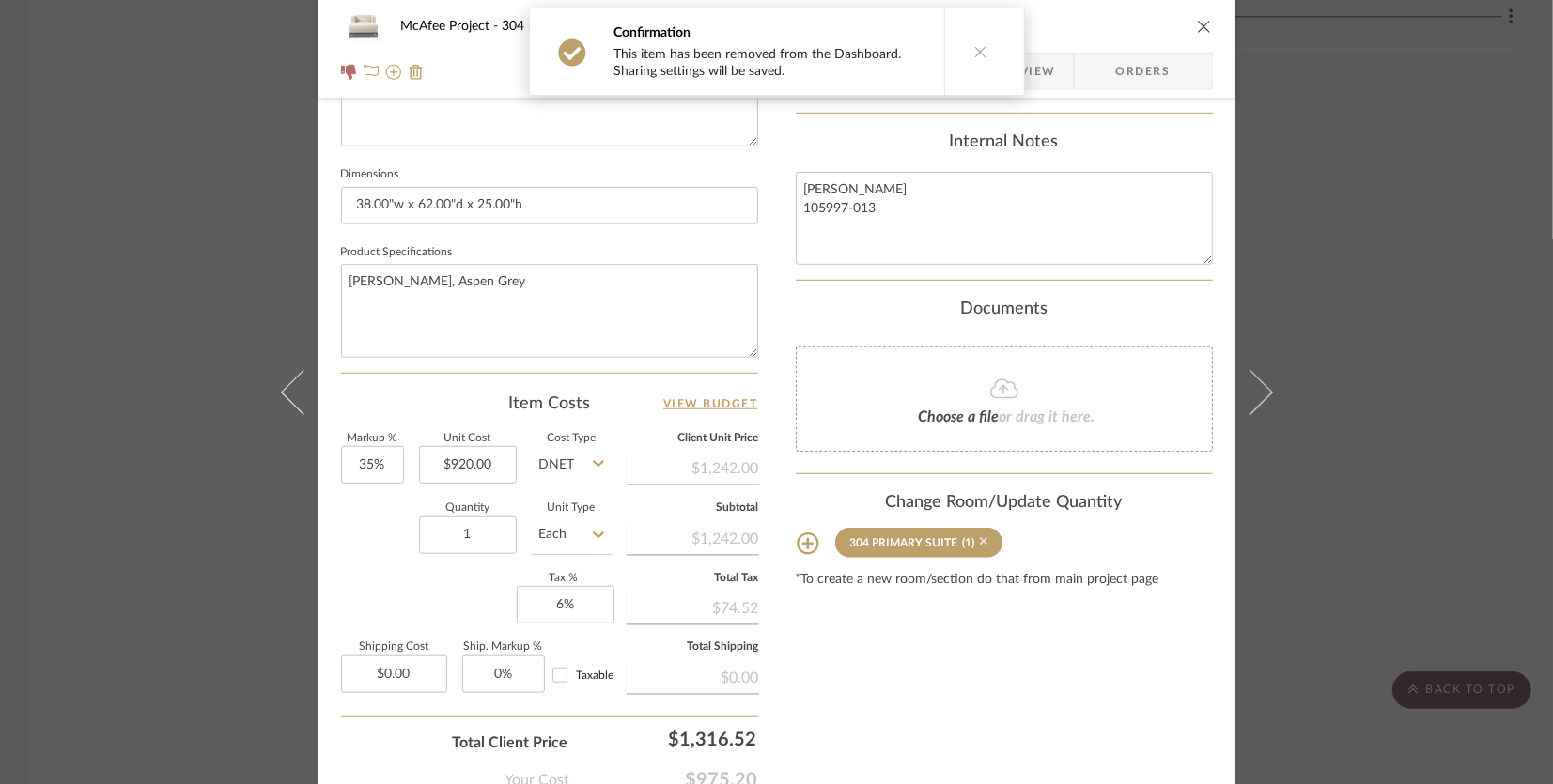 click 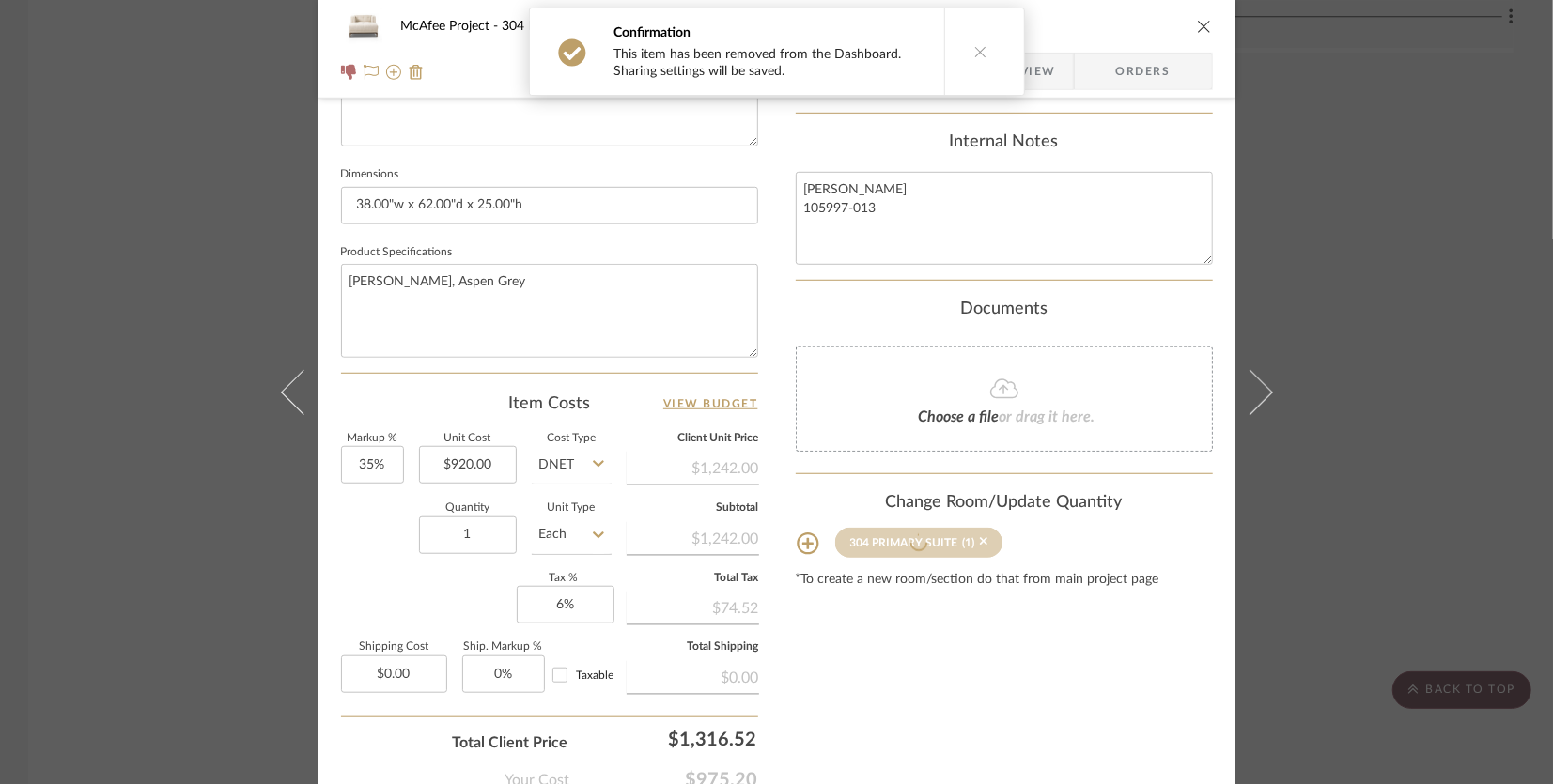 type 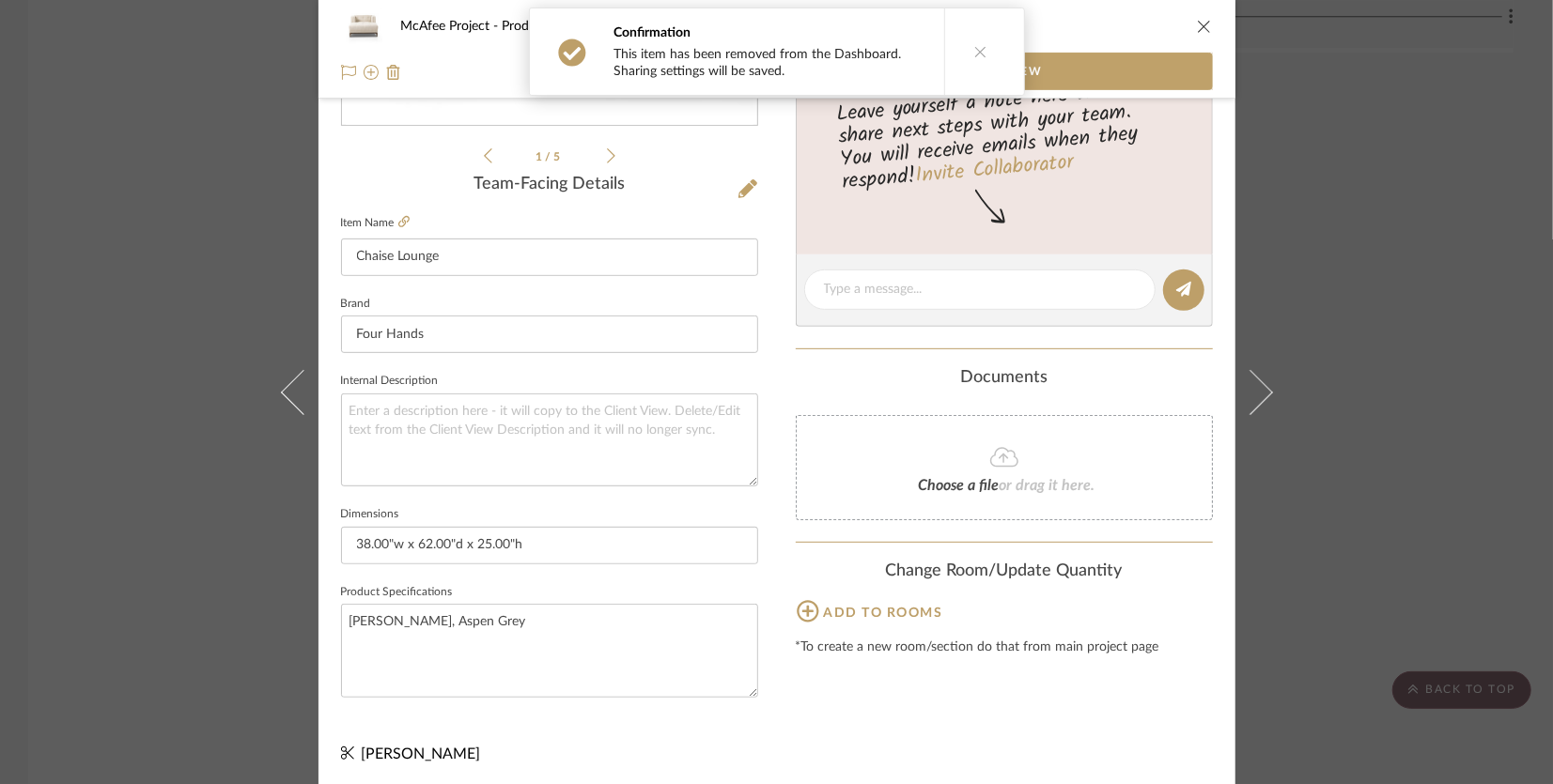 click on "McAfee Project Products For Consideration Chaise Lounge Team View 1 / 5  Team-Facing Details   Item Name  Chaise Lounge  Brand  Four Hands  Internal Description   Dimensions  38.00"w x 62.00"d x 25.00"h  Product Specifications  Kerbey Taupe, Aspen Grey Content here copies to Client View - confirm visibility there. Team Status  Lead Time  In Stock Weeks  Est. Min   Est. Max   Due Date   Install Date  Tasks / To-Dos /  team Messaging  Leave yourself a note here or share next steps with your team. You will receive emails when they
respond!  Invite Collaborator  Documents  Choose a file  or drag it here. Change Room/Update Quantity Add to rooms *To create a new room/section do that from main project page    Kris Pittard" at bounding box center [776, 392] 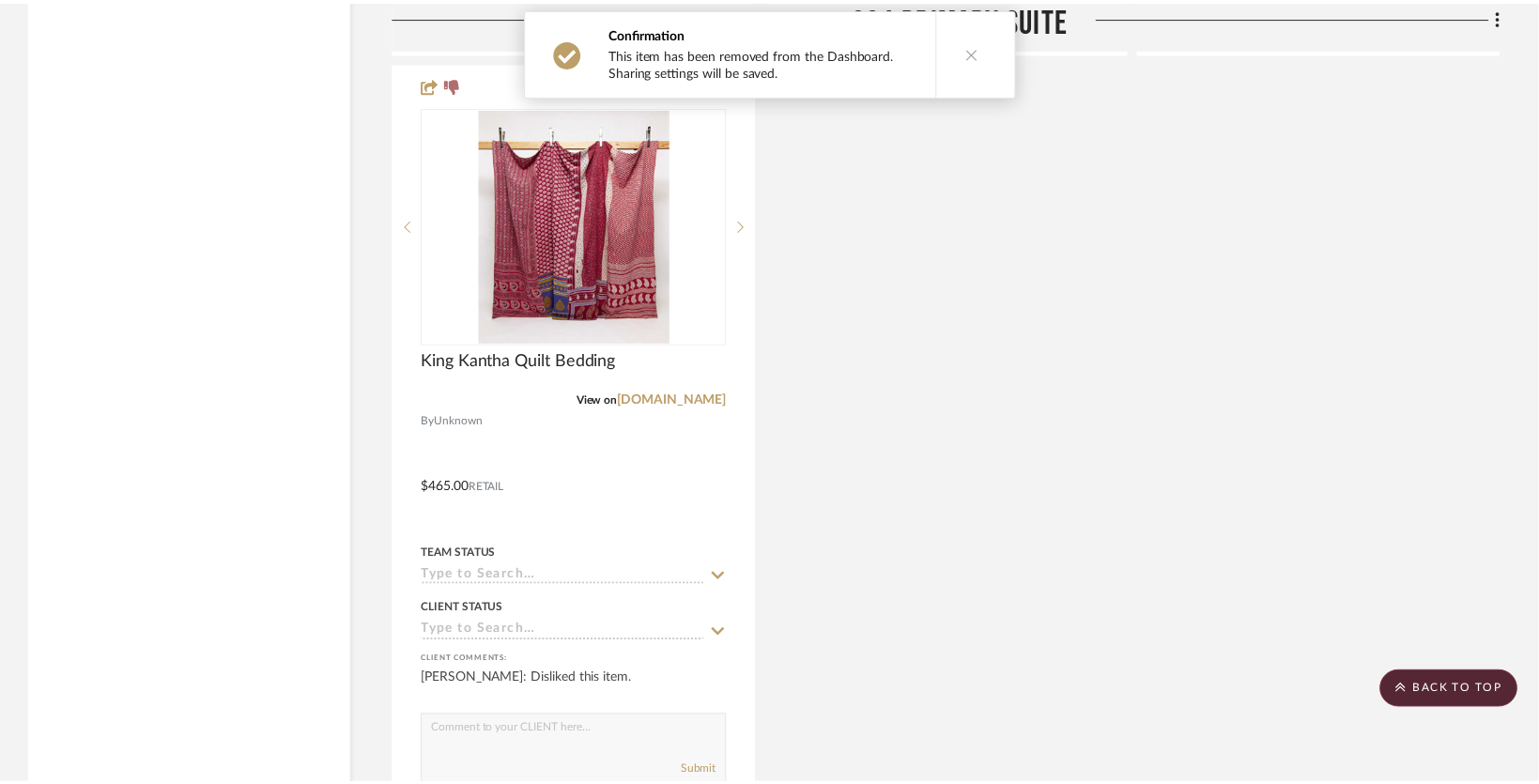 scroll, scrollTop: 27698, scrollLeft: 0, axis: vertical 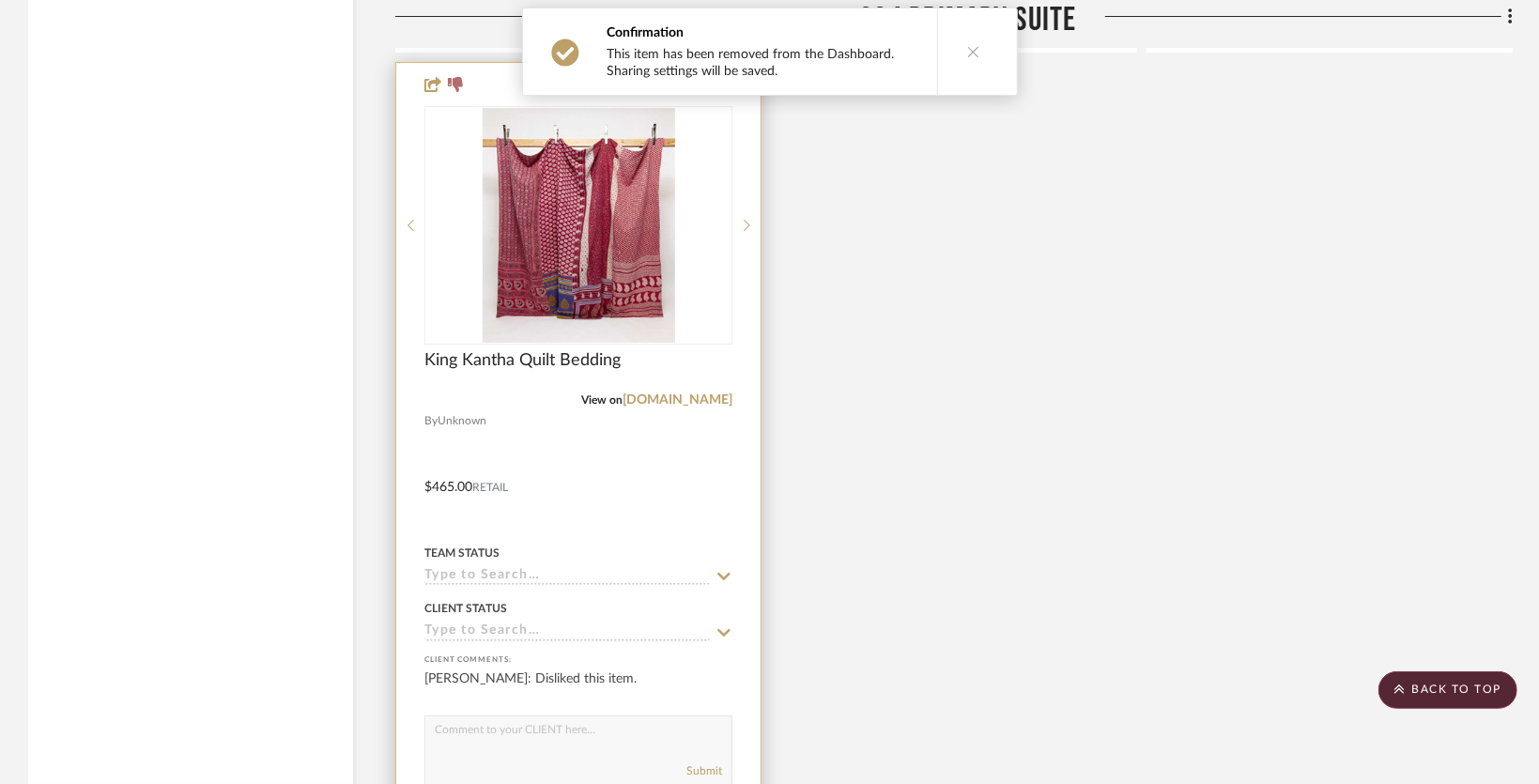 click at bounding box center [578, 473] 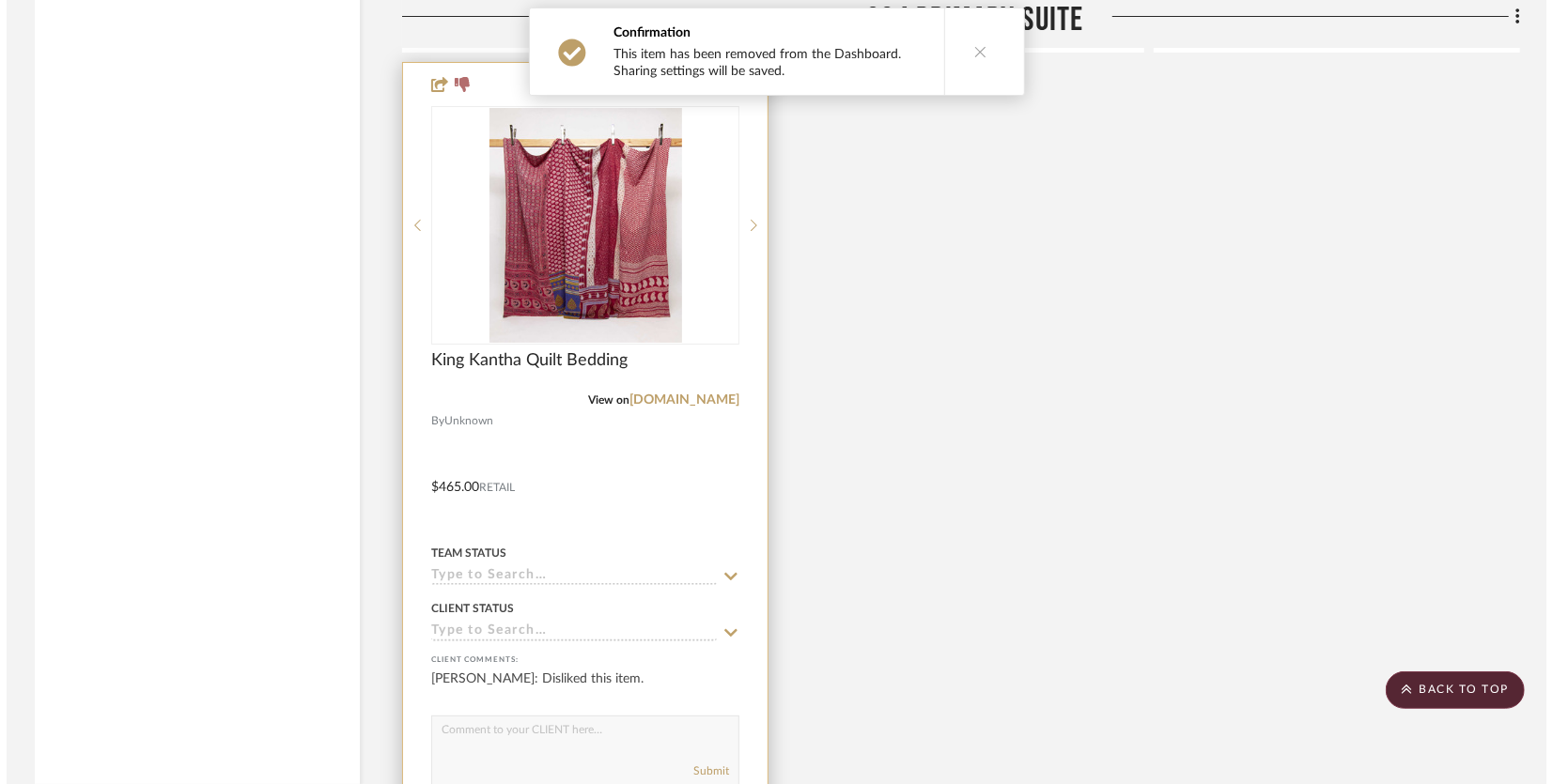 scroll, scrollTop: 0, scrollLeft: 0, axis: both 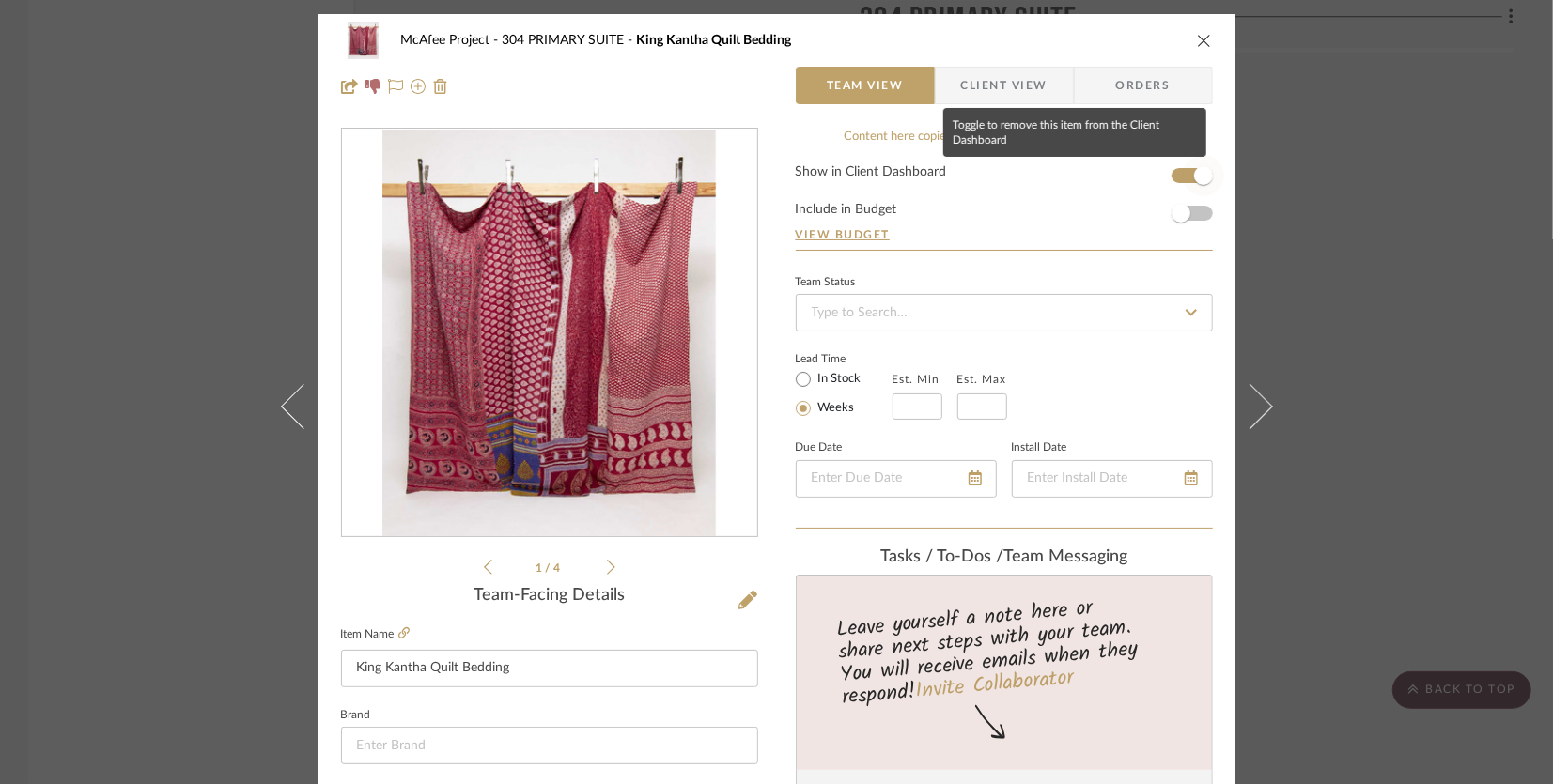 click at bounding box center (1204, 176) 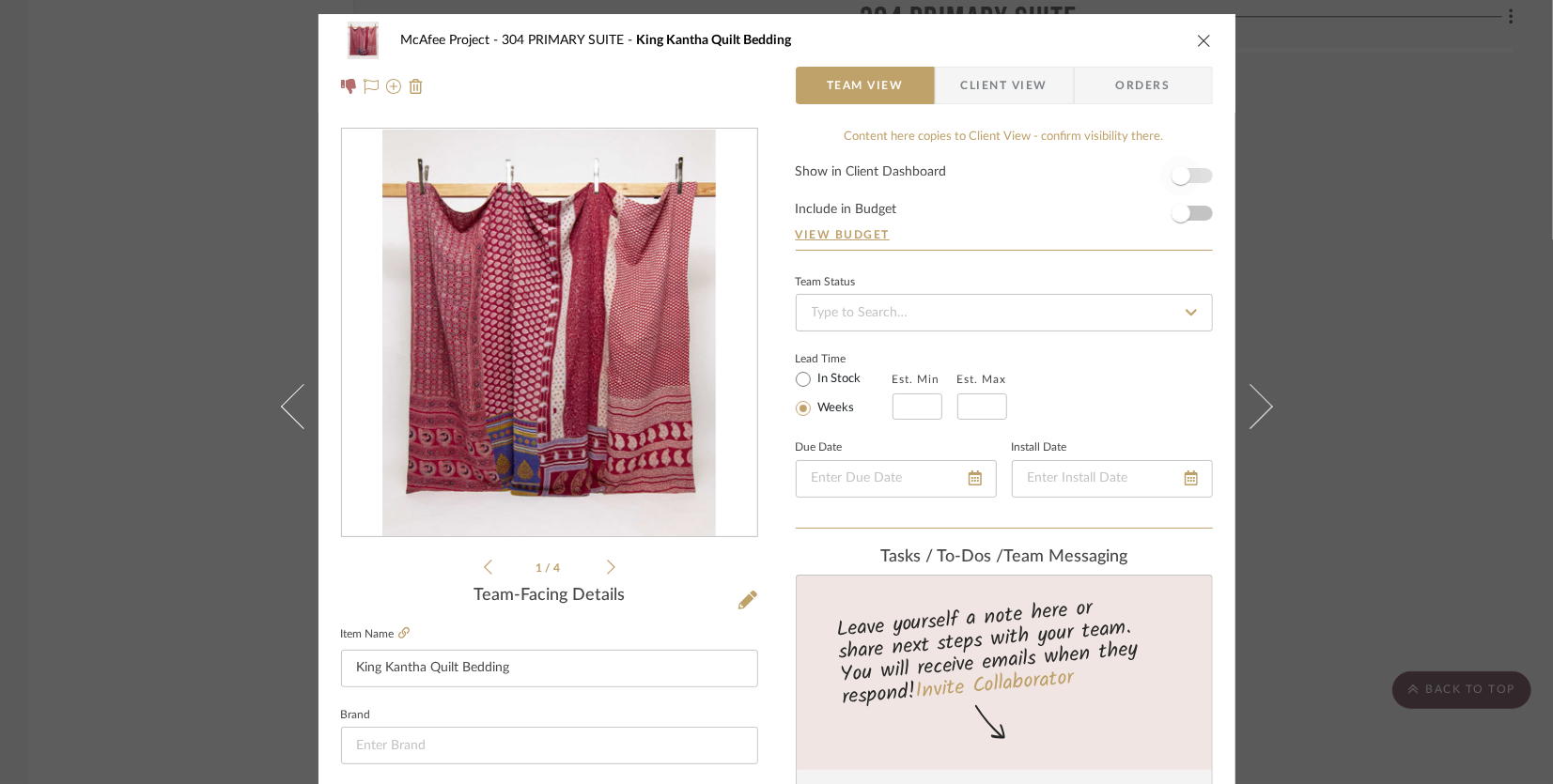 type 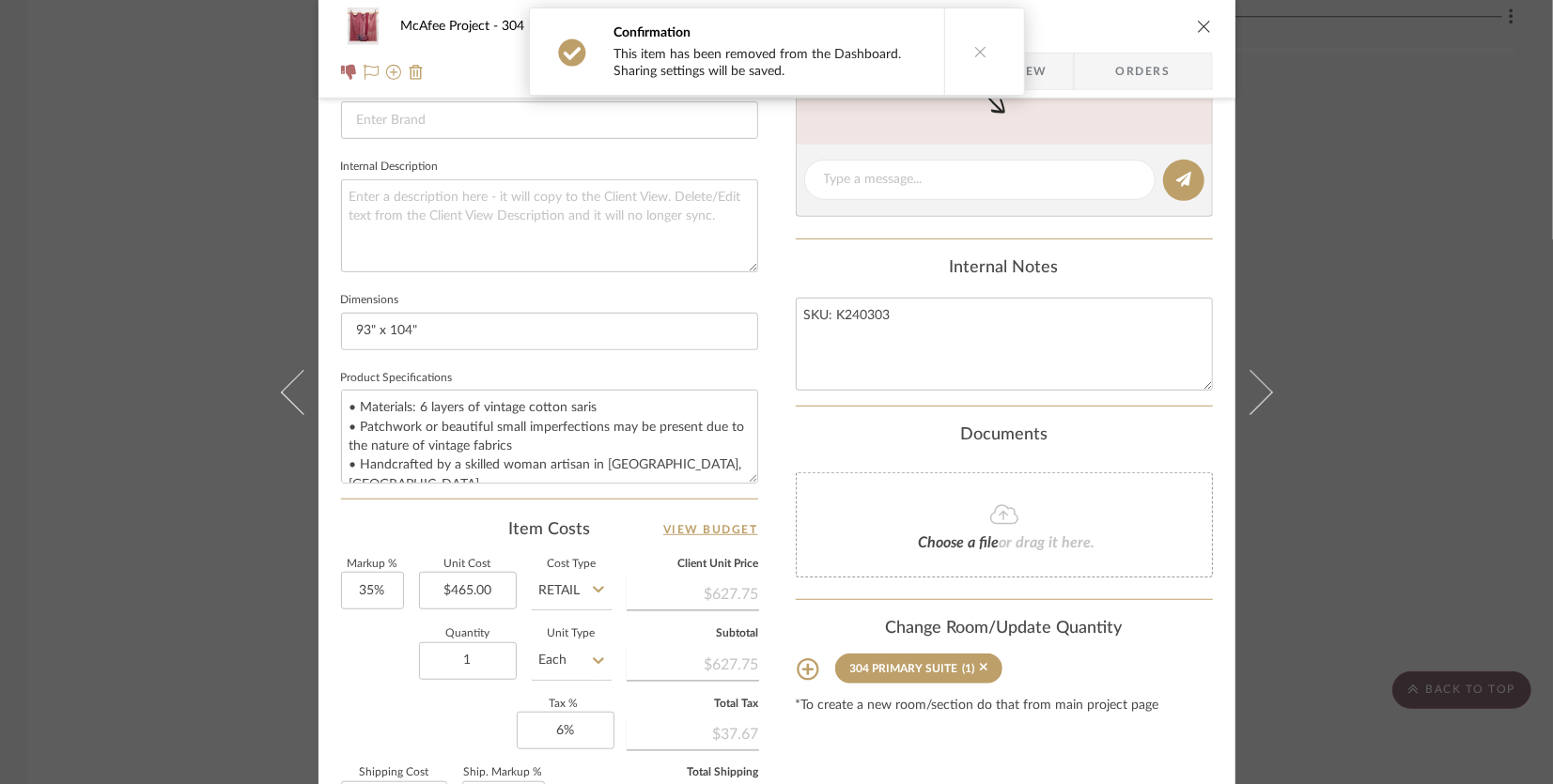 scroll, scrollTop: 751, scrollLeft: 0, axis: vertical 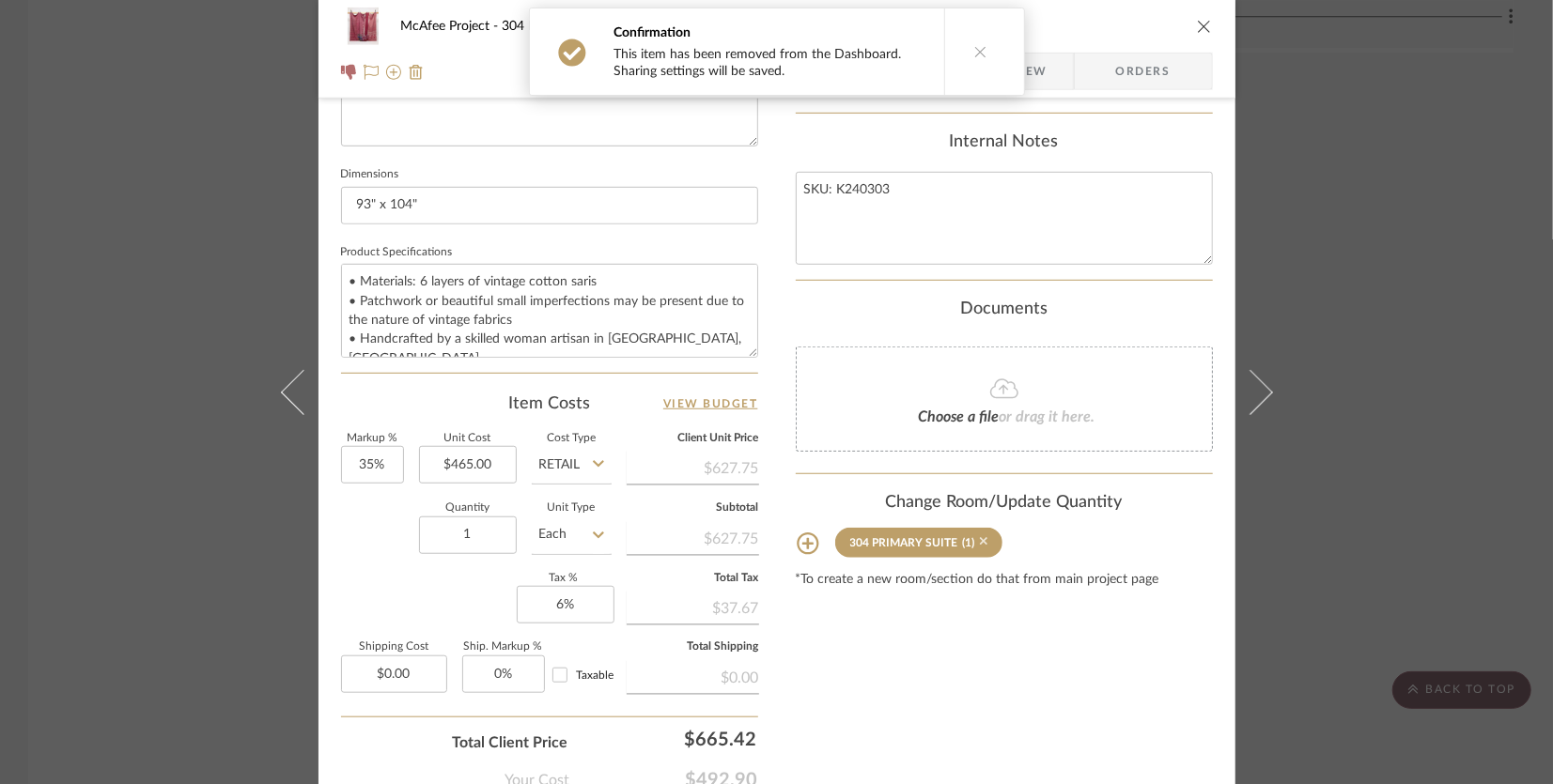 click 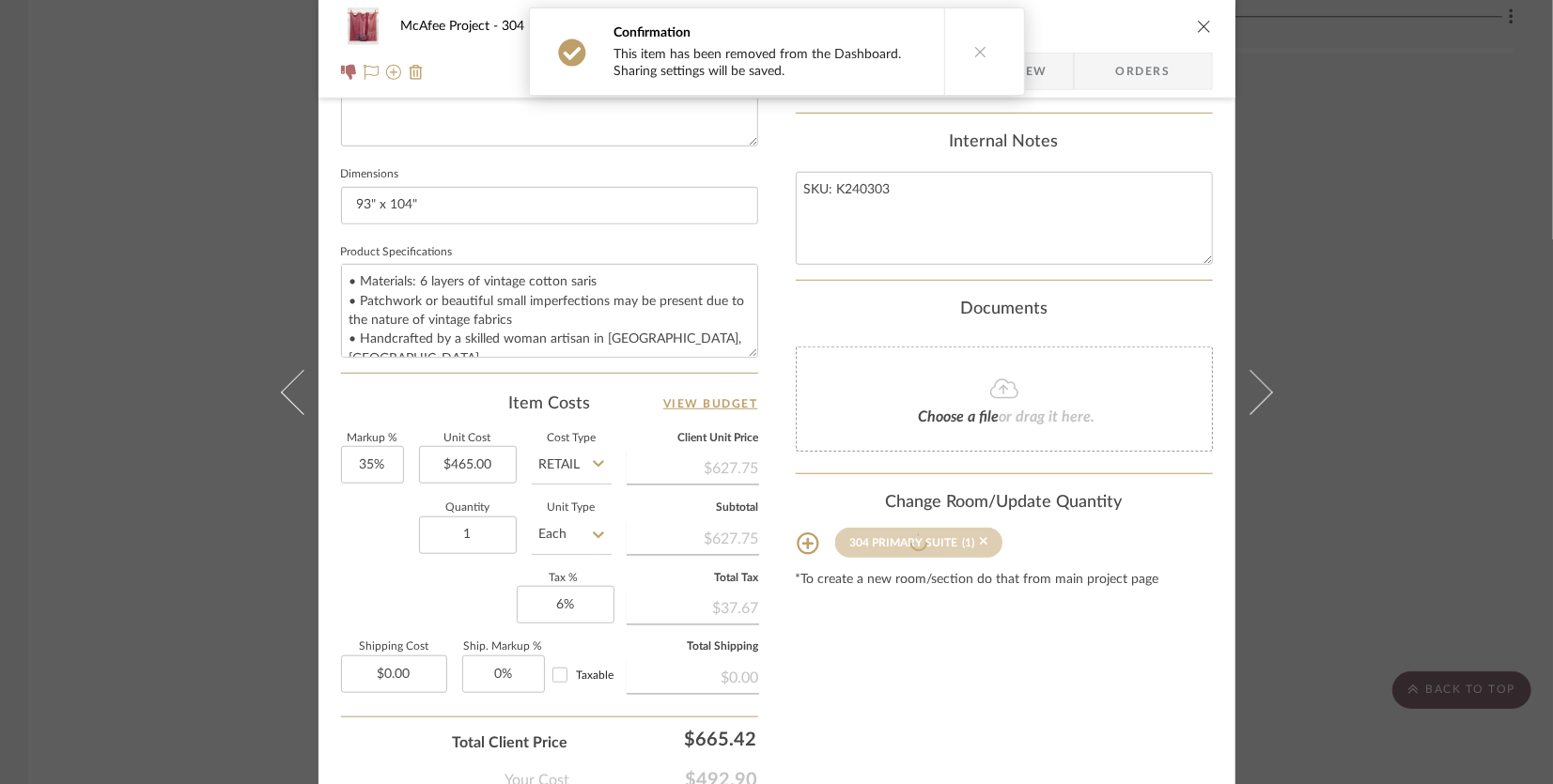 type 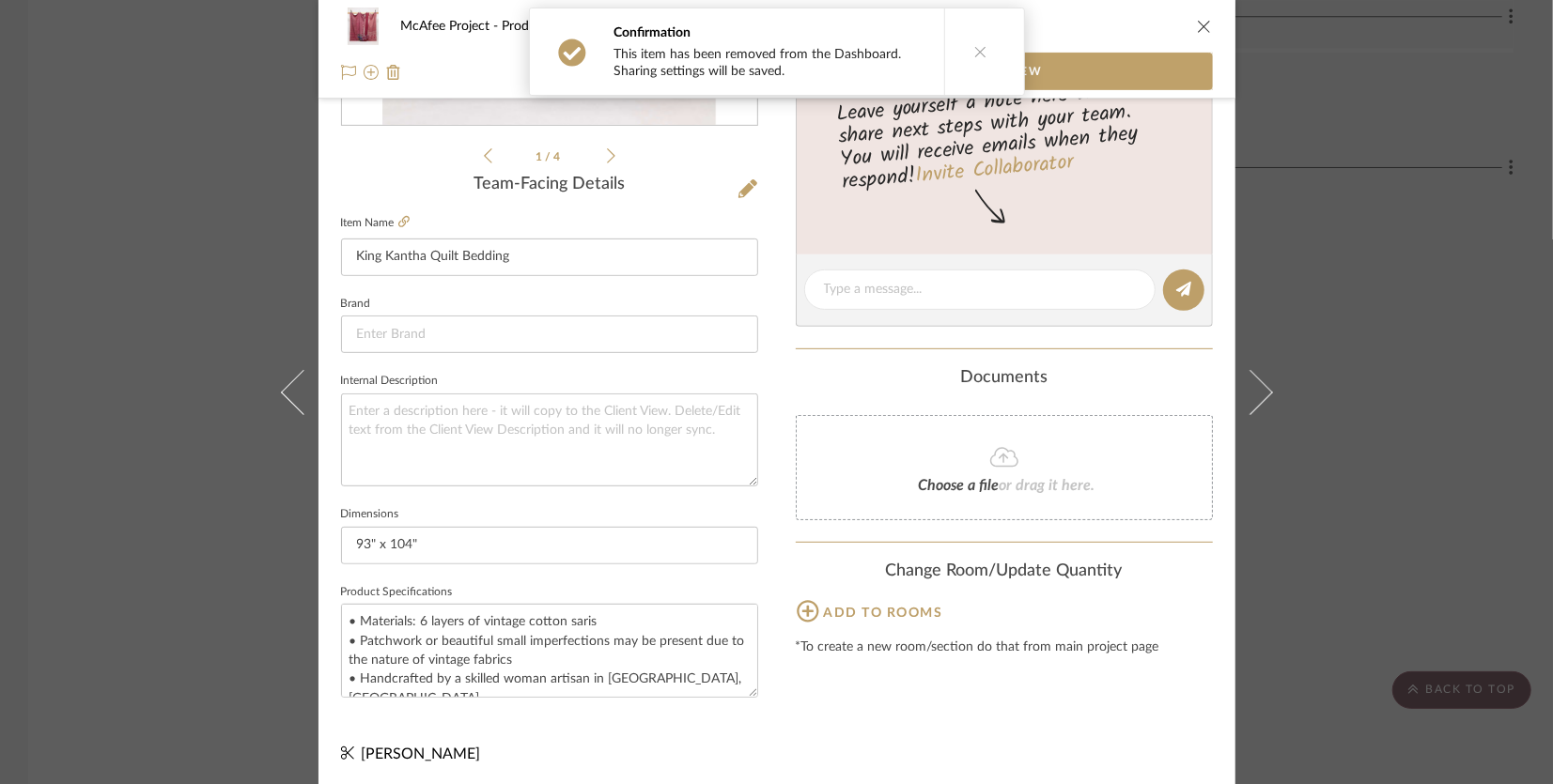 click on "McAfee Project Products For Consideration King Kantha Quilt Bedding  Team View 1 / 4  Team-Facing Details   Item Name  King Kantha Quilt Bedding  Brand   Internal Description   Dimensions  93" x 104"  Product Specifications  • Materials: 6 layers of vintage cotton saris
• Patchwork or beautiful small imperfections may be present due to the nature of vintage fabrics
• Handcrafted by a skilled woman artisan in Ajmer, India
• Features the hand-stitched signature of the maker on the tag Content here copies to Client View - confirm visibility there. Team Status  Lead Time  In Stock Weeks  Est. Min   Est. Max   Due Date   Install Date  Tasks / To-Dos /  team Messaging  Leave yourself a note here or share next steps with your team. You will receive emails when they
respond!  Invite Collaborator  Documents  Choose a file  or drag it here. Change Room/Update Quantity Add to rooms *To create a new room/section do that from main project page    Kris Pittard" at bounding box center [776, 392] 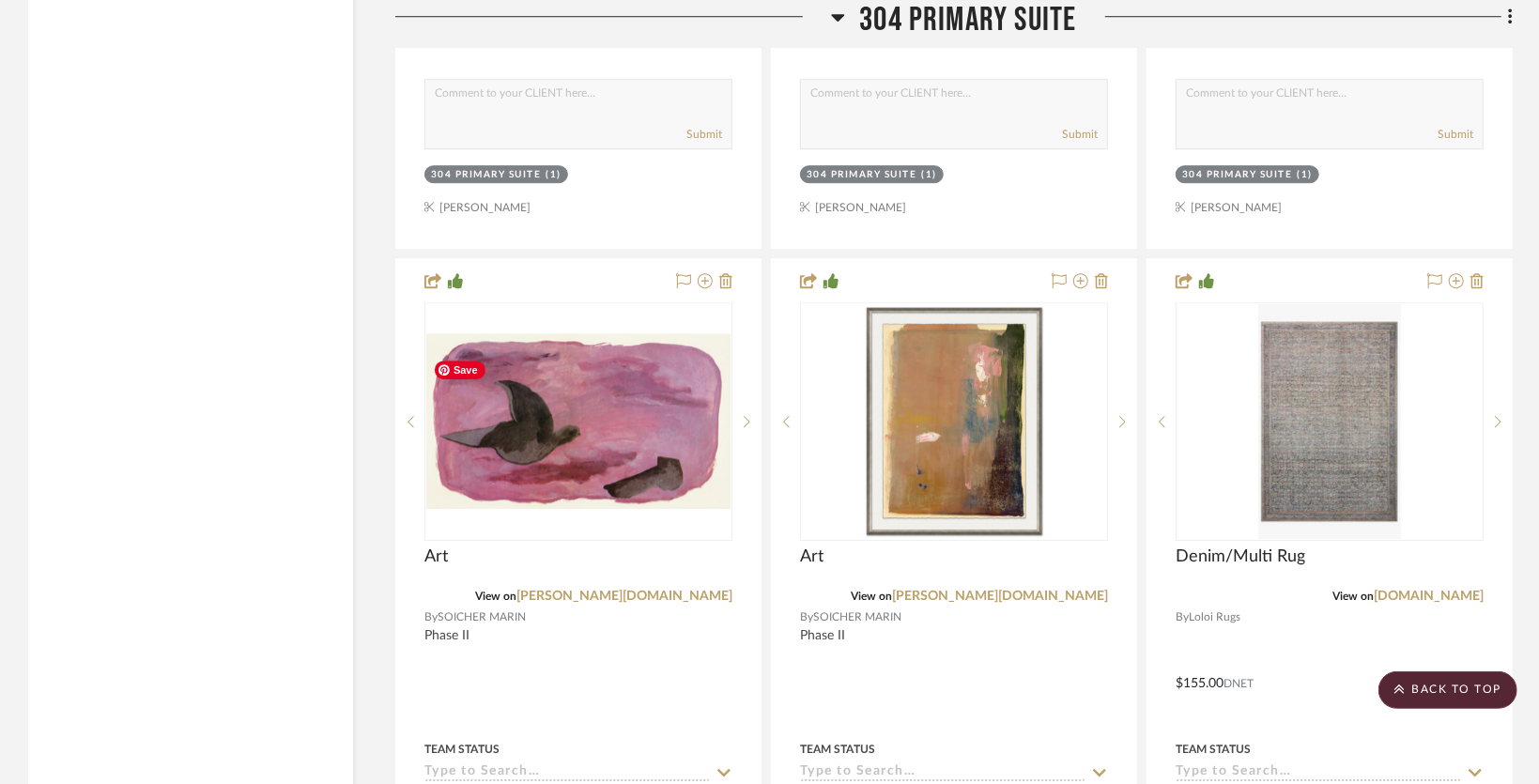 scroll, scrollTop: 26665, scrollLeft: 0, axis: vertical 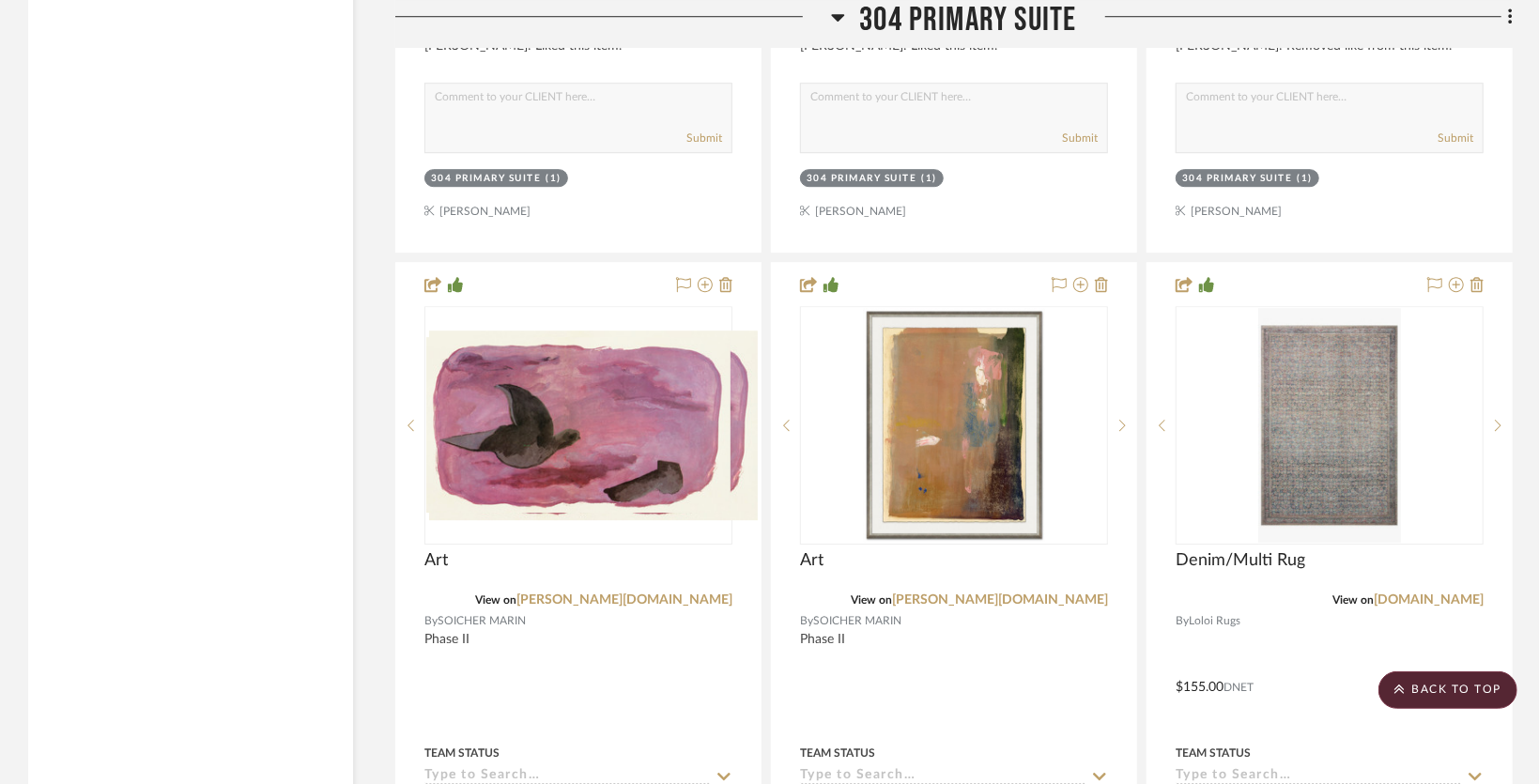 click on "Filter by keyword, category or name prior to exporting to Excel or Bulk Actions Team Comments All Team Comments Team Comments in last day Team Comments in last week Flagged Shared with Client Client Feedback Liked  (72)  Disliked  (12)  No Feedback  (39)  Client Comments All Client Comments Client Comments in last day Client Comments in last week Added To PO Category  Seating   (21)   Tables   (21)   Storage   (7)   Beds    (3)   Rugs   (43)   Accessories    (19)   Bedding   (17)   Bath   (16)   Art   (12)   Mirrors   (12)   Lighting   (11)   Paint   (3)   Uncategorized   (2)   Tile & Stone   (1)  Brand Aloka  (5)  Anatolia Tile  (1)  Anchal  (1)  Anthropologie  (9)  Article  (2)  Bed Threads  (1)  Build.com  (5)  CB2  (3)  Charlie Sprout  (1)  Chelsea Home  (1)  Color Code:  (1)  Cooper Classics  (10)  Cozoni  (1)  Design Within Reach  (1)  Etsy  (21)  See More + Upload Method Clipped  (183)  Uploaded  (7)  Added By Kris Pittard  (172)  Carly Paten  (13)  Lydia Karpack  (5)  Item Type Product  (188)   (2)" 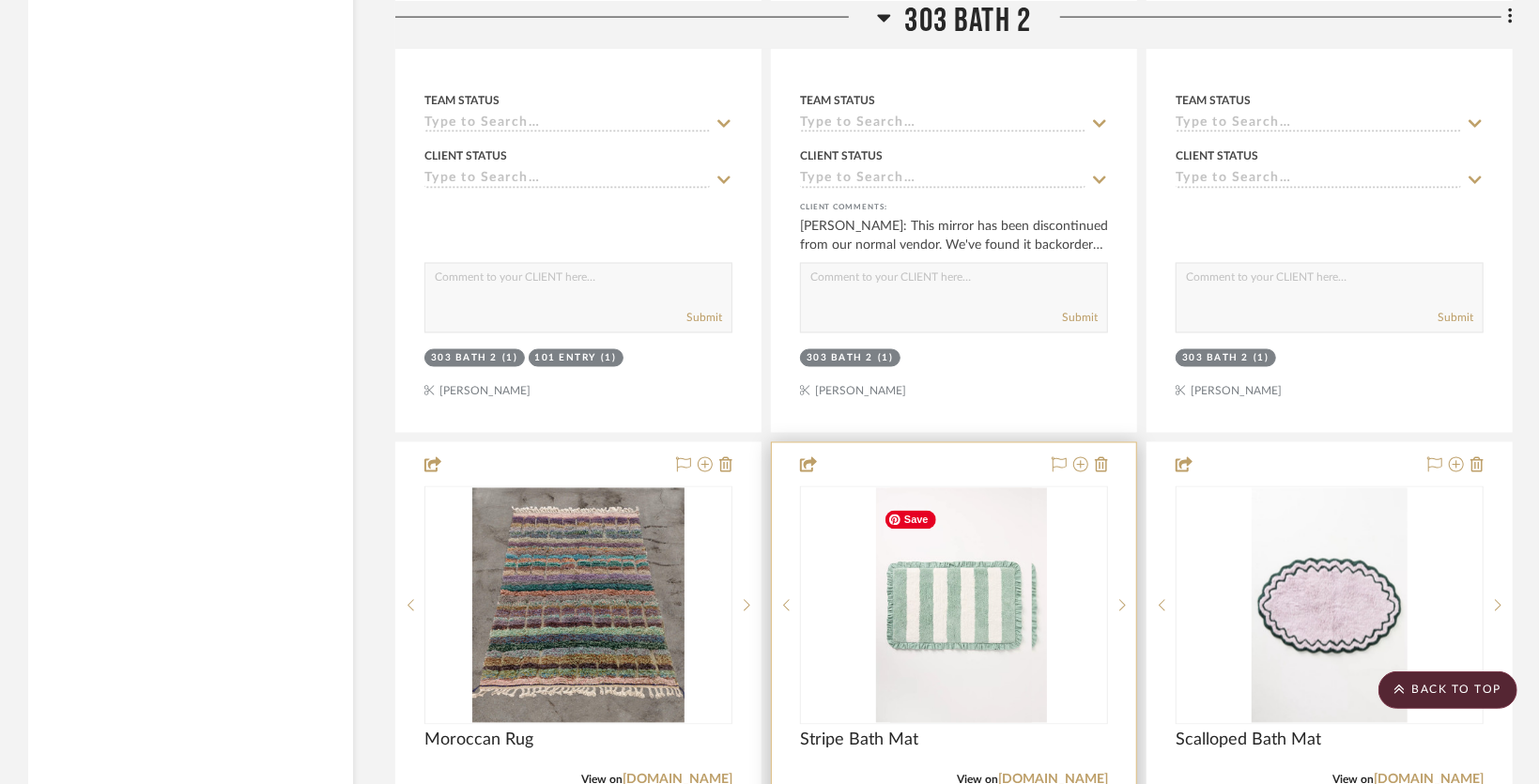 scroll, scrollTop: 20469, scrollLeft: 0, axis: vertical 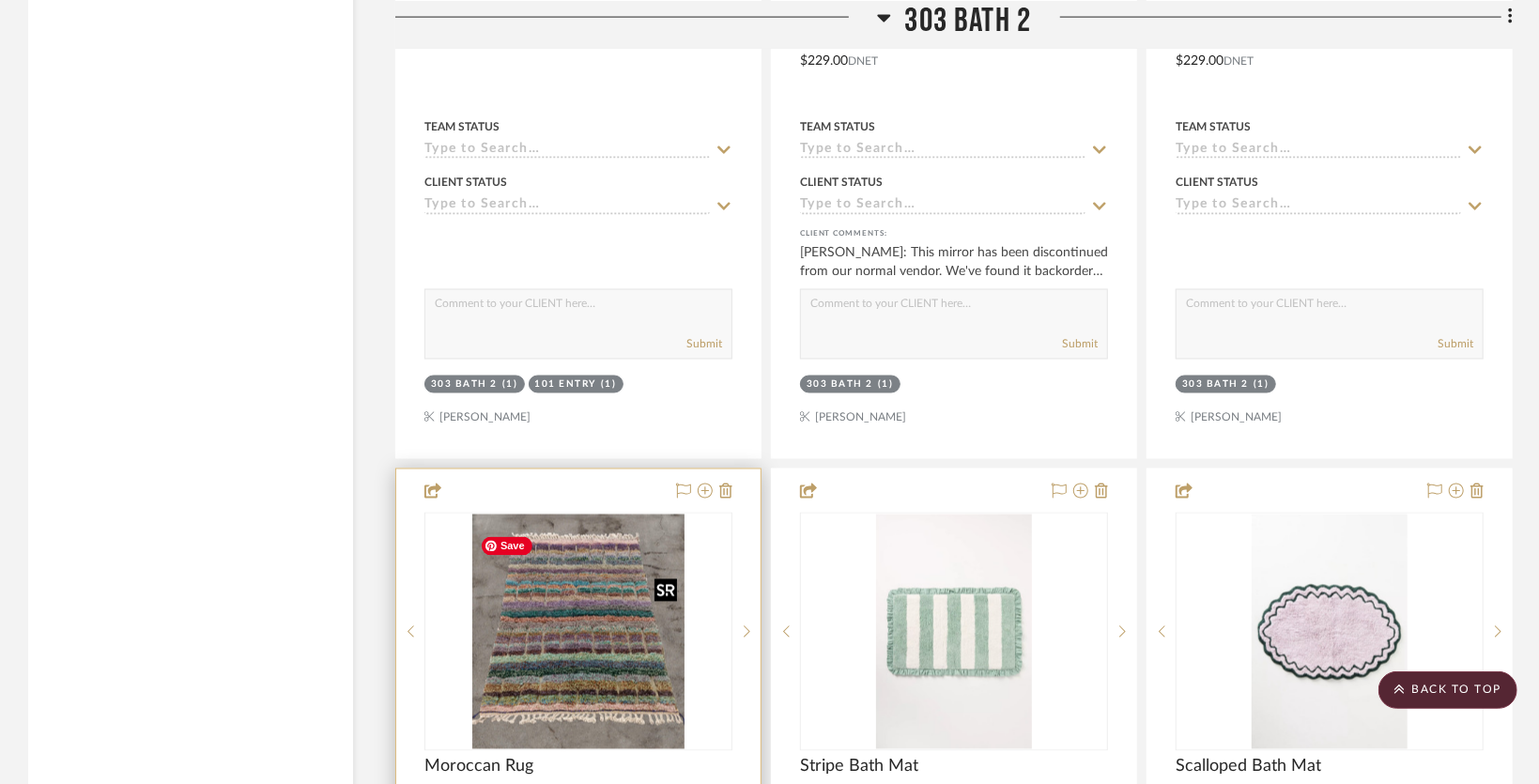 click at bounding box center [0, 0] 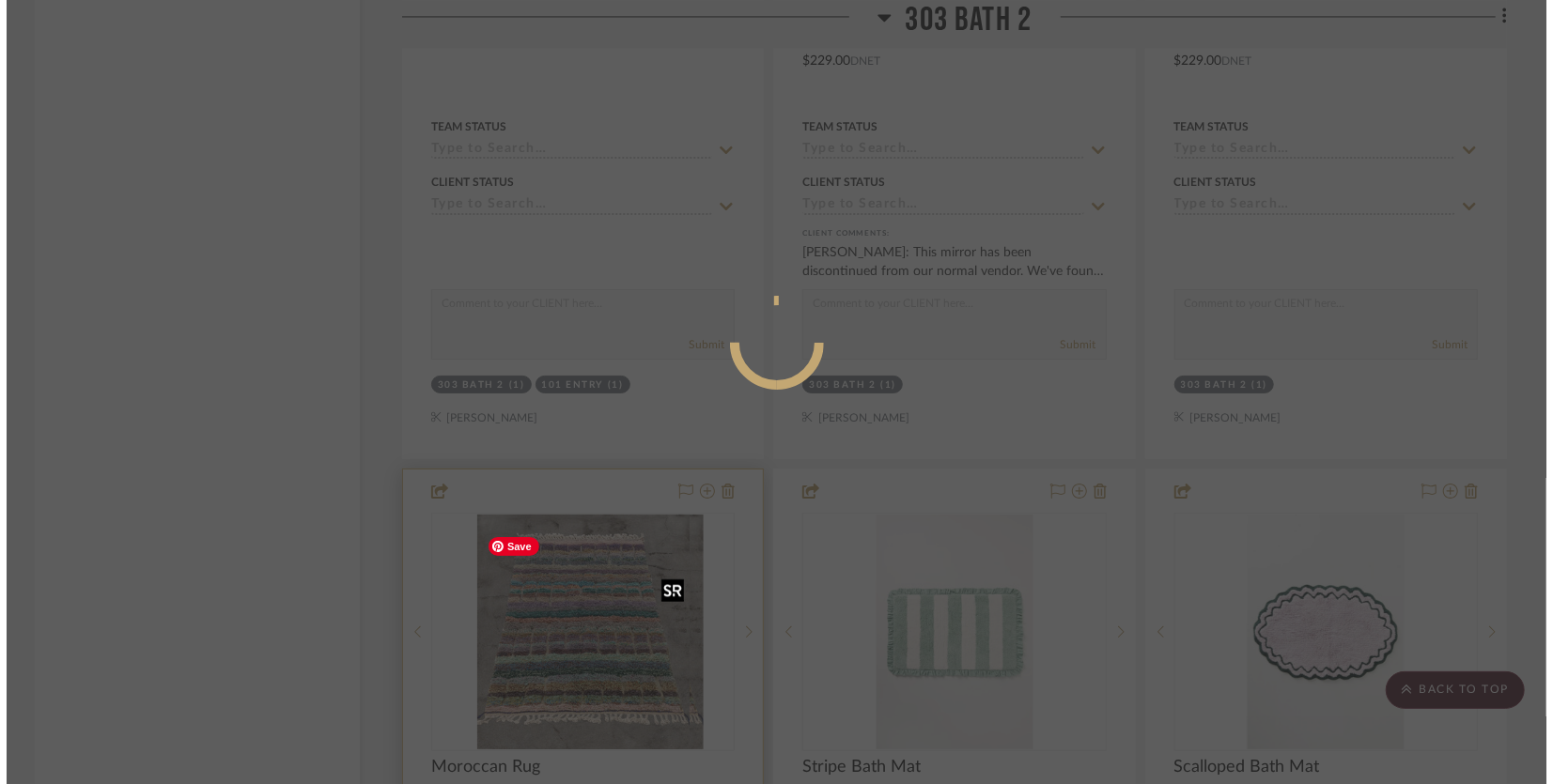 scroll, scrollTop: 0, scrollLeft: 0, axis: both 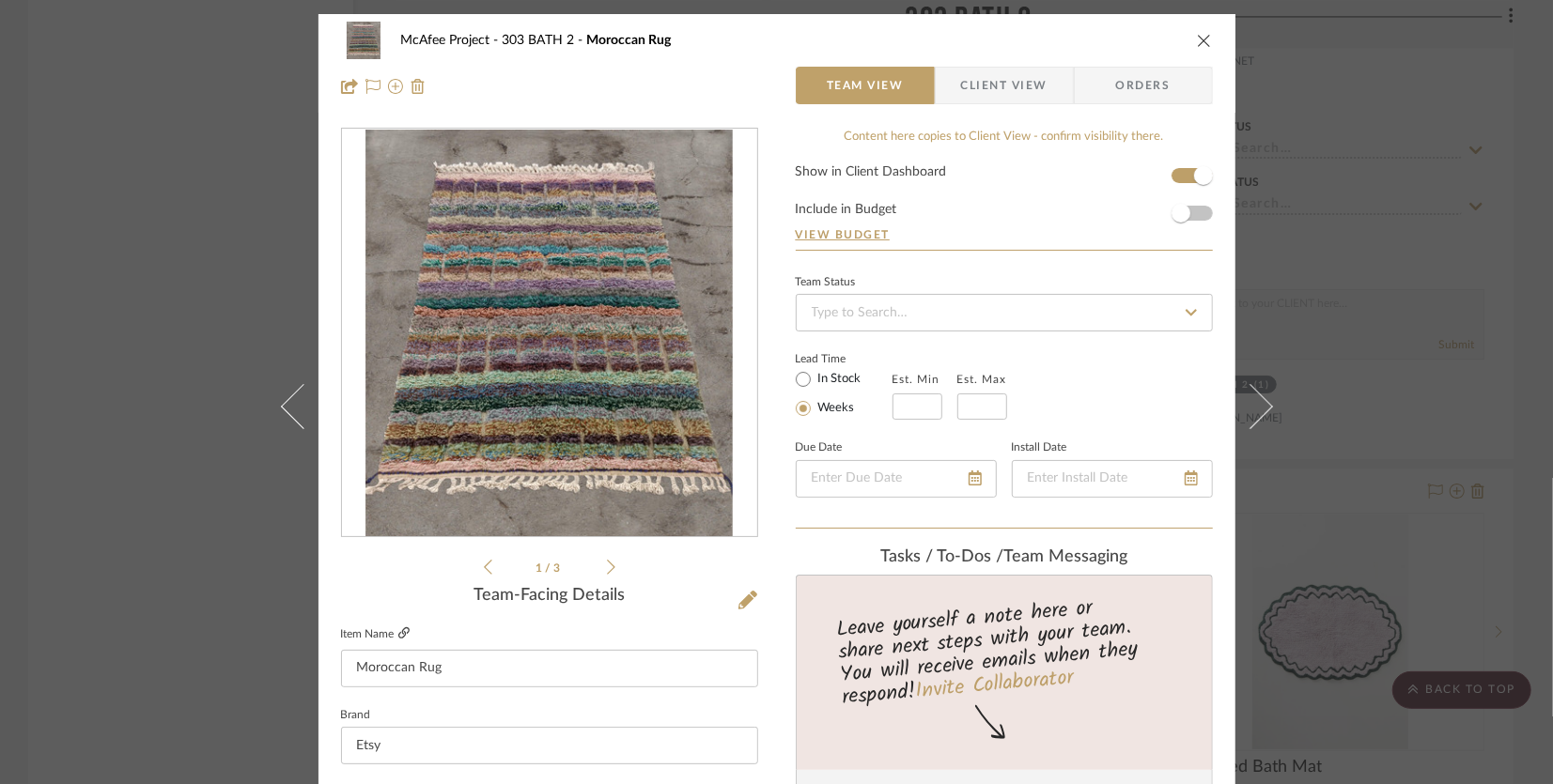 click 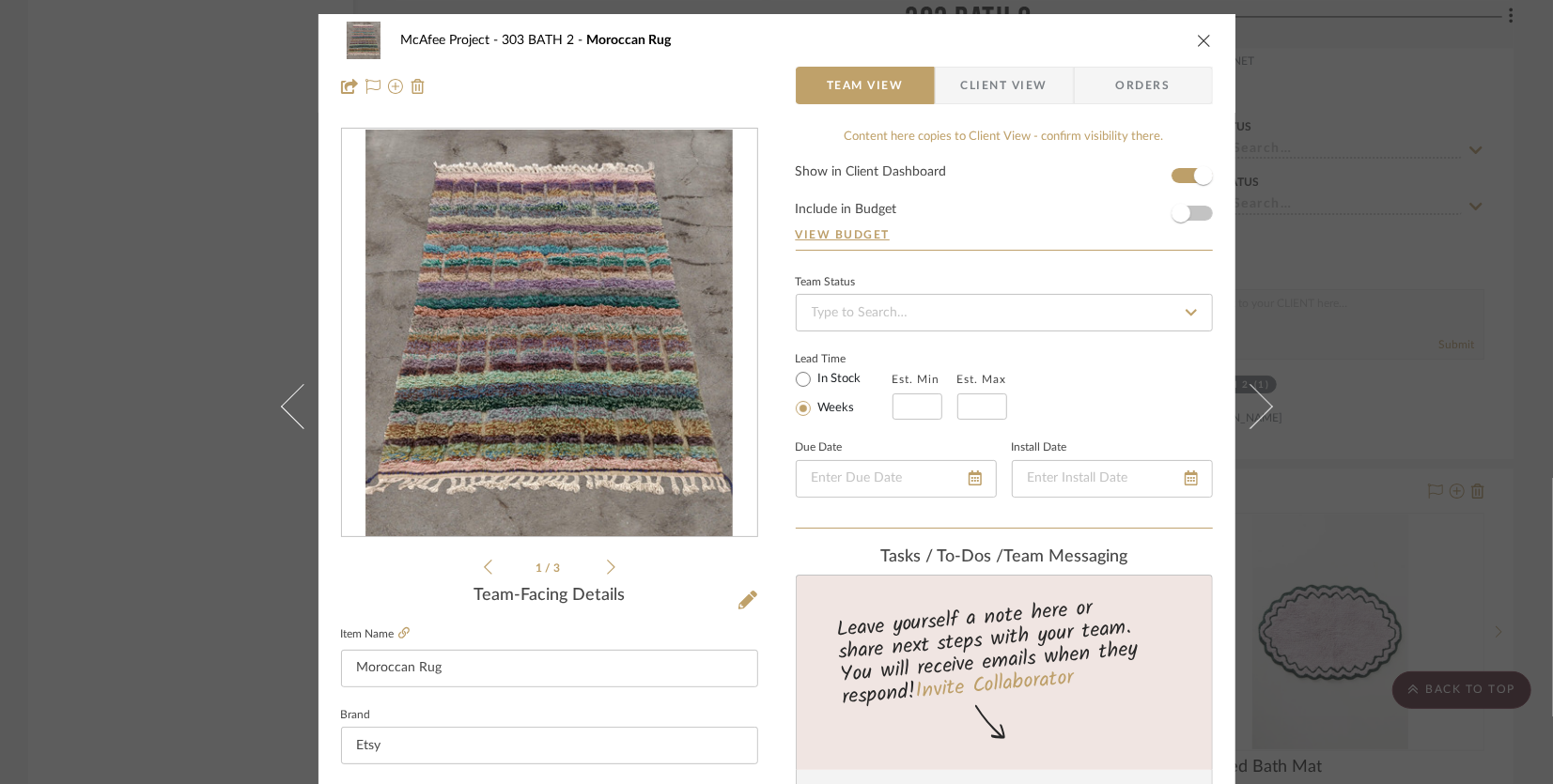 click on "McAfee Project 303 BATH 2 Moroccan Rug Team View Client View Orders 1 / 3  Team-Facing Details   Item Name  Moroccan Rug  Brand  Etsy  Internal Description  Wool Berber Handmade rug  Dimensions  2' X 3'  Product Specifications   Item Costs   View Budget   Markup %  35%  Unit Cost  $163.00  Cost Type  DNET  Client Unit Price   $220.05   Quantity  1  Unit Type  Each  Subtotal   $220.05   Tax %  6%  Total Tax   $13.20   Shipping Cost  $0.00  Ship. Markup %  0% Taxable  Total Shipping   $0.00  Total Client Price  $233.25  Your Cost  $172.78  Your Margin  $57.05  Content here copies to Client View - confirm visibility there.  Show in Client Dashboard   Include in Budget   View Budget  Team Status  Lead Time  In Stock Weeks  Est. Min   Est. Max   Due Date   Install Date  Tasks / To-Dos /  team Messaging  Leave yourself a note here or share next steps with your team. You will receive emails when they
respond!  Invite Collaborator Internal Notes Tufted Stripped Beni ourain rug  Documents  Choose a file (1)" at bounding box center (776, 392) 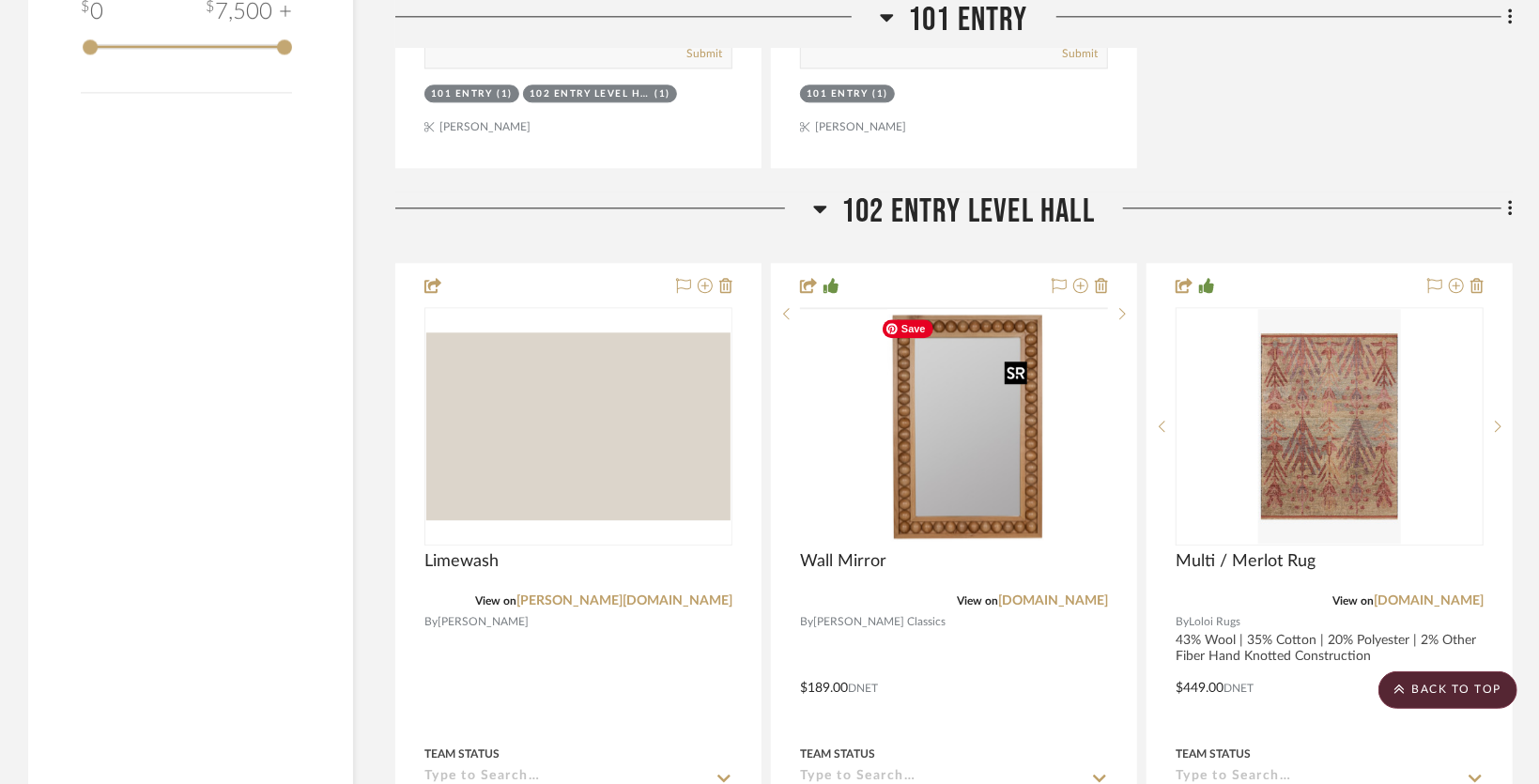 scroll, scrollTop: 2347, scrollLeft: 0, axis: vertical 